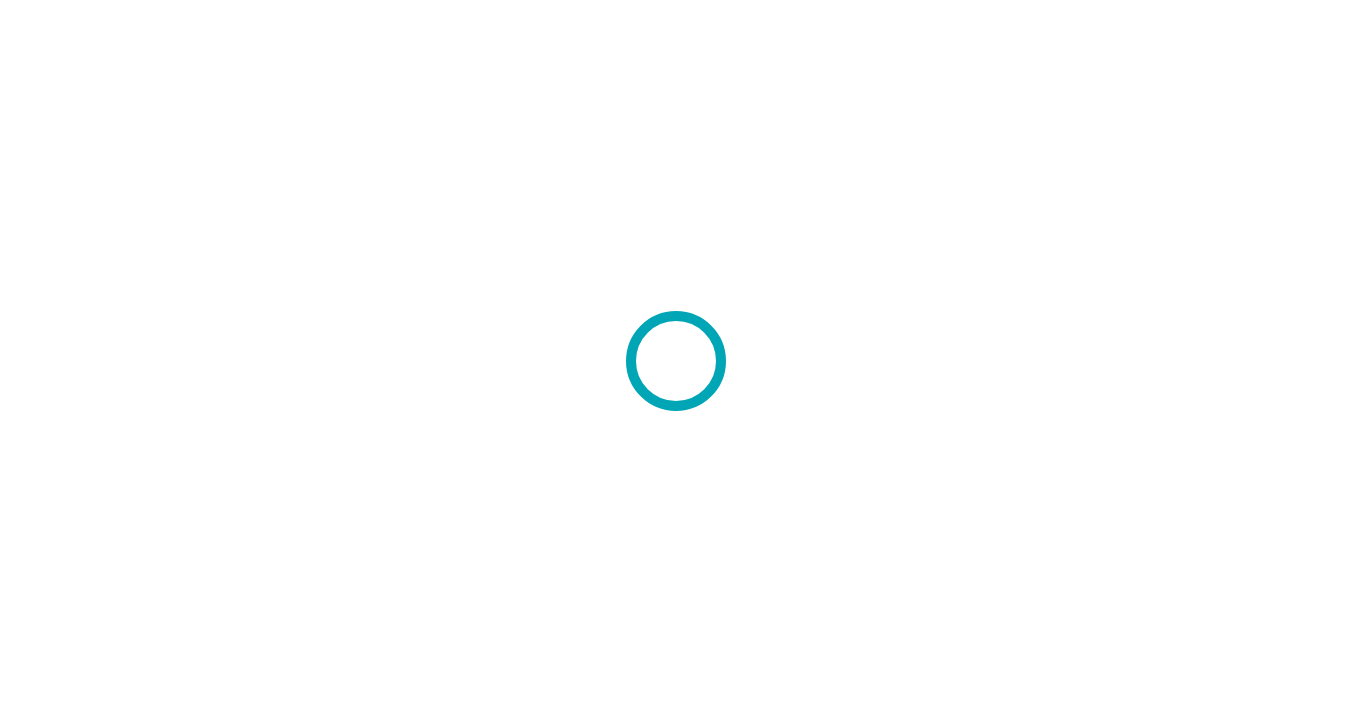 scroll, scrollTop: 0, scrollLeft: 0, axis: both 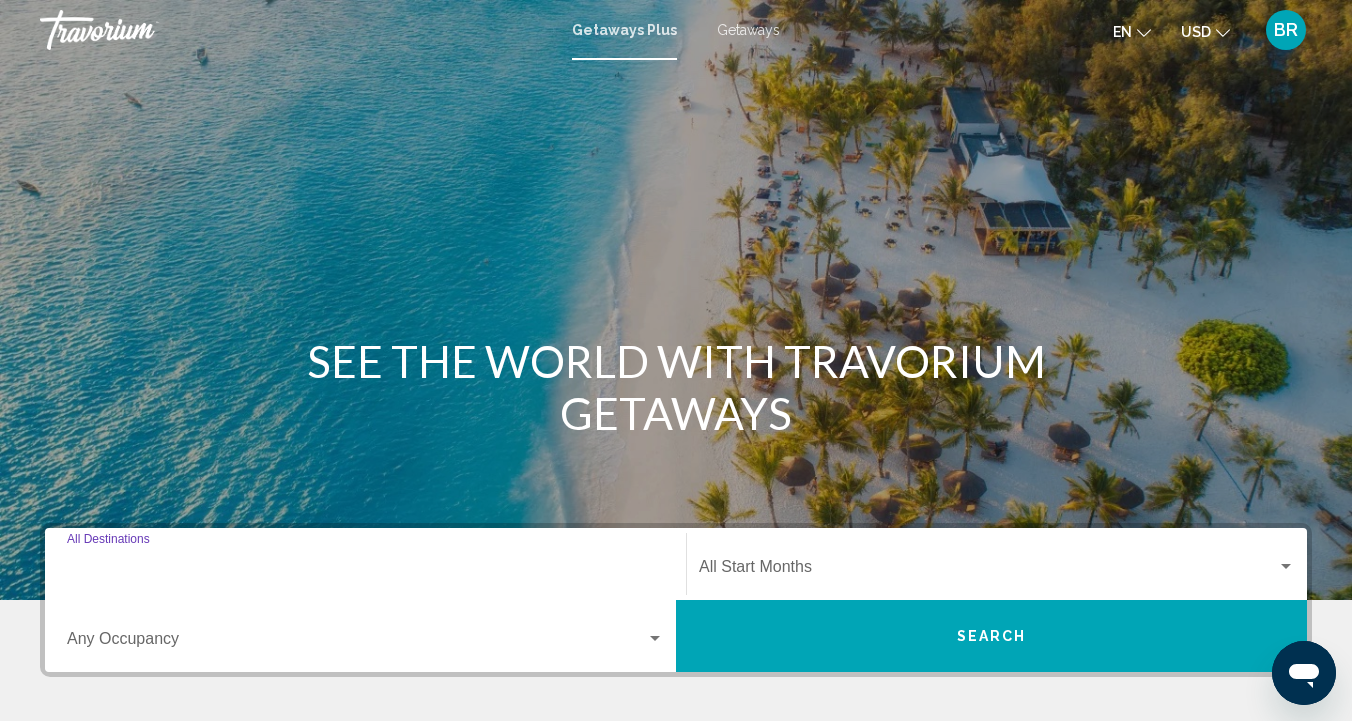 click on "Destination All Destinations" at bounding box center [365, 571] 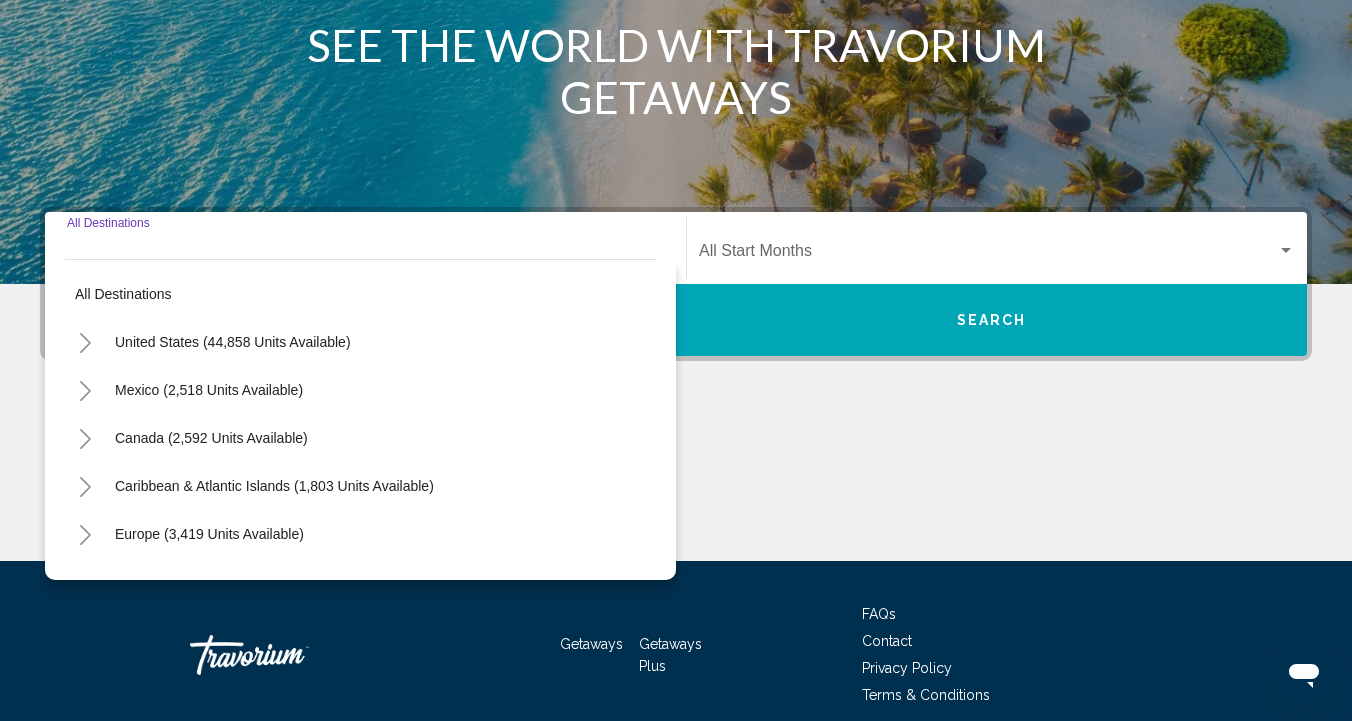 scroll, scrollTop: 401, scrollLeft: 0, axis: vertical 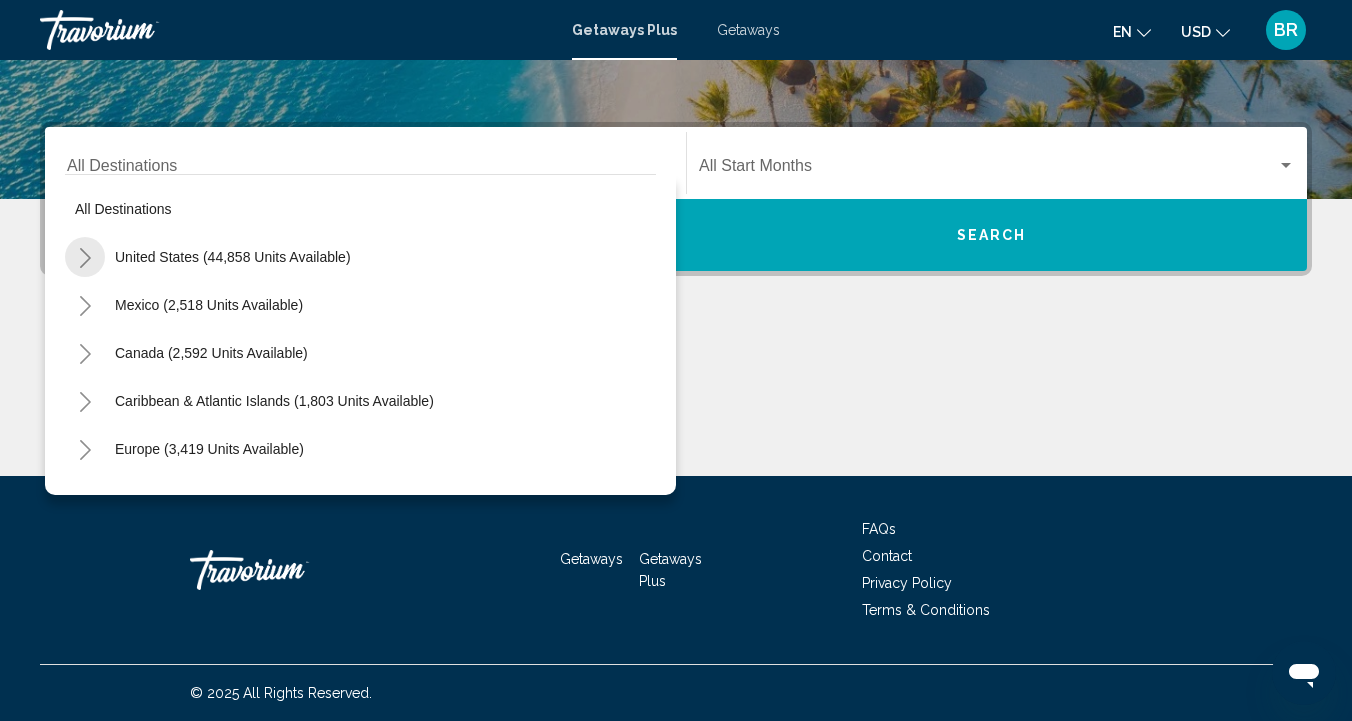 click 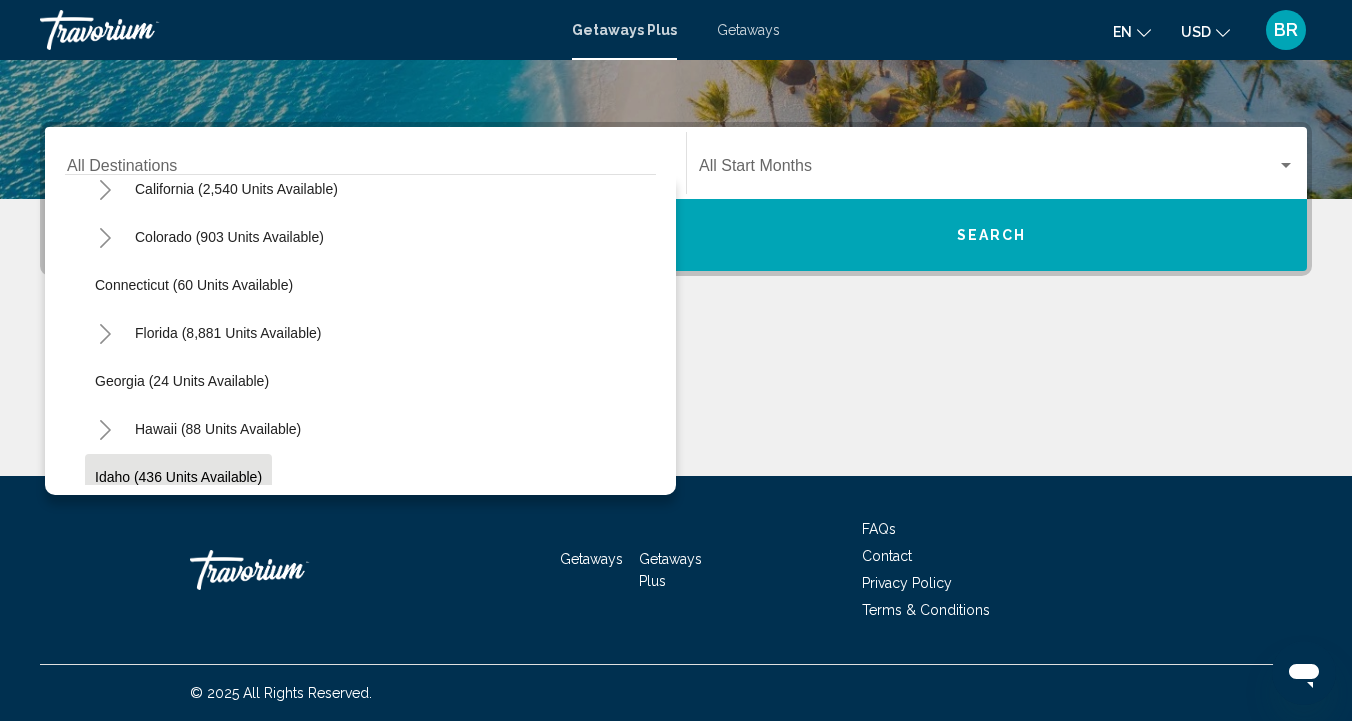 scroll, scrollTop: 210, scrollLeft: 0, axis: vertical 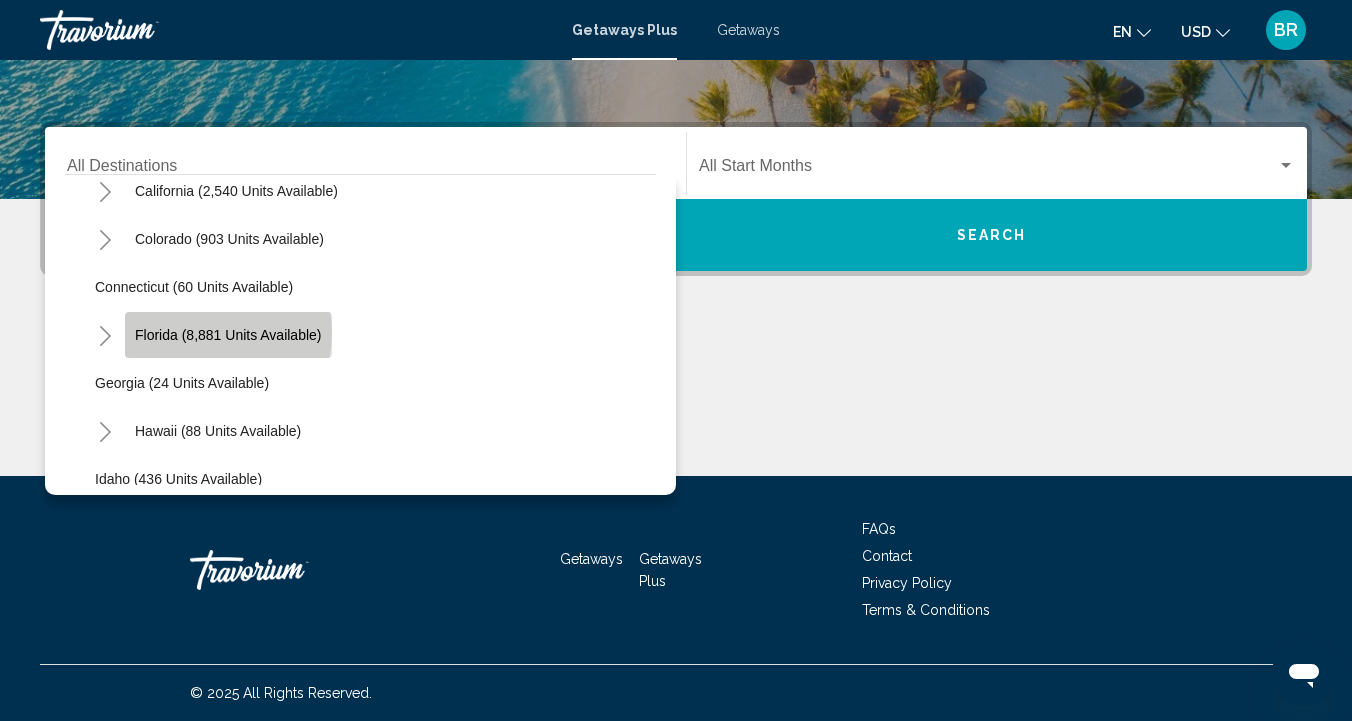 click on "Florida (8,881 units available)" 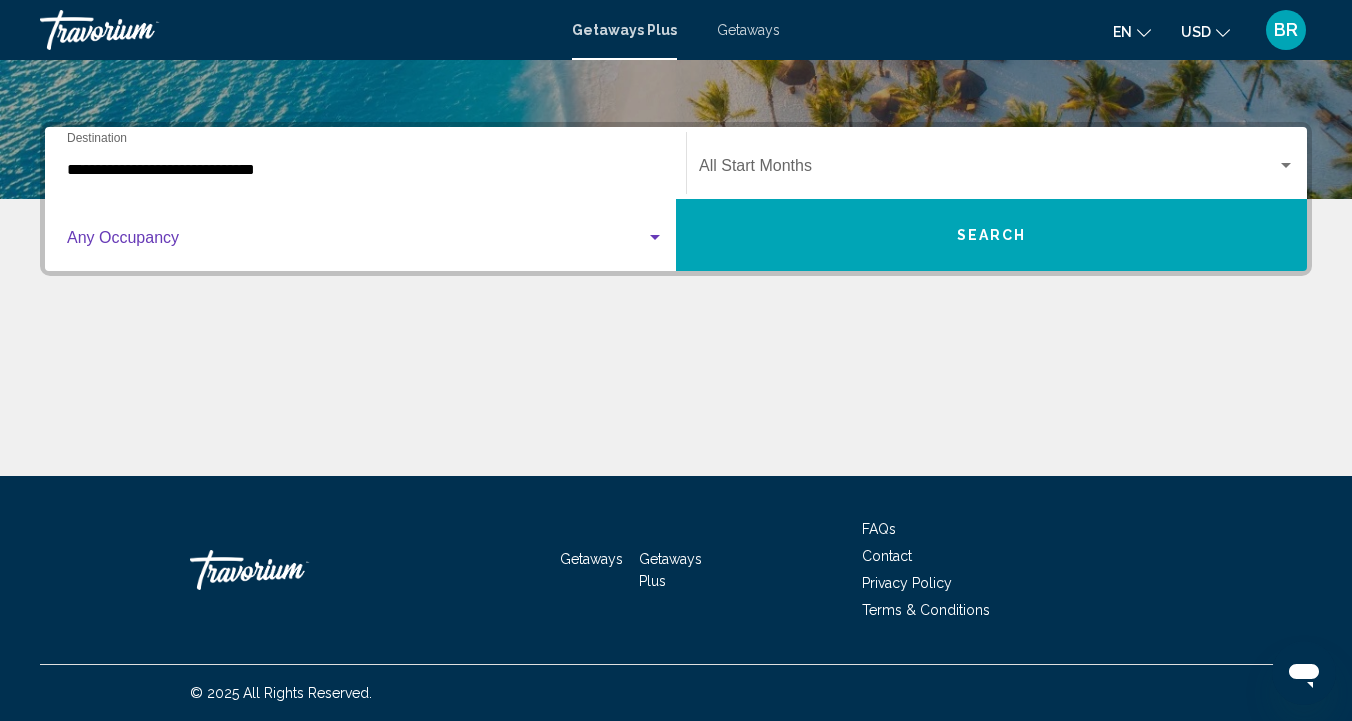 click at bounding box center (356, 242) 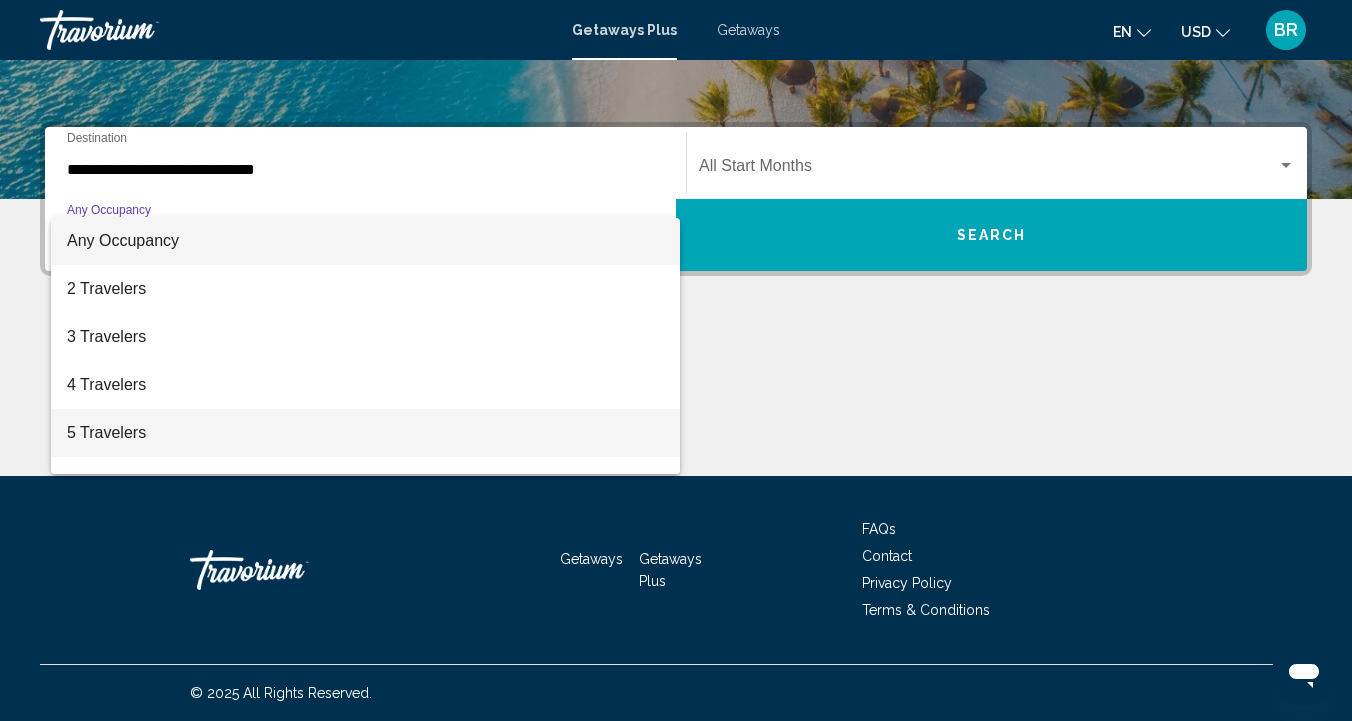 scroll, scrollTop: 0, scrollLeft: 0, axis: both 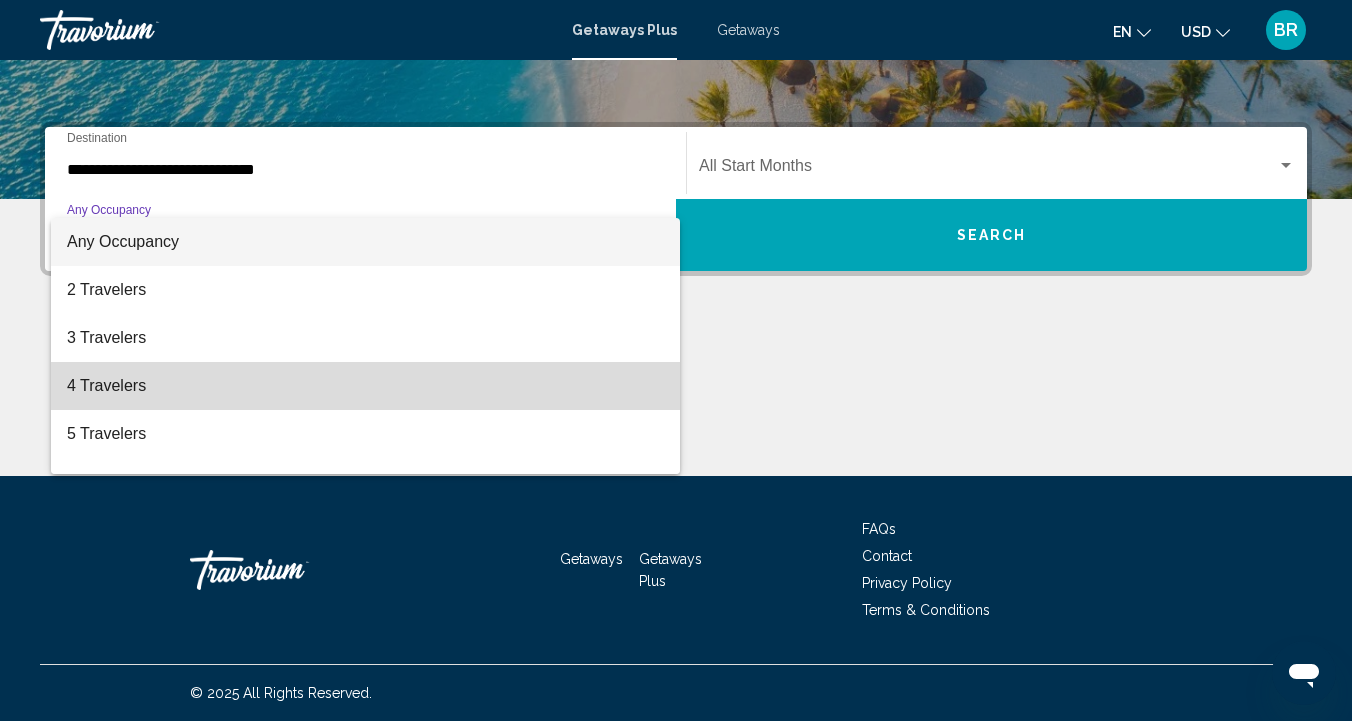 click on "4 Travelers" at bounding box center (365, 386) 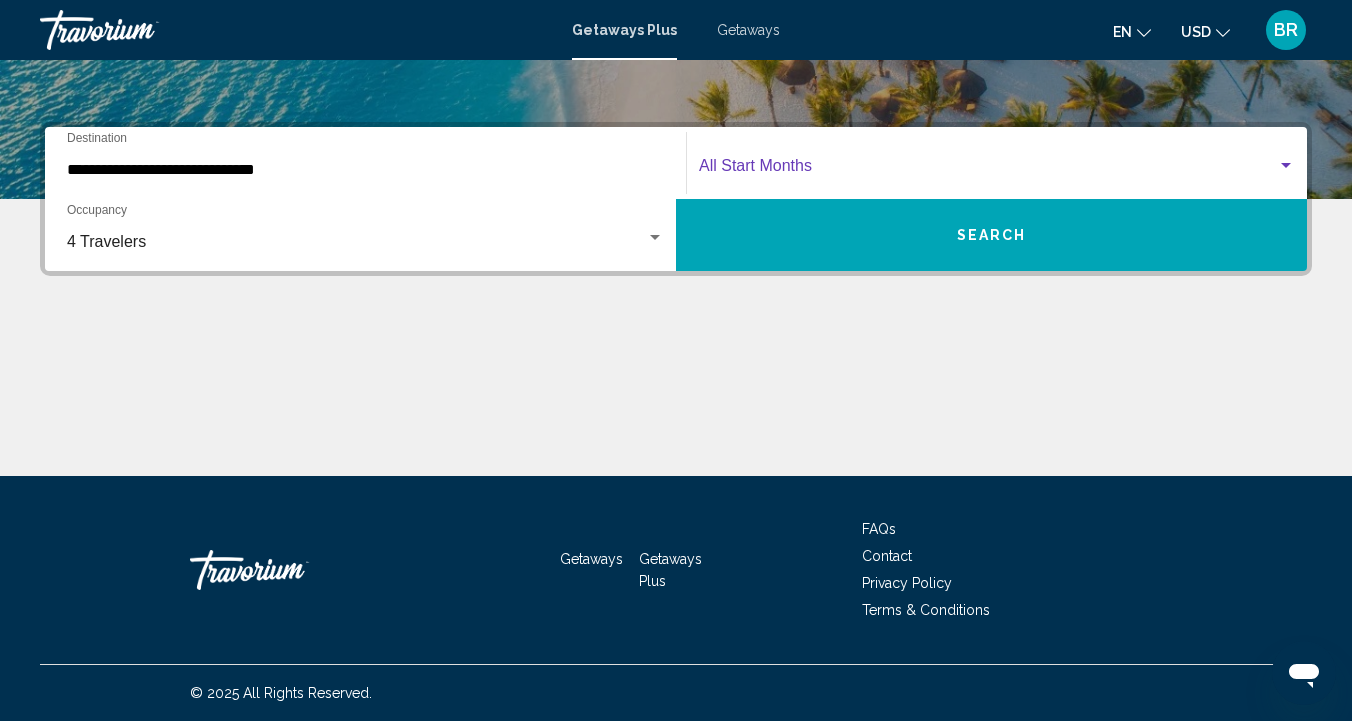click at bounding box center [1286, 166] 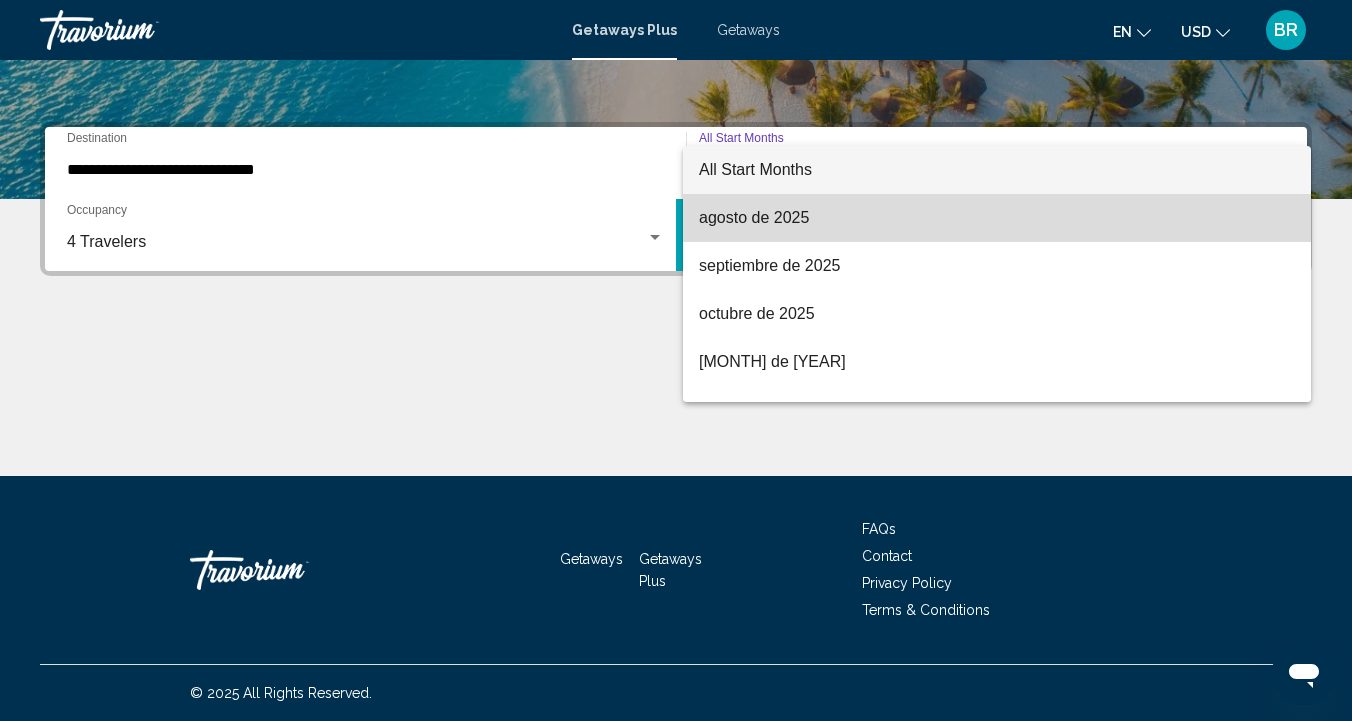 click on "agosto de 2025" at bounding box center (997, 218) 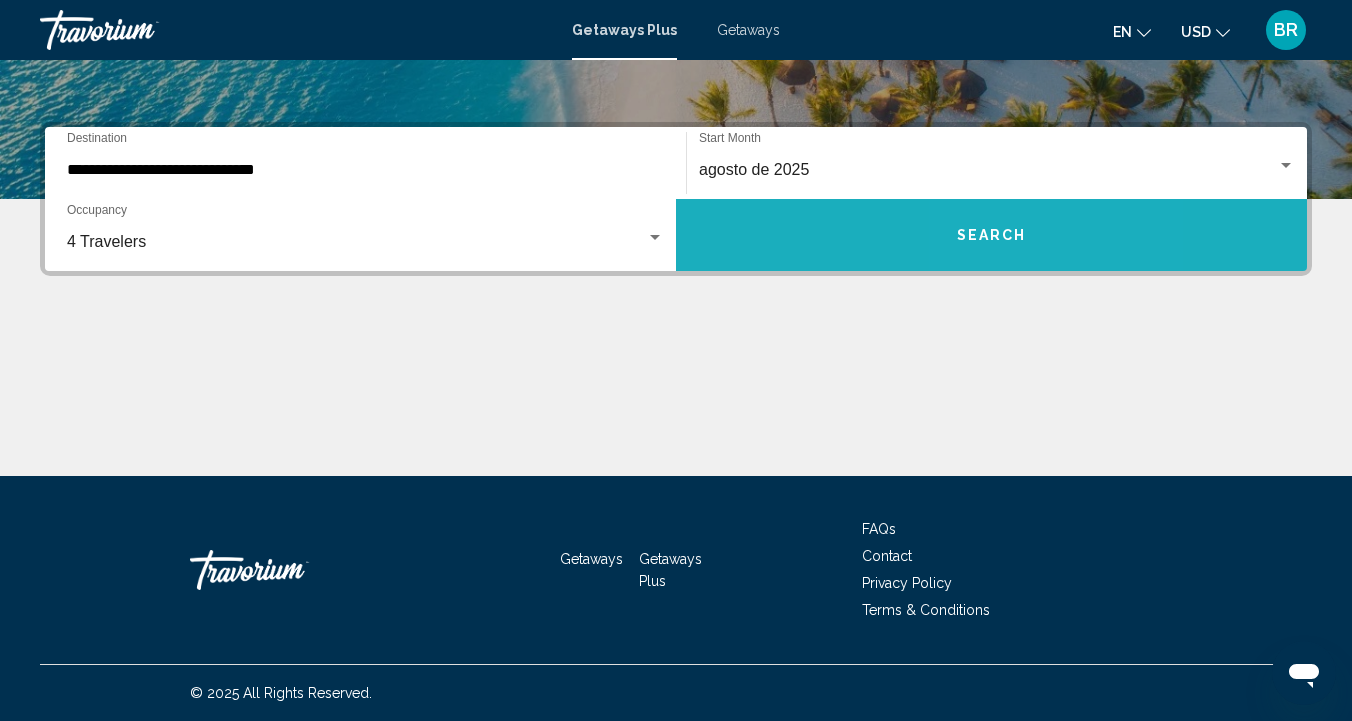 click on "Search" at bounding box center (992, 236) 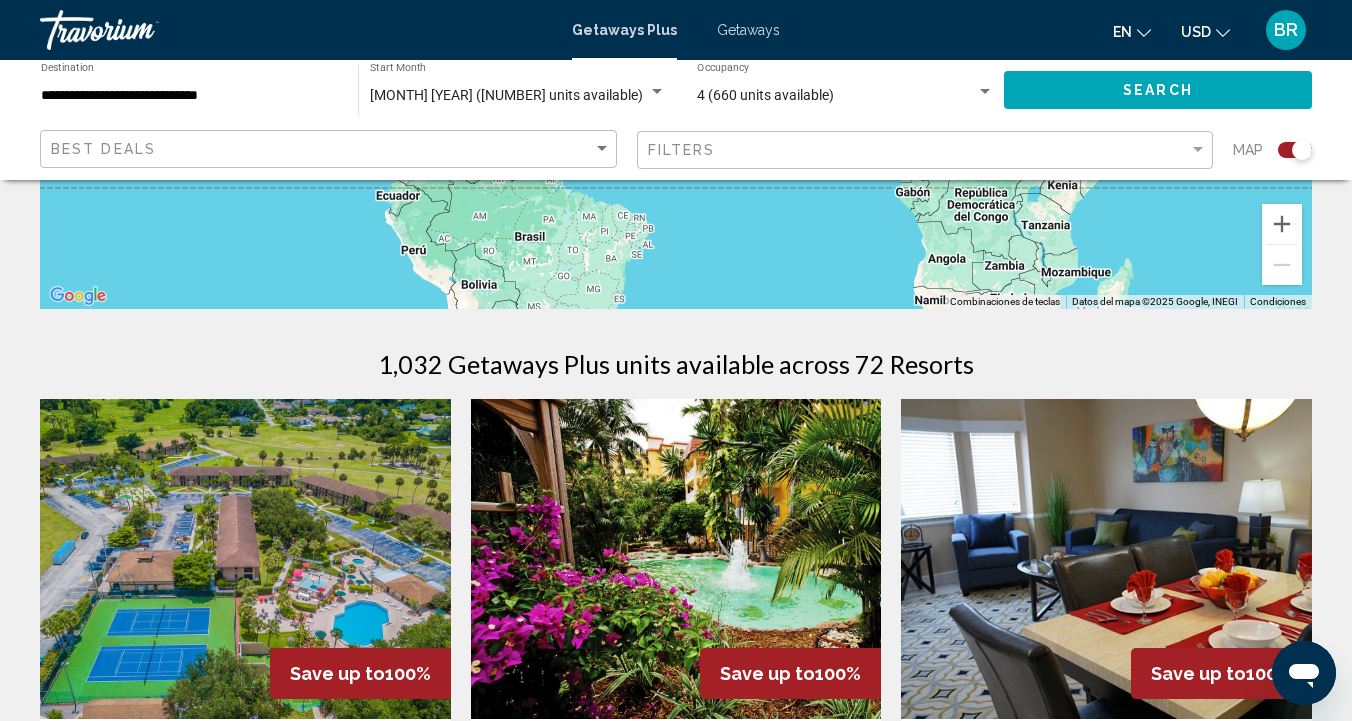 scroll, scrollTop: 489, scrollLeft: 0, axis: vertical 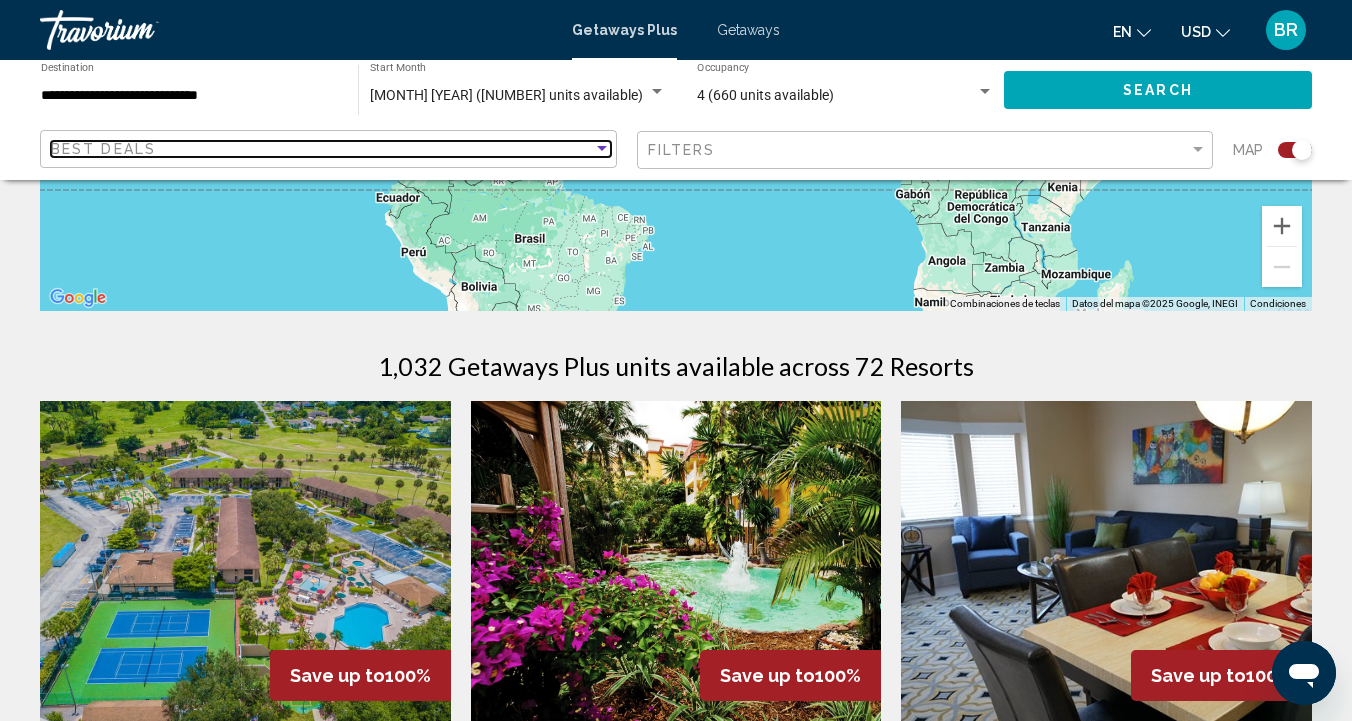 click at bounding box center (602, 148) 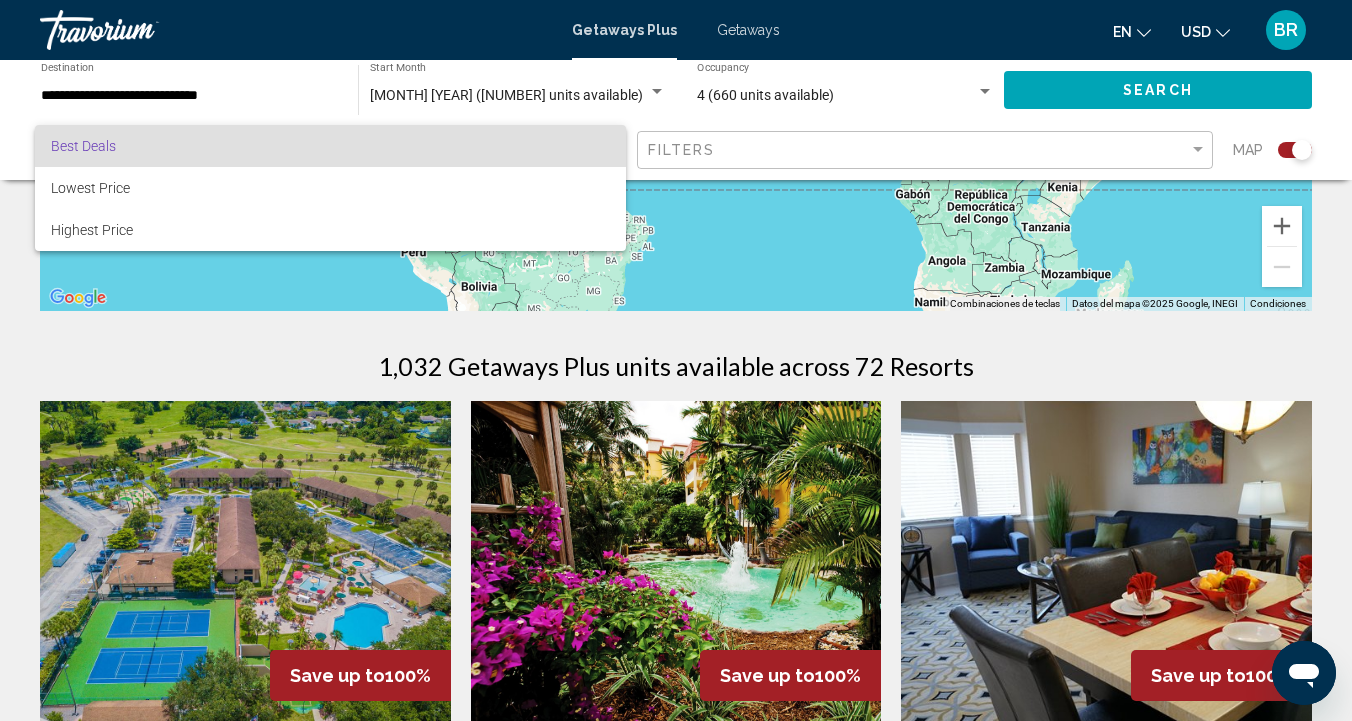 click at bounding box center [676, 360] 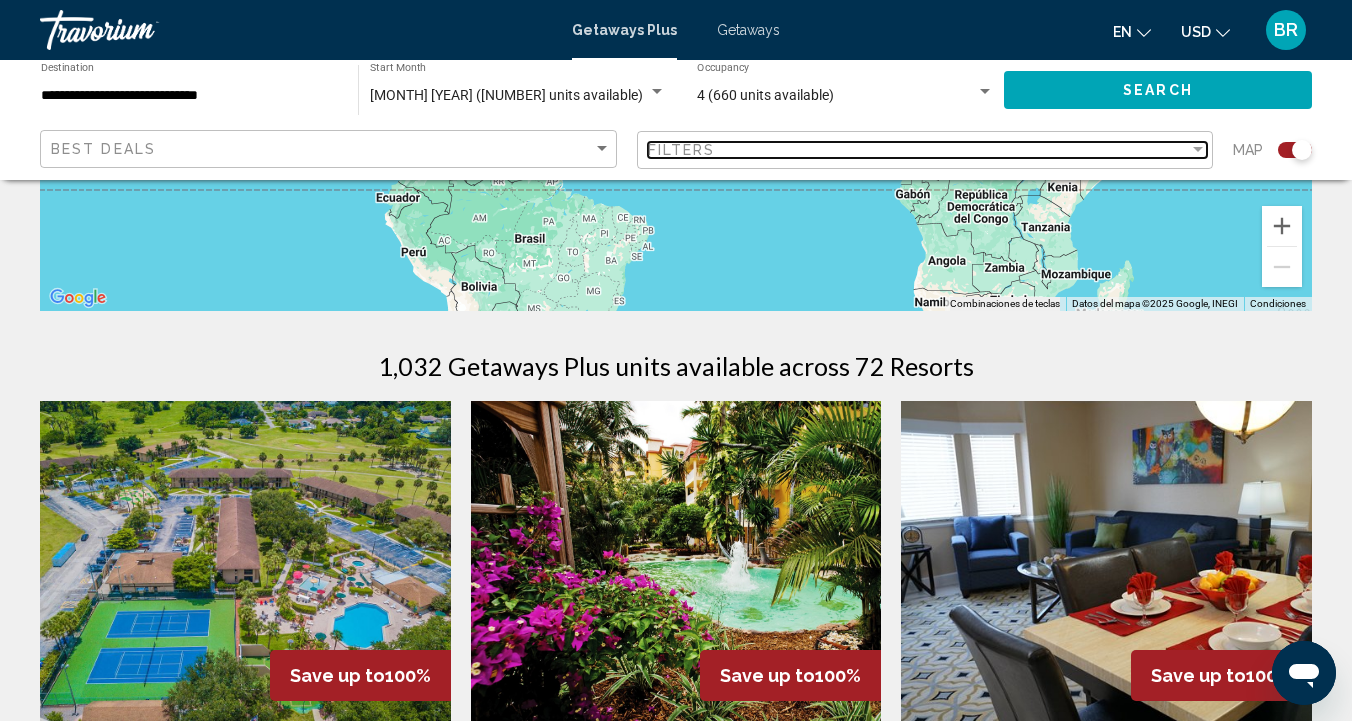 click at bounding box center [1198, 149] 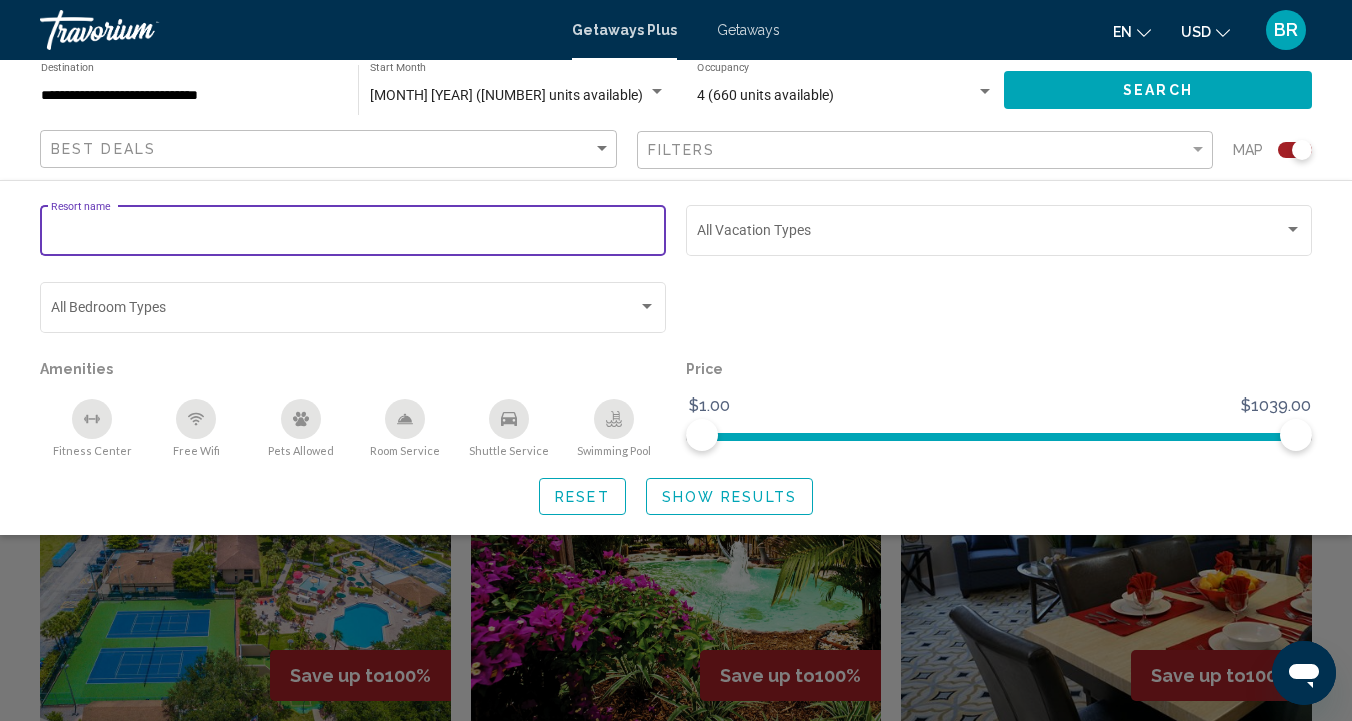 click on "Resort name" at bounding box center (353, 234) 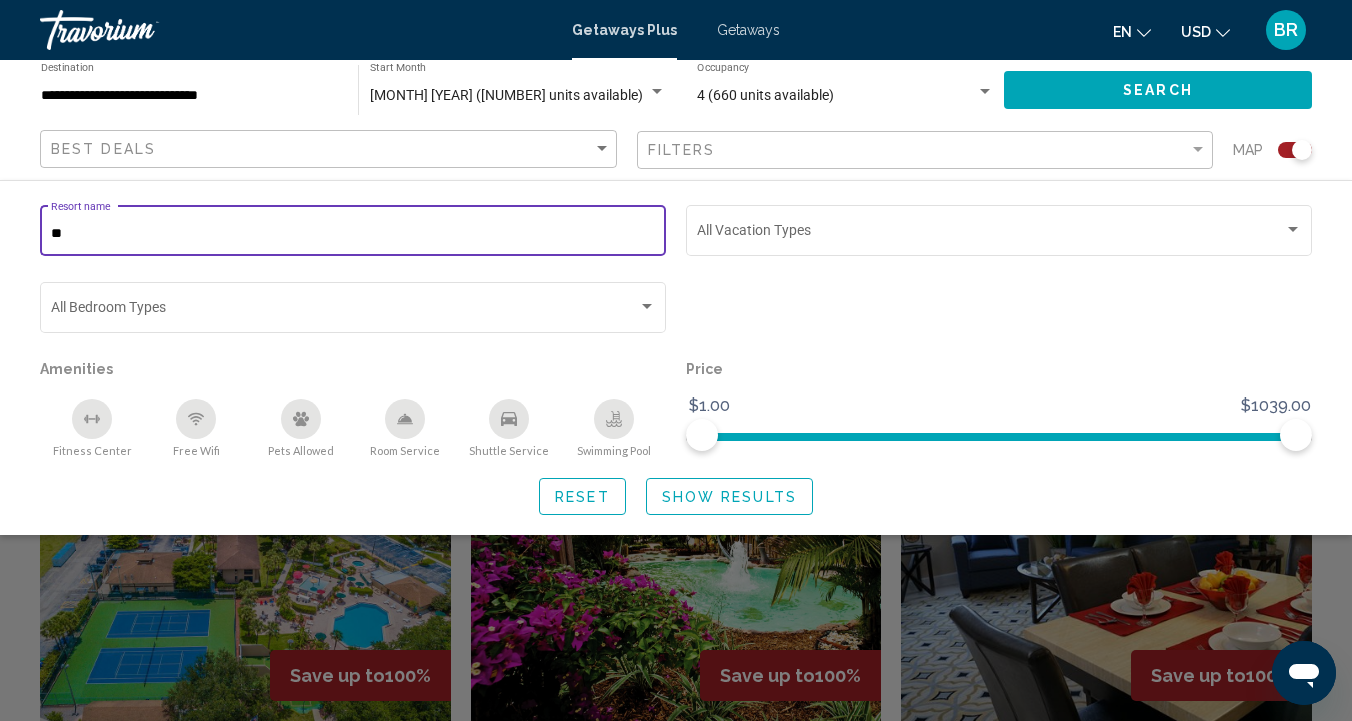 type on "*" 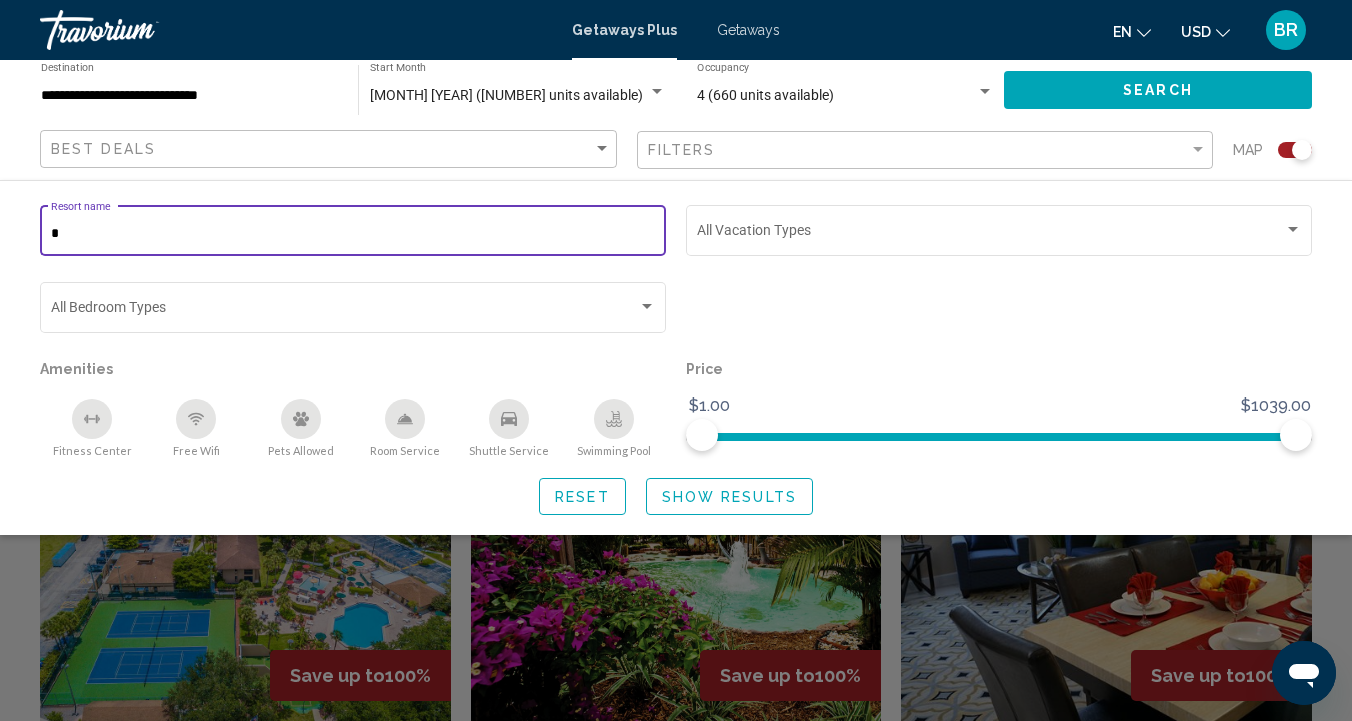 type 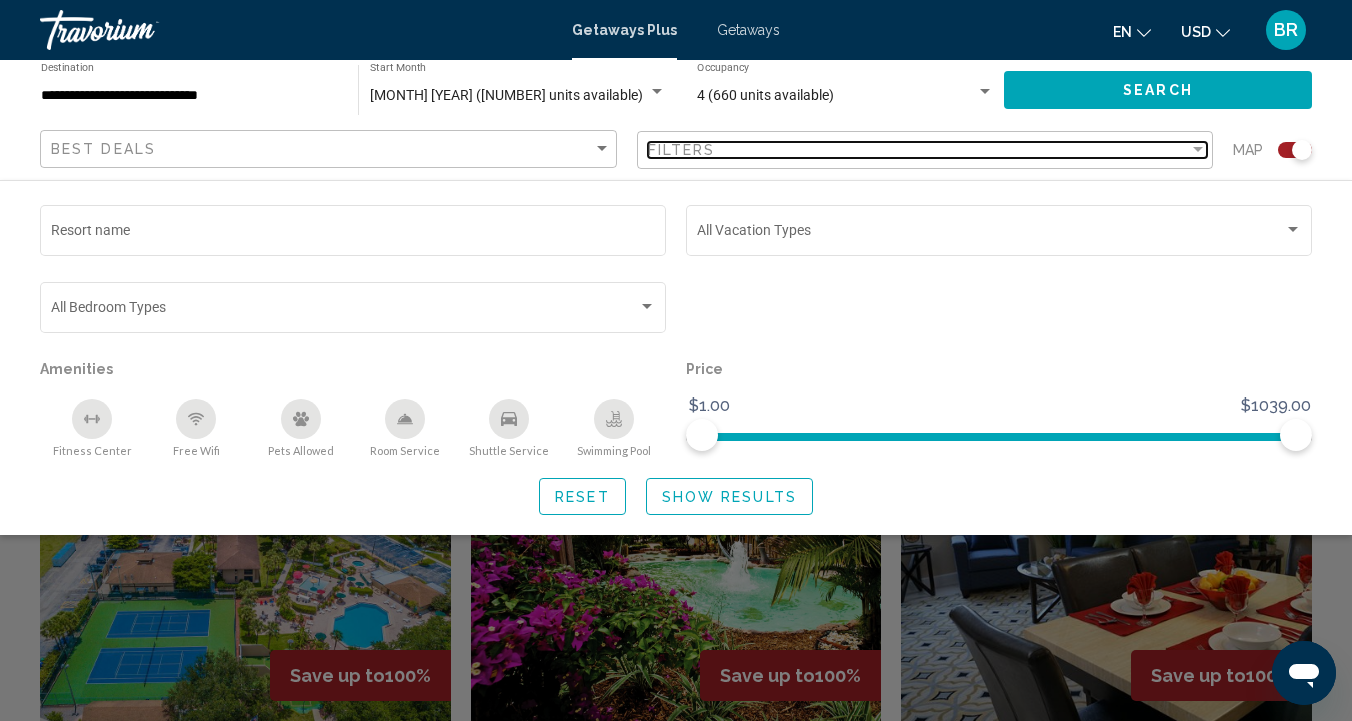 click on "Filters" at bounding box center (919, 150) 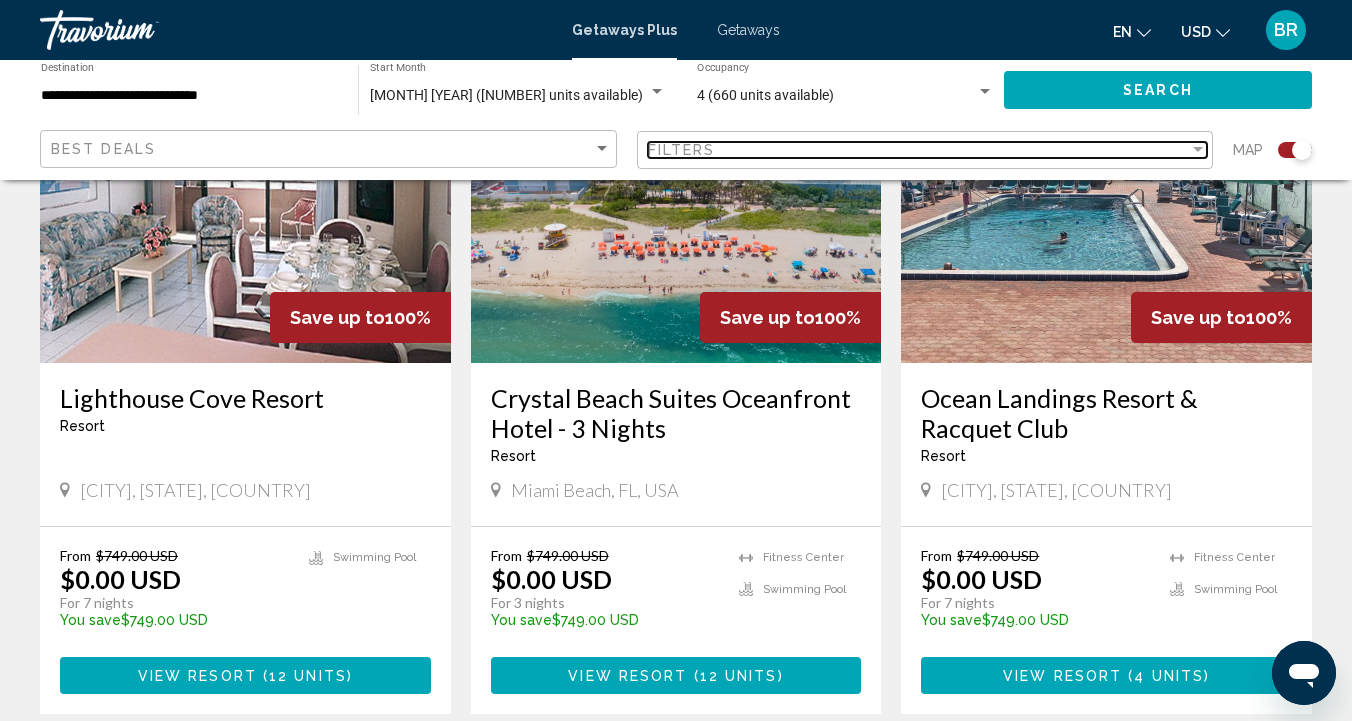 scroll, scrollTop: 2263, scrollLeft: 0, axis: vertical 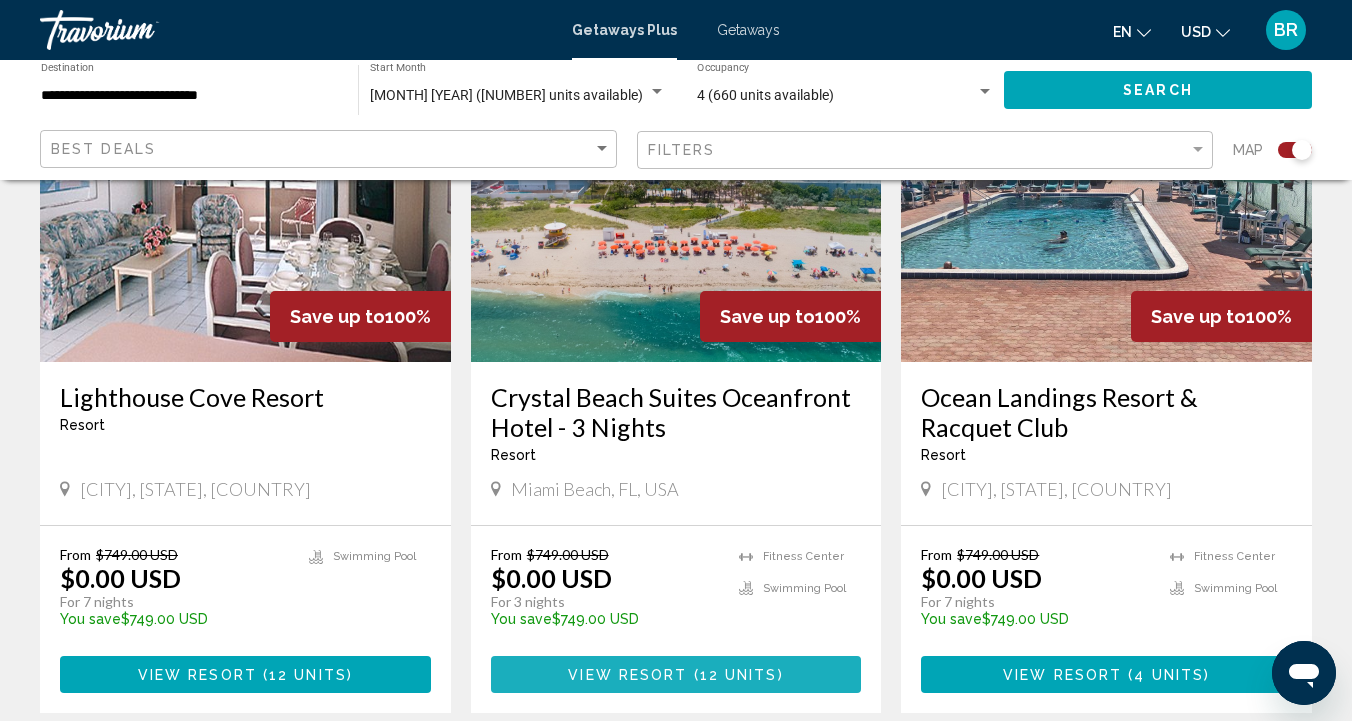 click on "View Resort" at bounding box center [627, 675] 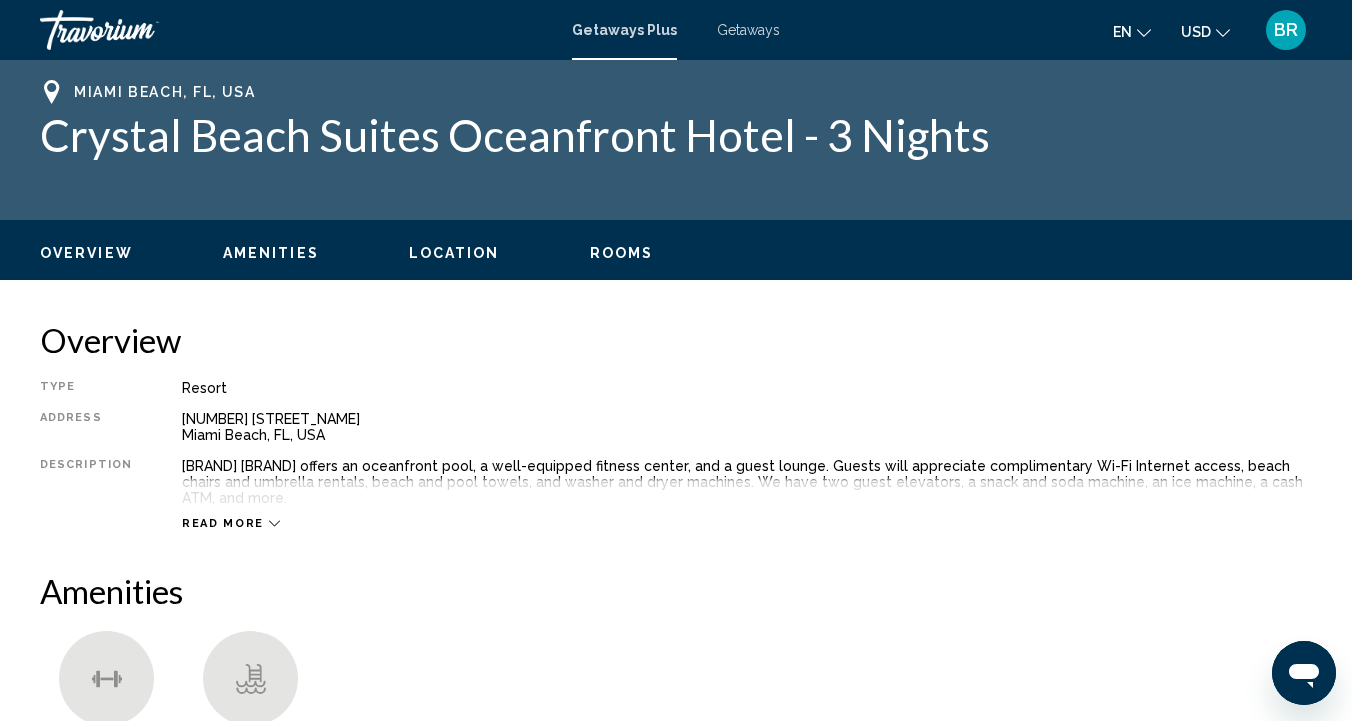 scroll, scrollTop: 1, scrollLeft: 0, axis: vertical 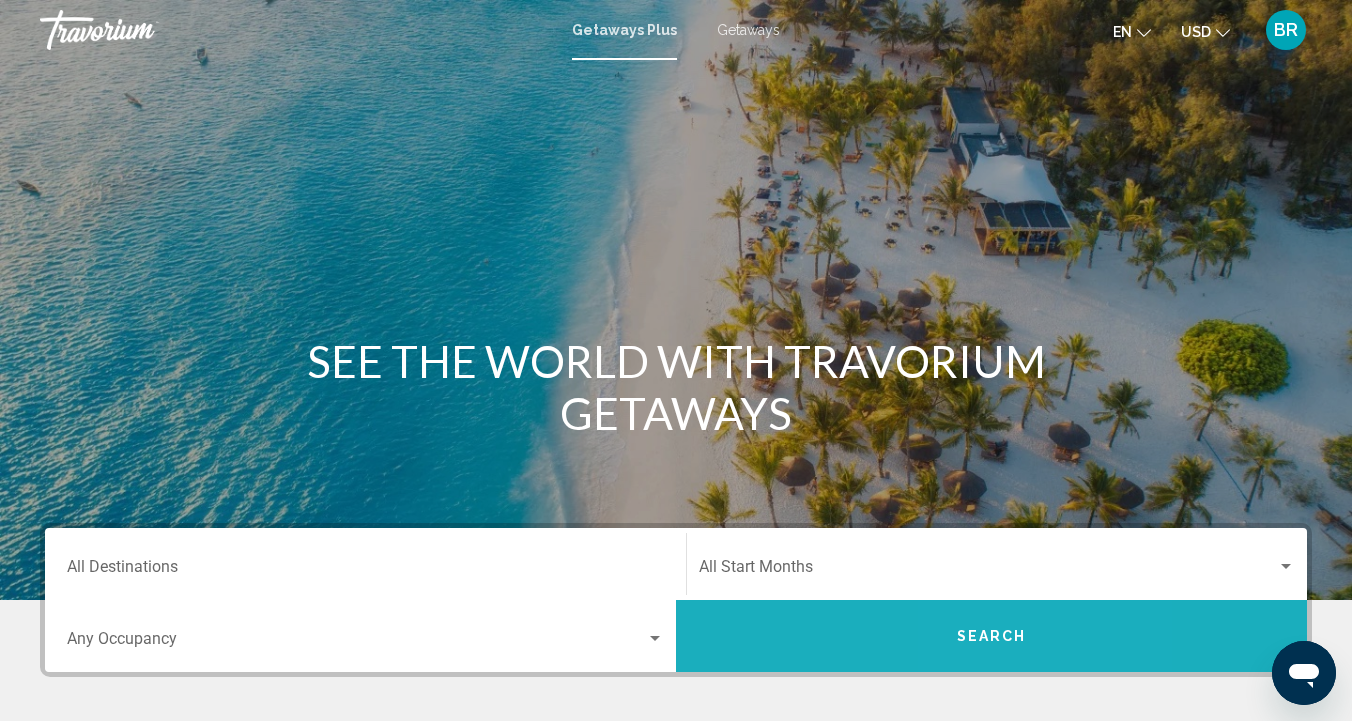 click on "Search" at bounding box center (992, 637) 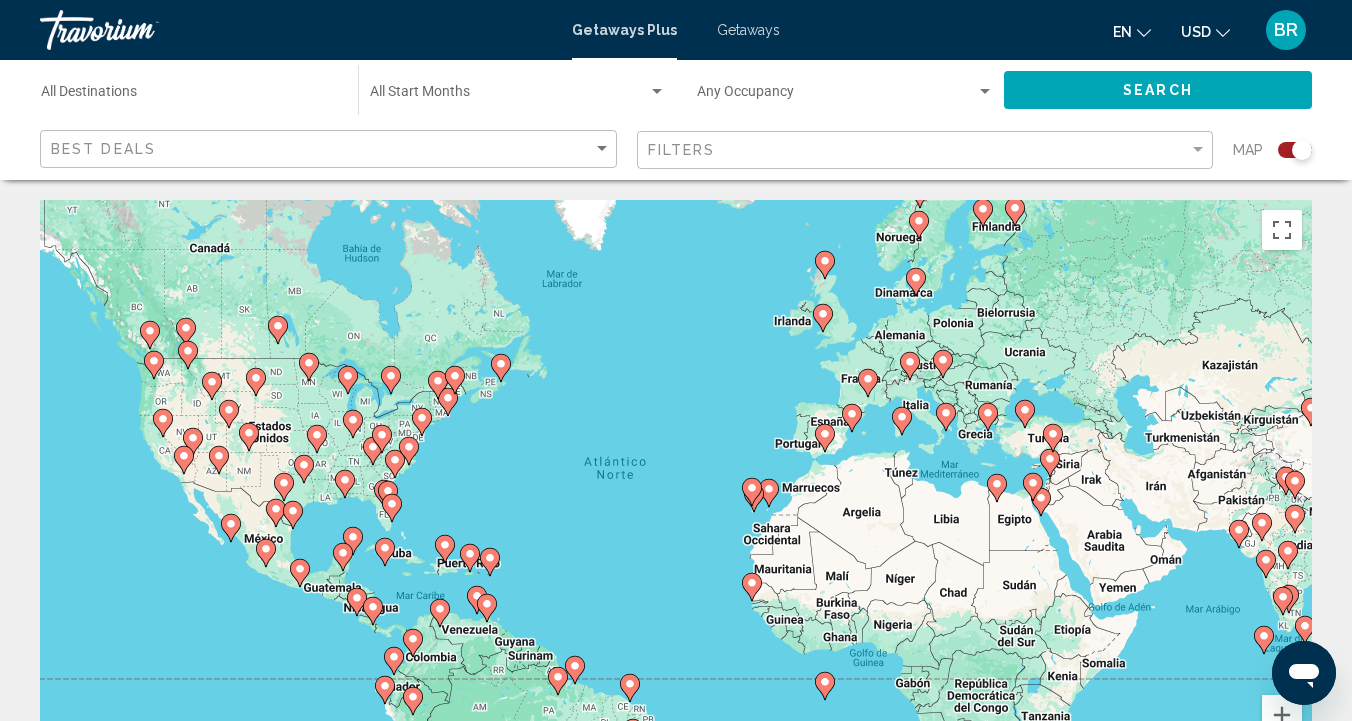 scroll, scrollTop: 0, scrollLeft: 0, axis: both 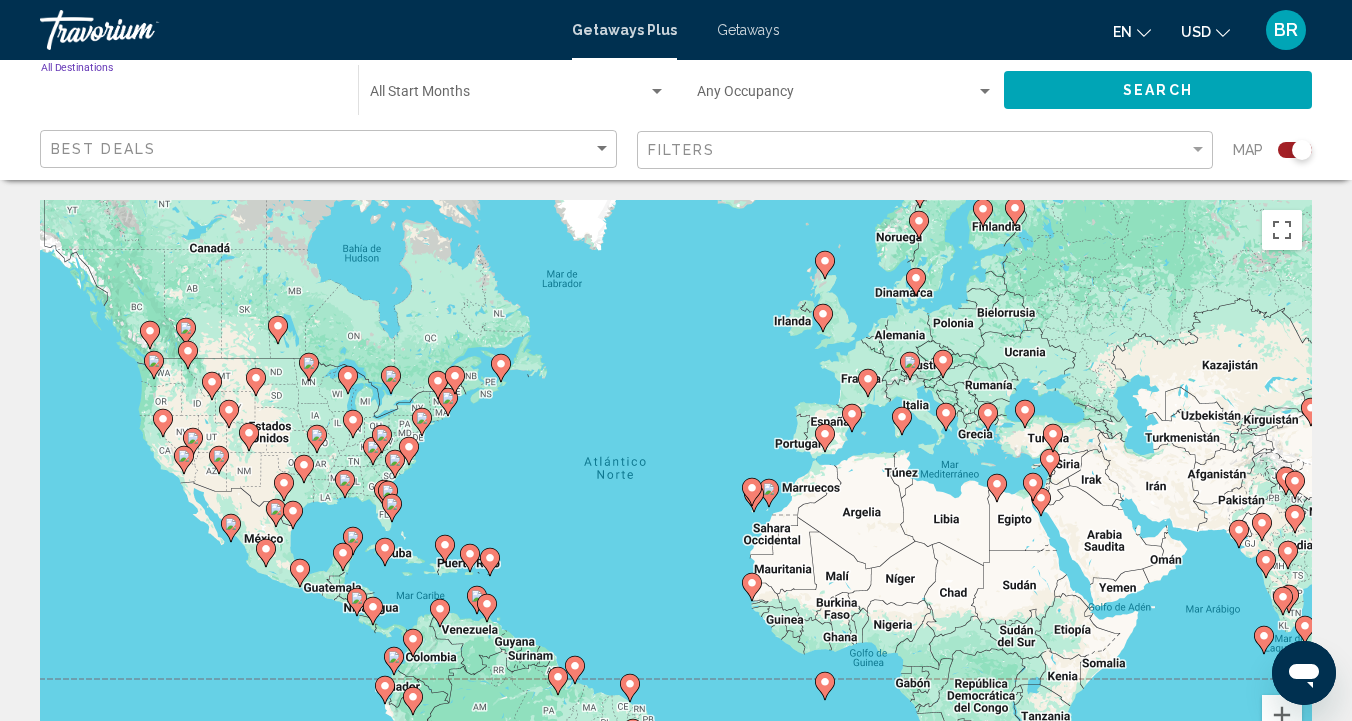click on "Destination All Destinations" at bounding box center (189, 96) 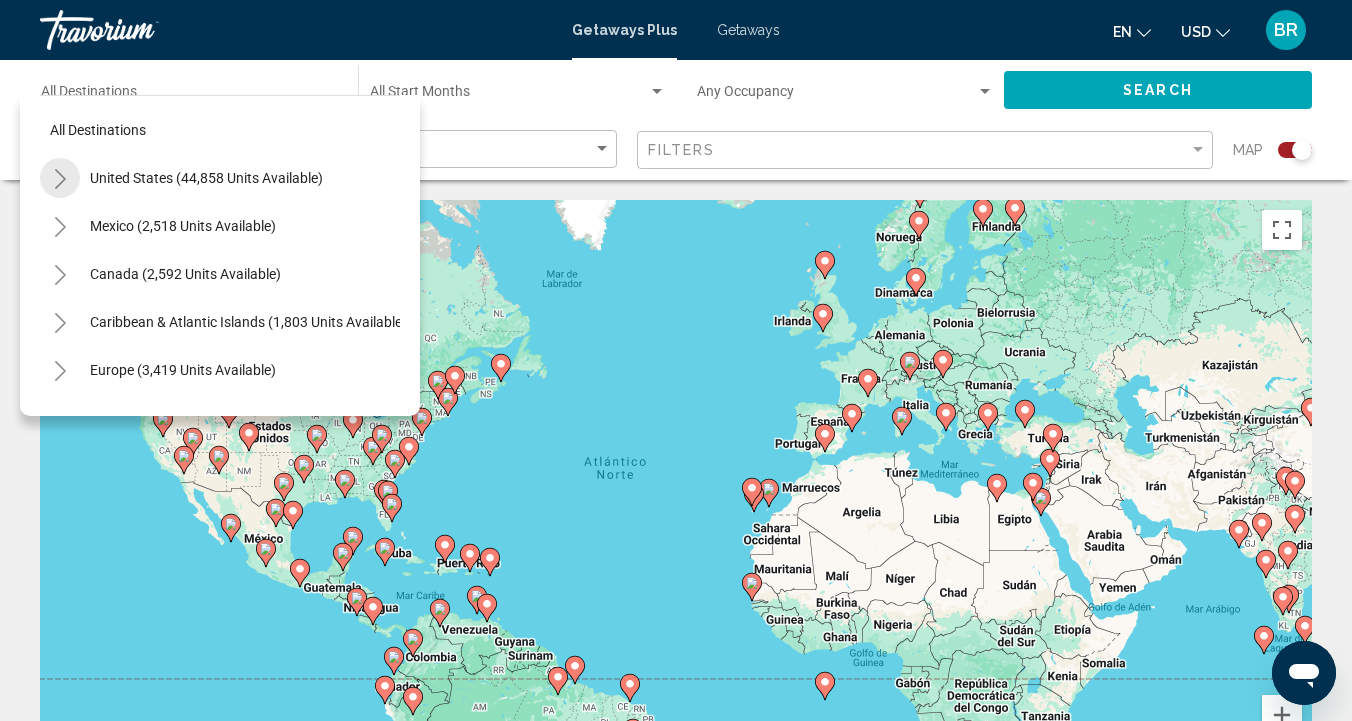 click 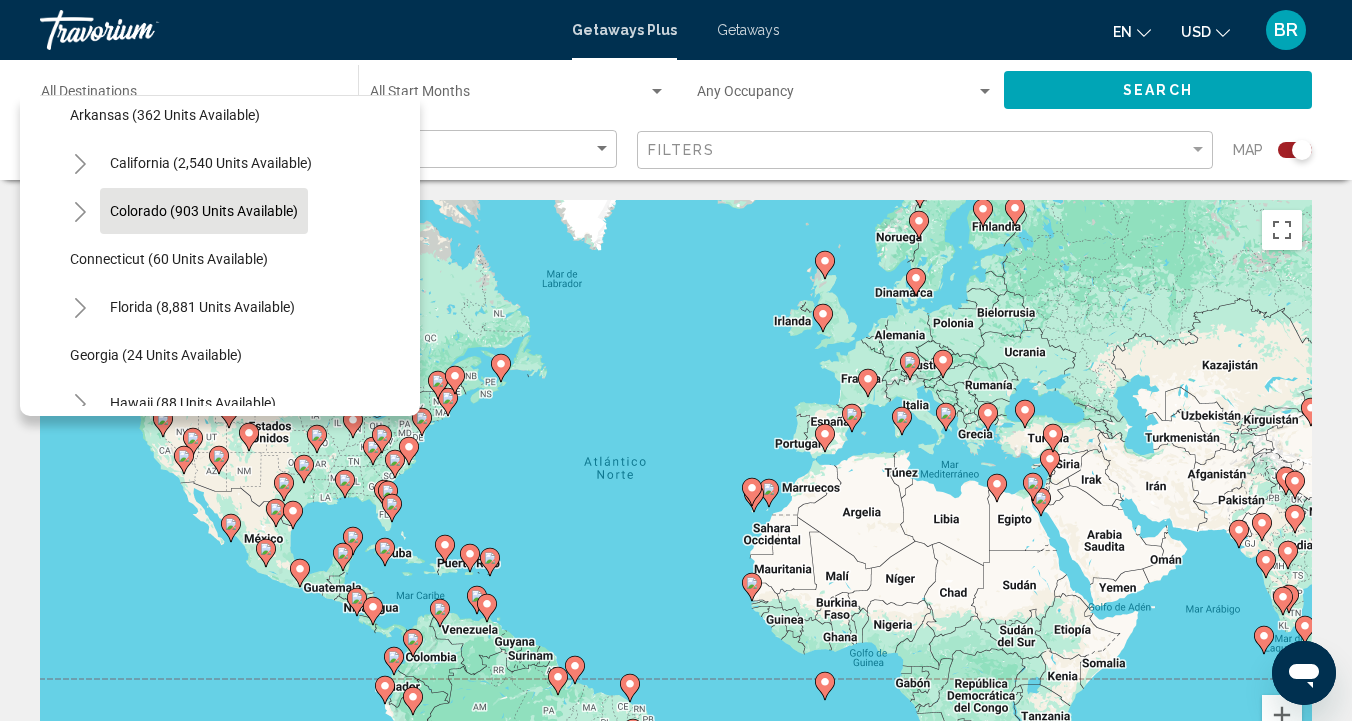 scroll, scrollTop: 175, scrollLeft: 0, axis: vertical 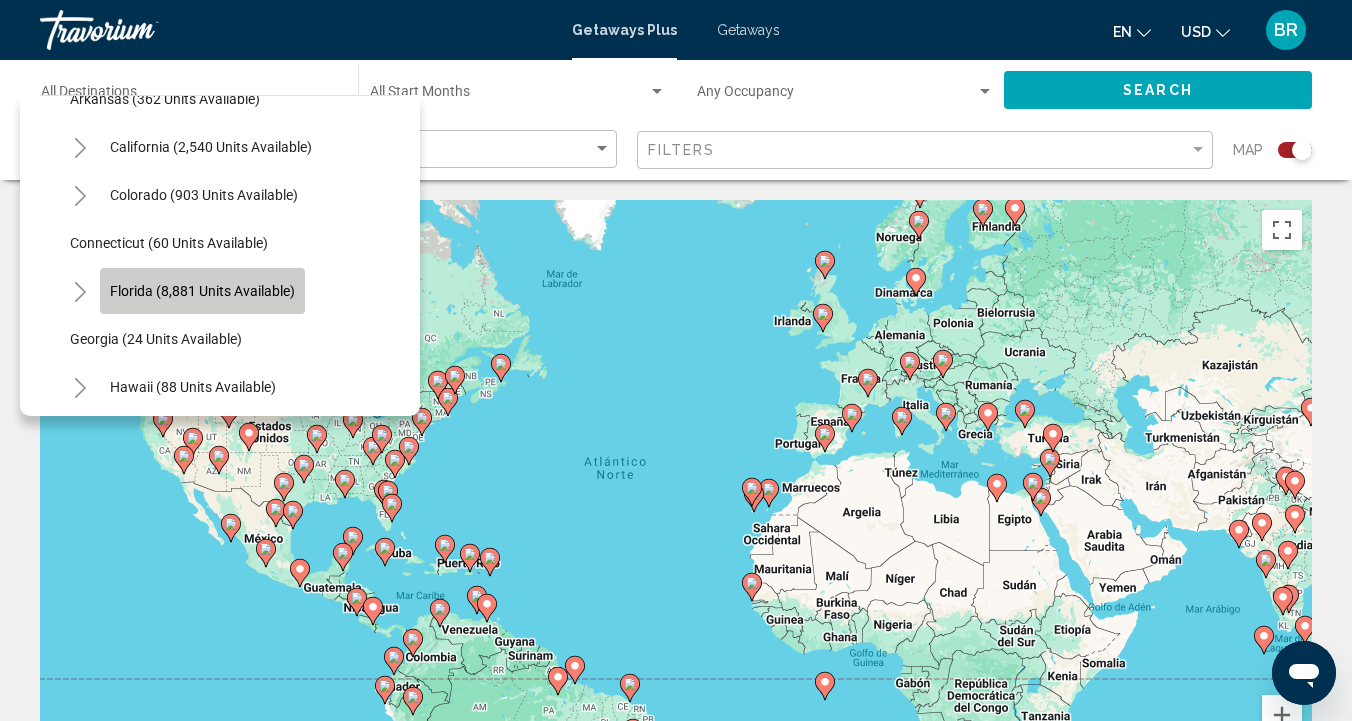 click on "Florida (8,881 units available)" 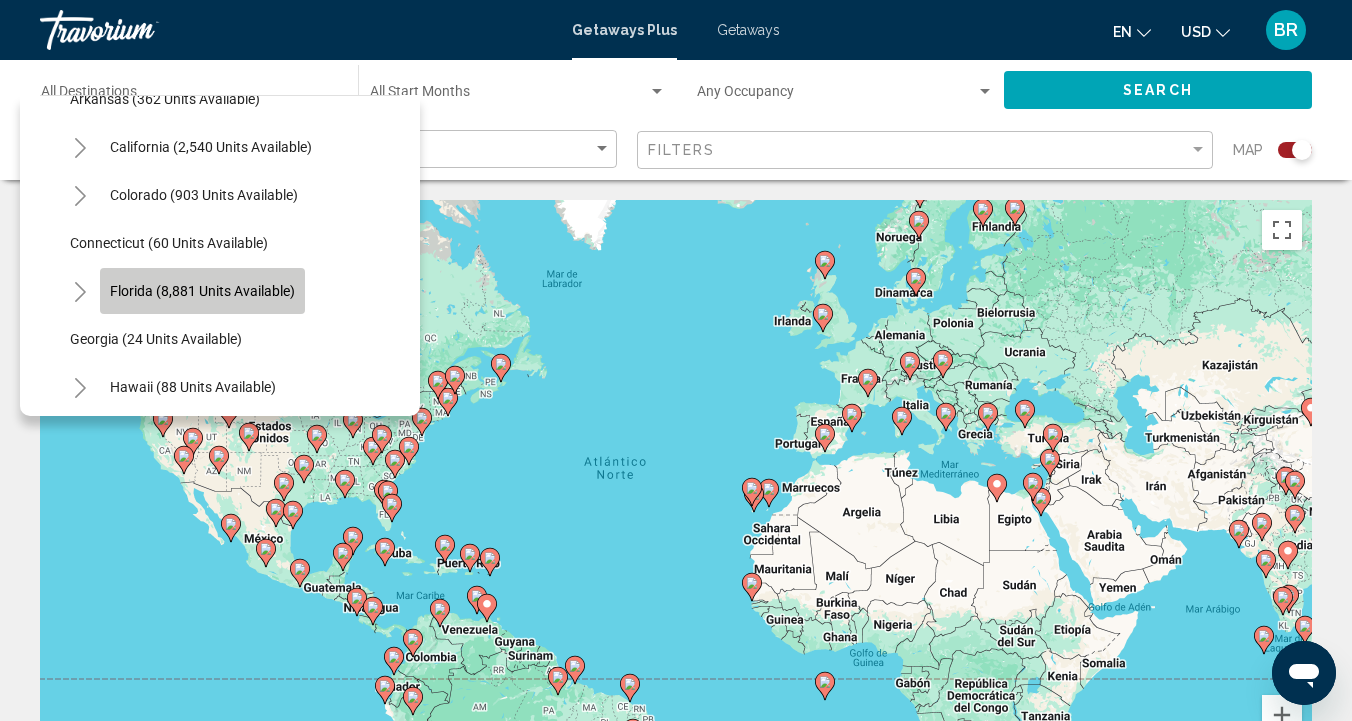 type on "**********" 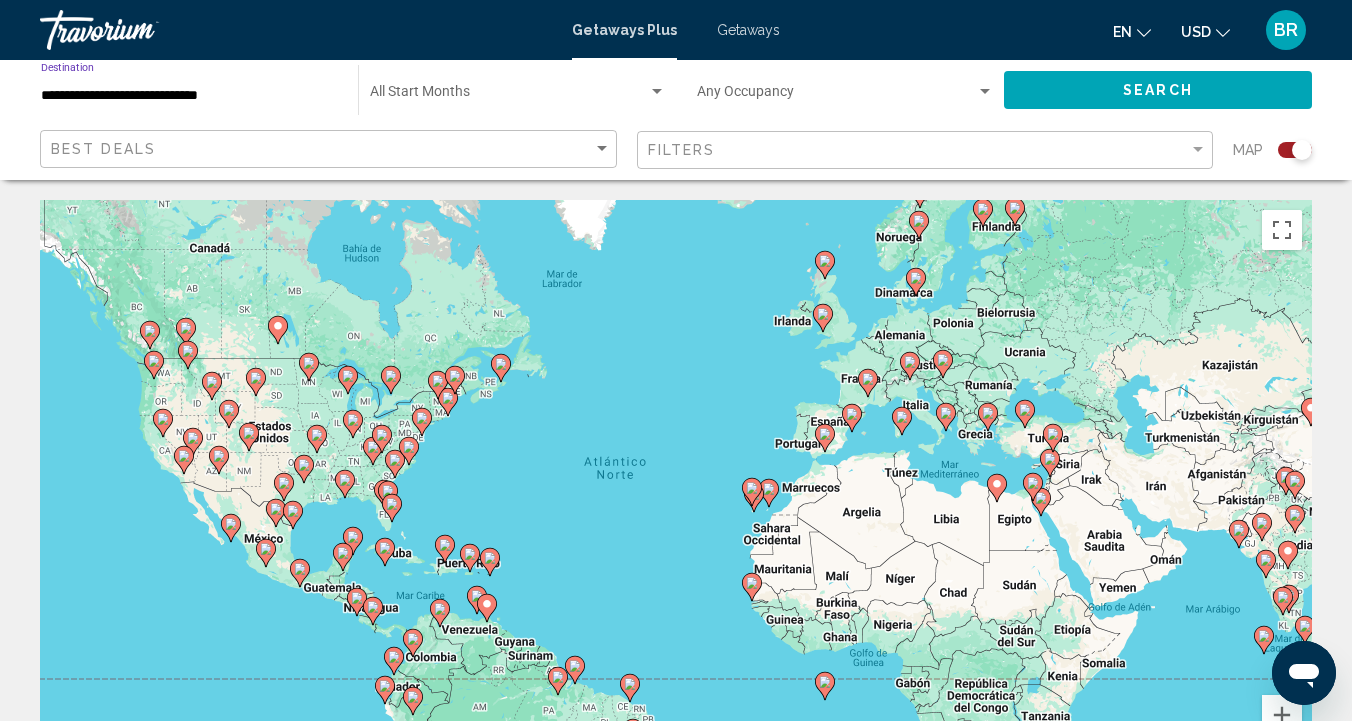 scroll, scrollTop: 0, scrollLeft: 0, axis: both 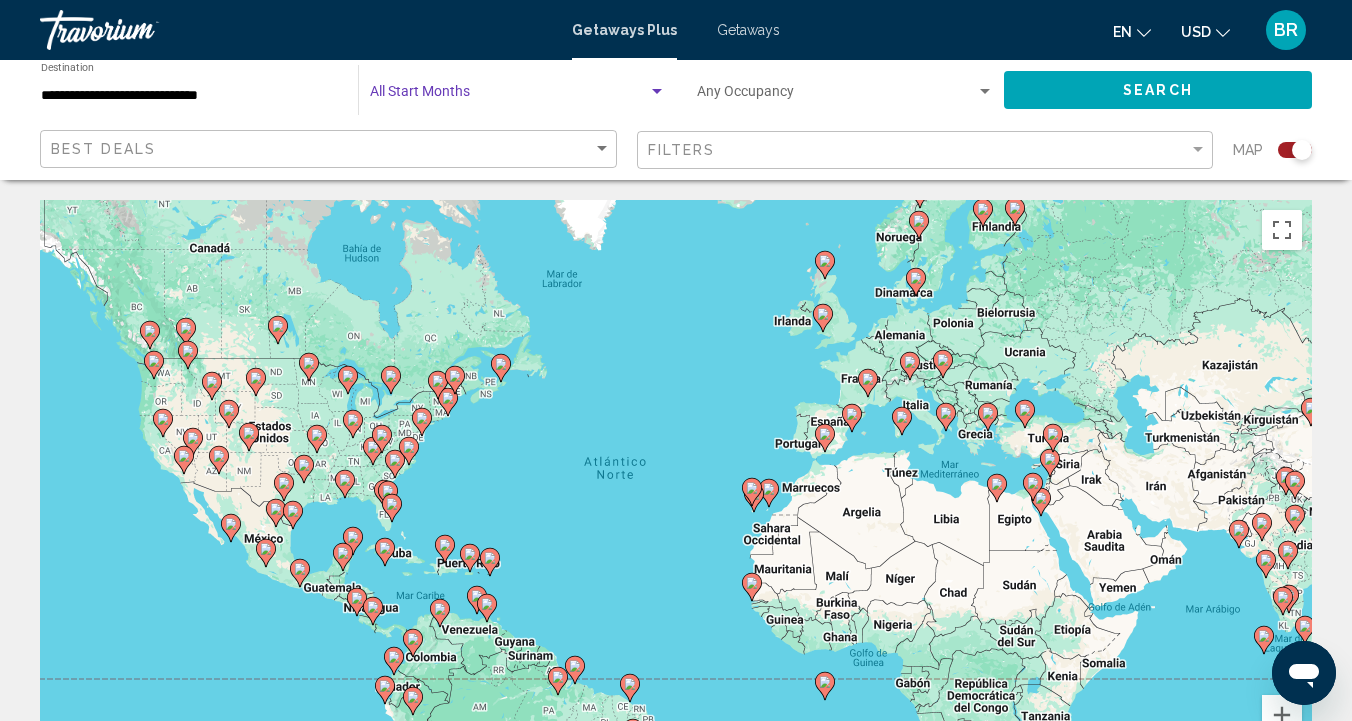 click at bounding box center (509, 96) 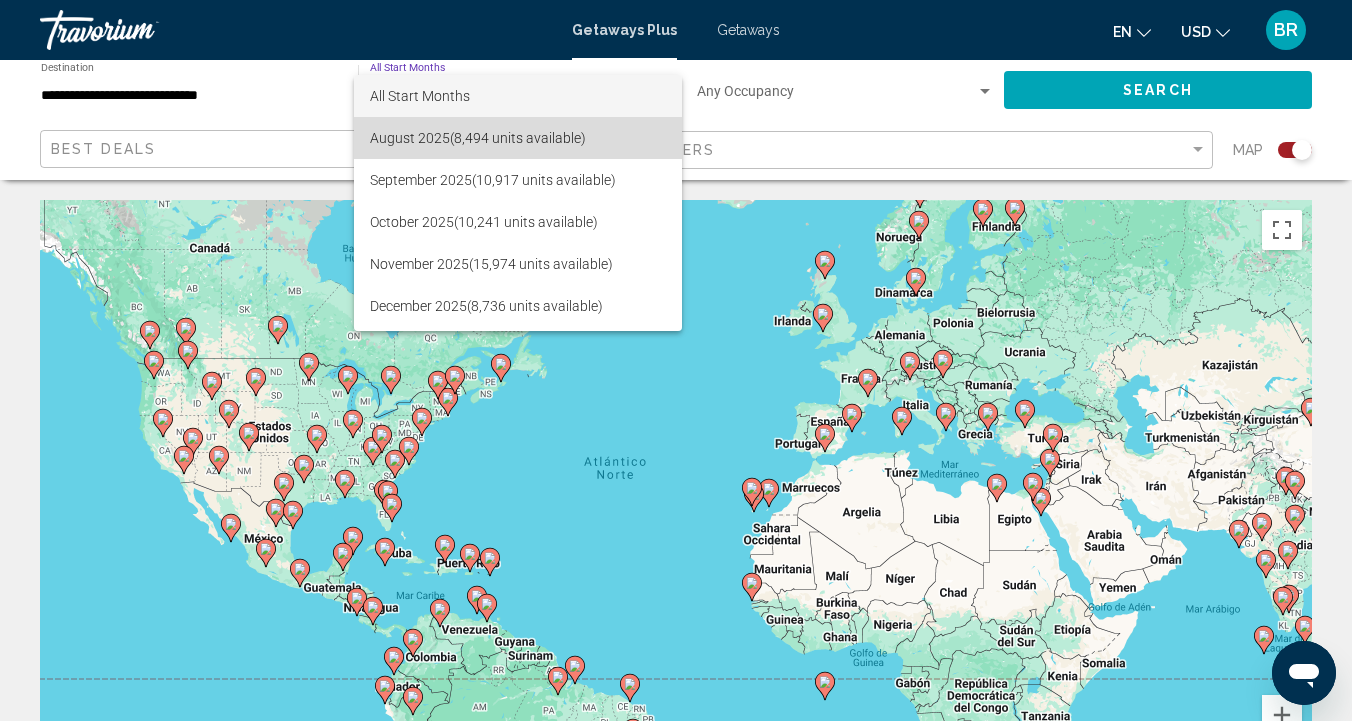 click on "August 2025  (8,494 units available)" at bounding box center (518, 138) 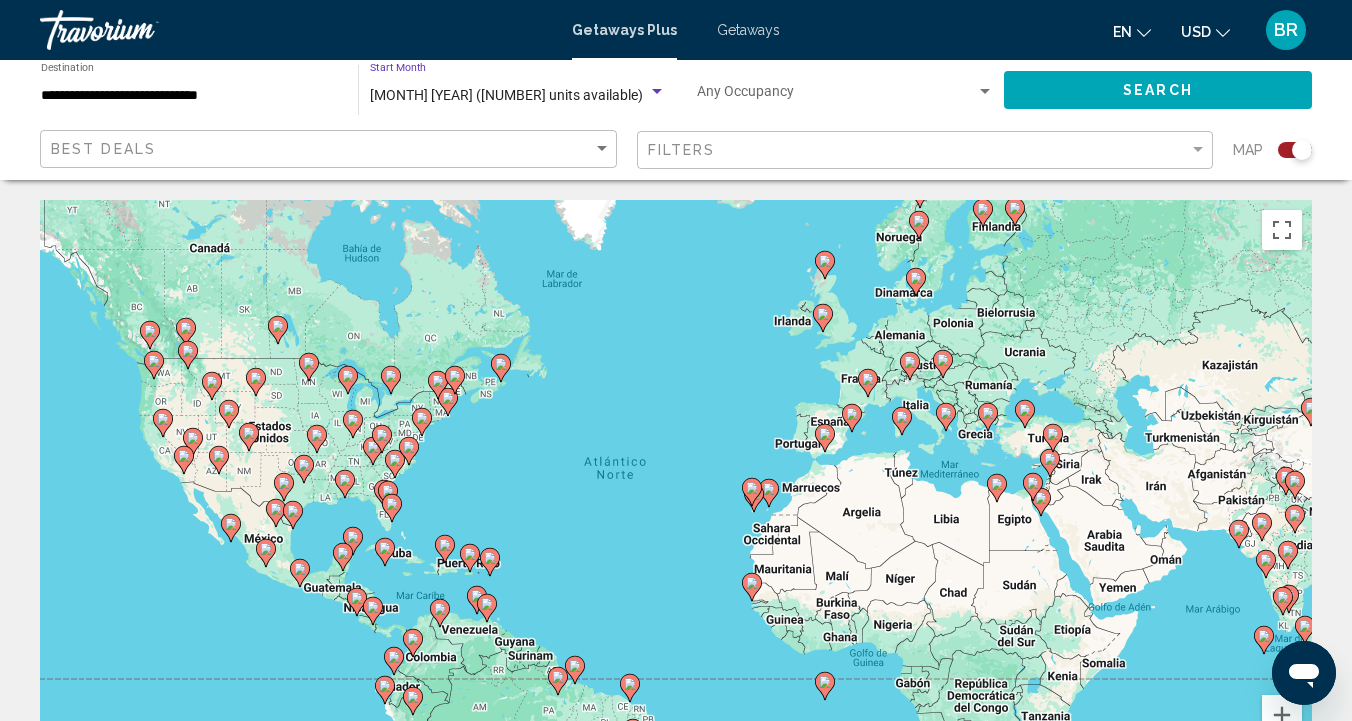 click at bounding box center [657, 91] 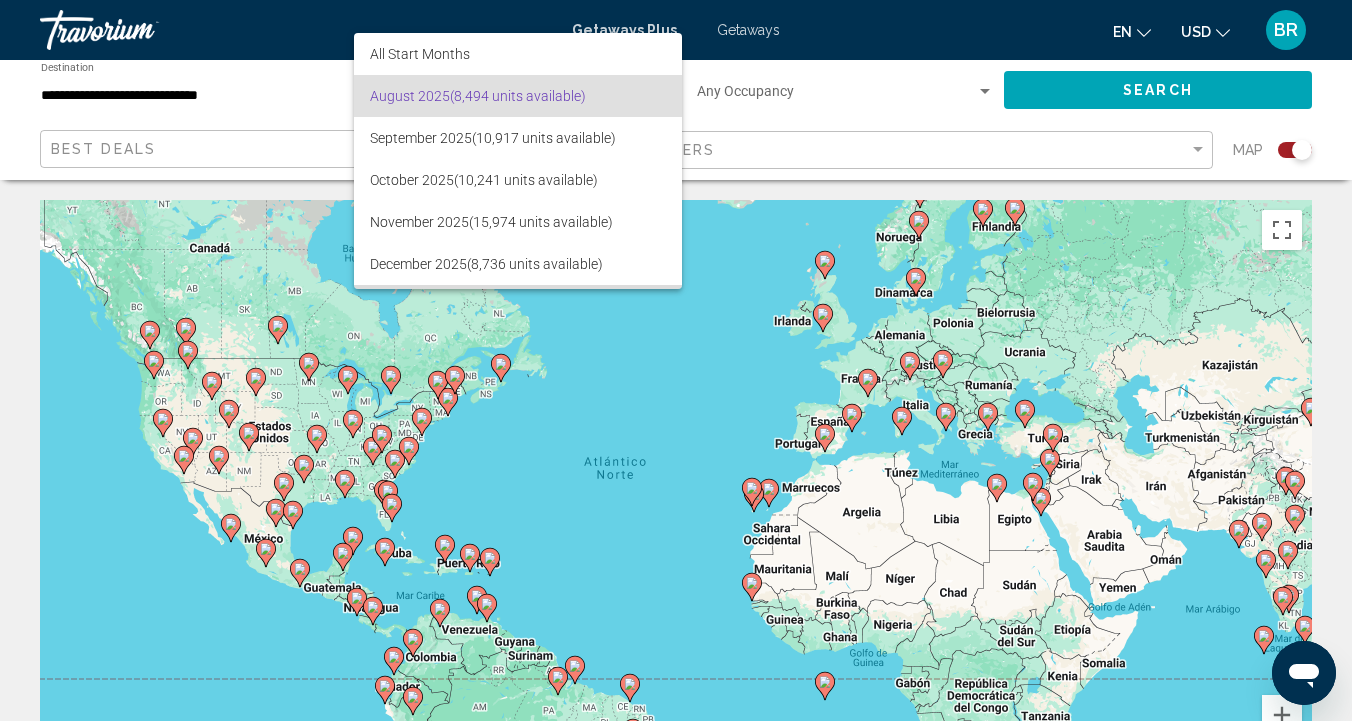 click on "January 2026  (4,947 units available)" at bounding box center (518, 306) 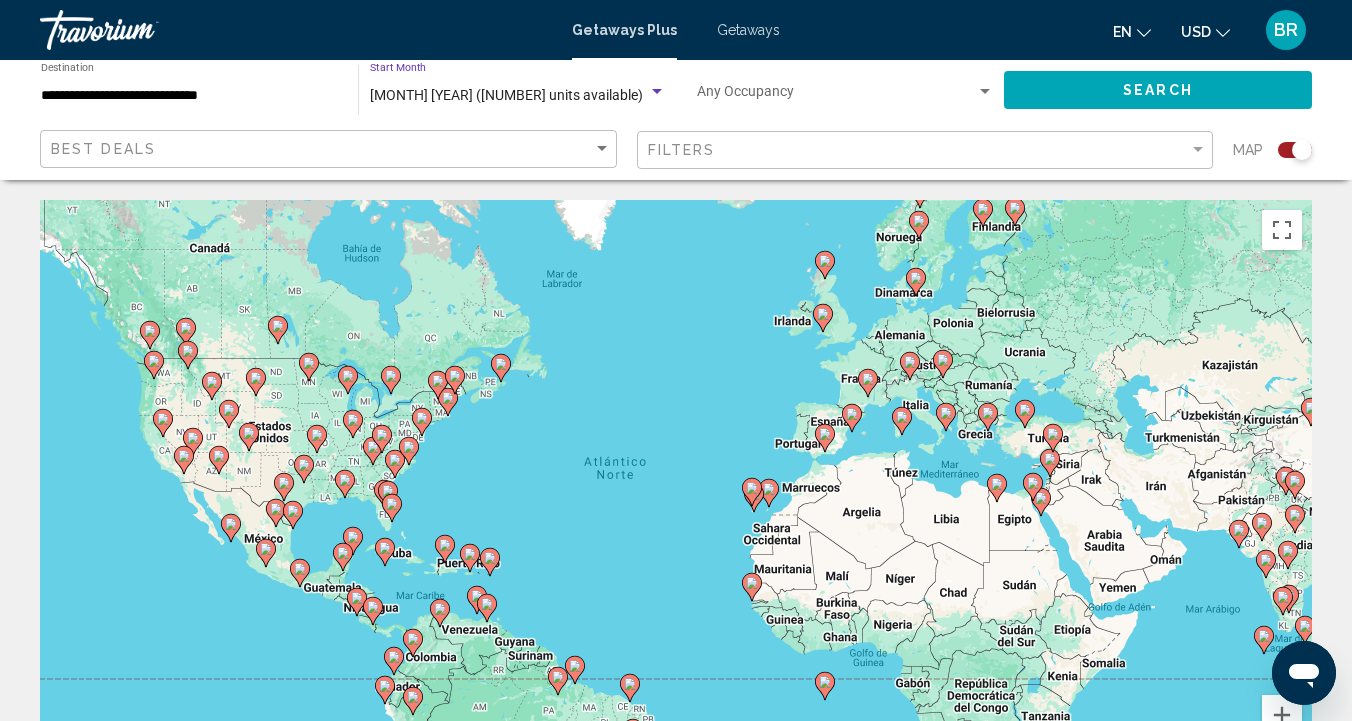 scroll, scrollTop: 38, scrollLeft: 0, axis: vertical 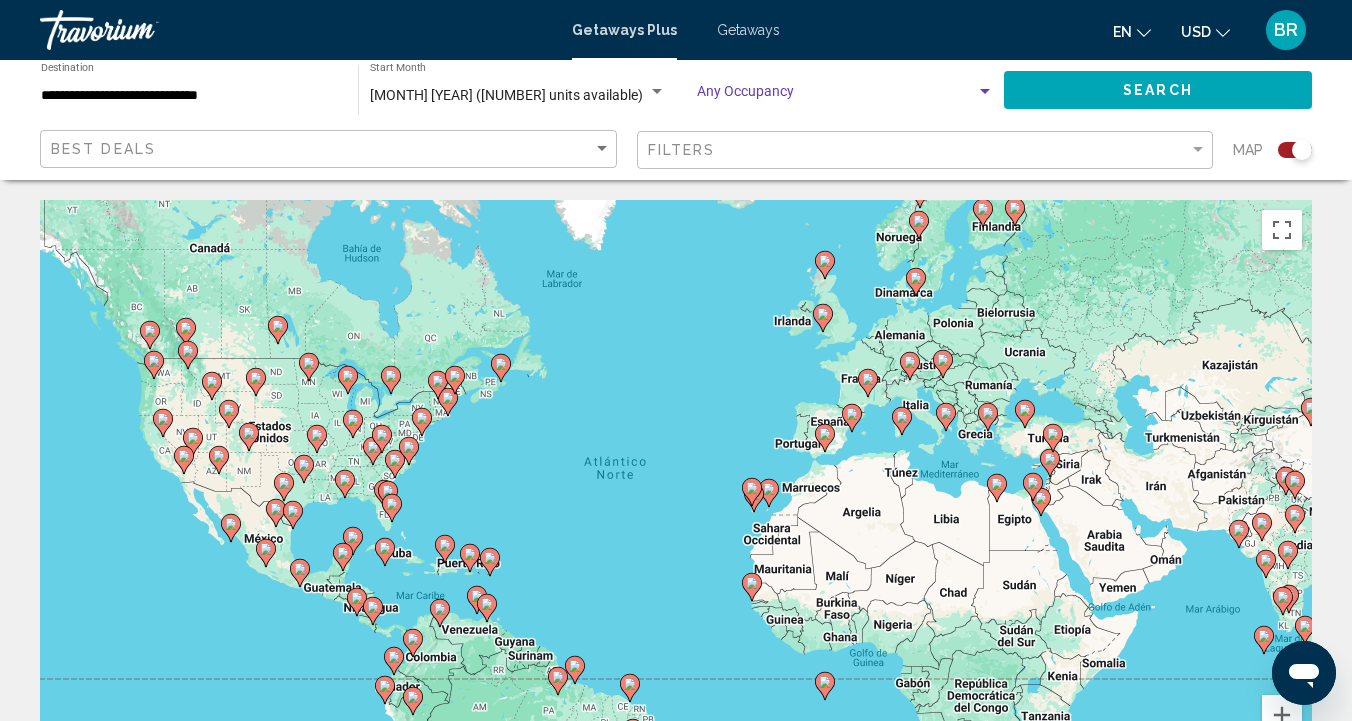click at bounding box center [985, 91] 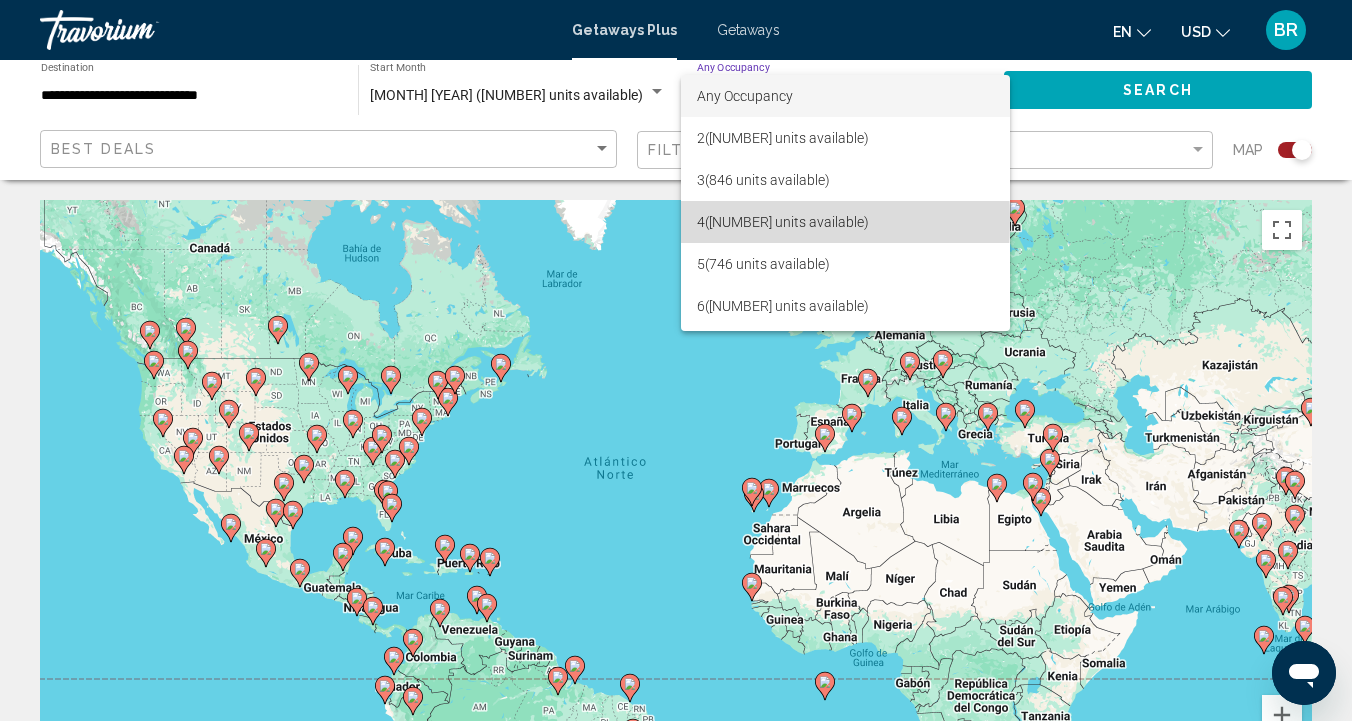 click on "4  (31,845 units available)" at bounding box center [845, 222] 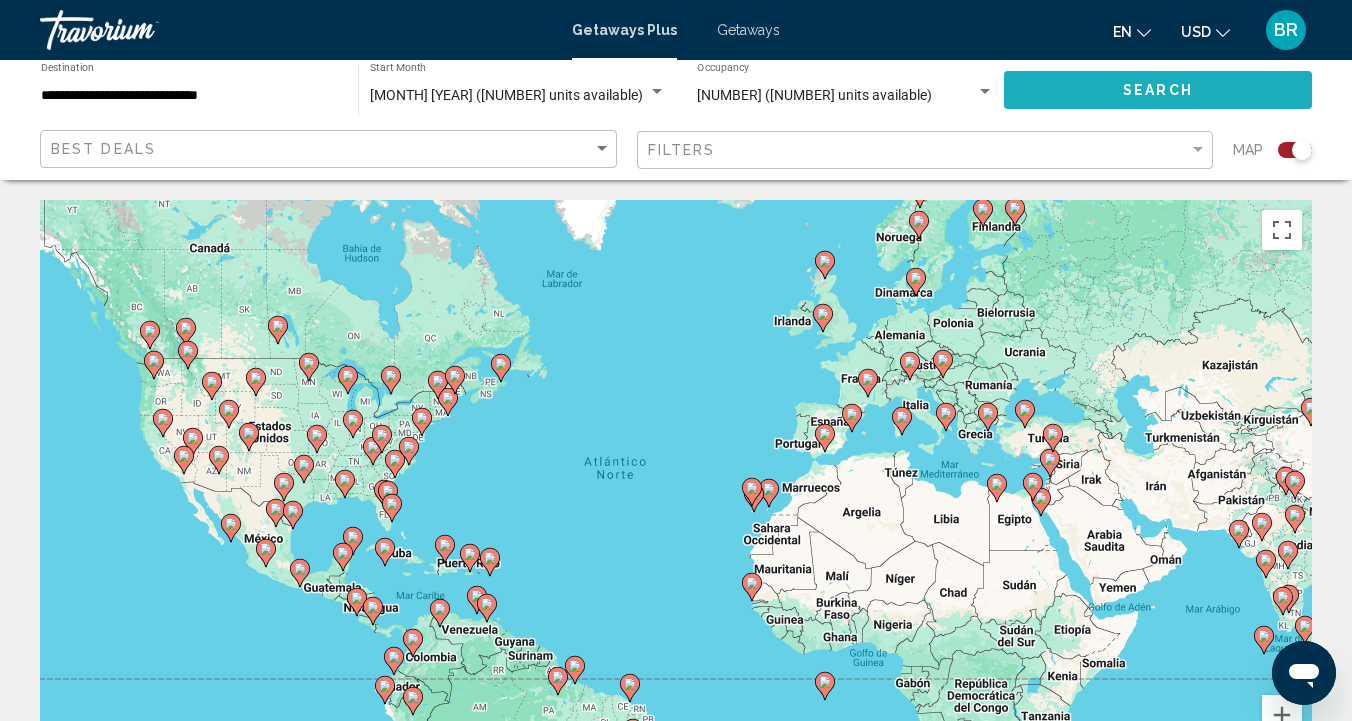 click on "Search" 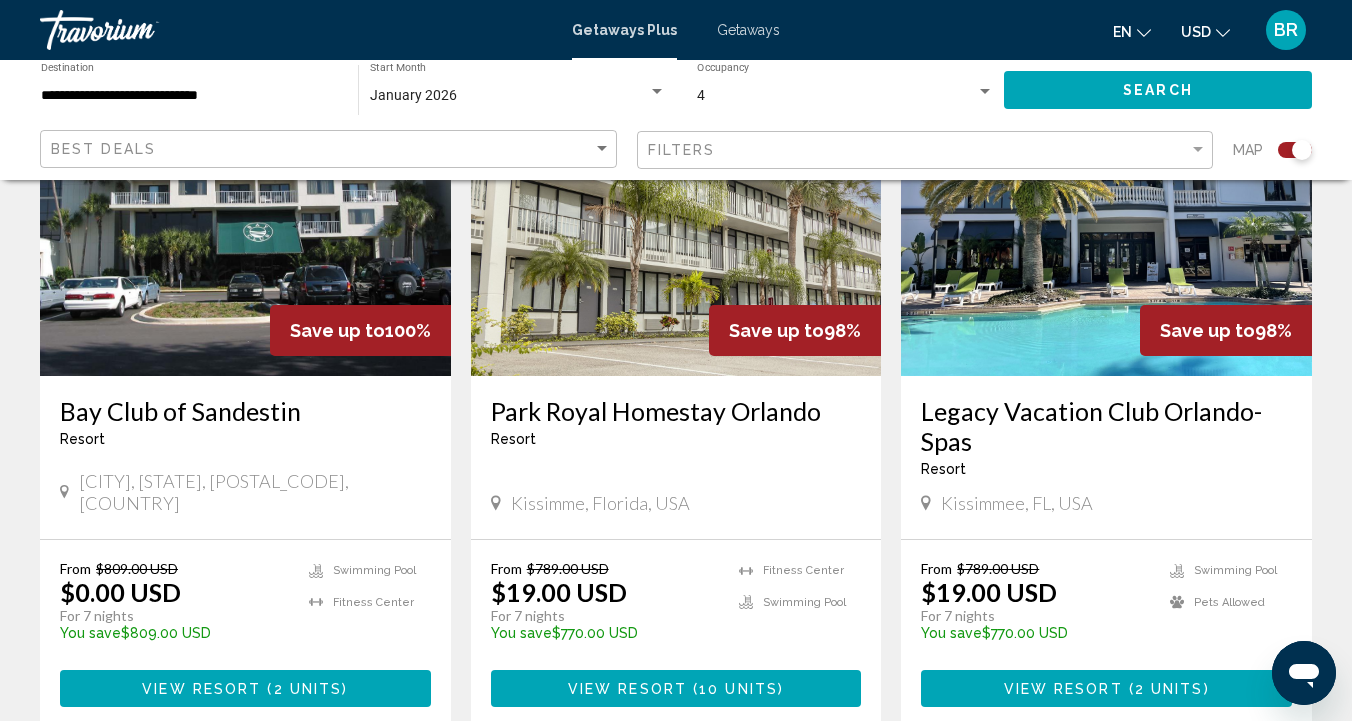 scroll, scrollTop: 833, scrollLeft: 0, axis: vertical 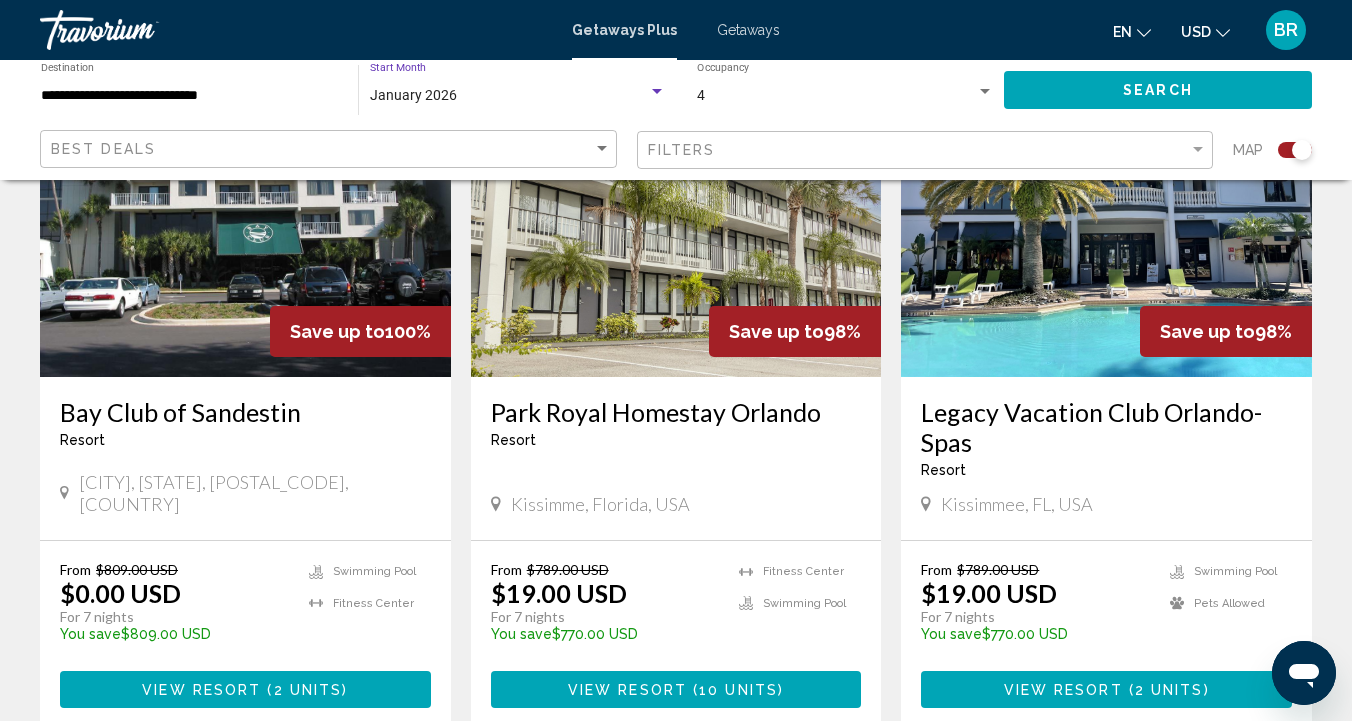 click on "January 2026" at bounding box center [413, 95] 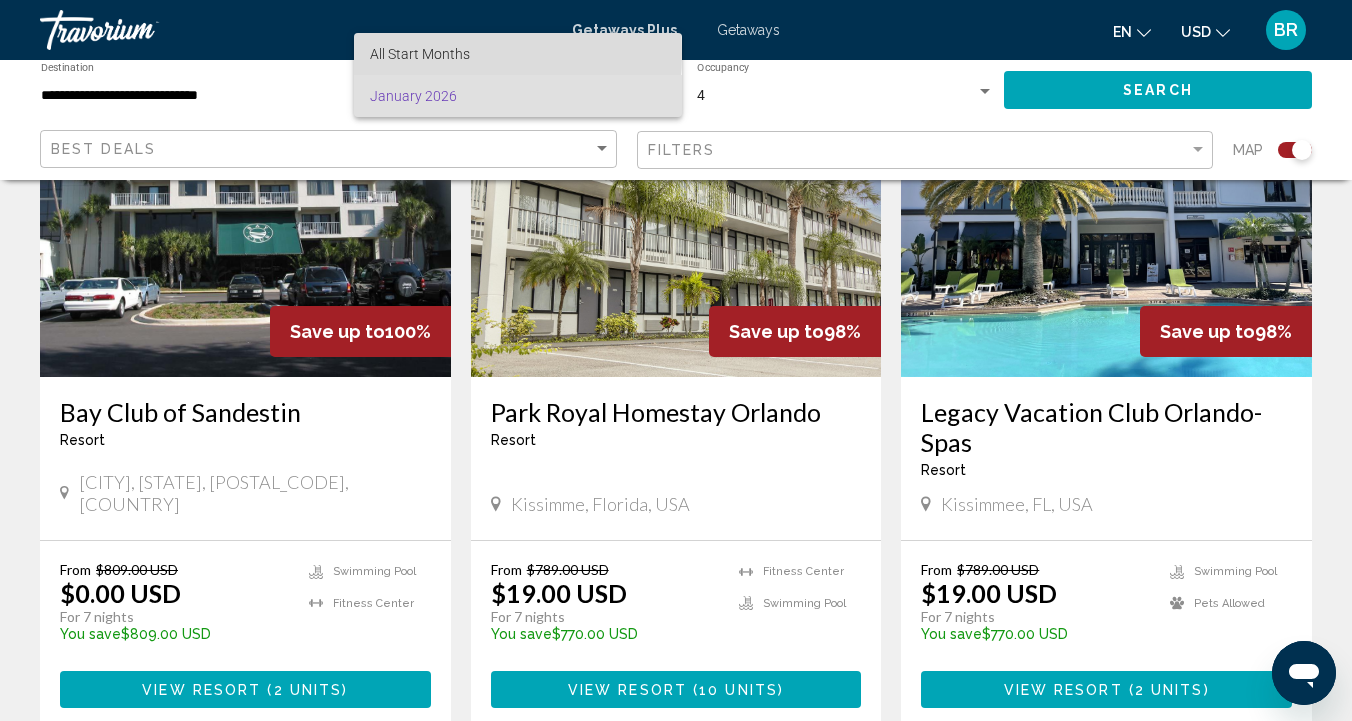 click on "All Start Months" at bounding box center (420, 54) 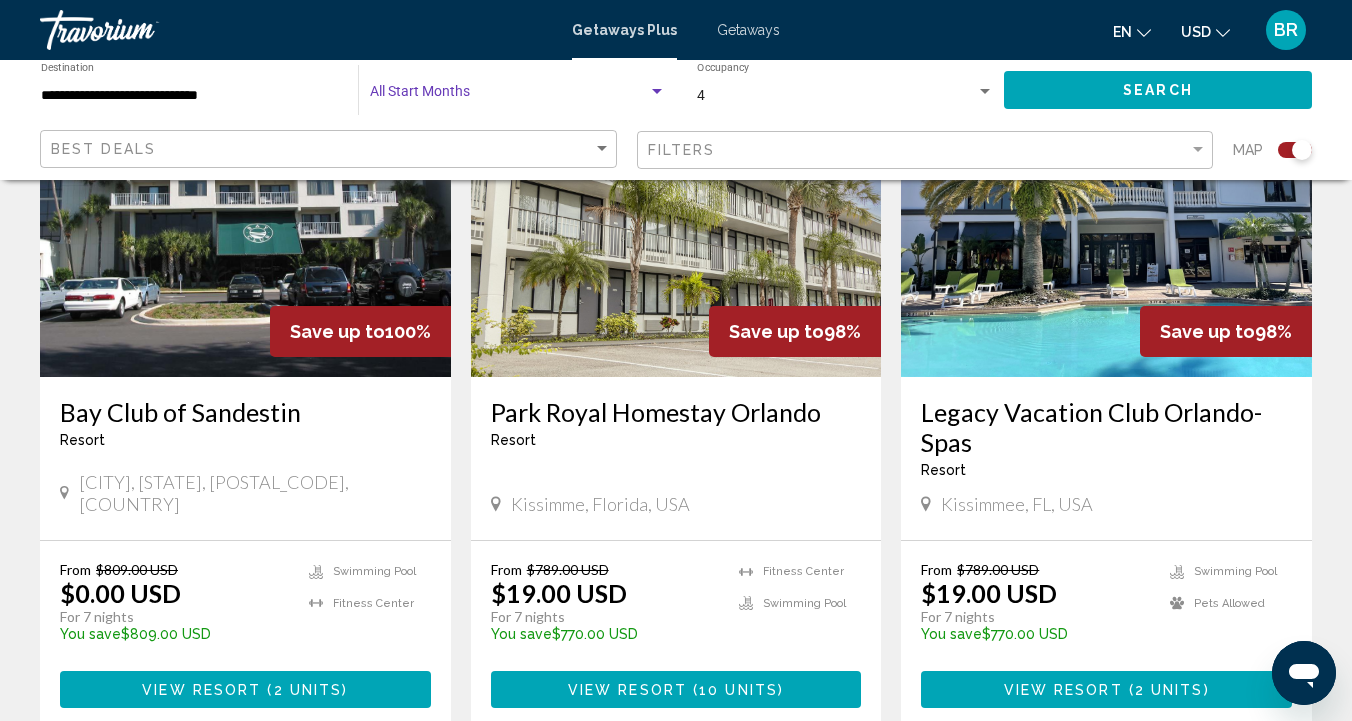 click at bounding box center (509, 96) 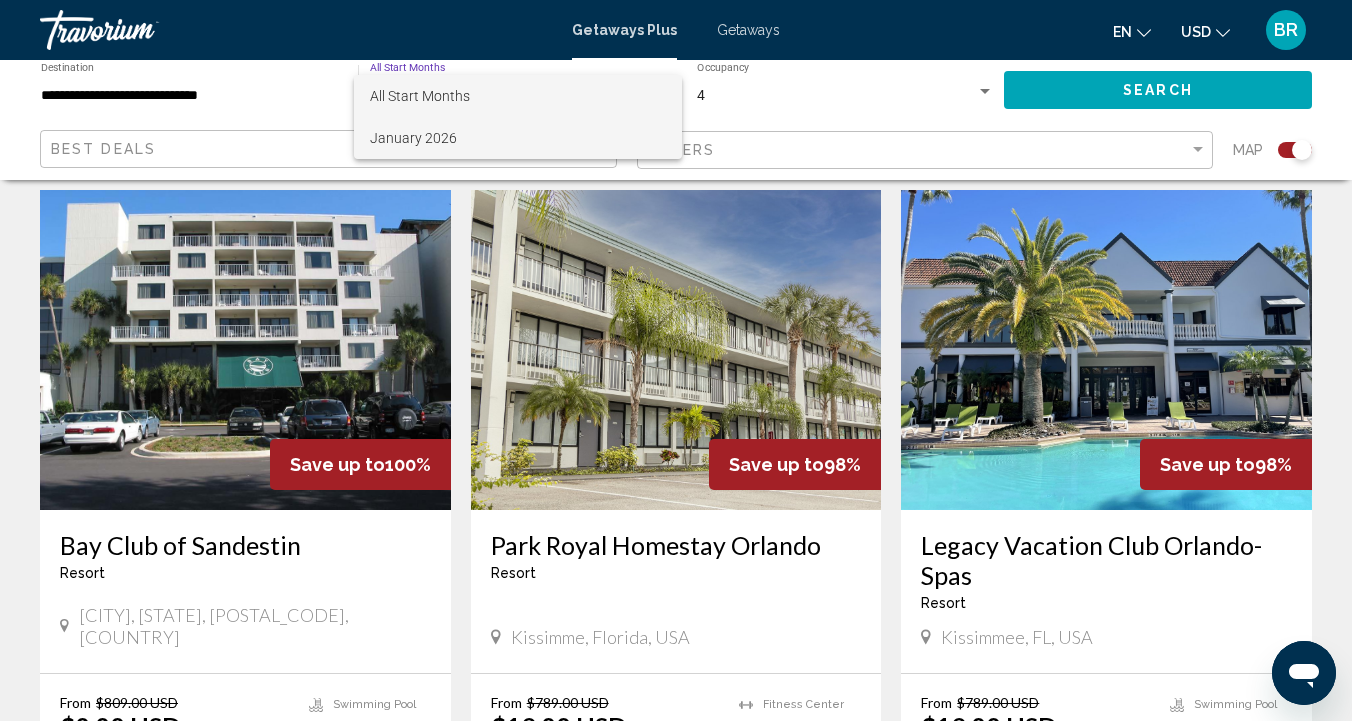 scroll, scrollTop: 697, scrollLeft: 0, axis: vertical 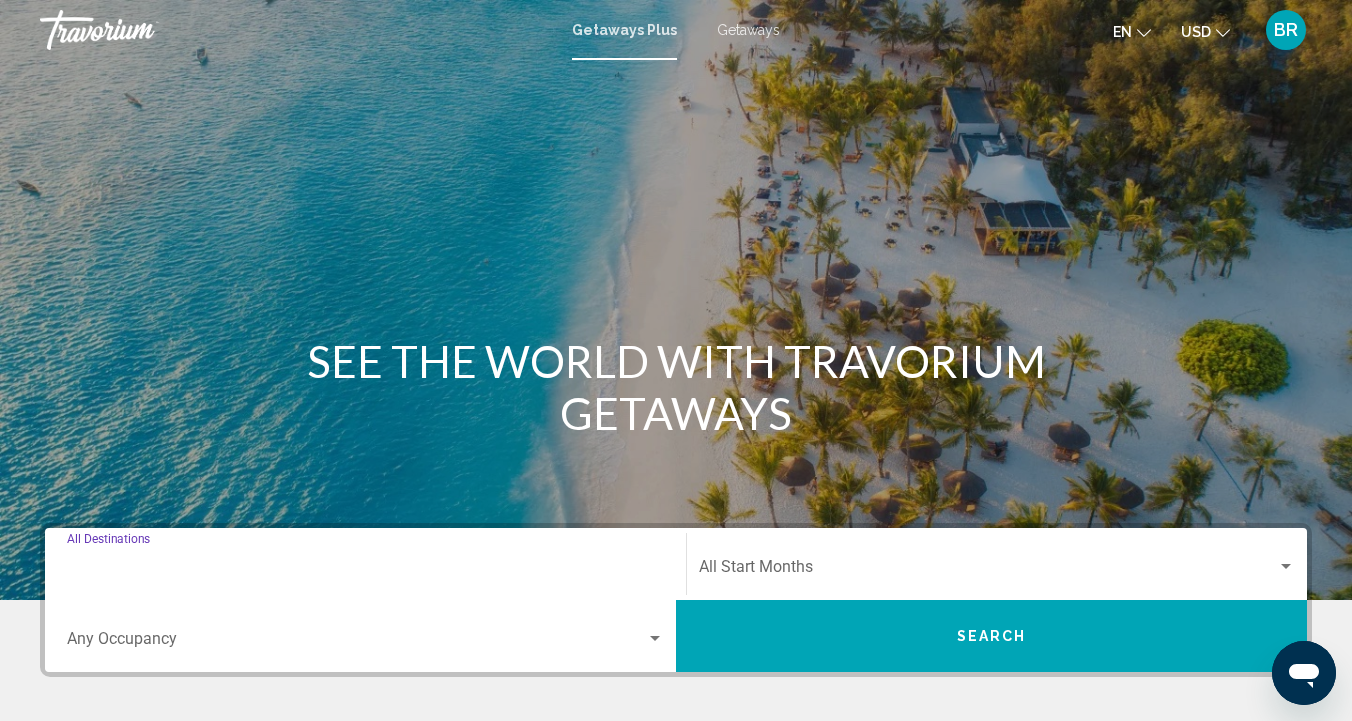 click on "Destination All Destinations" at bounding box center (365, 571) 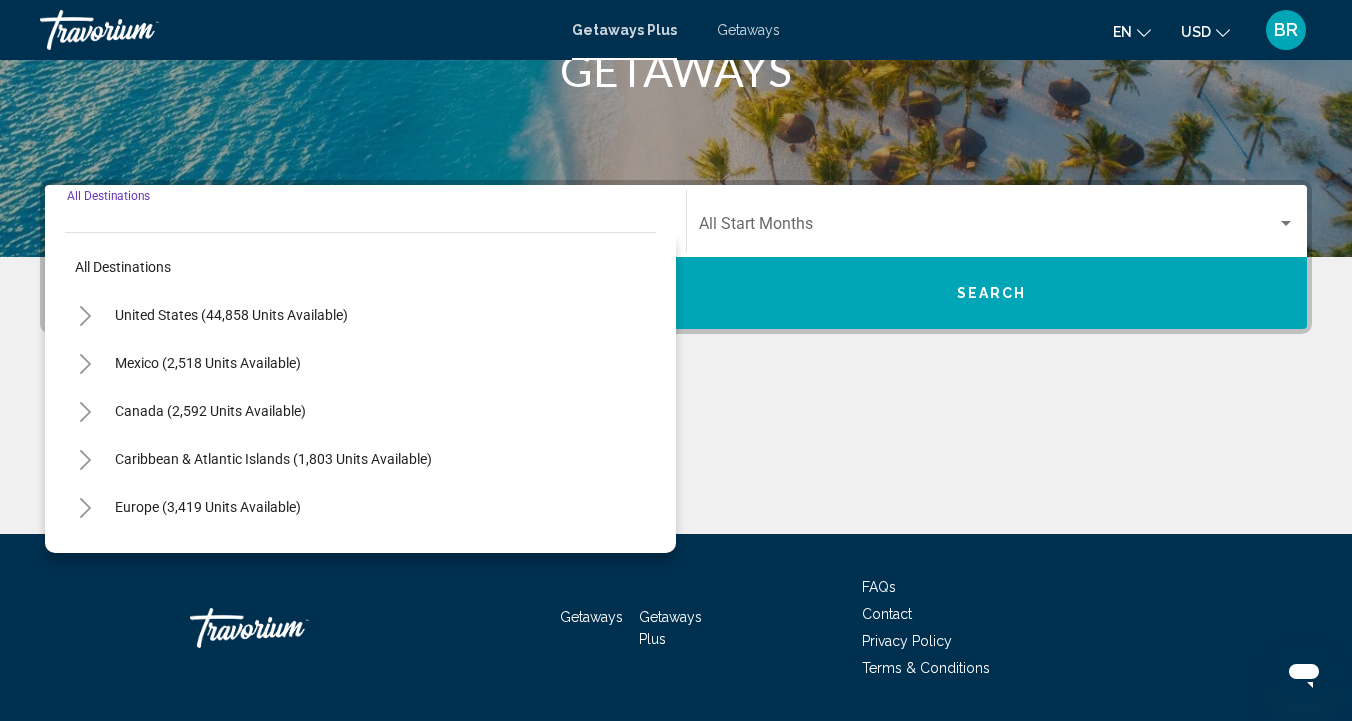 scroll, scrollTop: 401, scrollLeft: 0, axis: vertical 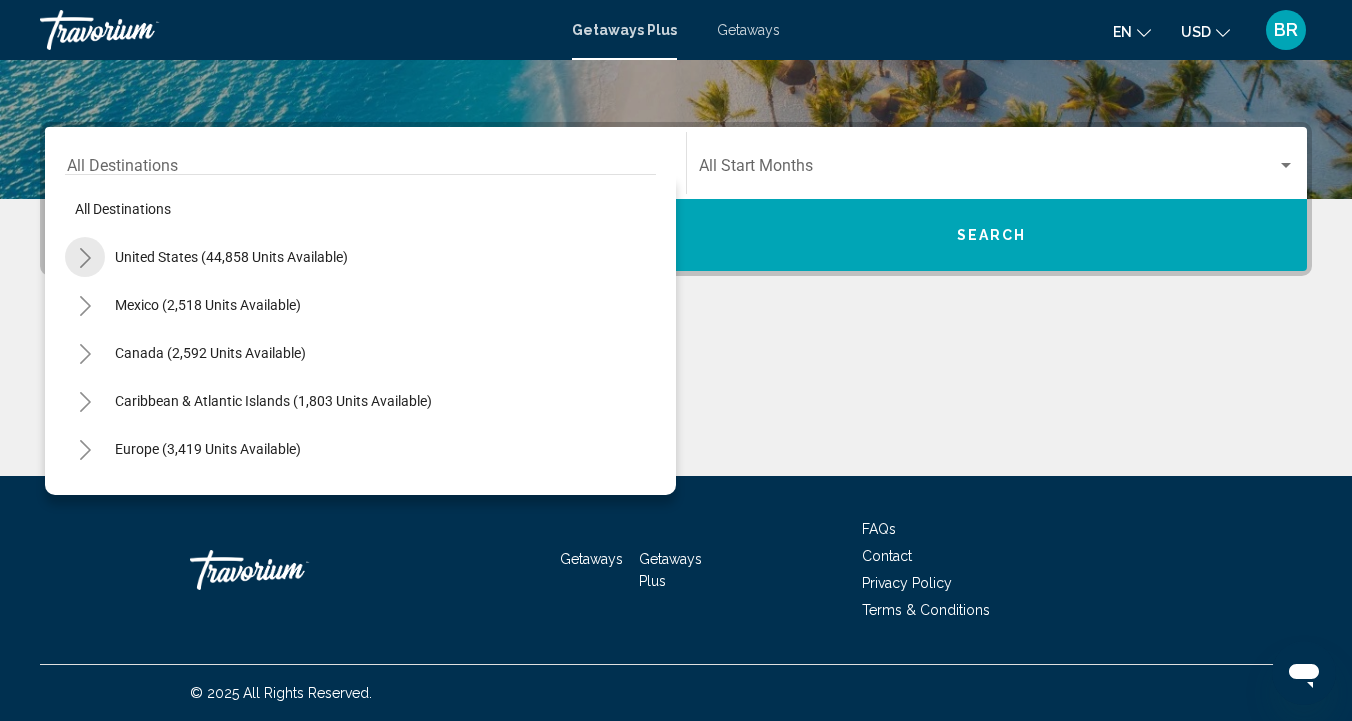 click 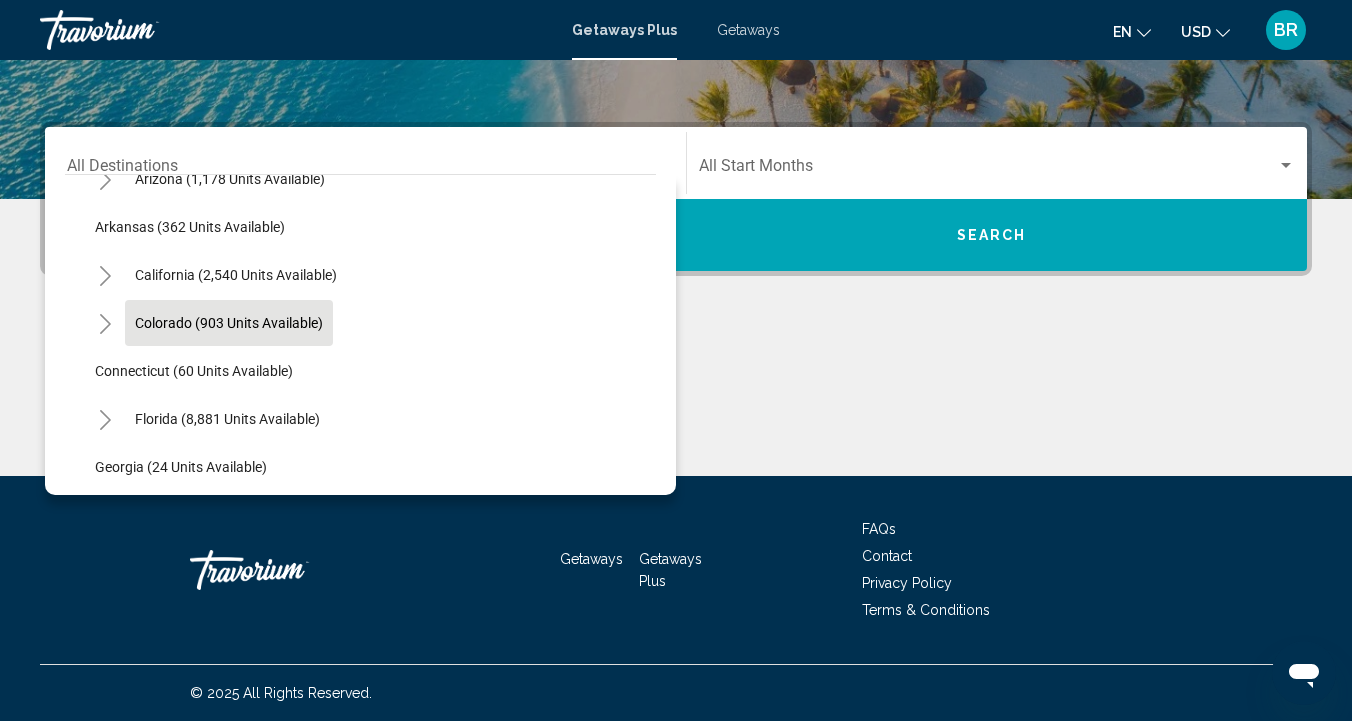 scroll, scrollTop: 127, scrollLeft: 0, axis: vertical 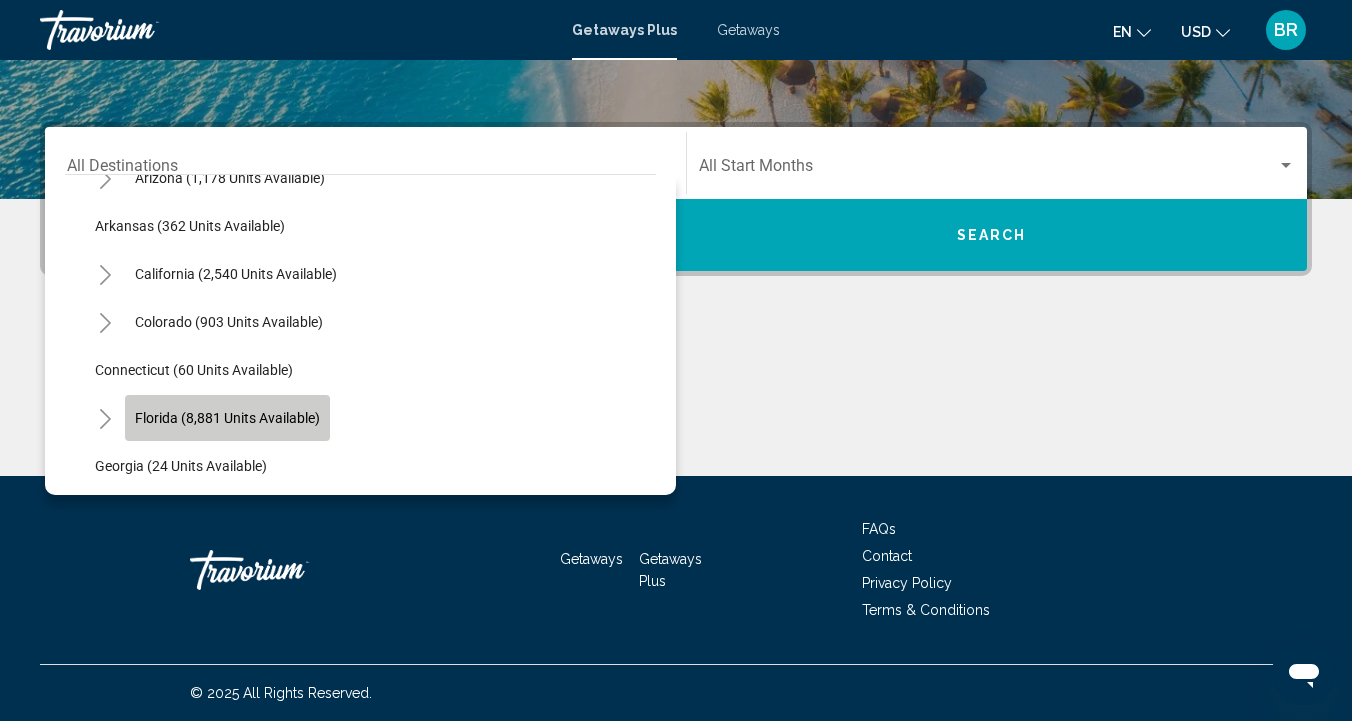 click on "Florida (8,881 units available)" 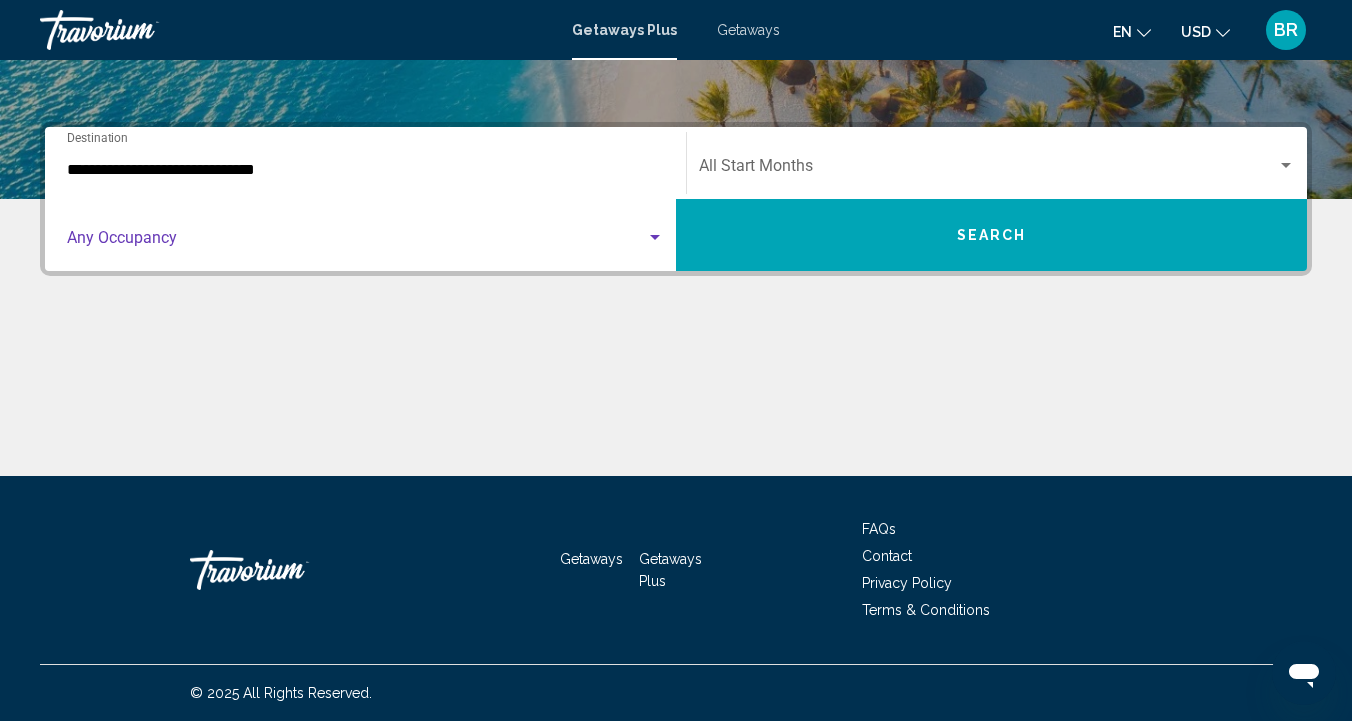 click at bounding box center (655, 237) 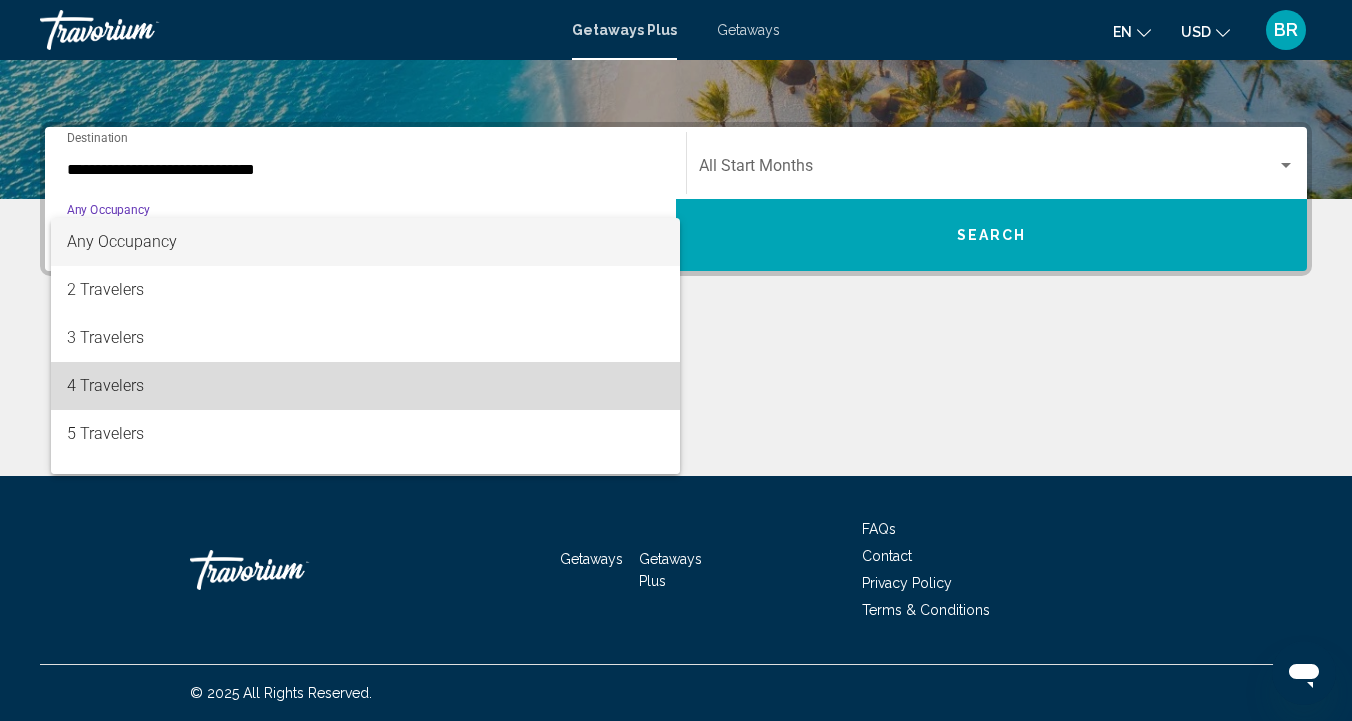 click on "4 Travelers" at bounding box center (365, 386) 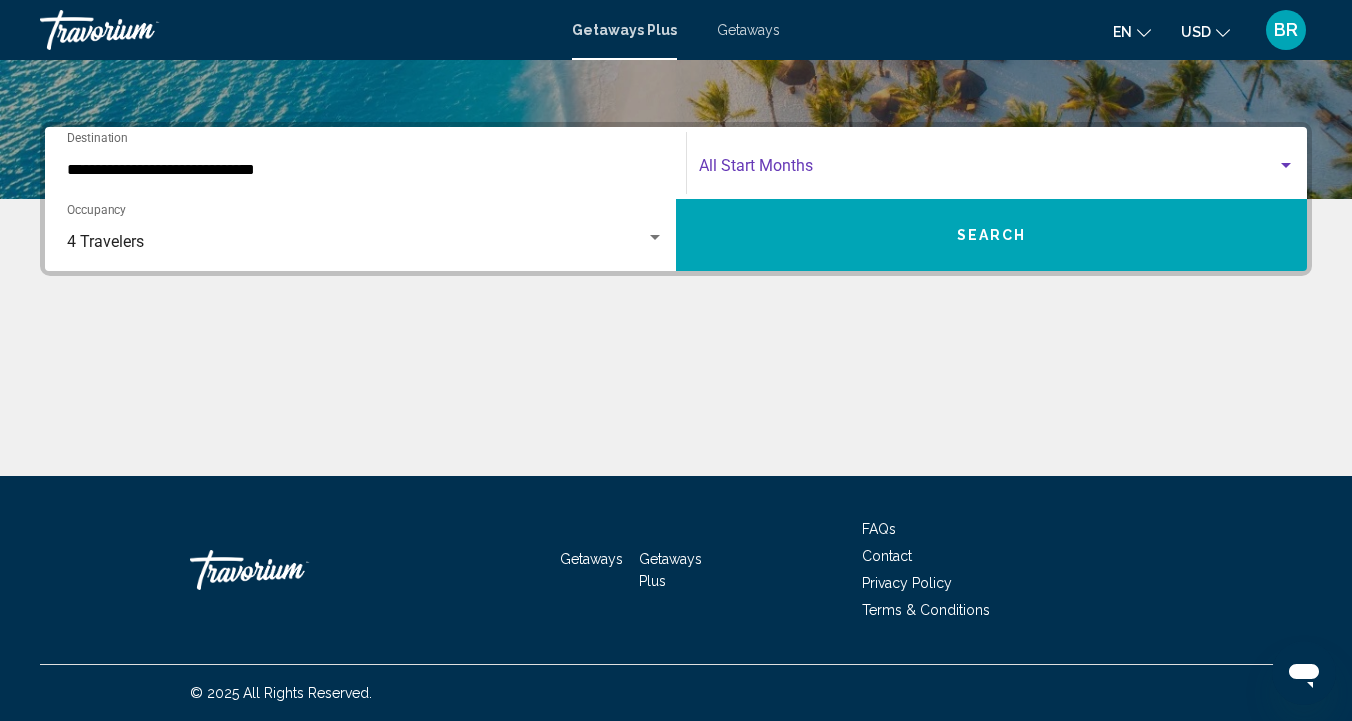 click at bounding box center (988, 170) 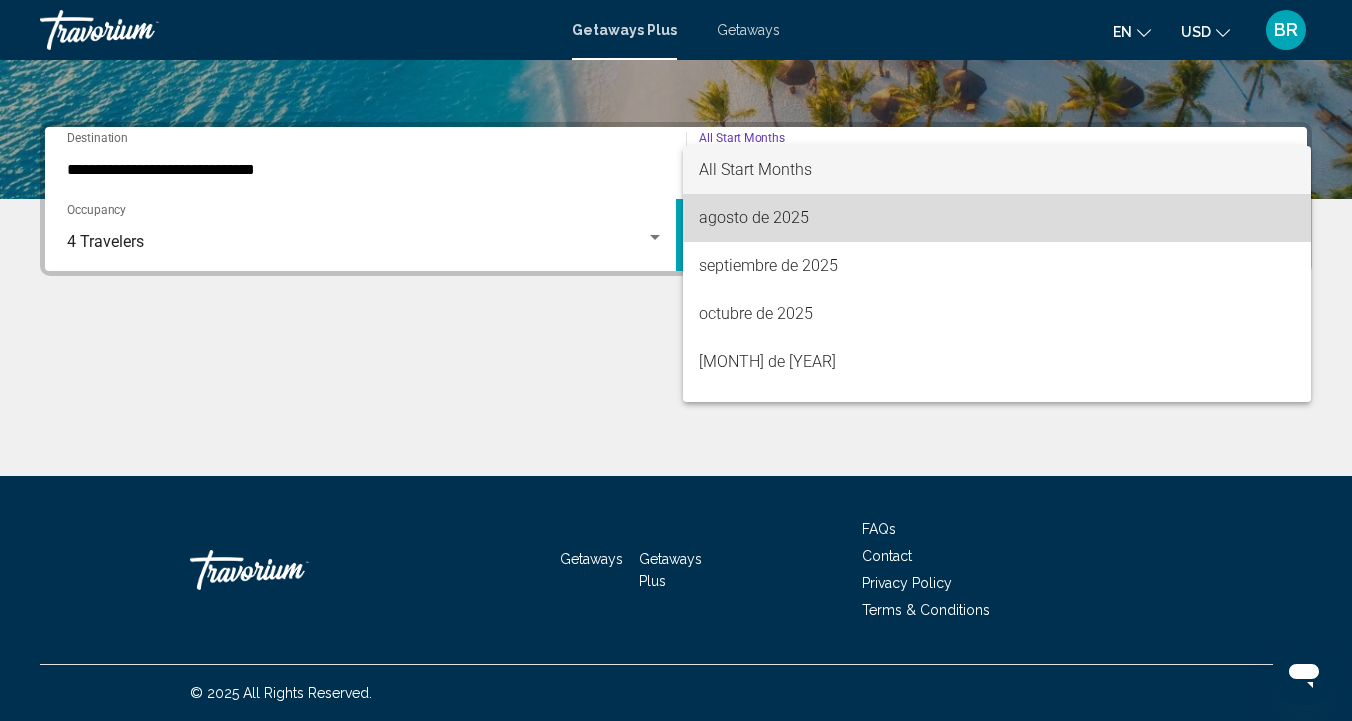 click on "agosto de 2025" at bounding box center (997, 218) 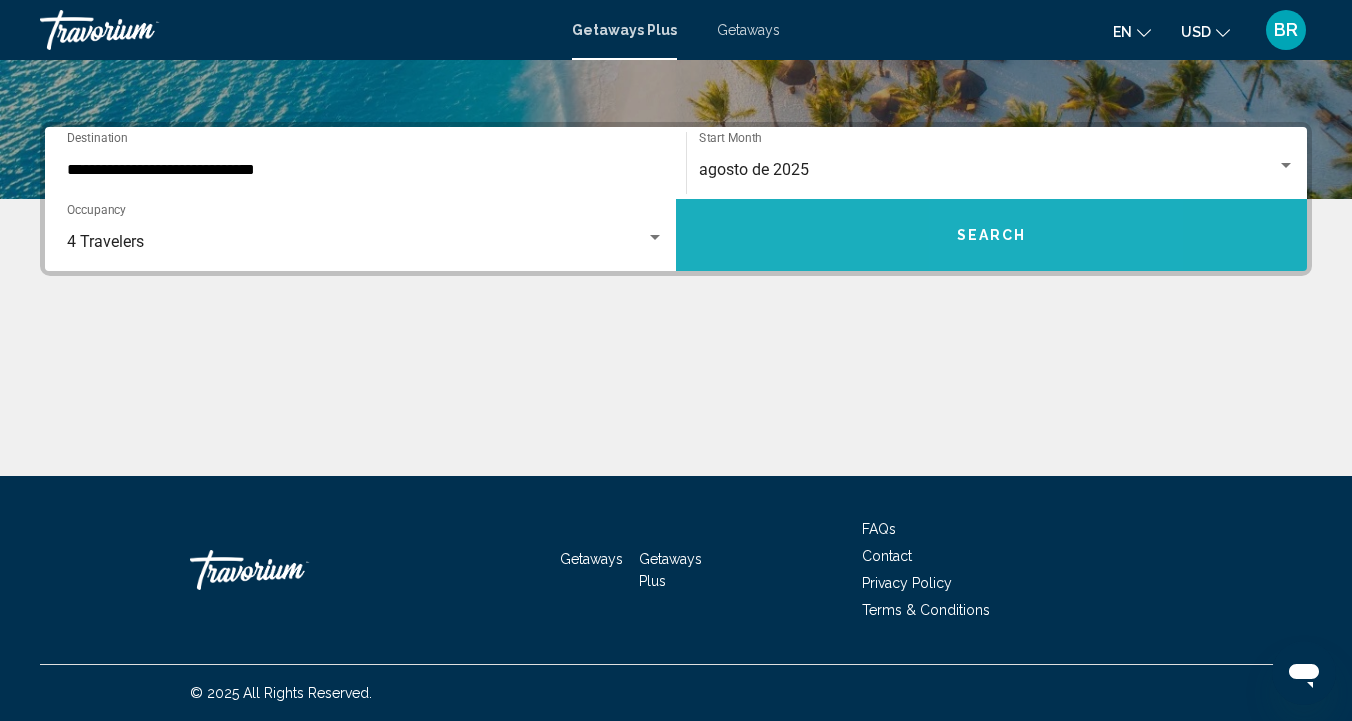 click on "Search" at bounding box center [992, 236] 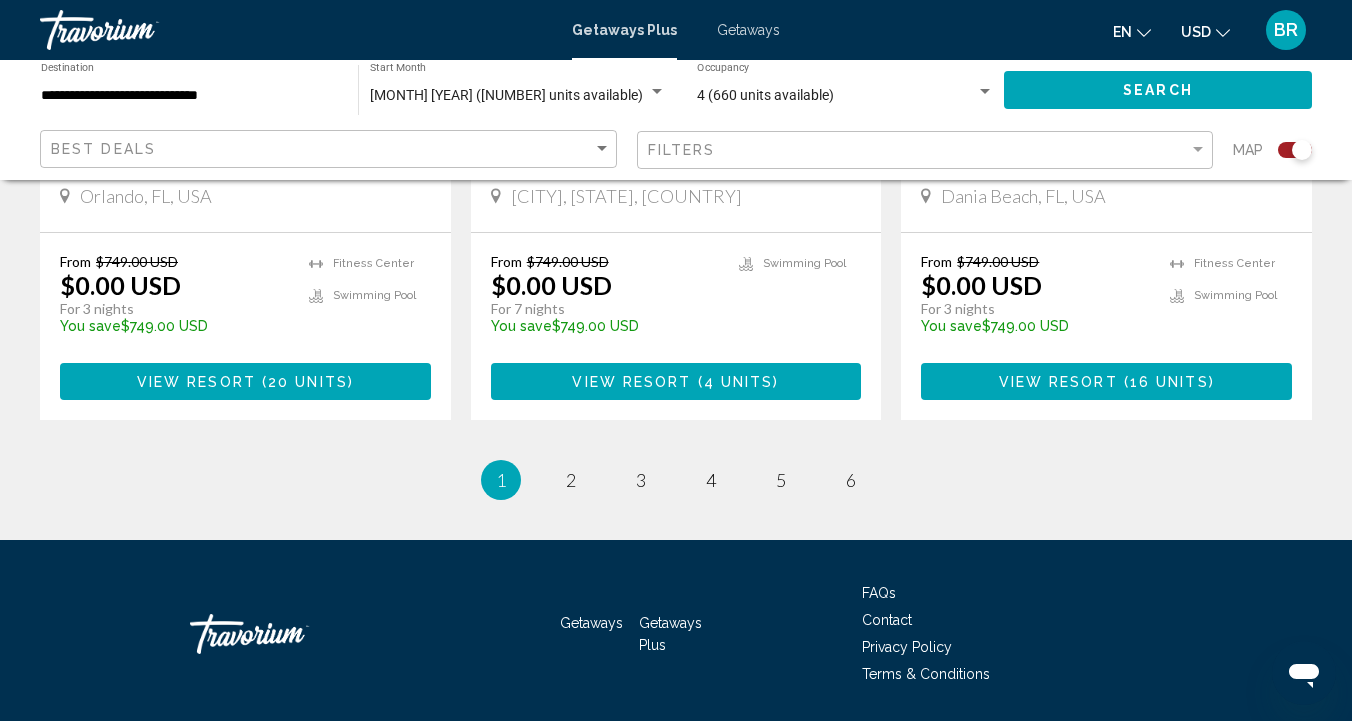 scroll, scrollTop: 3298, scrollLeft: 0, axis: vertical 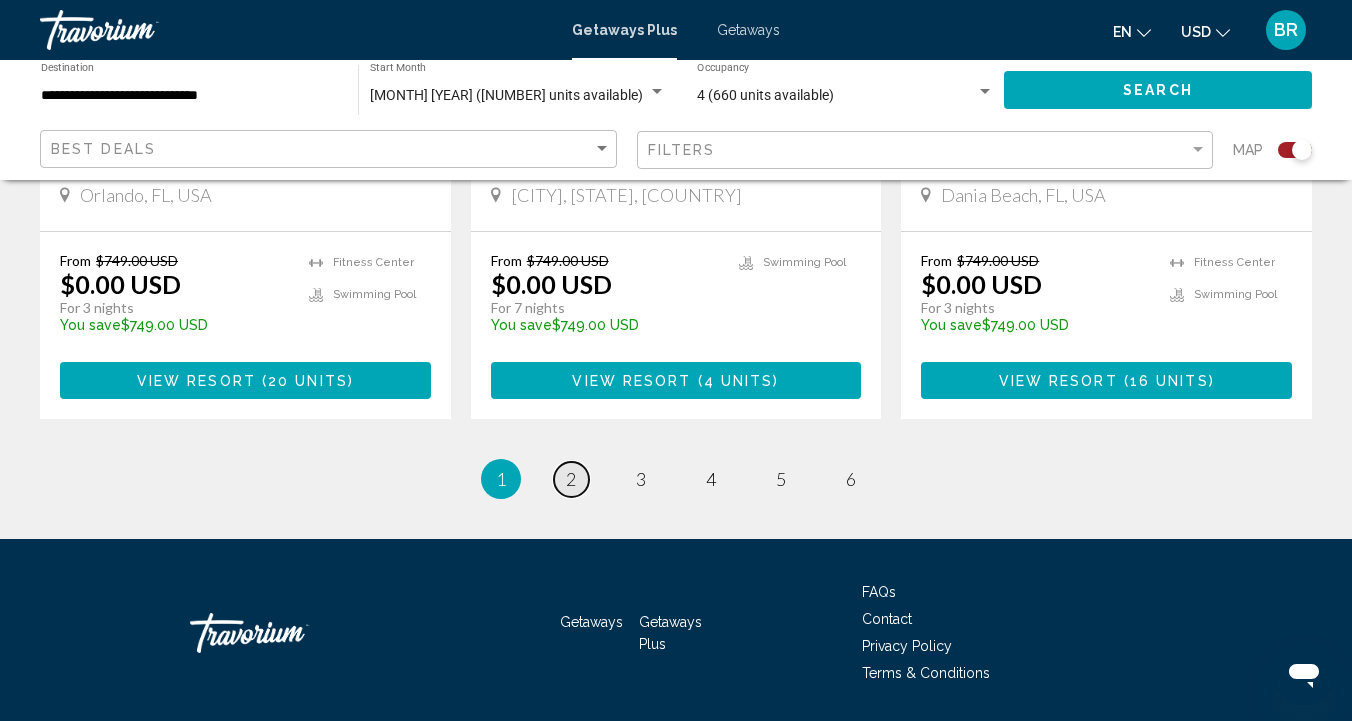 click on "2" at bounding box center (571, 479) 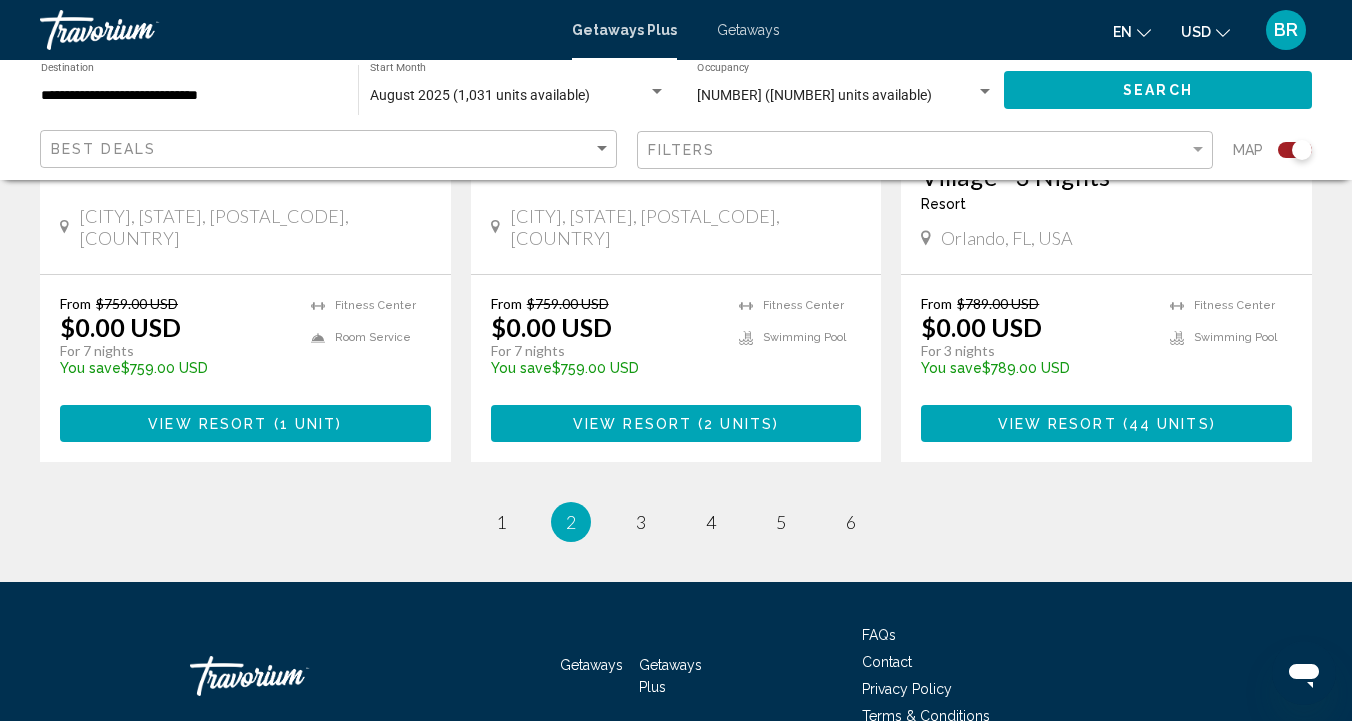 scroll, scrollTop: 3318, scrollLeft: 0, axis: vertical 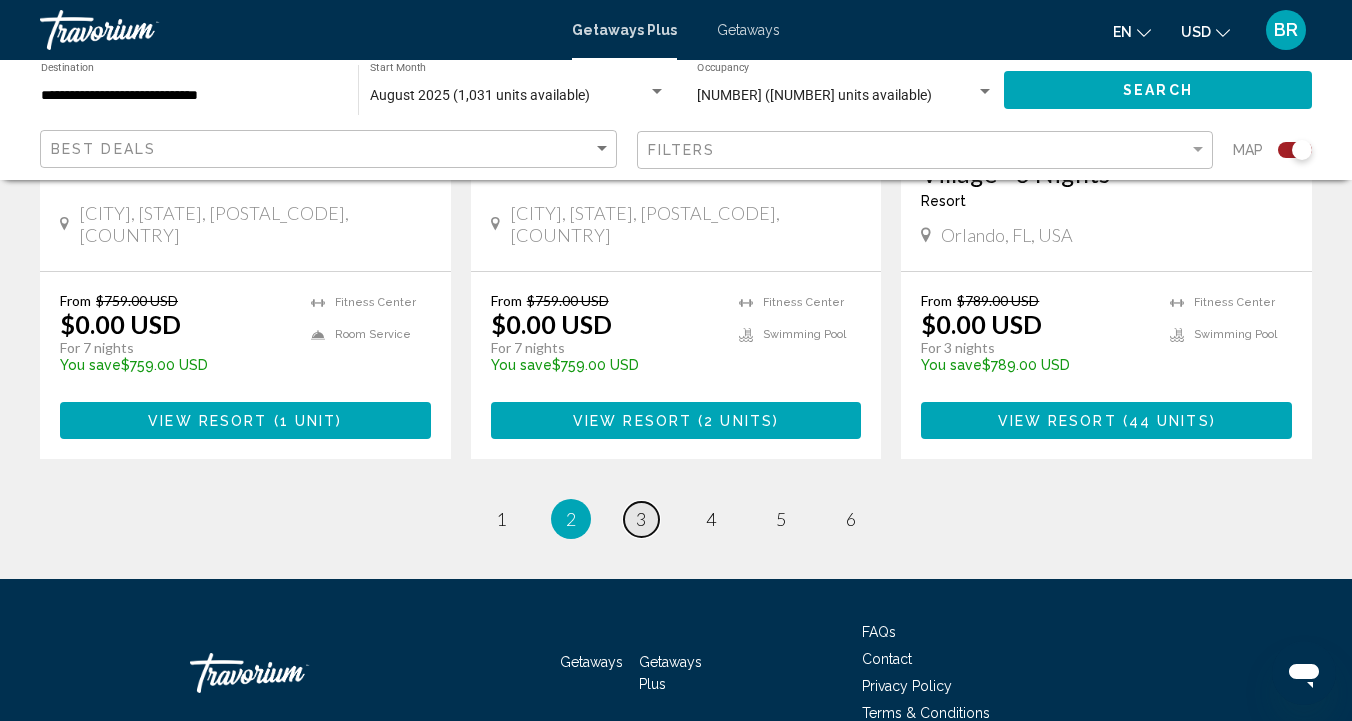 click on "3" at bounding box center (641, 519) 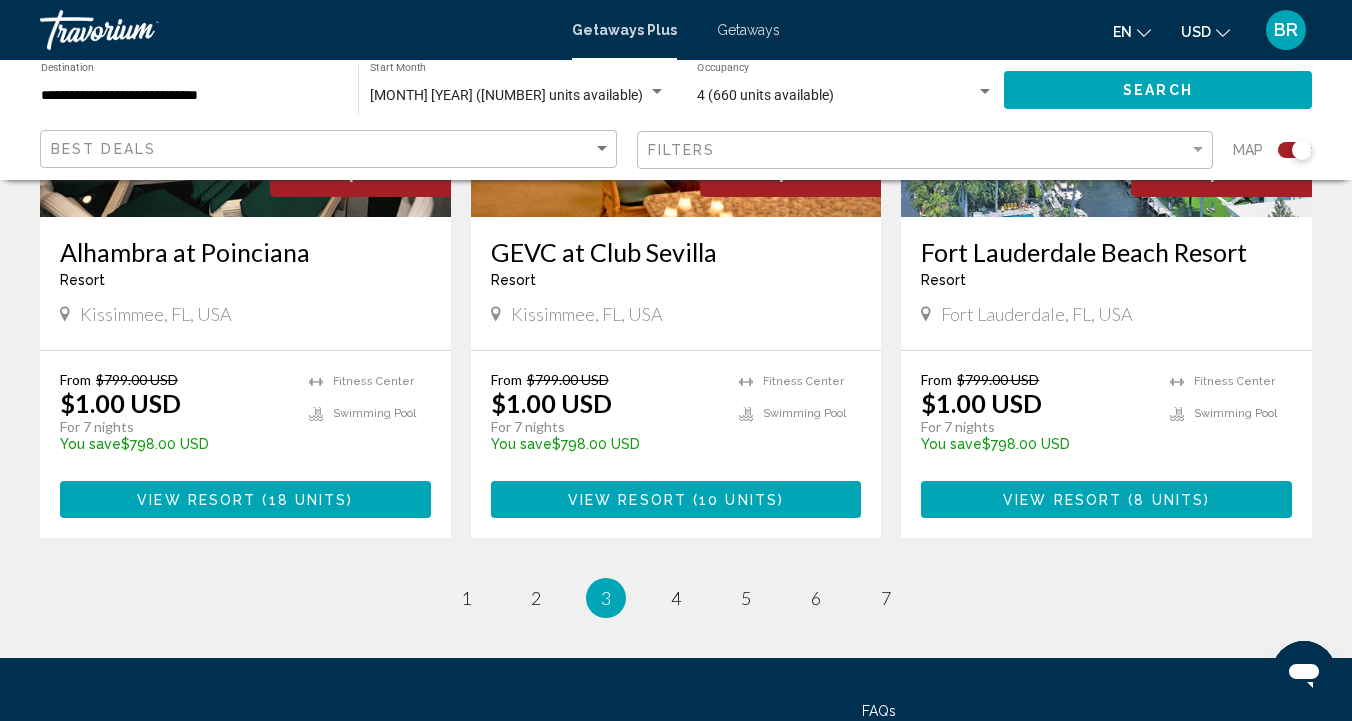 scroll, scrollTop: 3113, scrollLeft: 0, axis: vertical 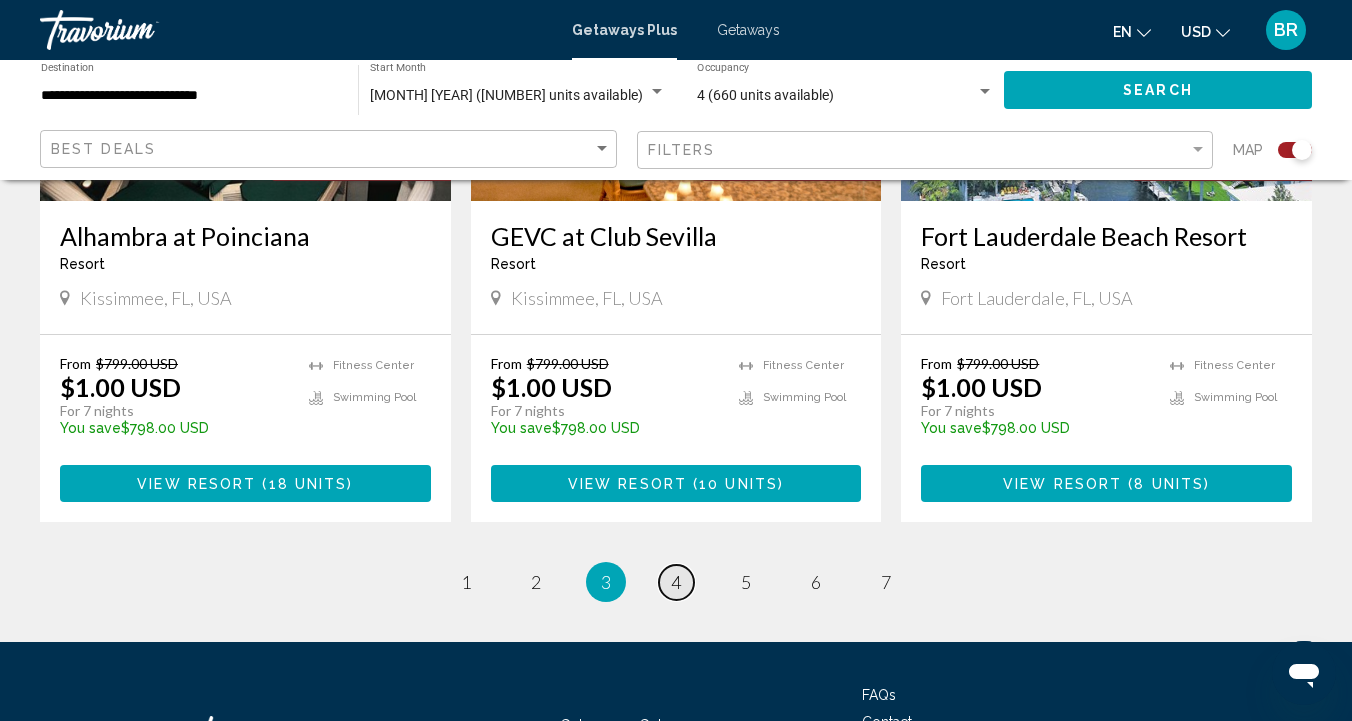 click on "4" at bounding box center [676, 582] 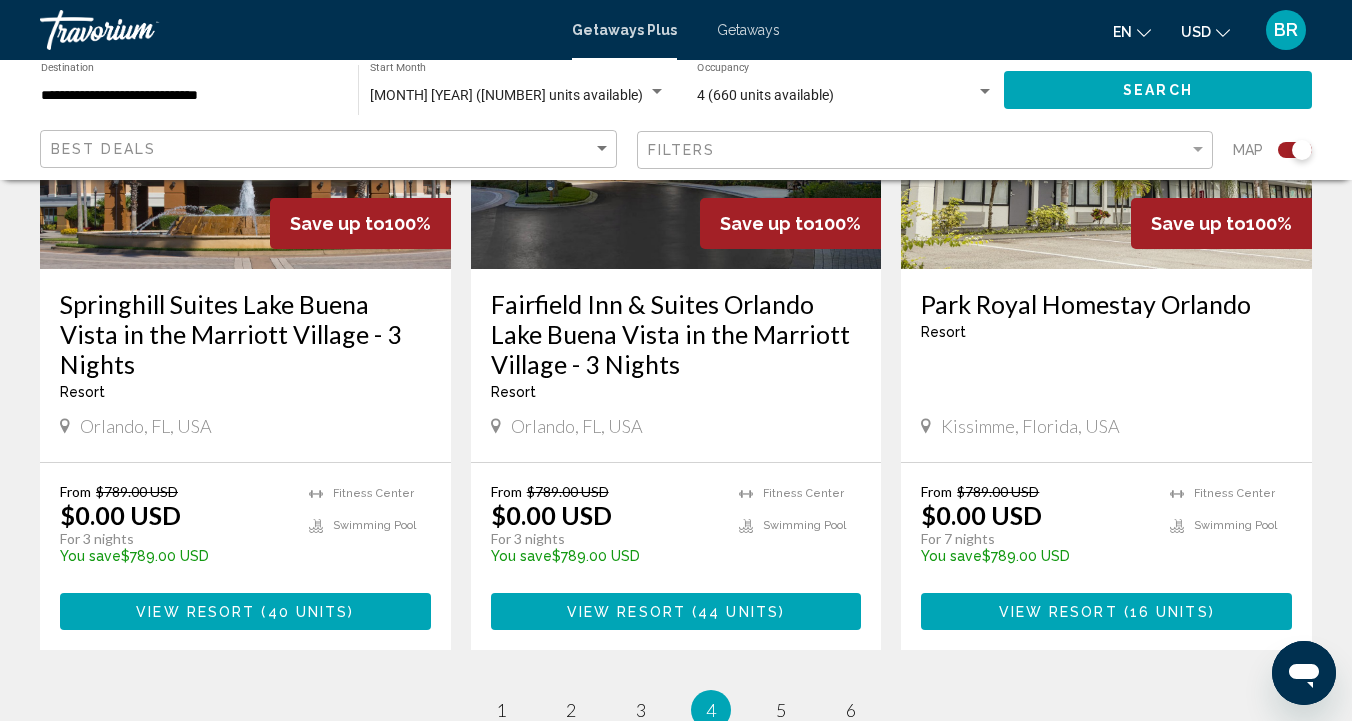 scroll, scrollTop: 3119, scrollLeft: 0, axis: vertical 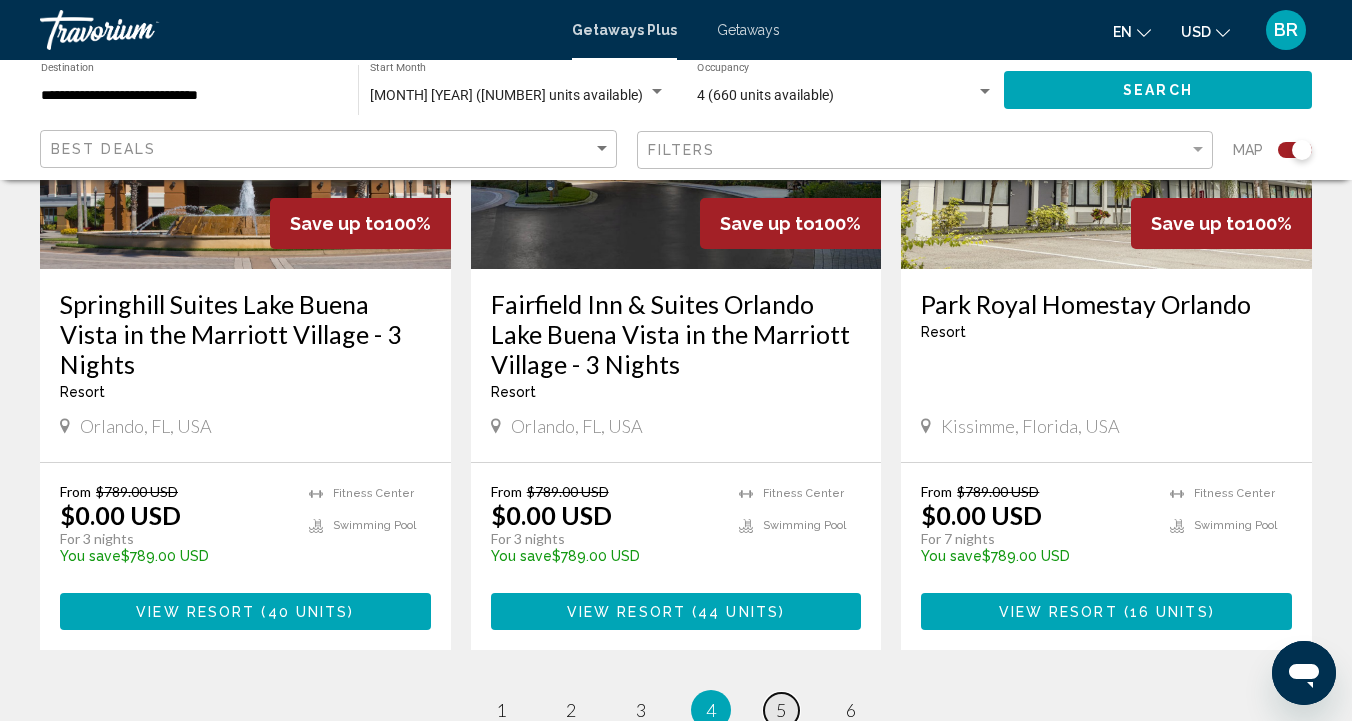 click on "5" at bounding box center (781, 710) 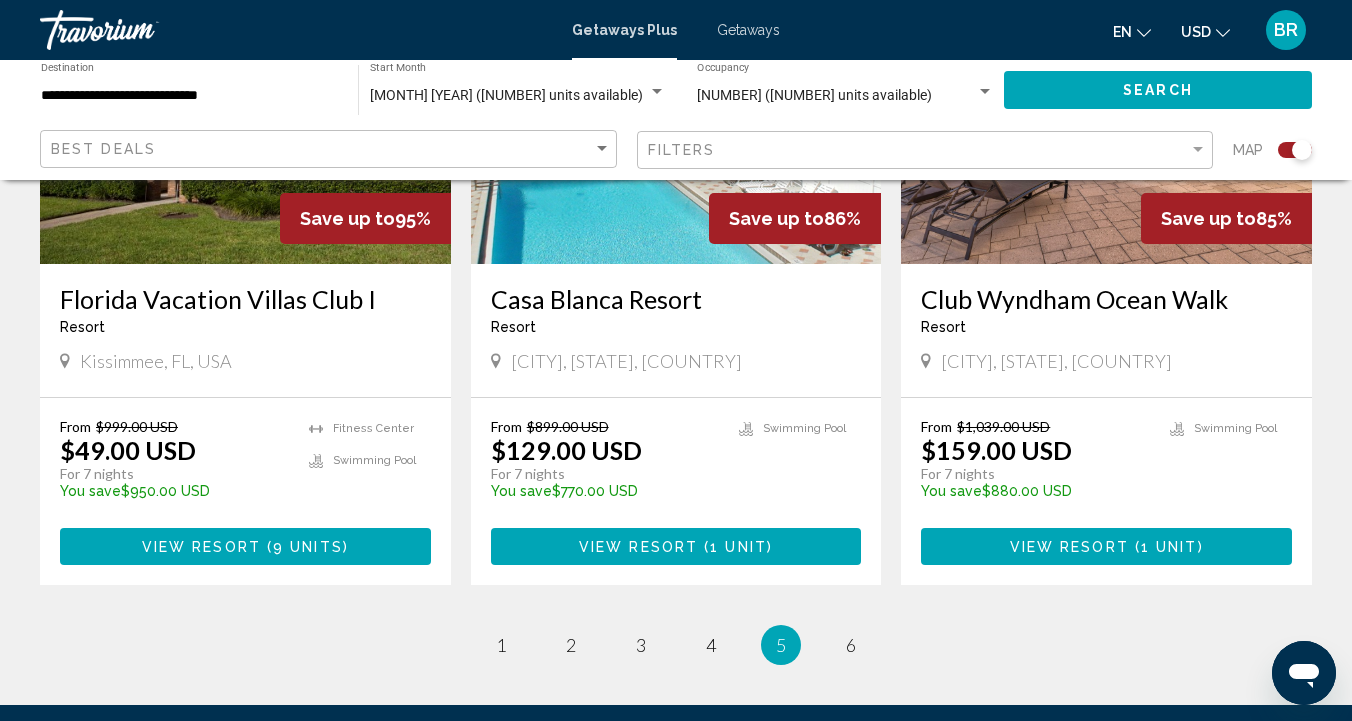 scroll, scrollTop: 3049, scrollLeft: 0, axis: vertical 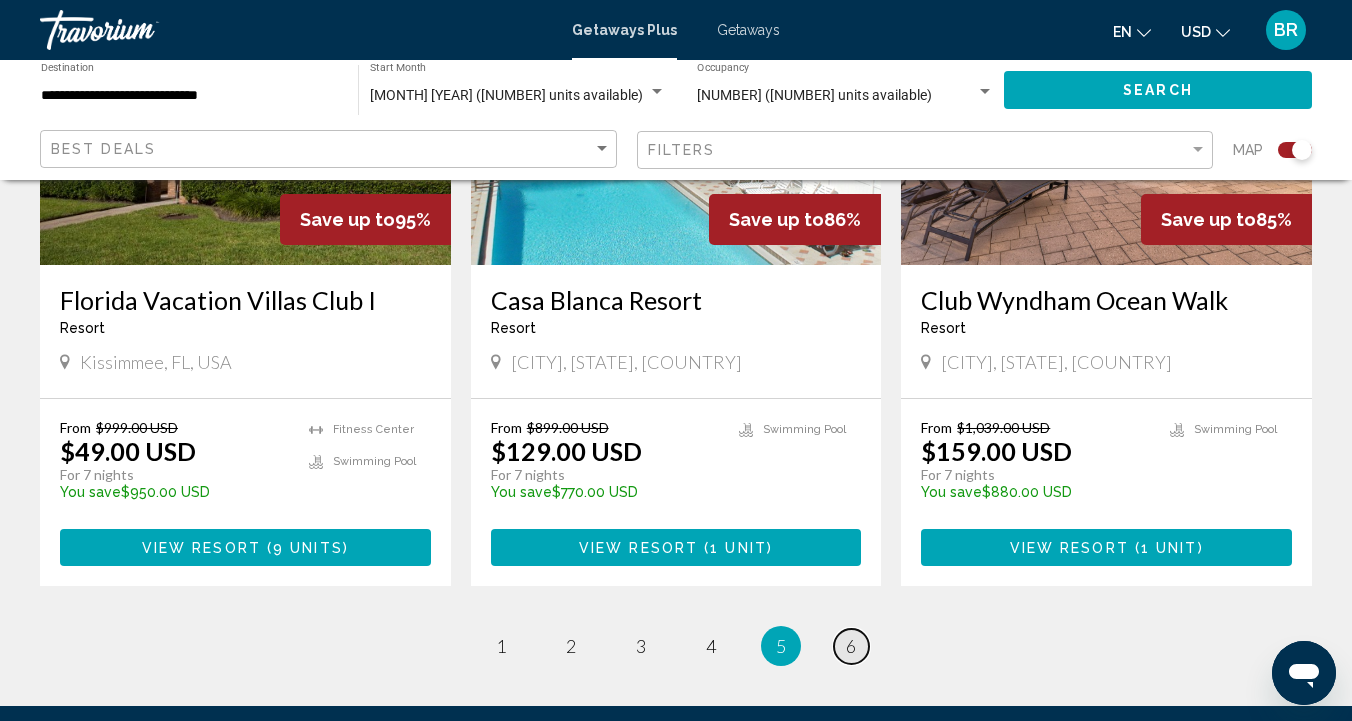 click on "page  6" at bounding box center [851, 646] 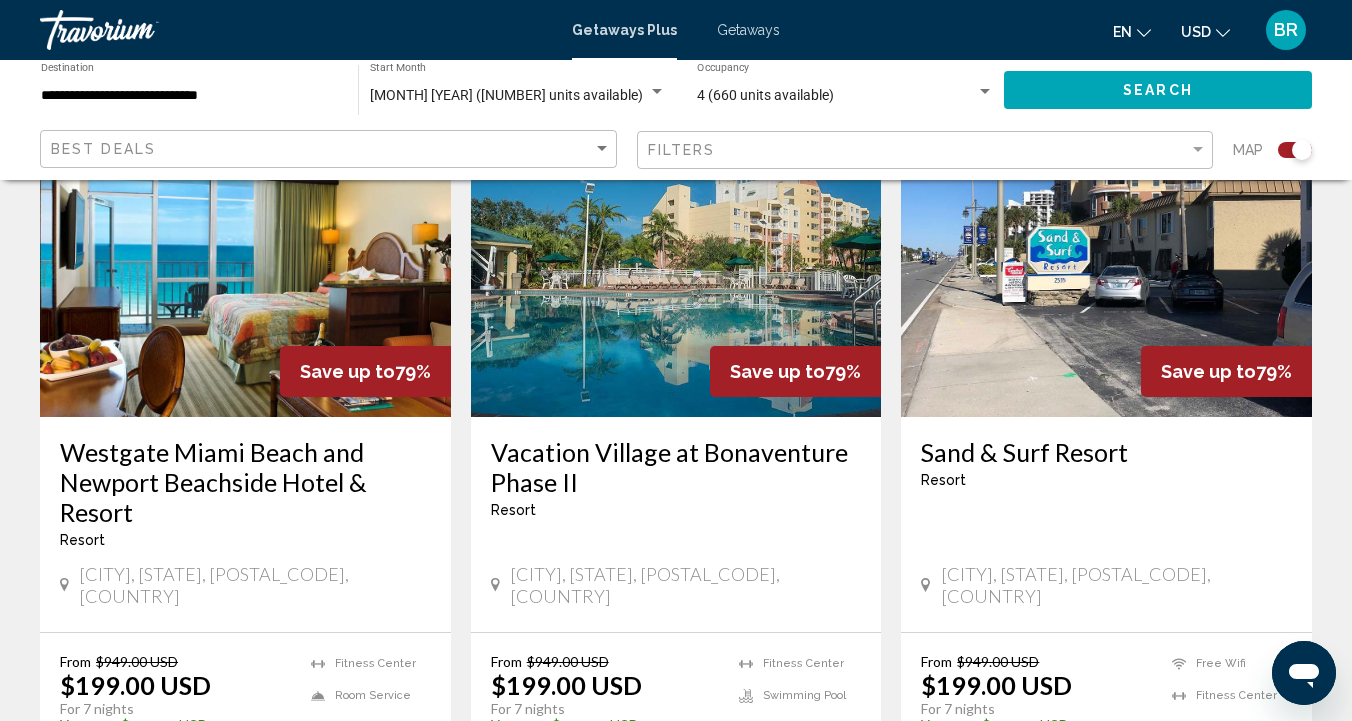 scroll, scrollTop: 2889, scrollLeft: 0, axis: vertical 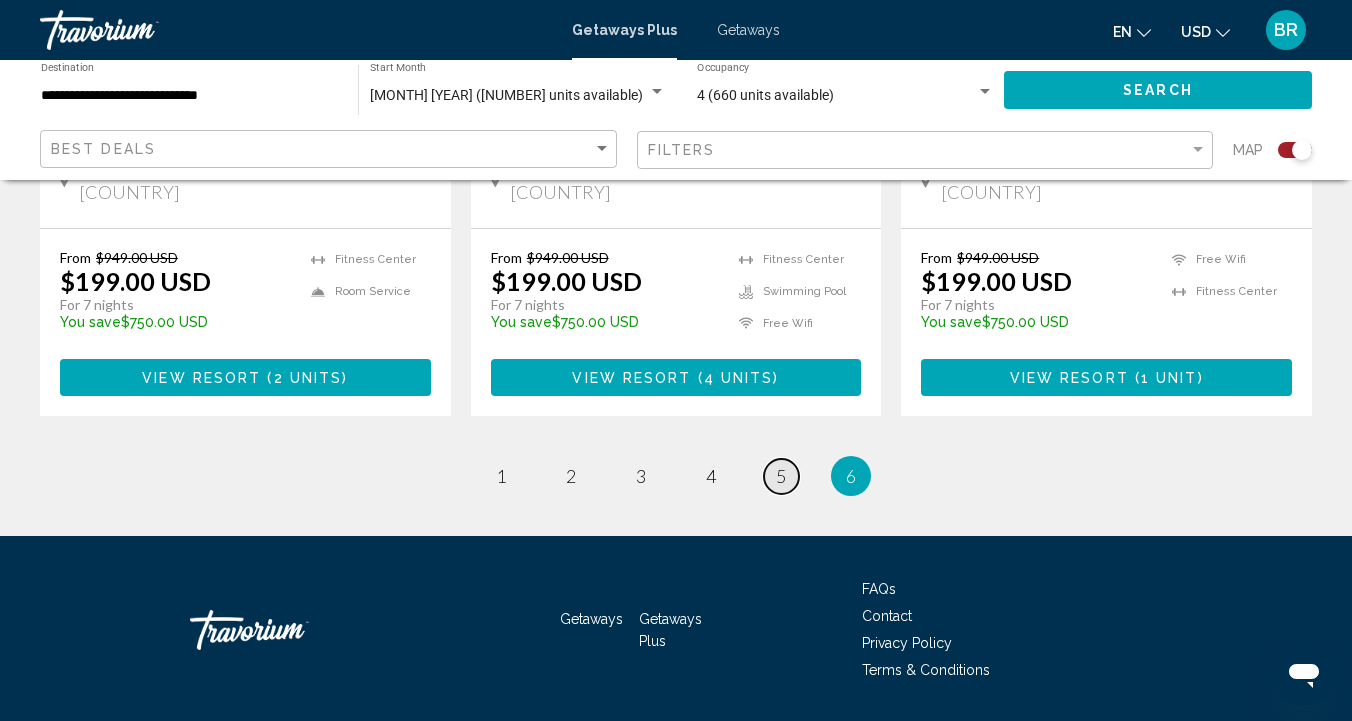 click on "5" at bounding box center [781, 476] 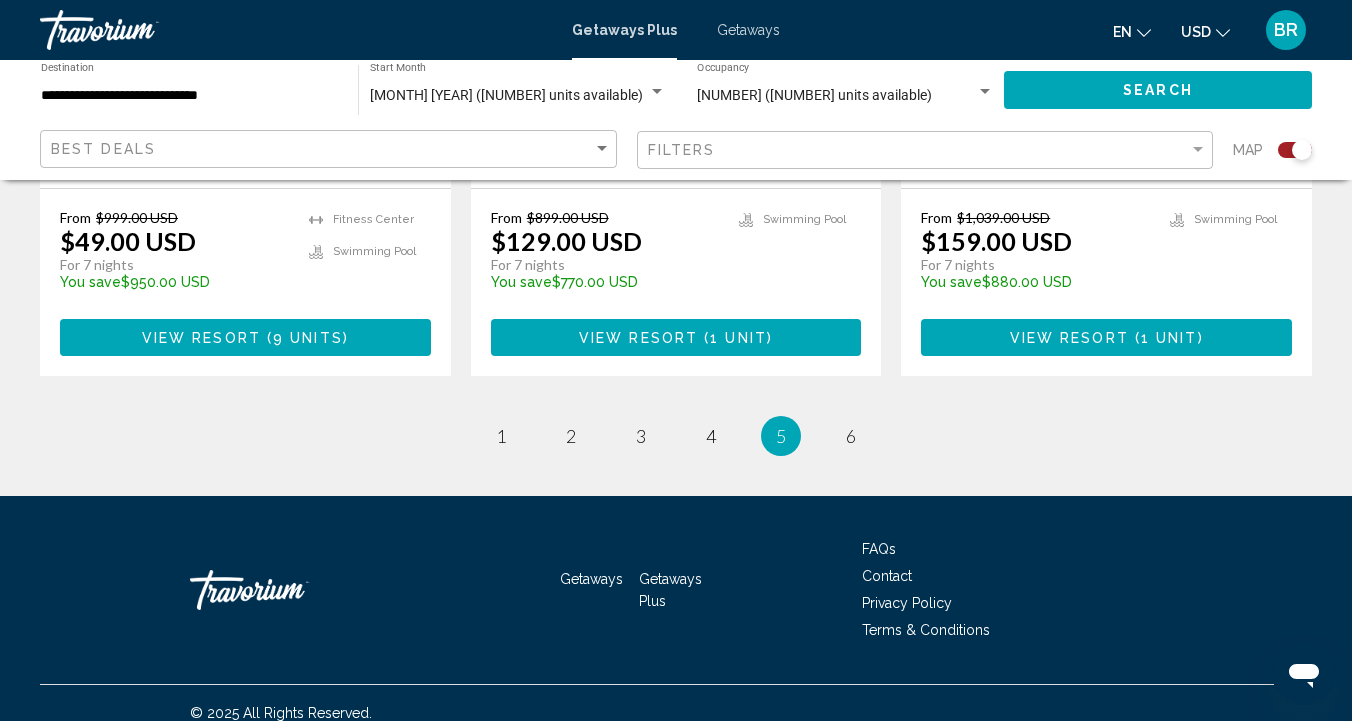 scroll, scrollTop: 3260, scrollLeft: 0, axis: vertical 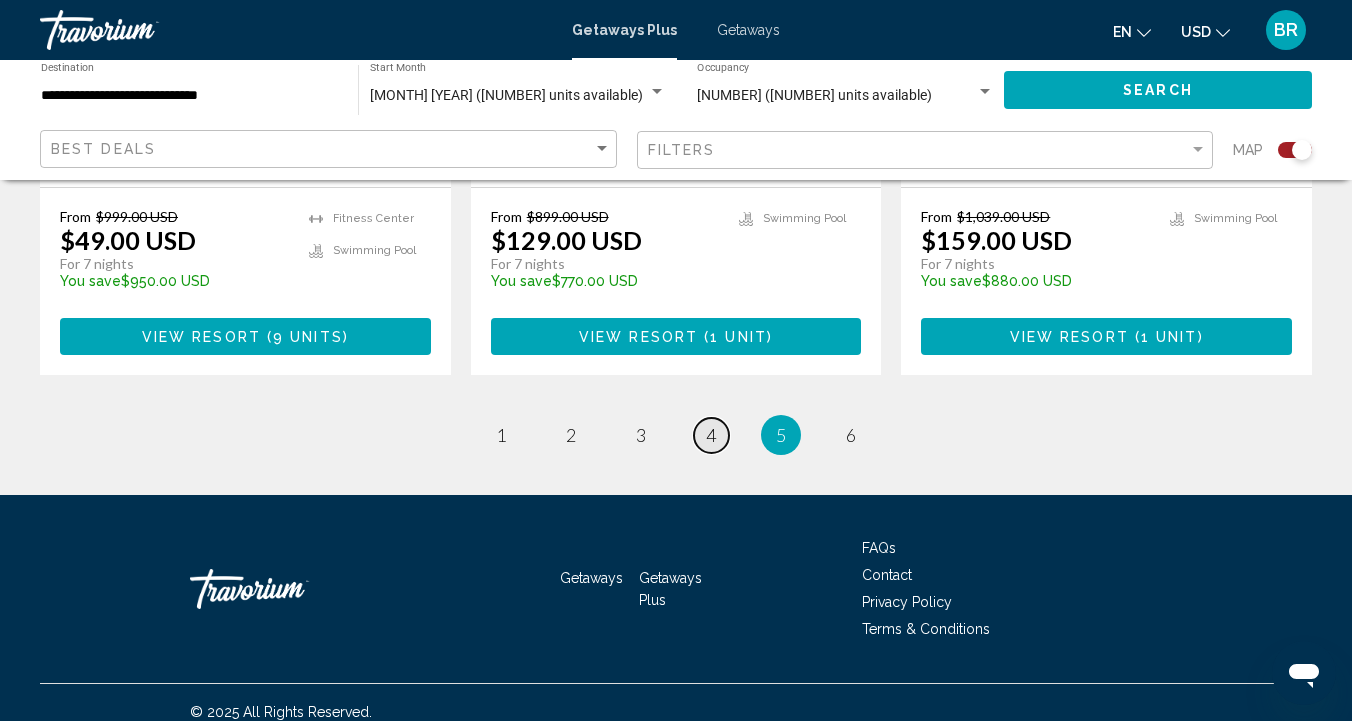 click on "4" at bounding box center [711, 435] 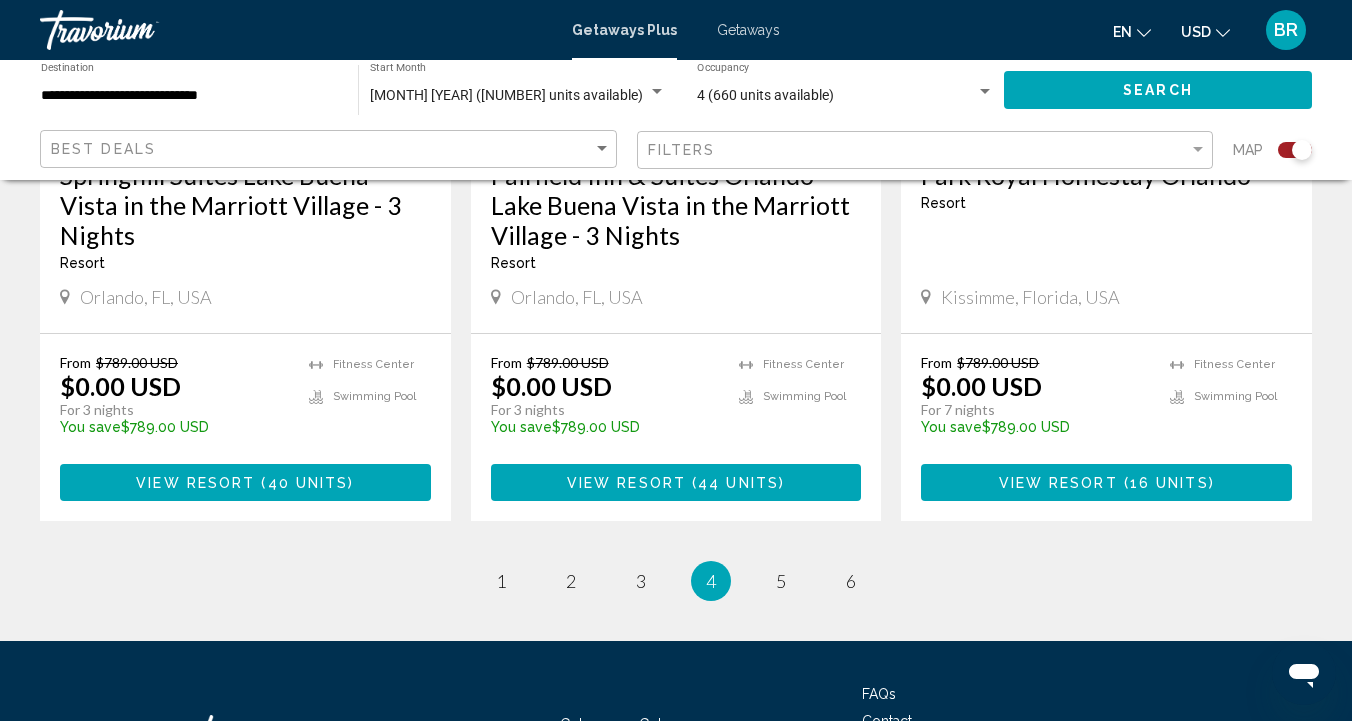 scroll, scrollTop: 3244, scrollLeft: 0, axis: vertical 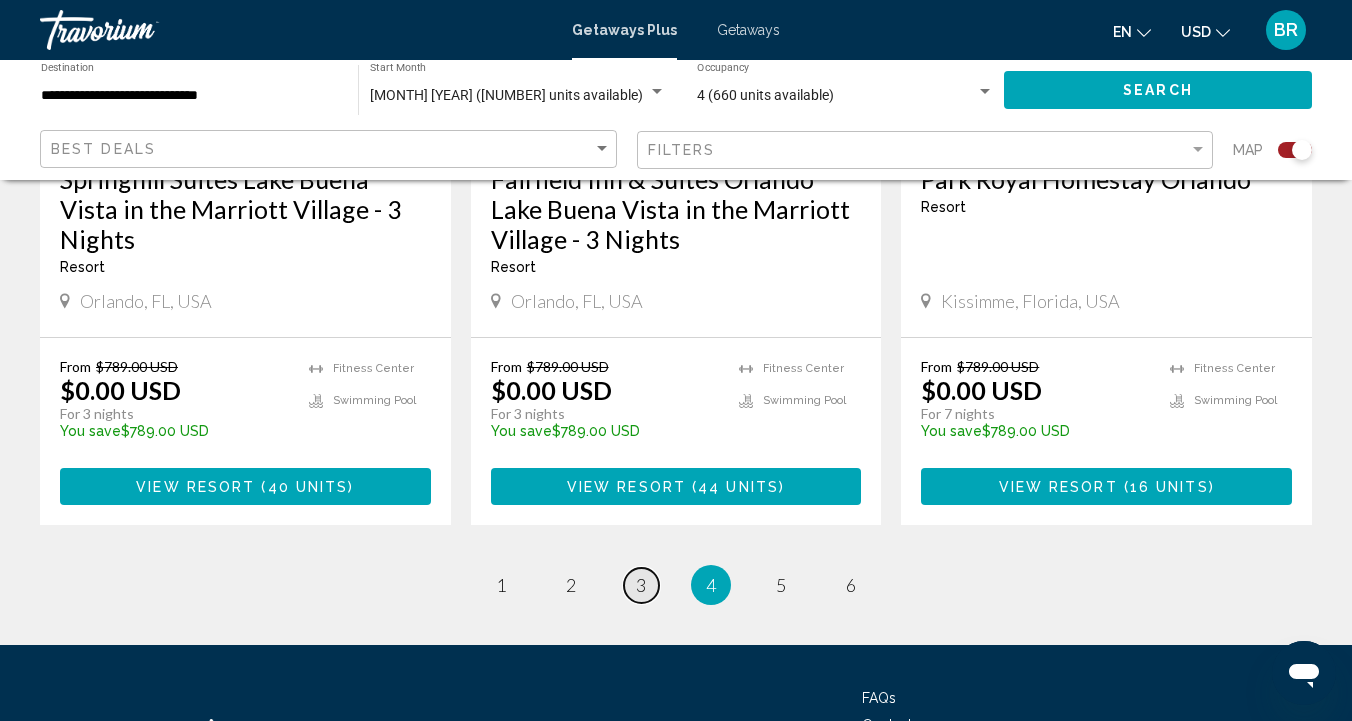 click on "3" at bounding box center [641, 585] 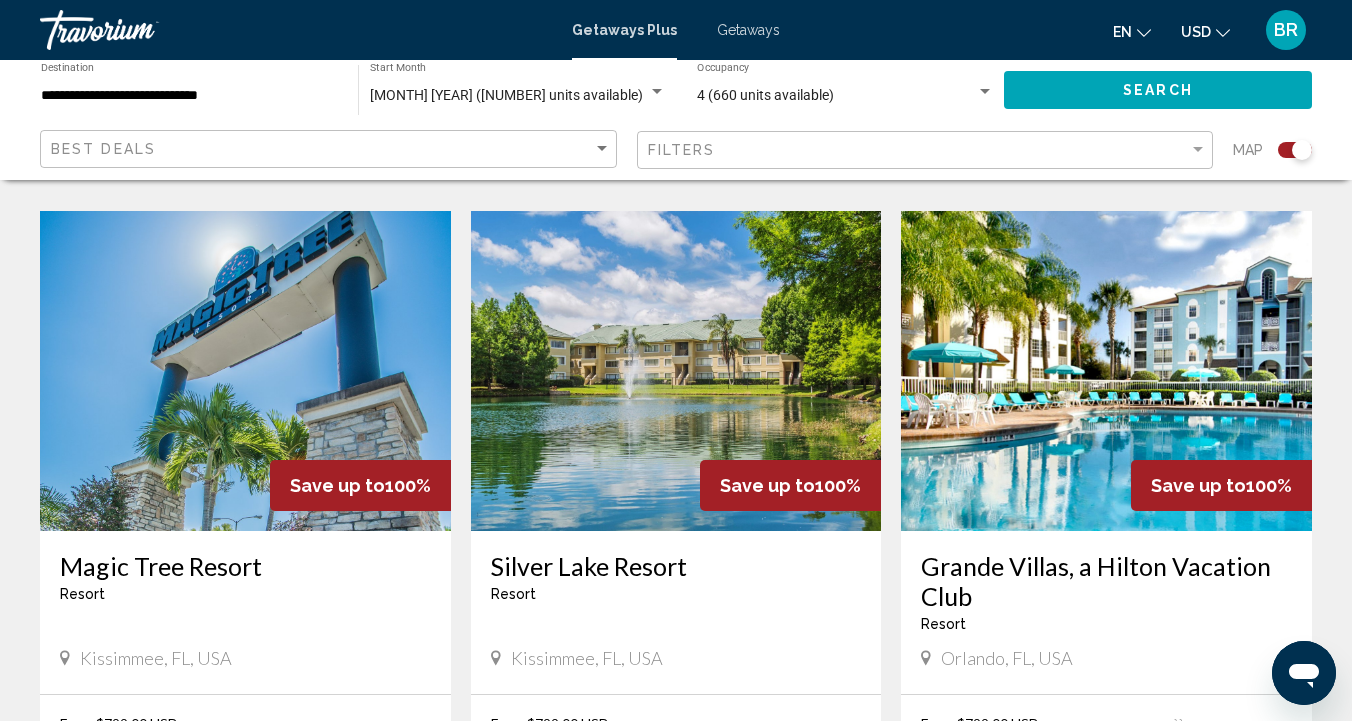 scroll, scrollTop: 2081, scrollLeft: 0, axis: vertical 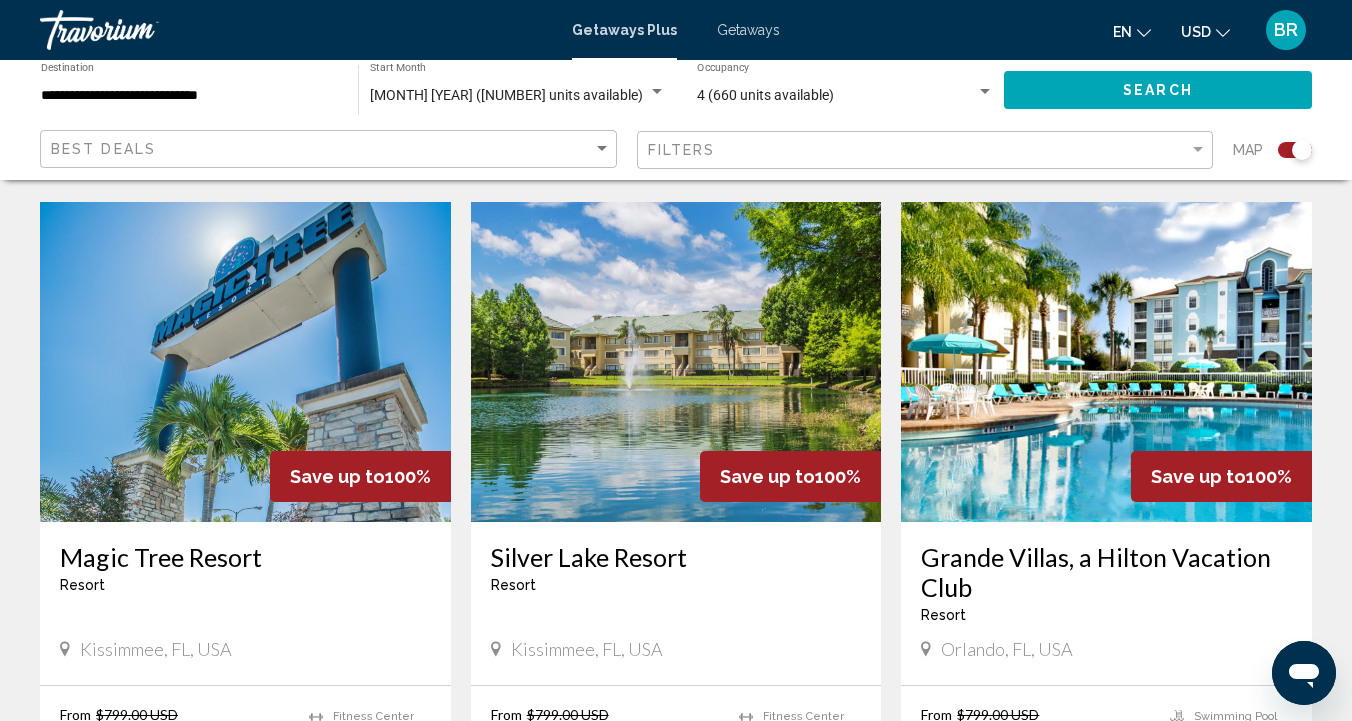 click at bounding box center [1106, 362] 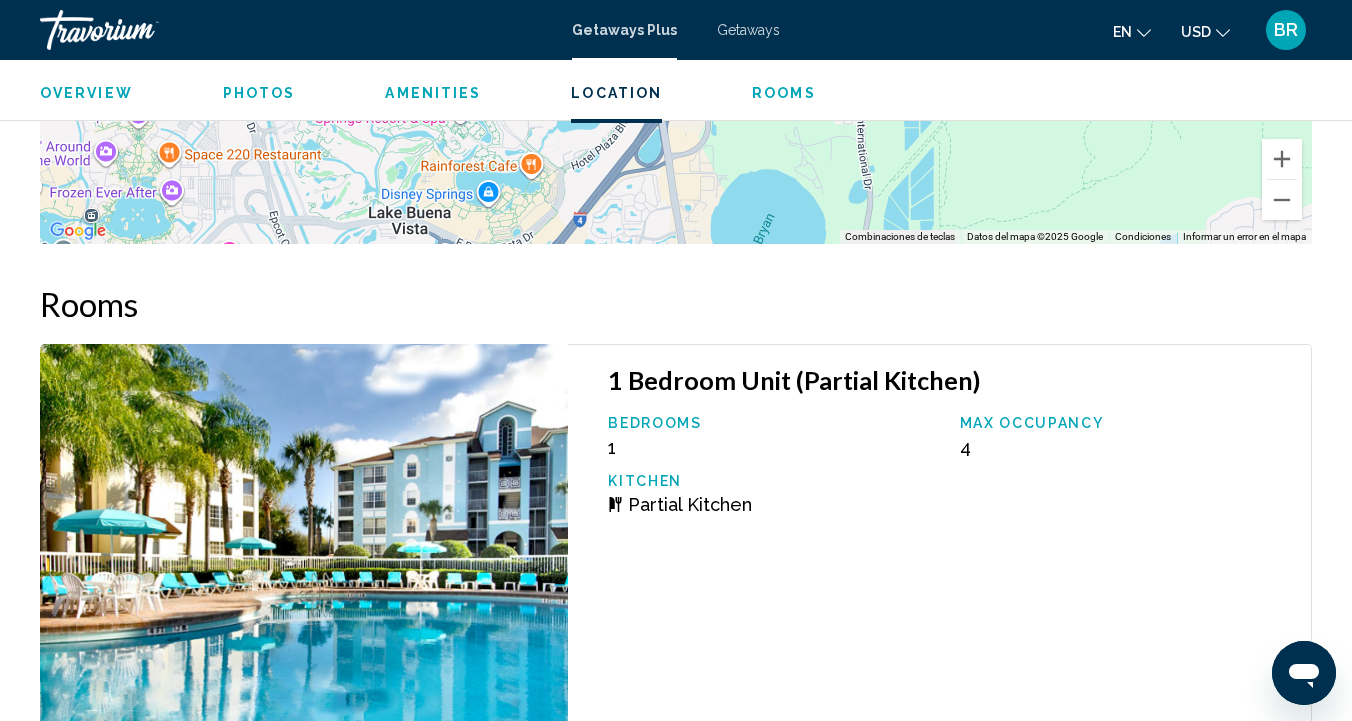 scroll, scrollTop: 2918, scrollLeft: 0, axis: vertical 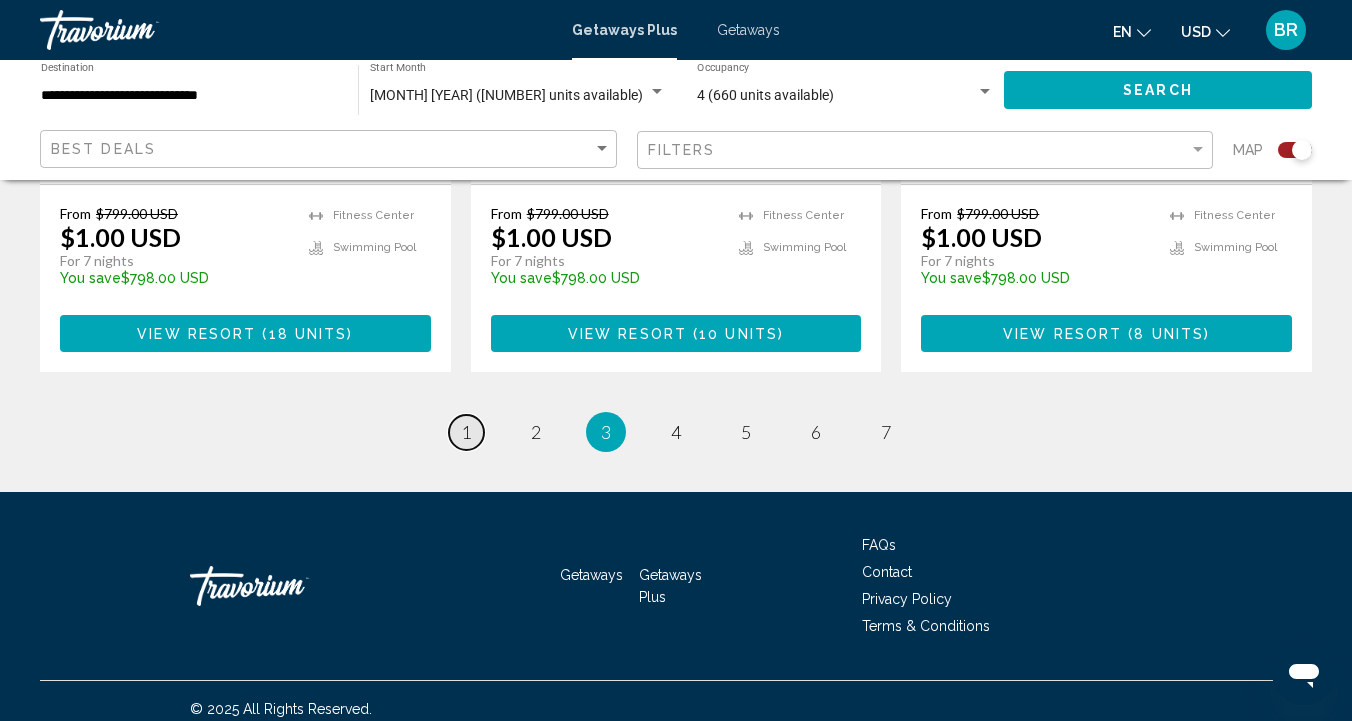 click on "1" at bounding box center [466, 432] 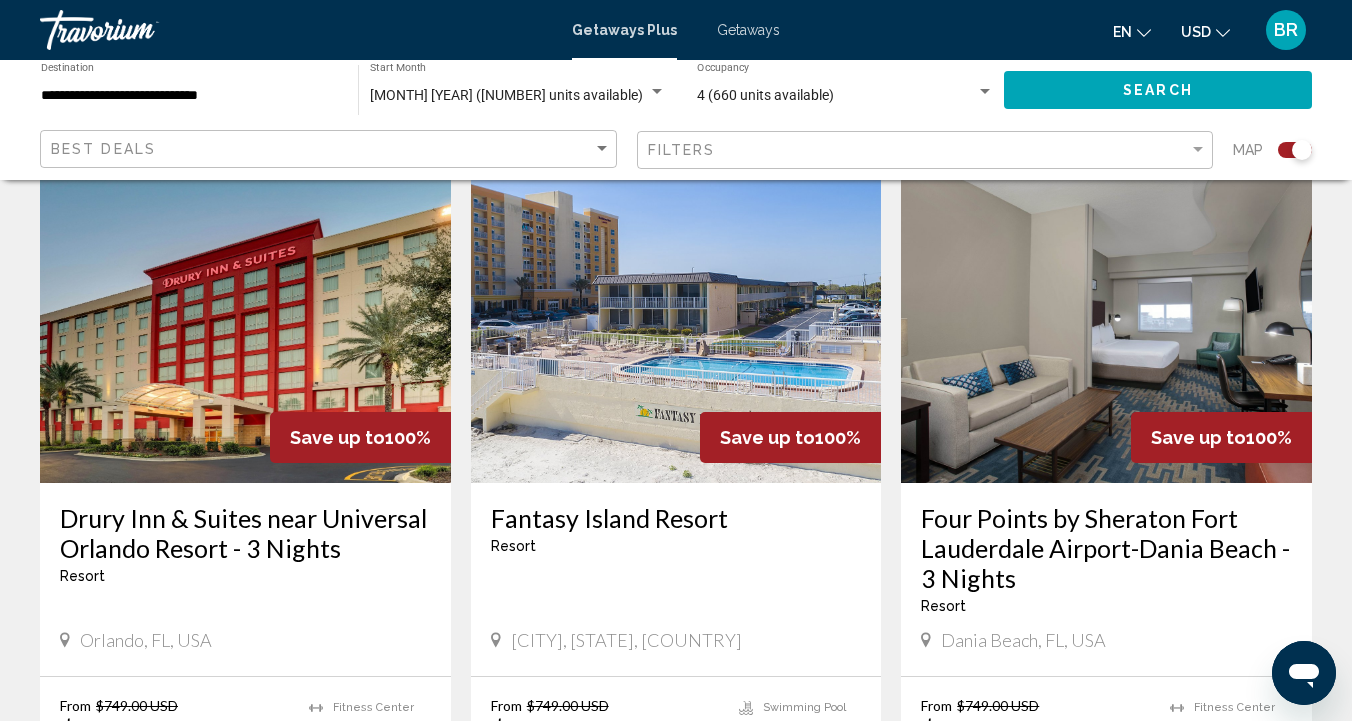 scroll, scrollTop: 2850, scrollLeft: 0, axis: vertical 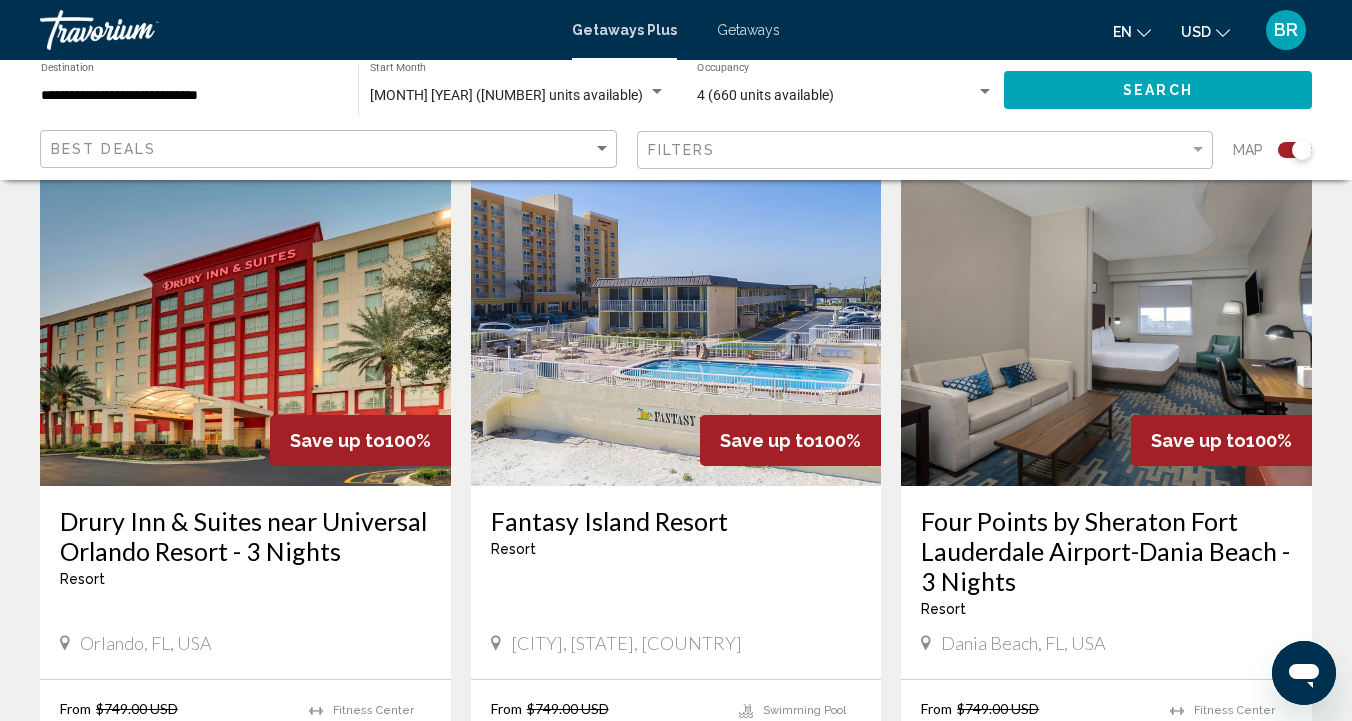 click at bounding box center [245, 326] 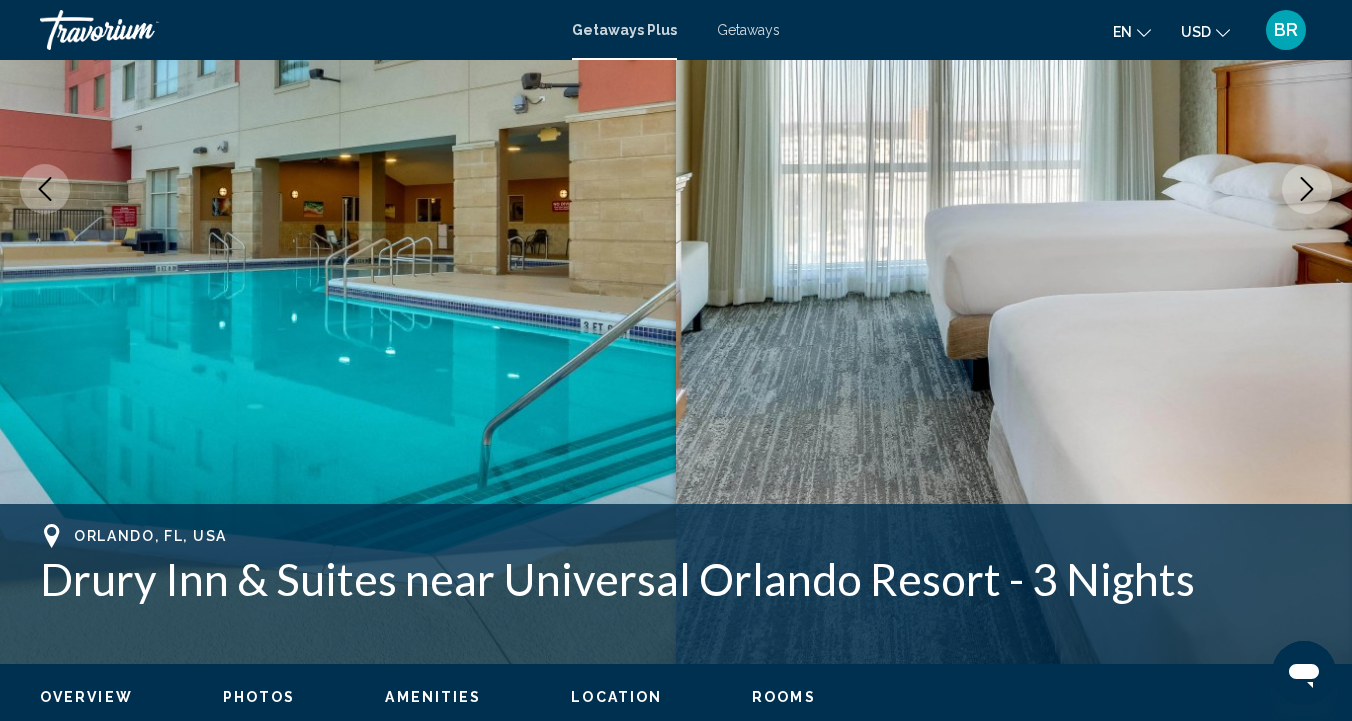 scroll, scrollTop: 346, scrollLeft: 0, axis: vertical 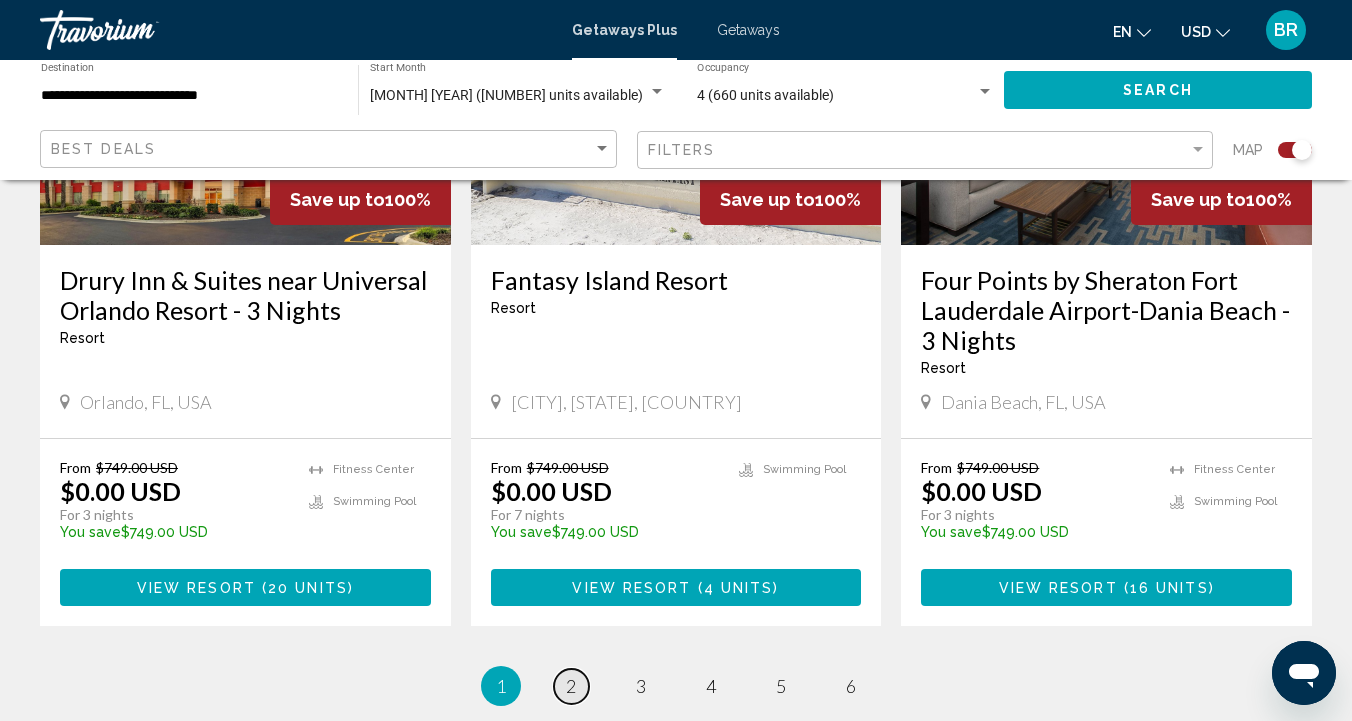 click on "page  2" at bounding box center [571, 686] 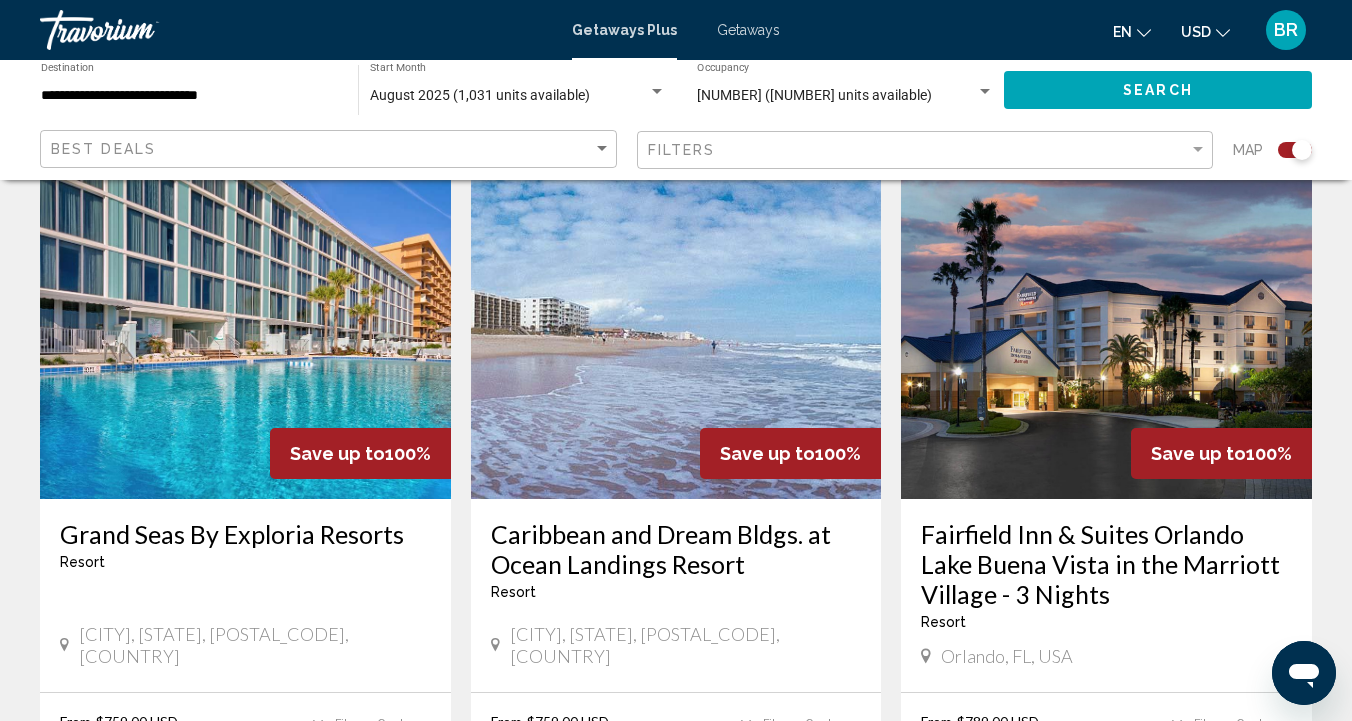 scroll, scrollTop: 2883, scrollLeft: 0, axis: vertical 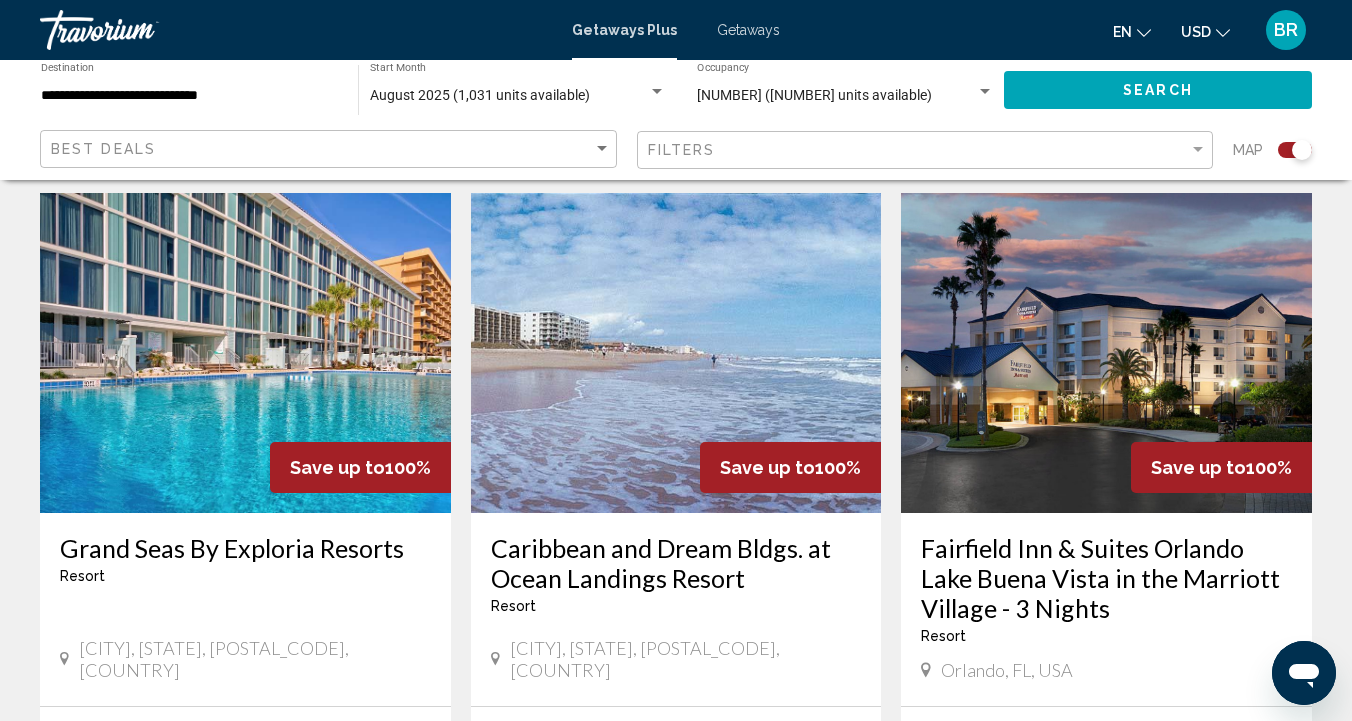 click at bounding box center (1106, 353) 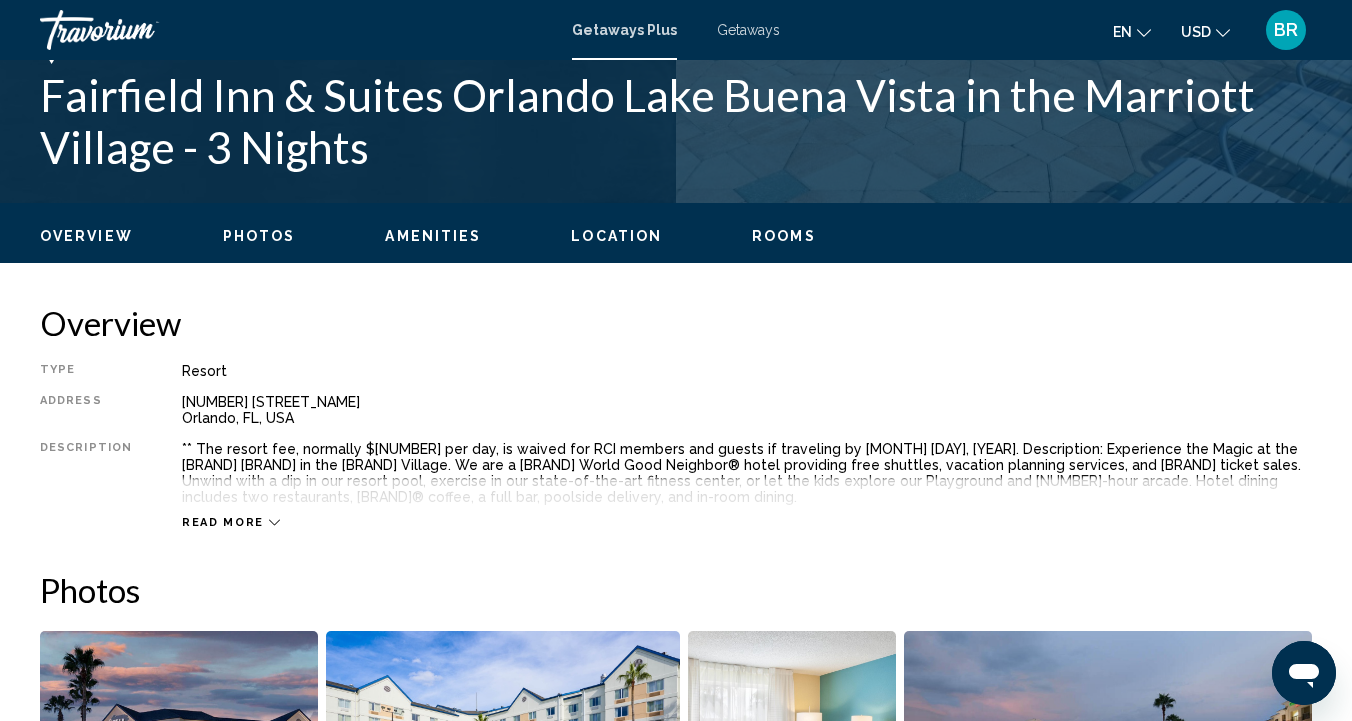 scroll, scrollTop: 805, scrollLeft: 0, axis: vertical 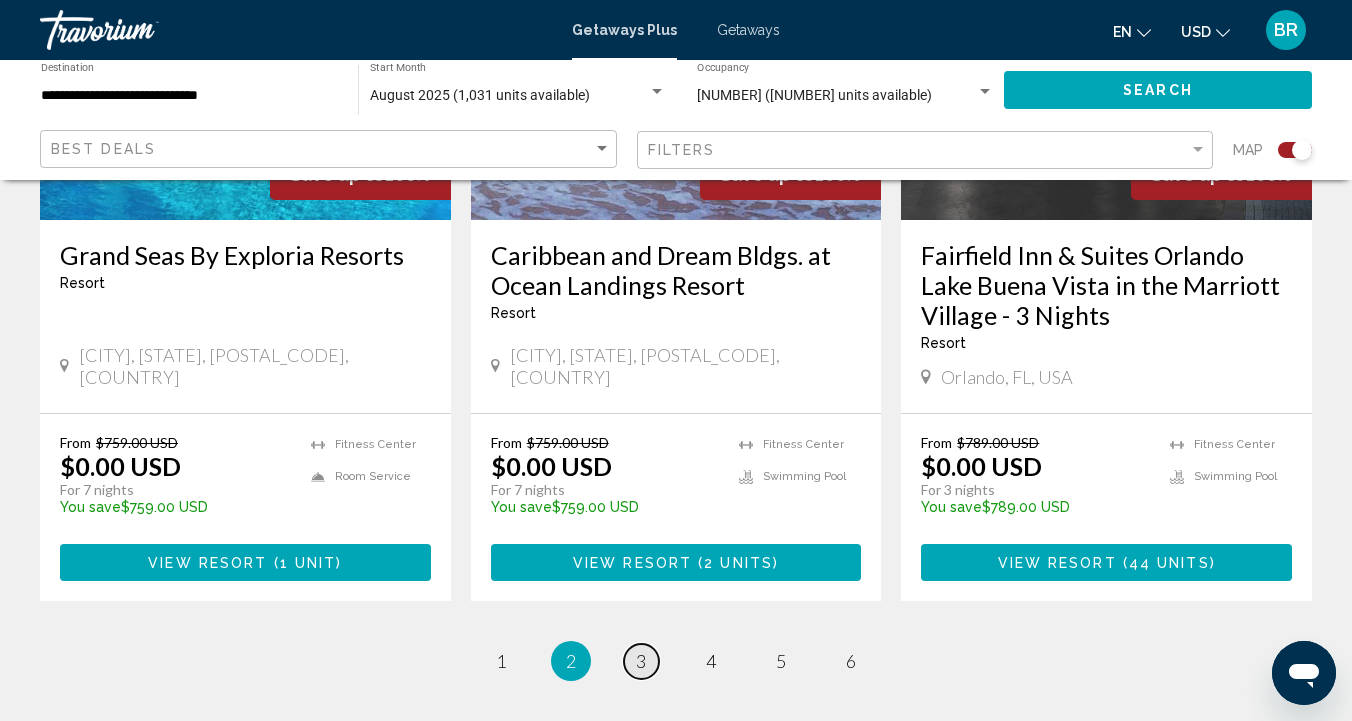 click on "page  3" at bounding box center (641, 661) 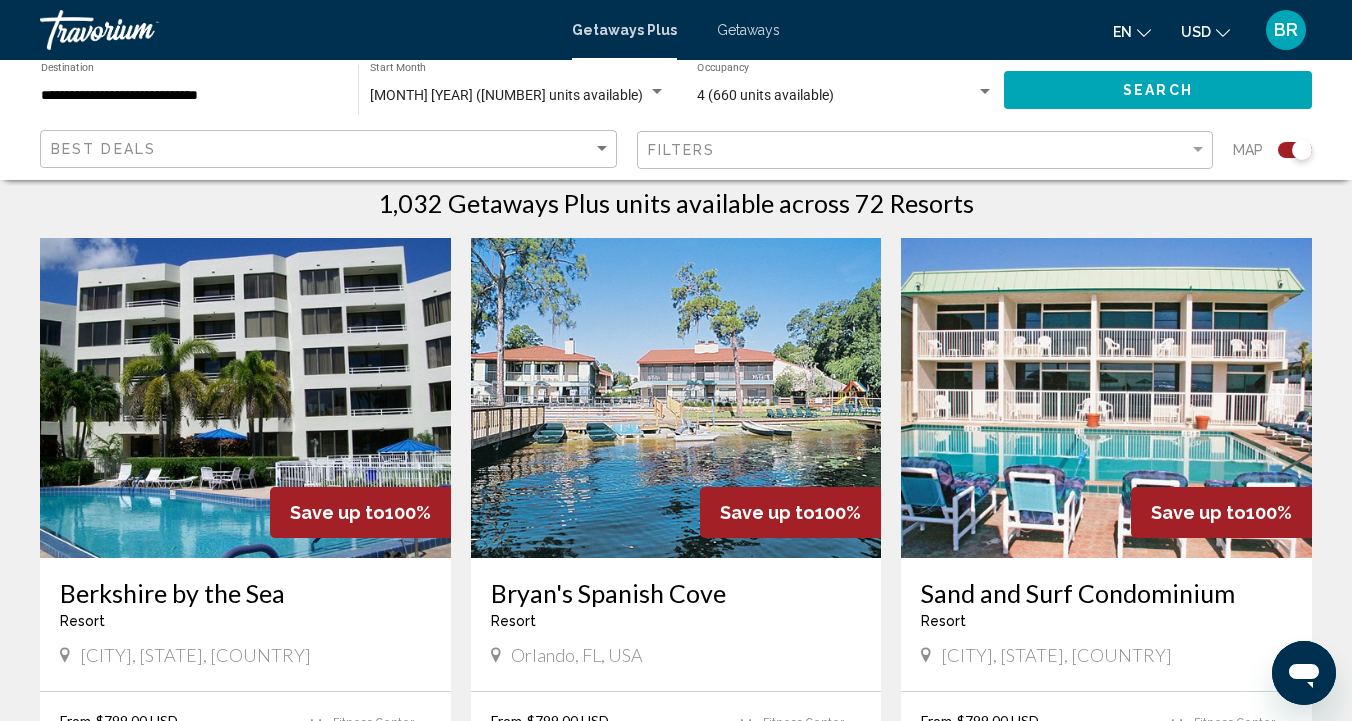 scroll, scrollTop: 644, scrollLeft: 0, axis: vertical 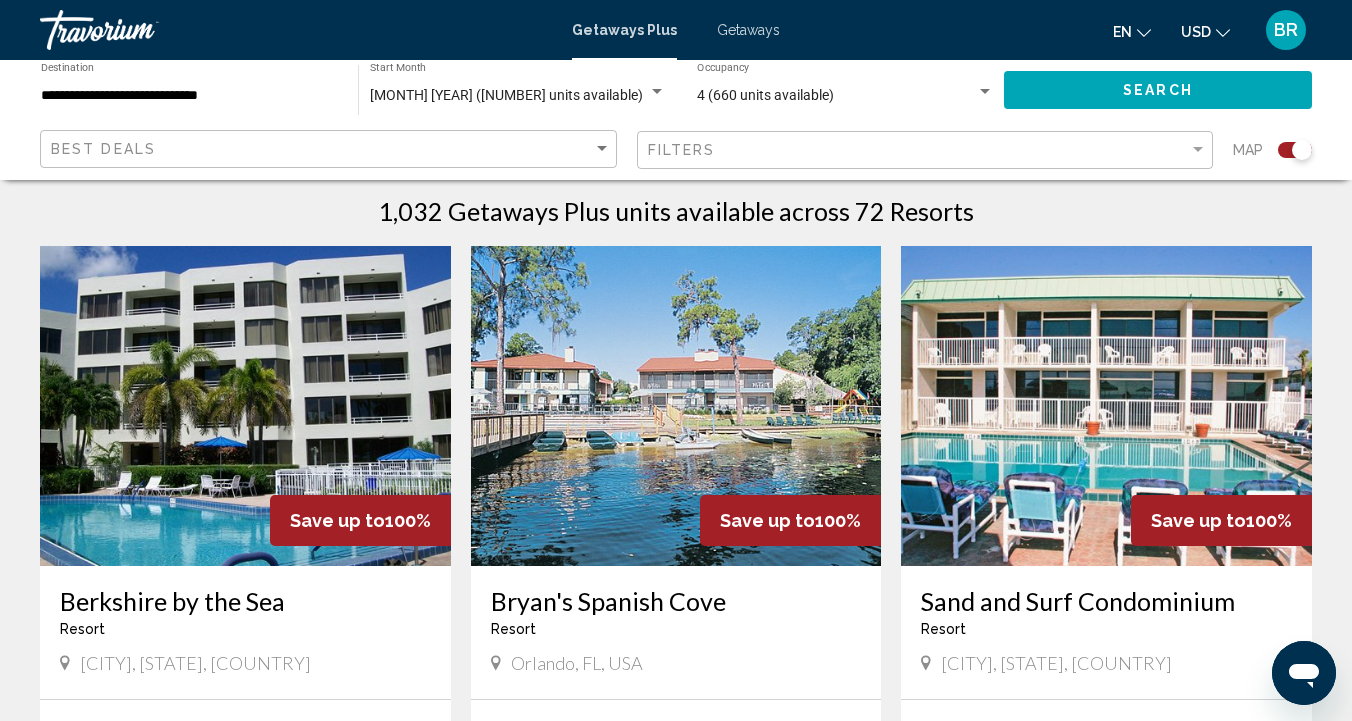 click at bounding box center [676, 406] 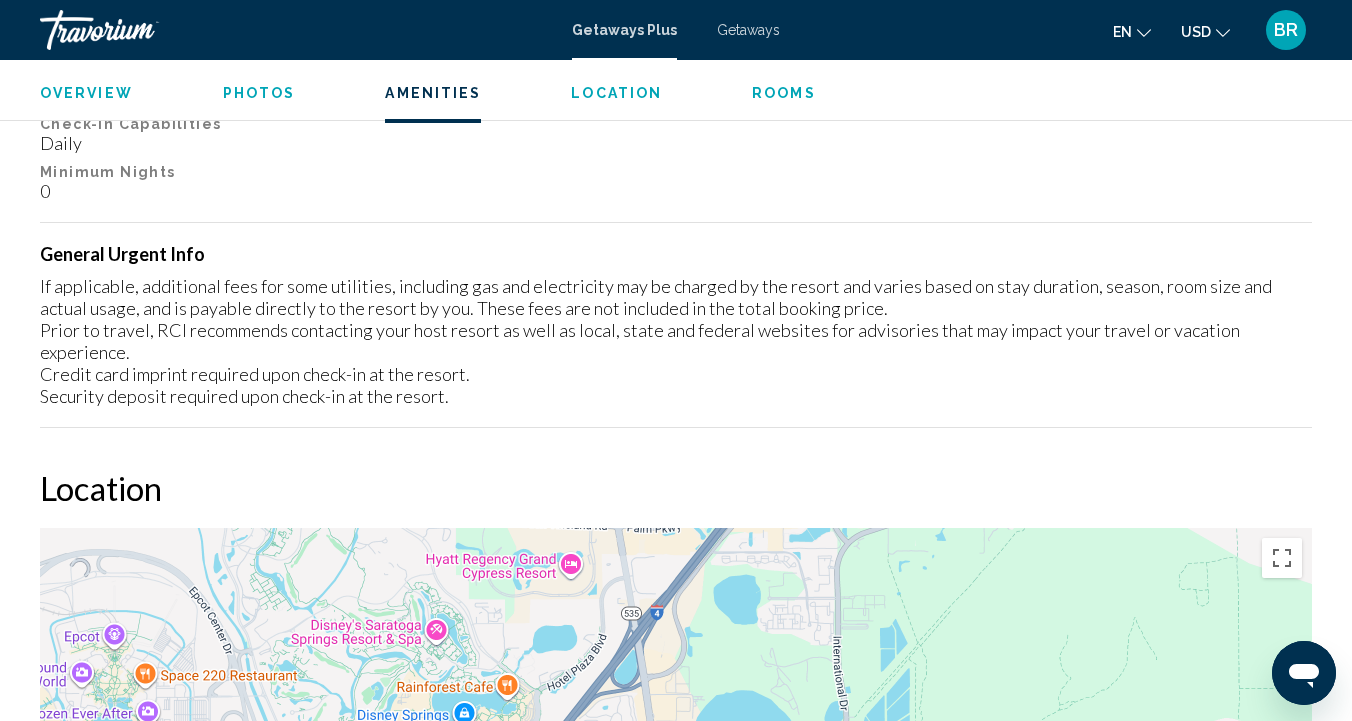 scroll, scrollTop: 2904, scrollLeft: 0, axis: vertical 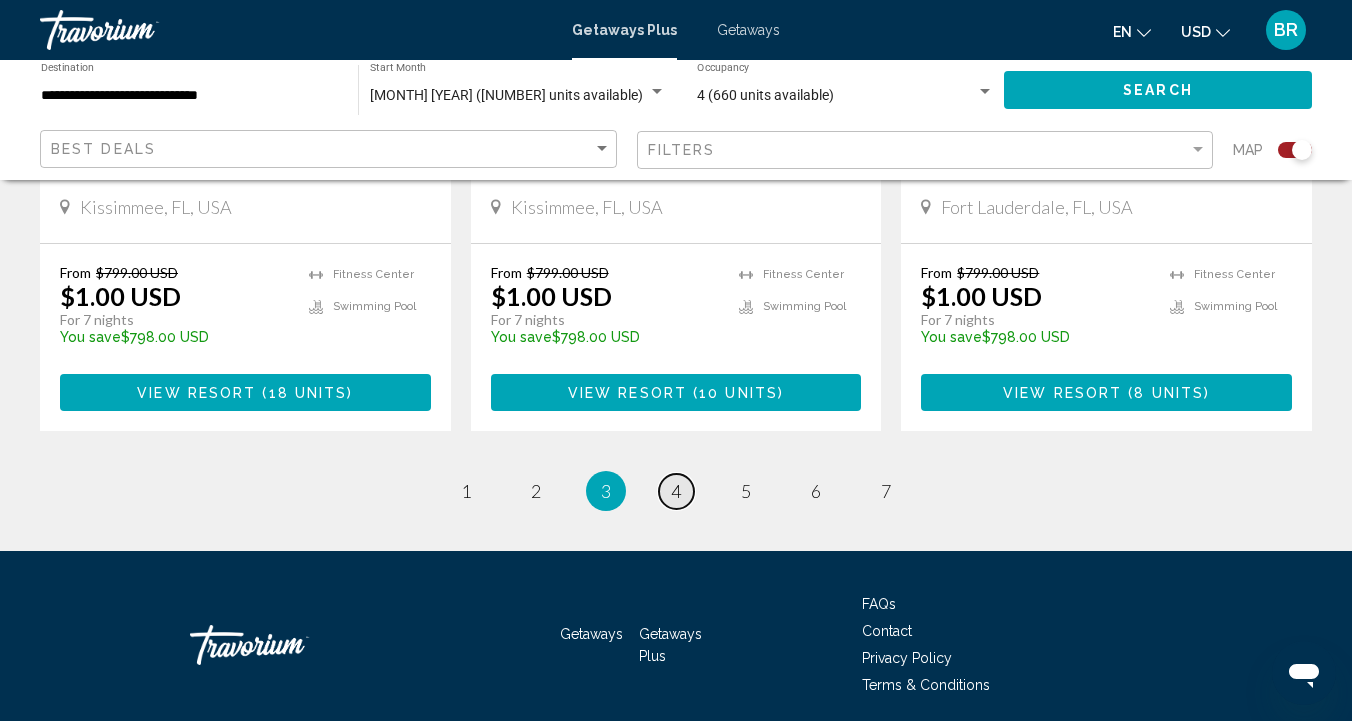 click on "4" at bounding box center [676, 491] 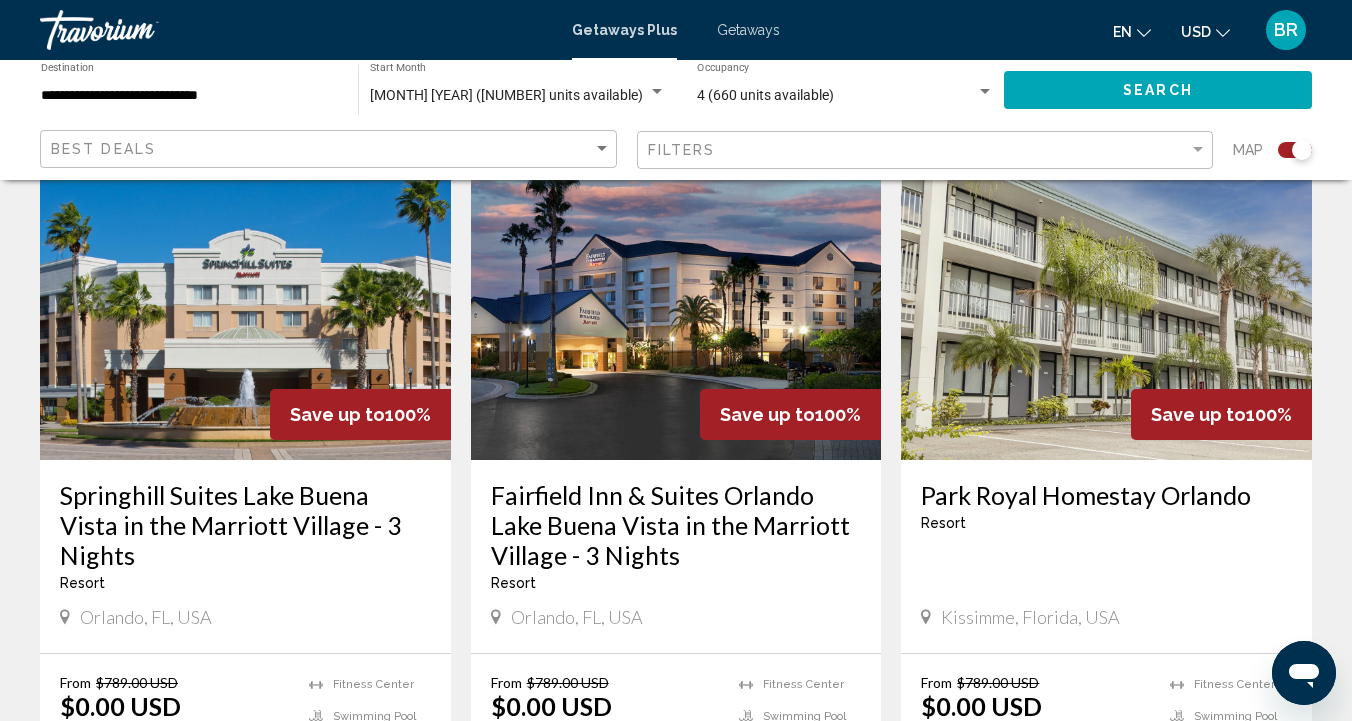 scroll, scrollTop: 2929, scrollLeft: 0, axis: vertical 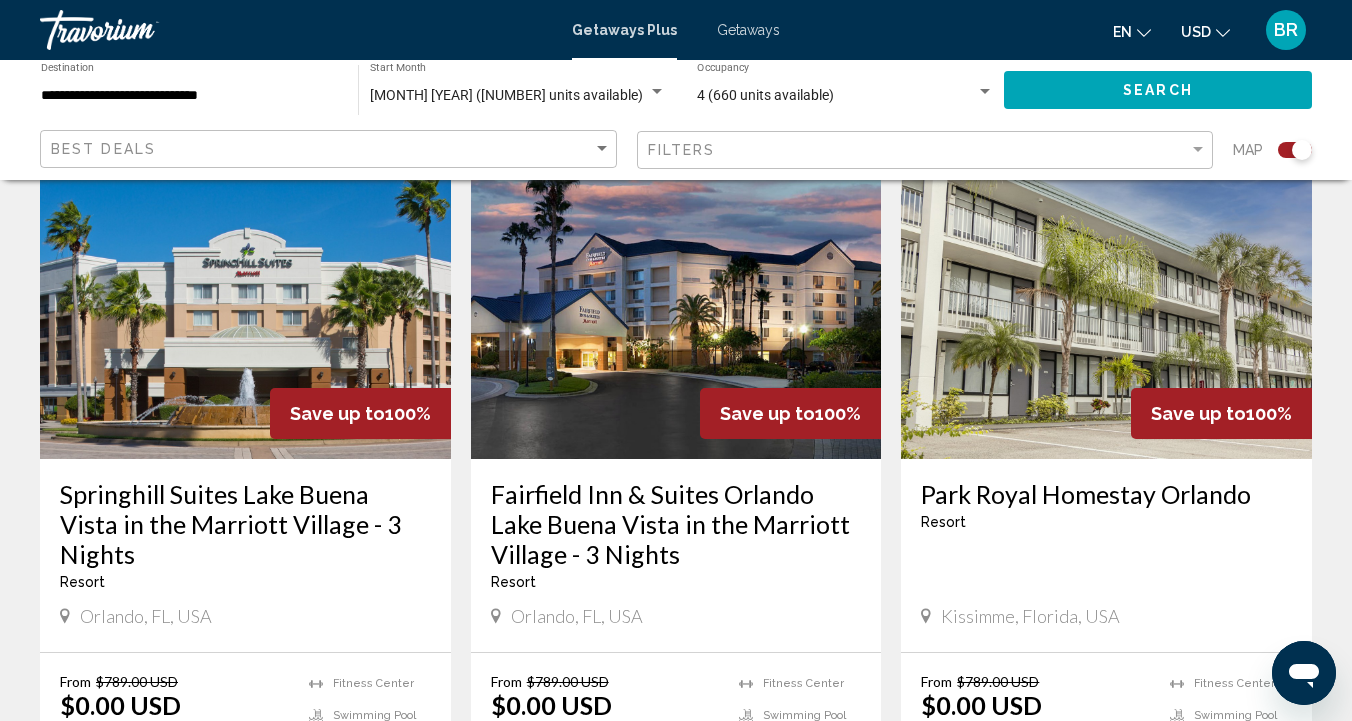 click at bounding box center [245, 299] 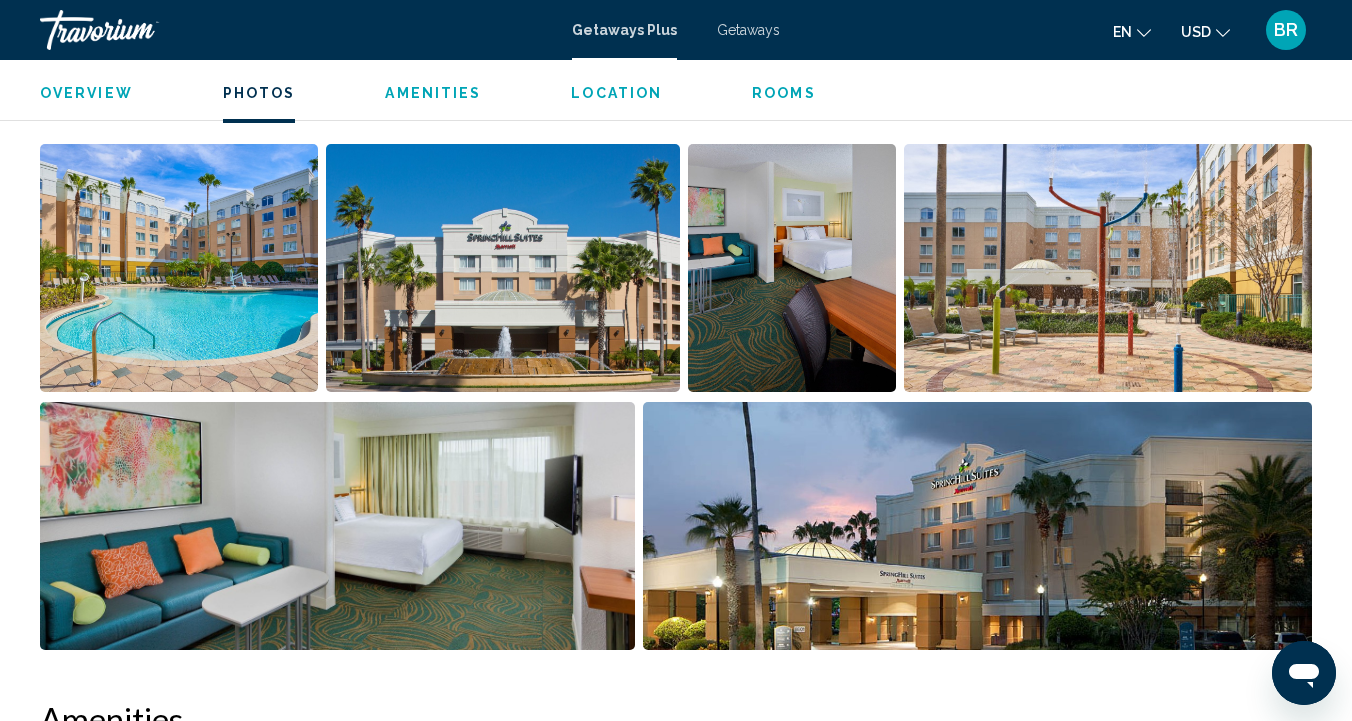 scroll, scrollTop: 1293, scrollLeft: 0, axis: vertical 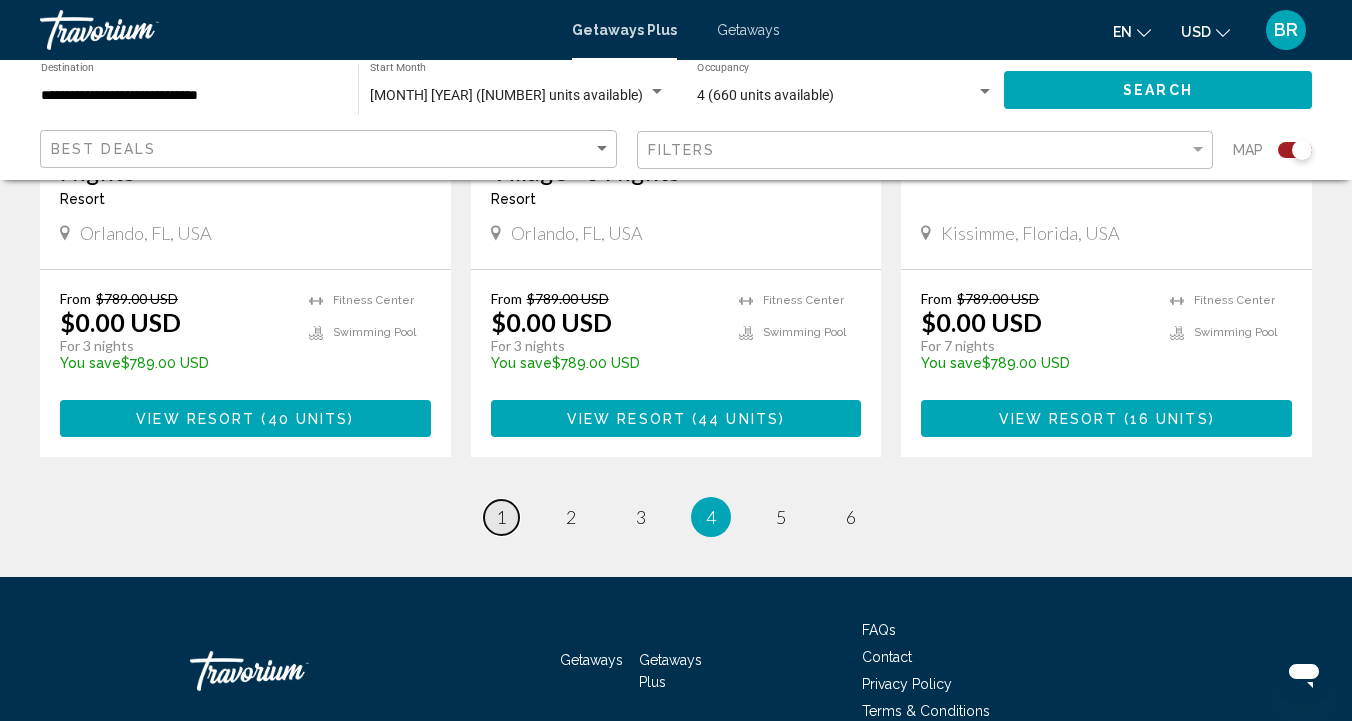 click on "1" at bounding box center (501, 517) 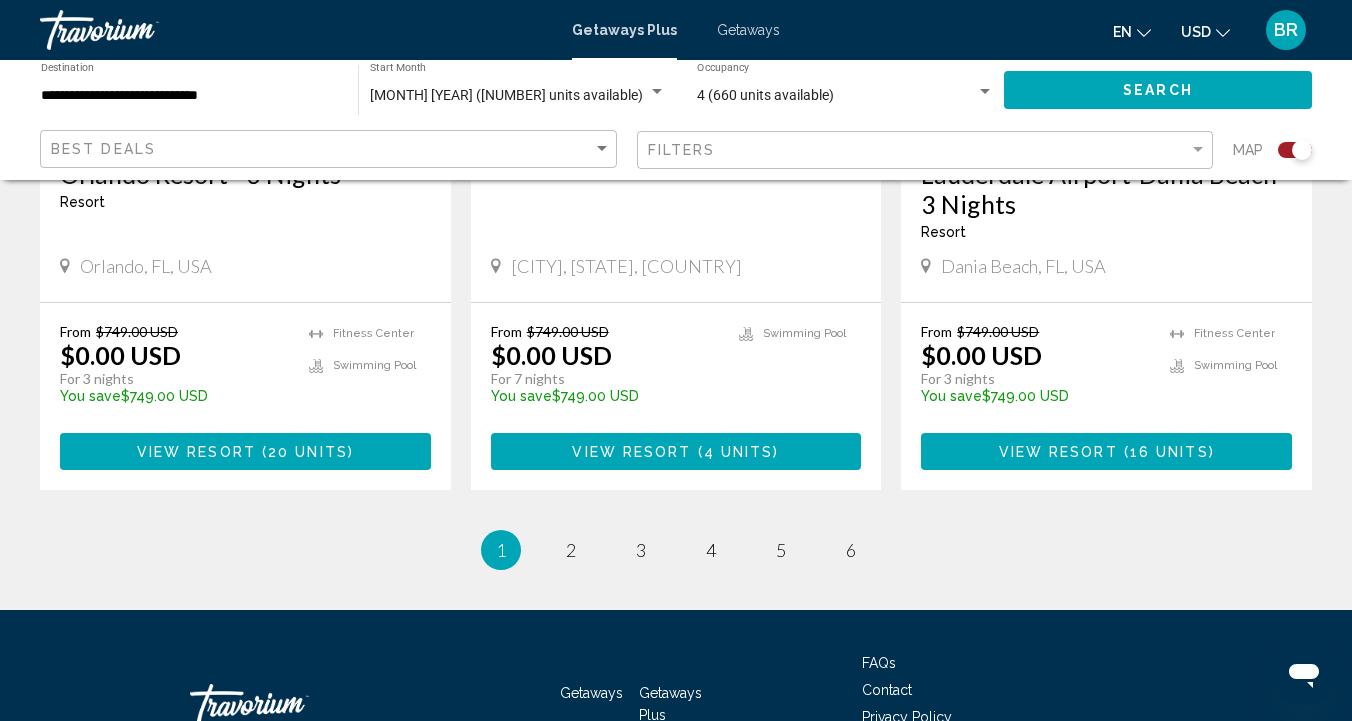 scroll, scrollTop: 3228, scrollLeft: 0, axis: vertical 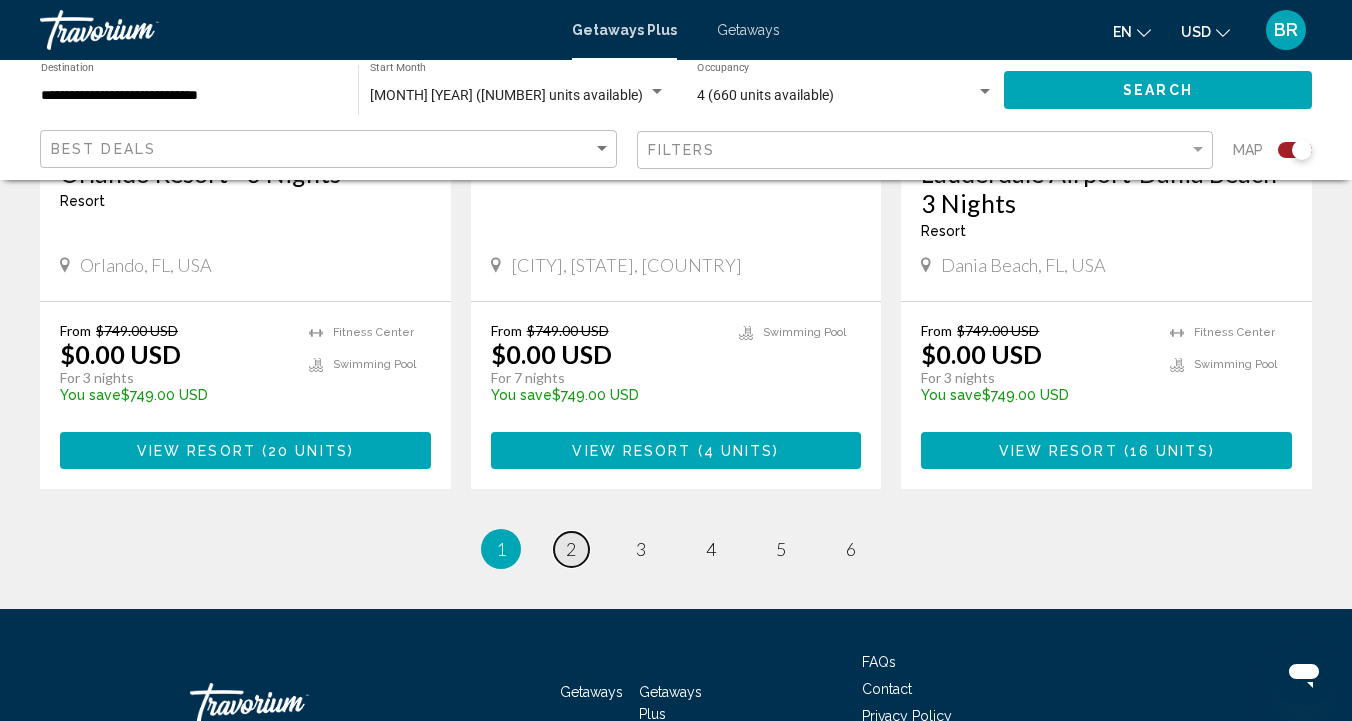 click on "2" at bounding box center (571, 549) 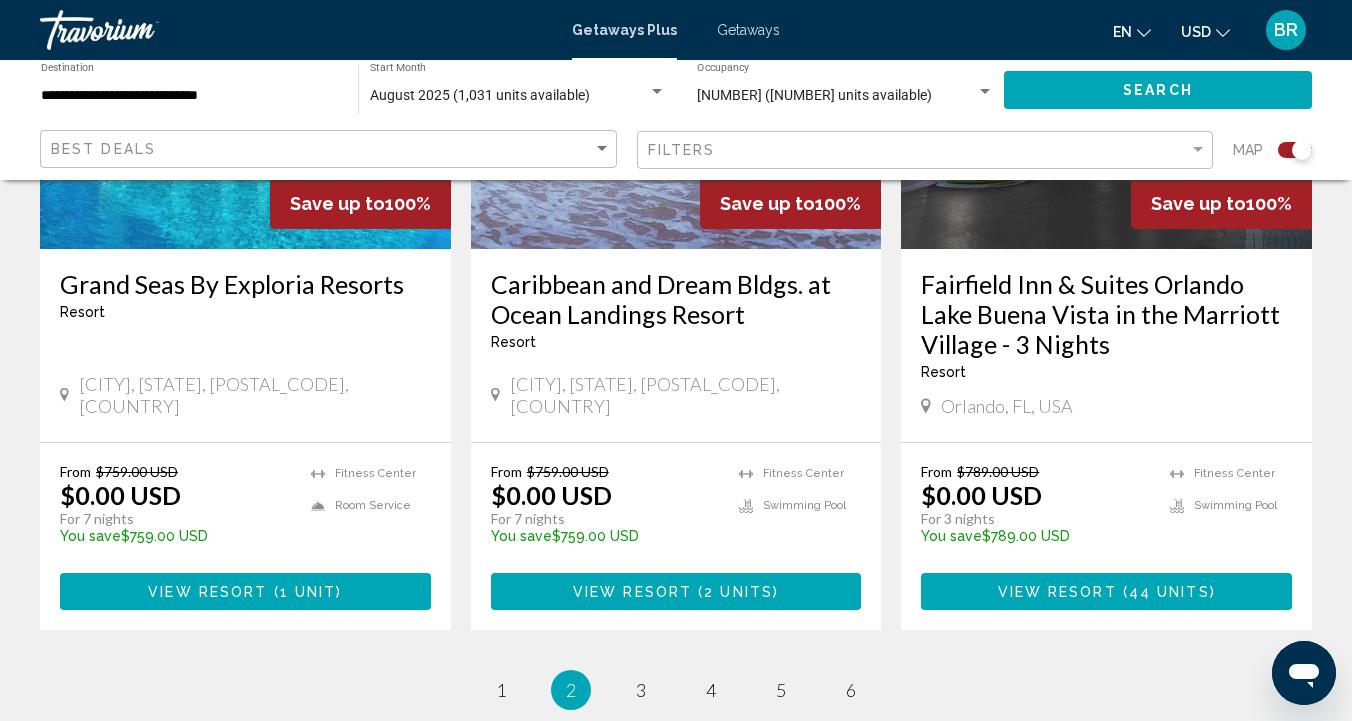 scroll, scrollTop: 3143, scrollLeft: 0, axis: vertical 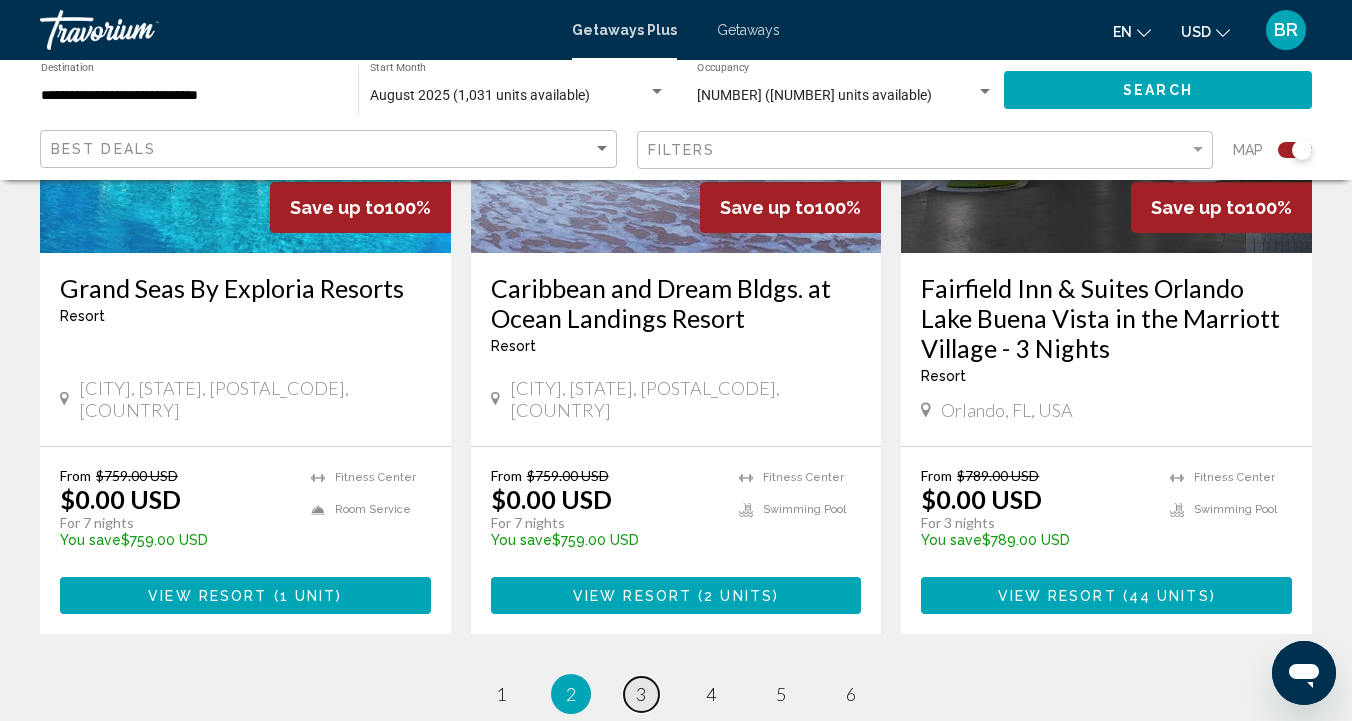 click on "3" at bounding box center [641, 694] 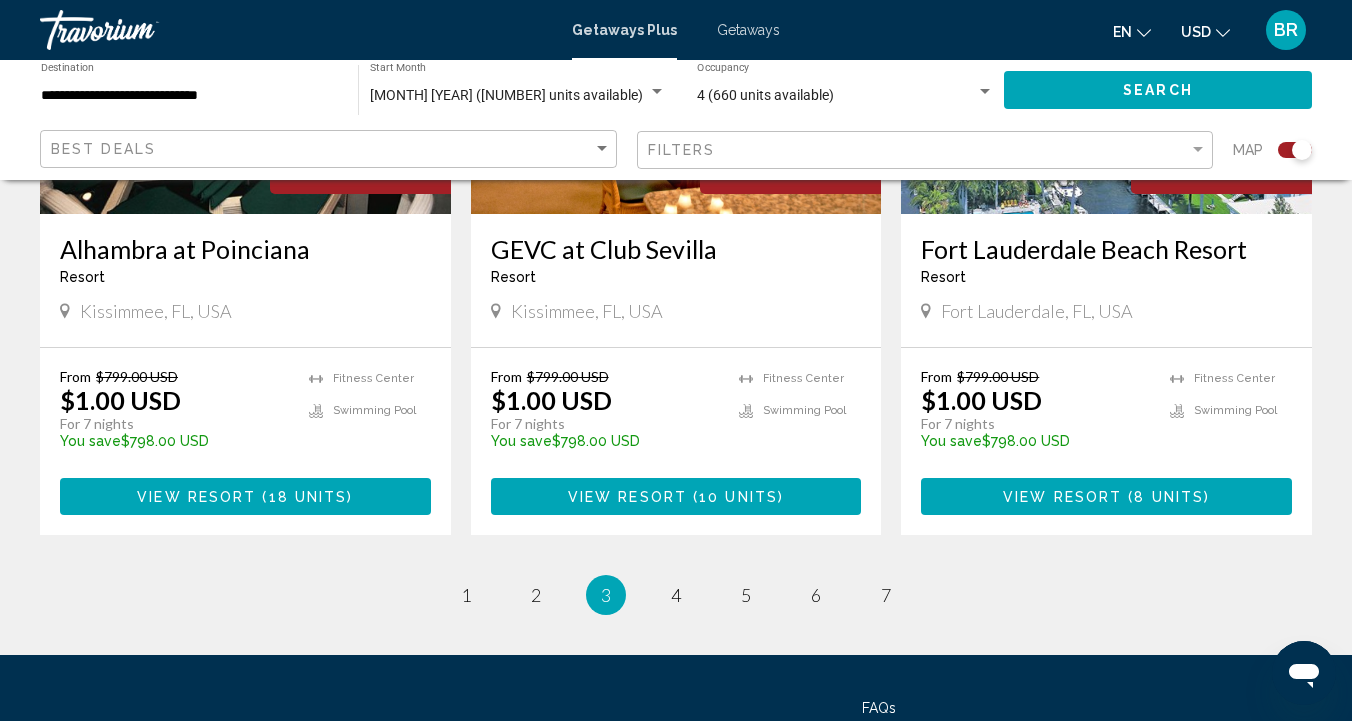 scroll, scrollTop: 3099, scrollLeft: 0, axis: vertical 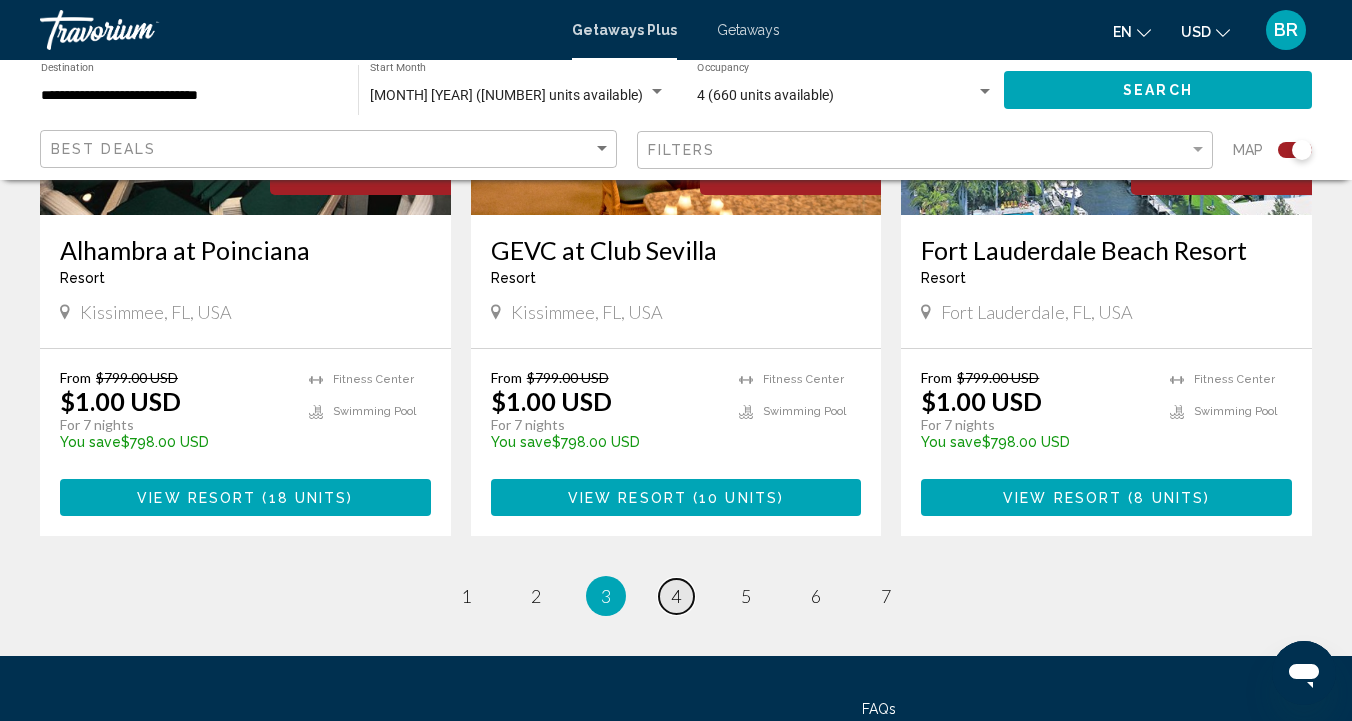 click on "4" at bounding box center (676, 596) 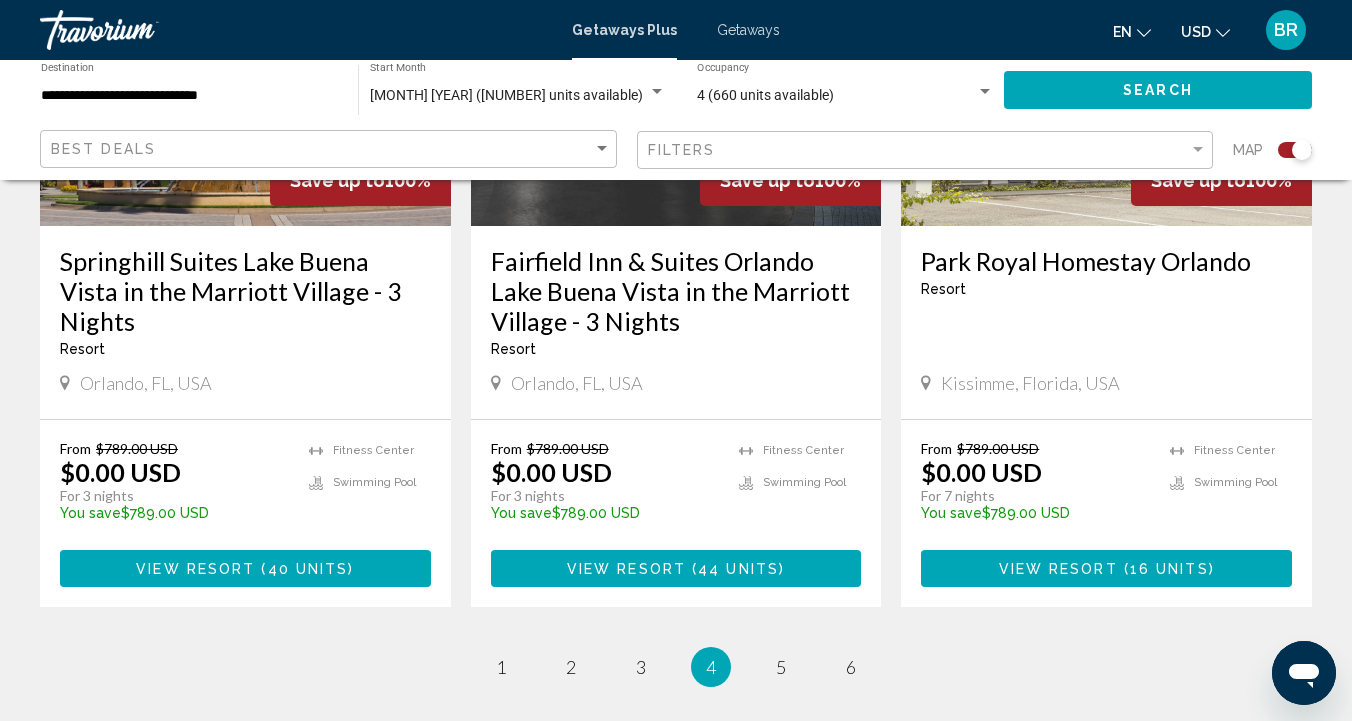 scroll, scrollTop: 3169, scrollLeft: 0, axis: vertical 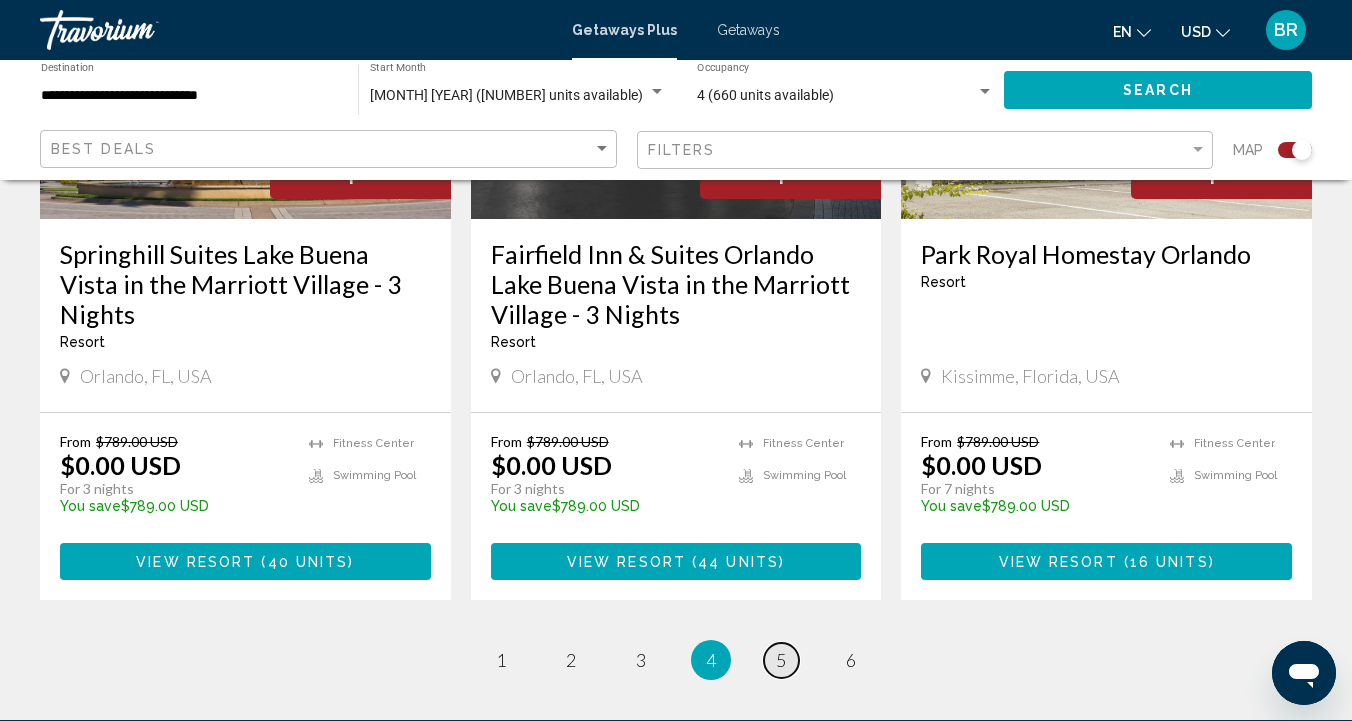click on "5" at bounding box center (781, 660) 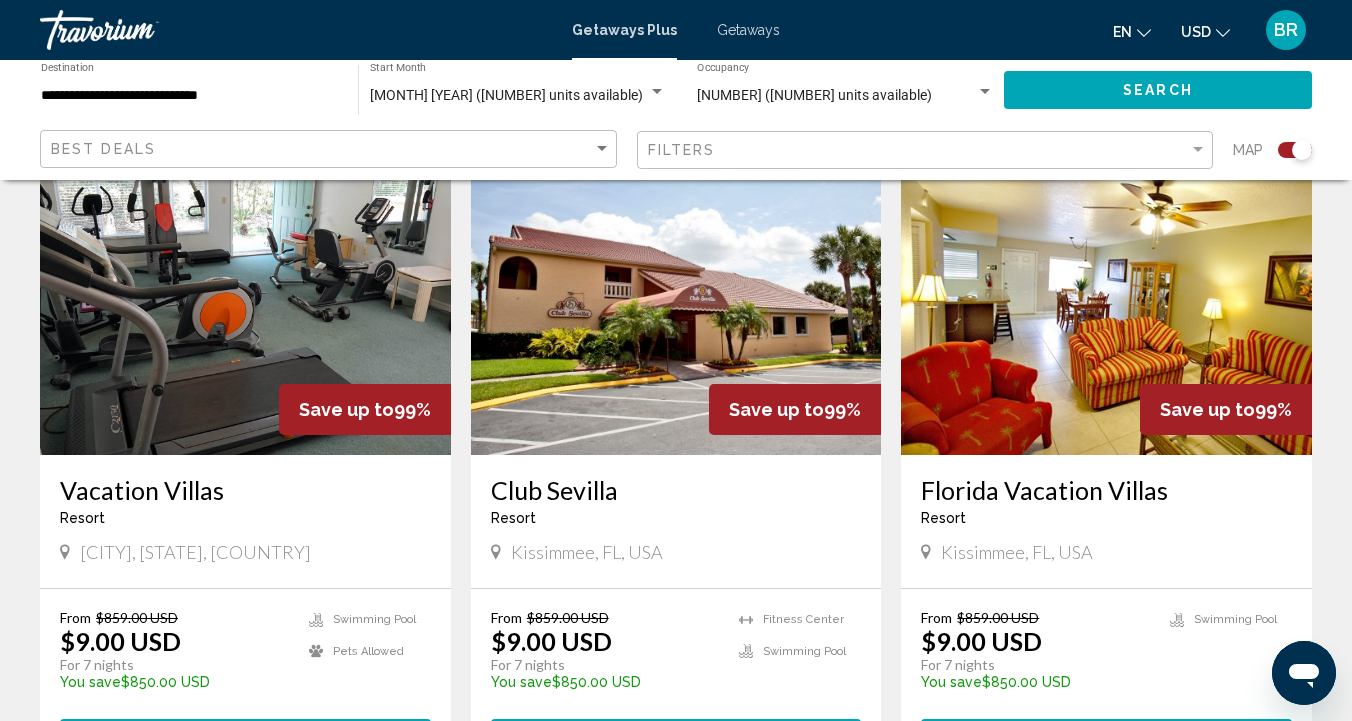 scroll, scrollTop: 2171, scrollLeft: 0, axis: vertical 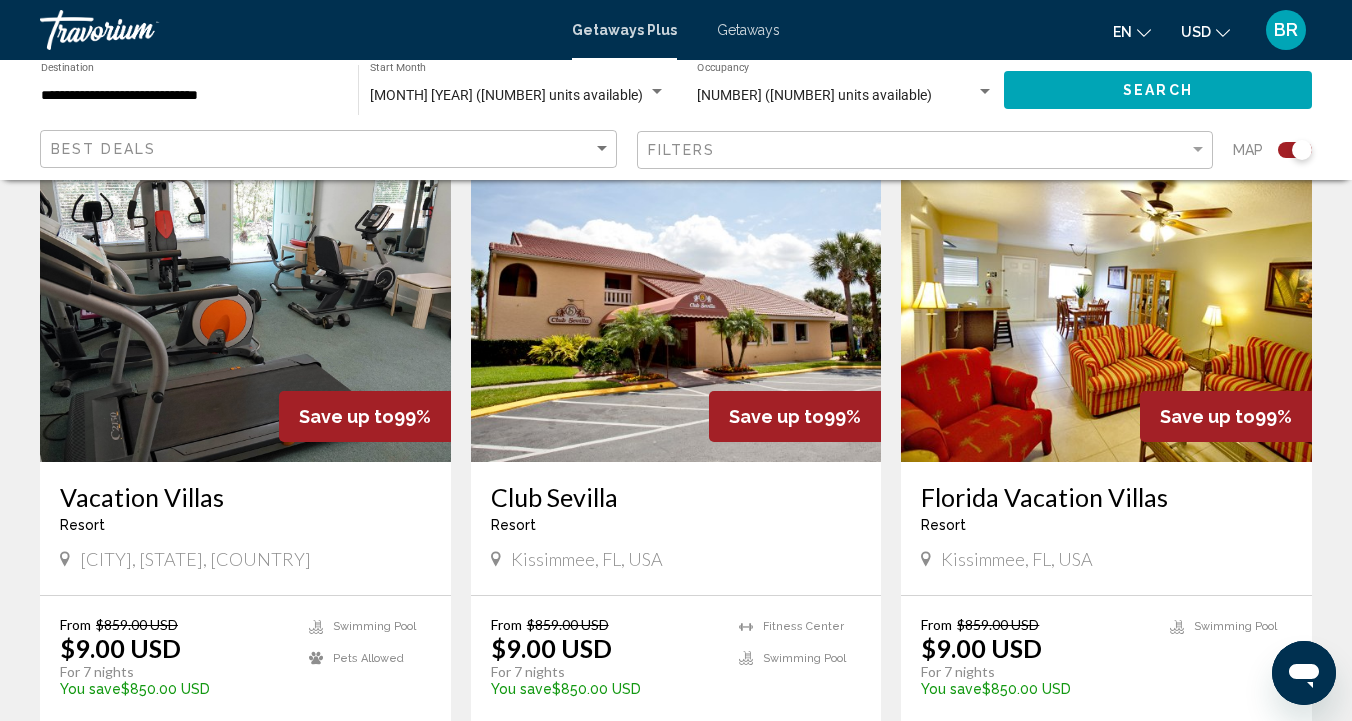 click at bounding box center [1106, 302] 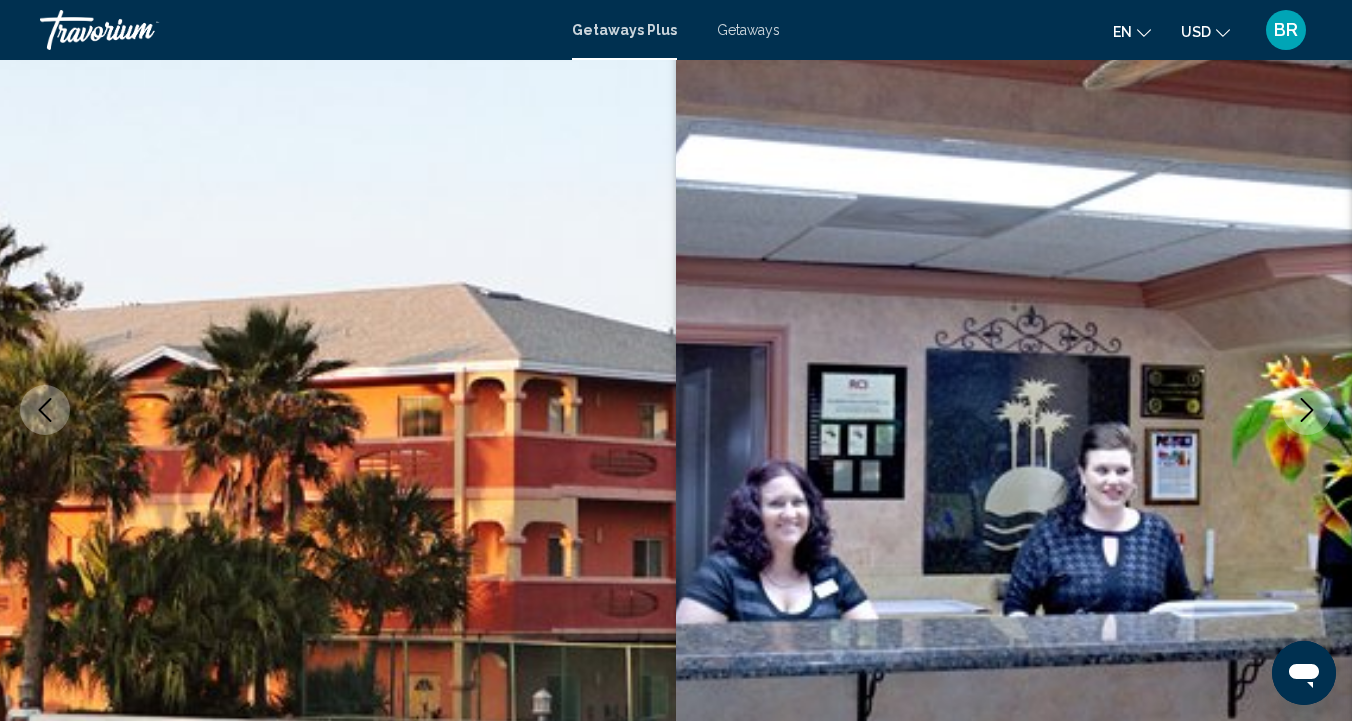 scroll, scrollTop: 126, scrollLeft: 0, axis: vertical 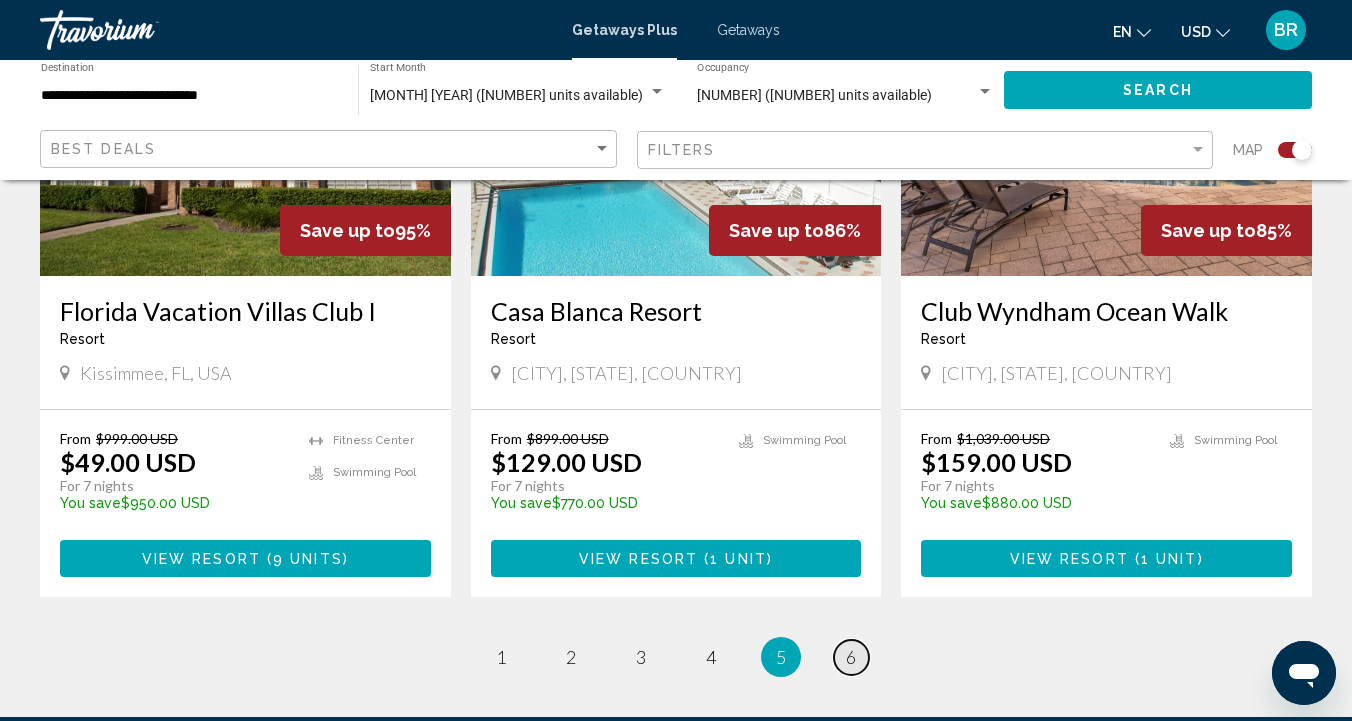 click on "page  6" at bounding box center [851, 657] 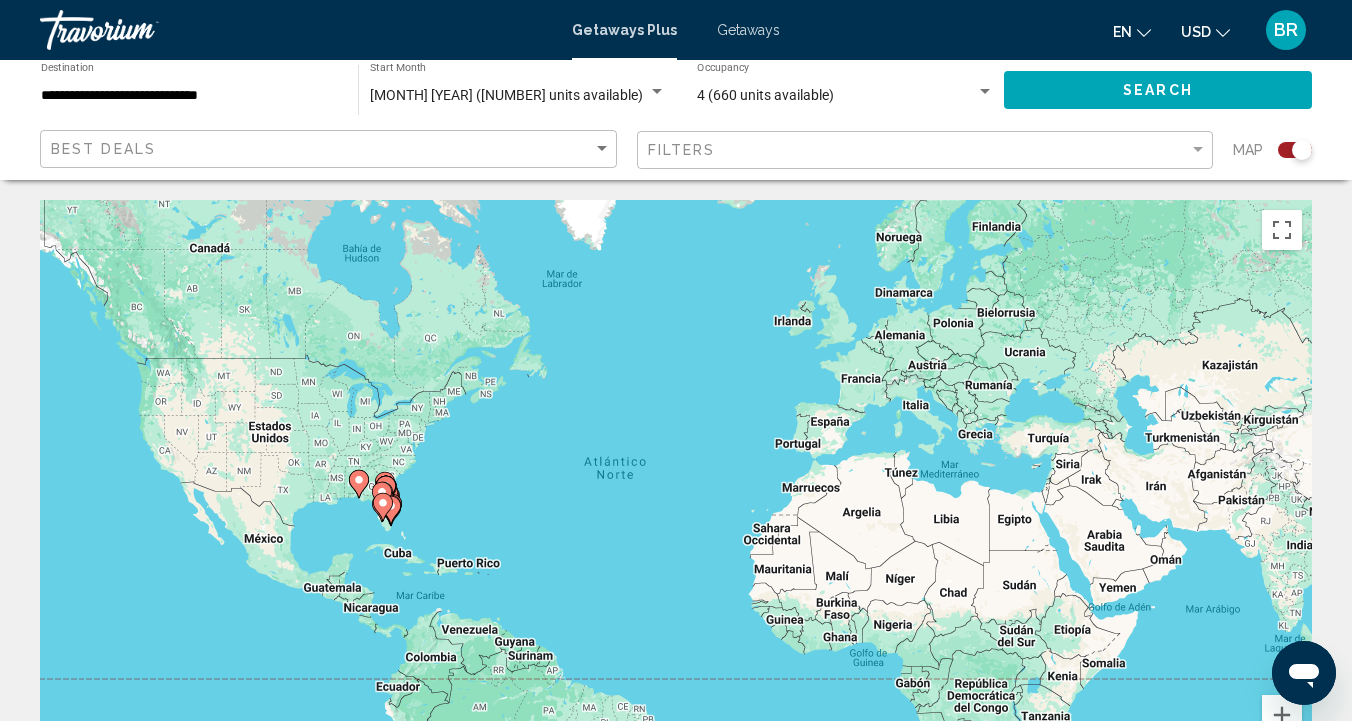 scroll, scrollTop: 0, scrollLeft: 0, axis: both 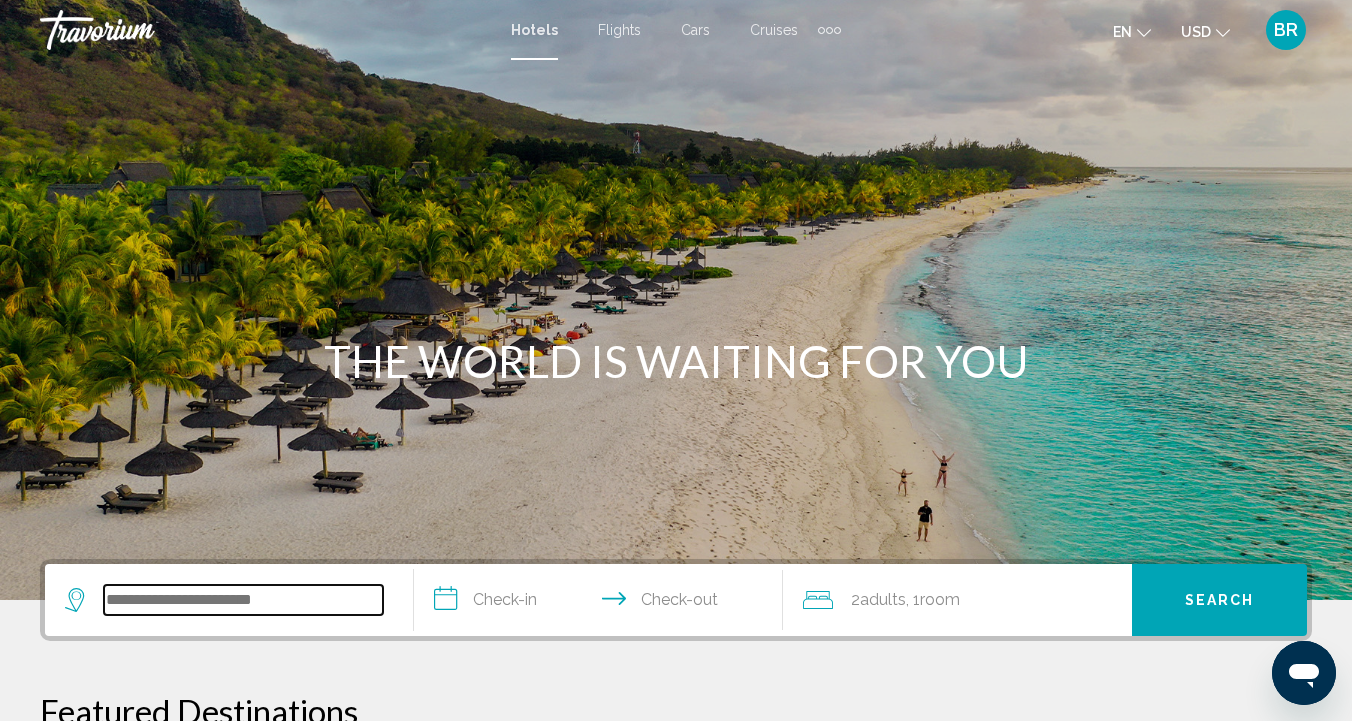 click at bounding box center (243, 600) 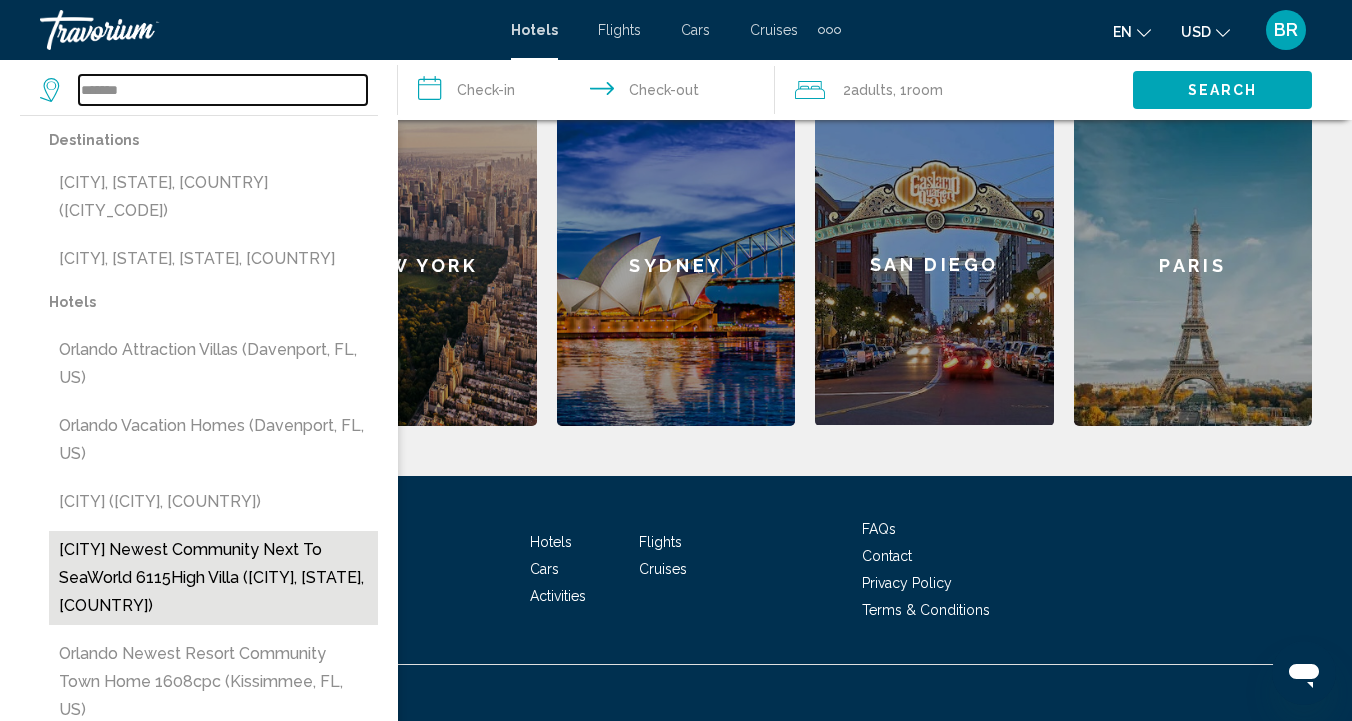 scroll, scrollTop: 646, scrollLeft: 0, axis: vertical 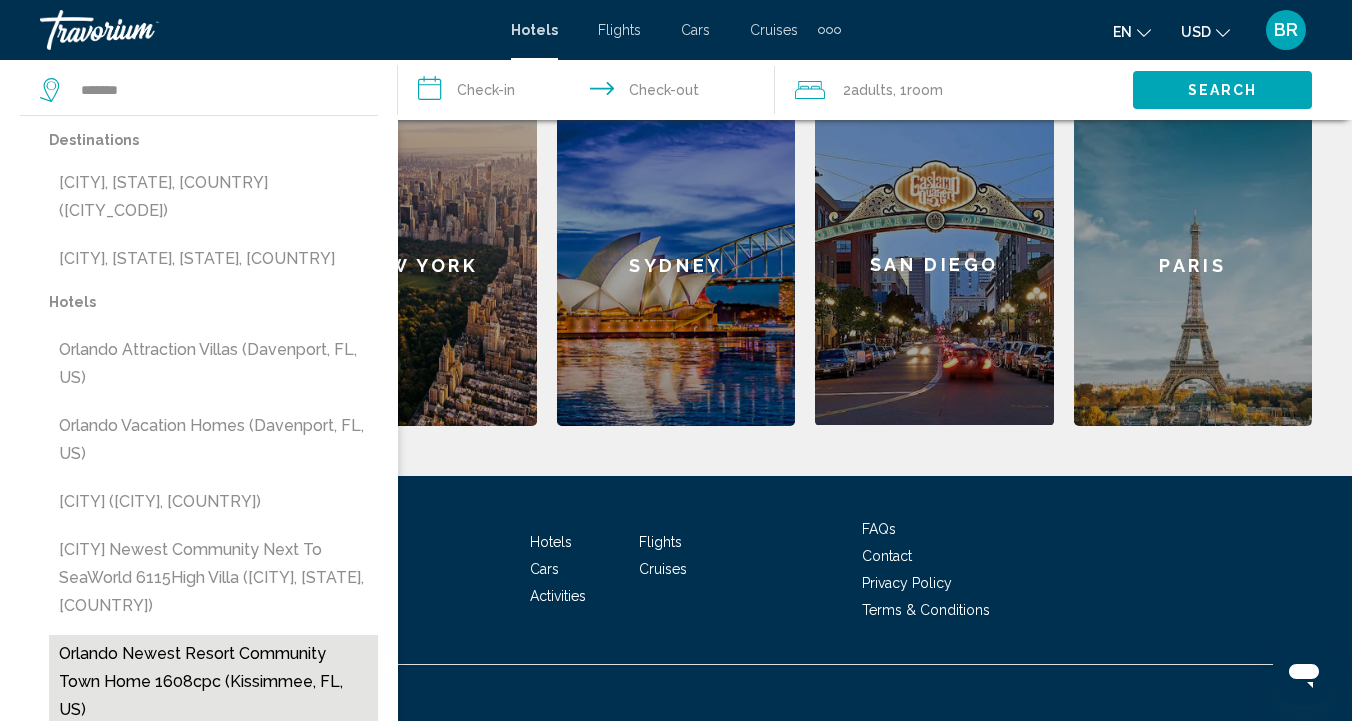 click on "Orlando Newest Resort Community Town Home 1608cpc (Kissimmee, FL, US)" at bounding box center (213, 682) 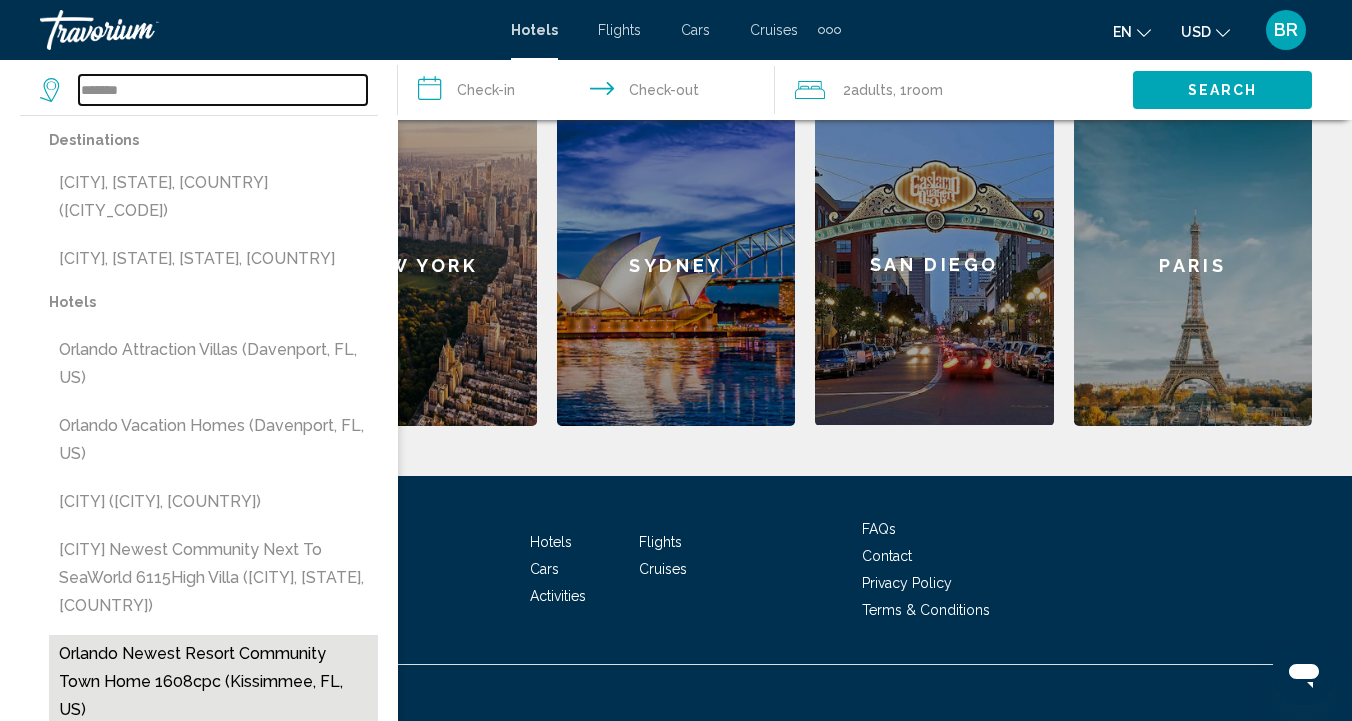 type on "**********" 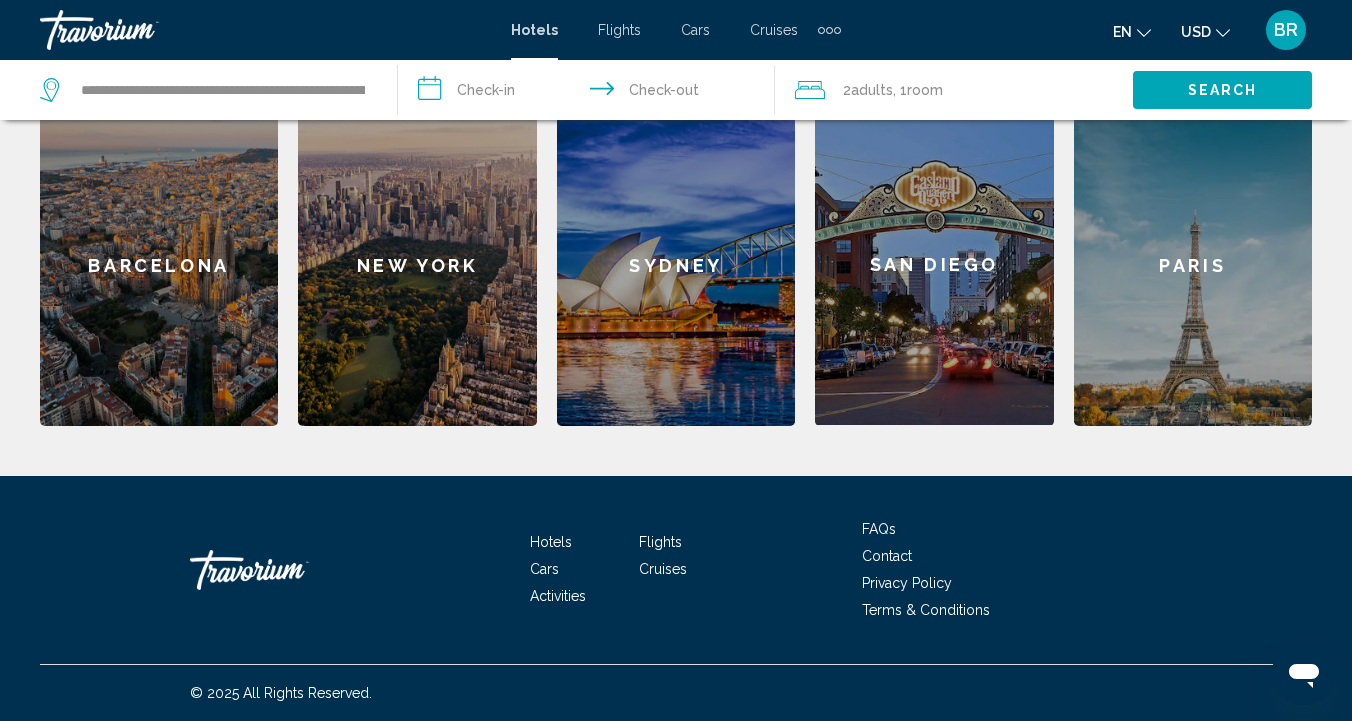 click on "**********" at bounding box center (591, 93) 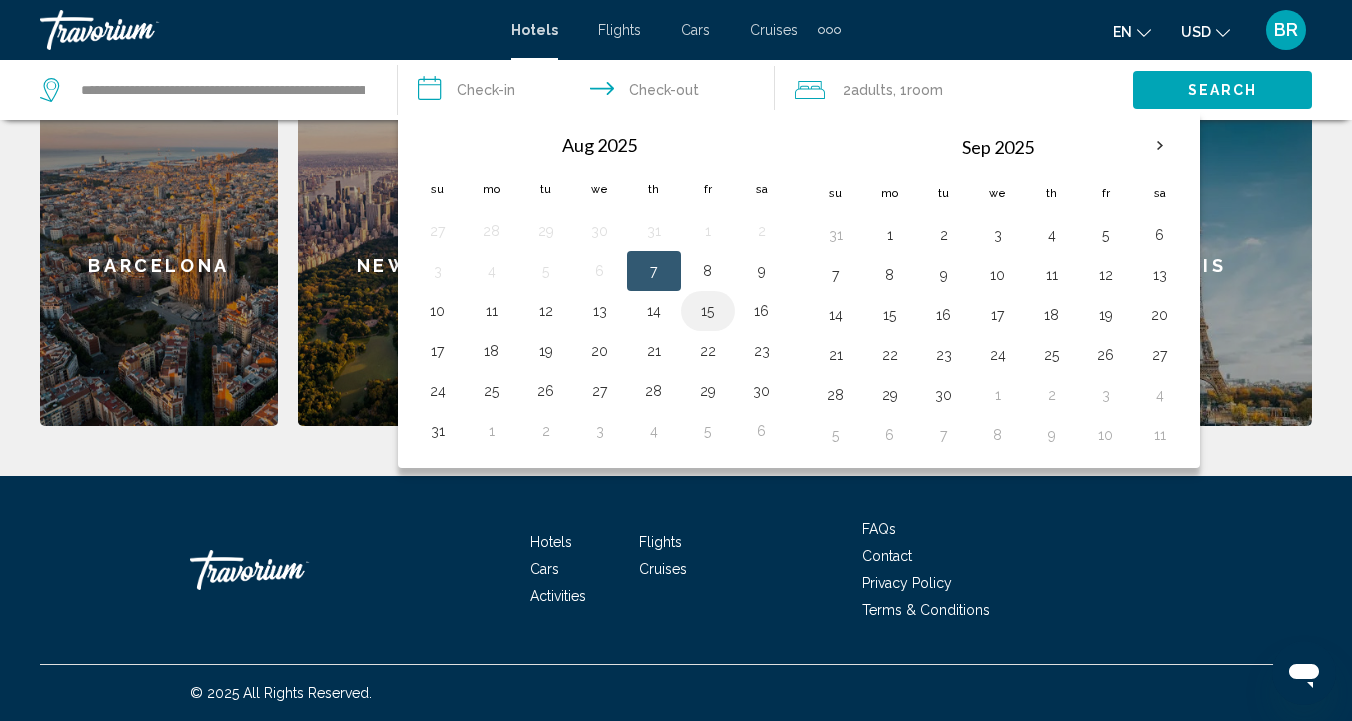 click on "15" at bounding box center (708, 311) 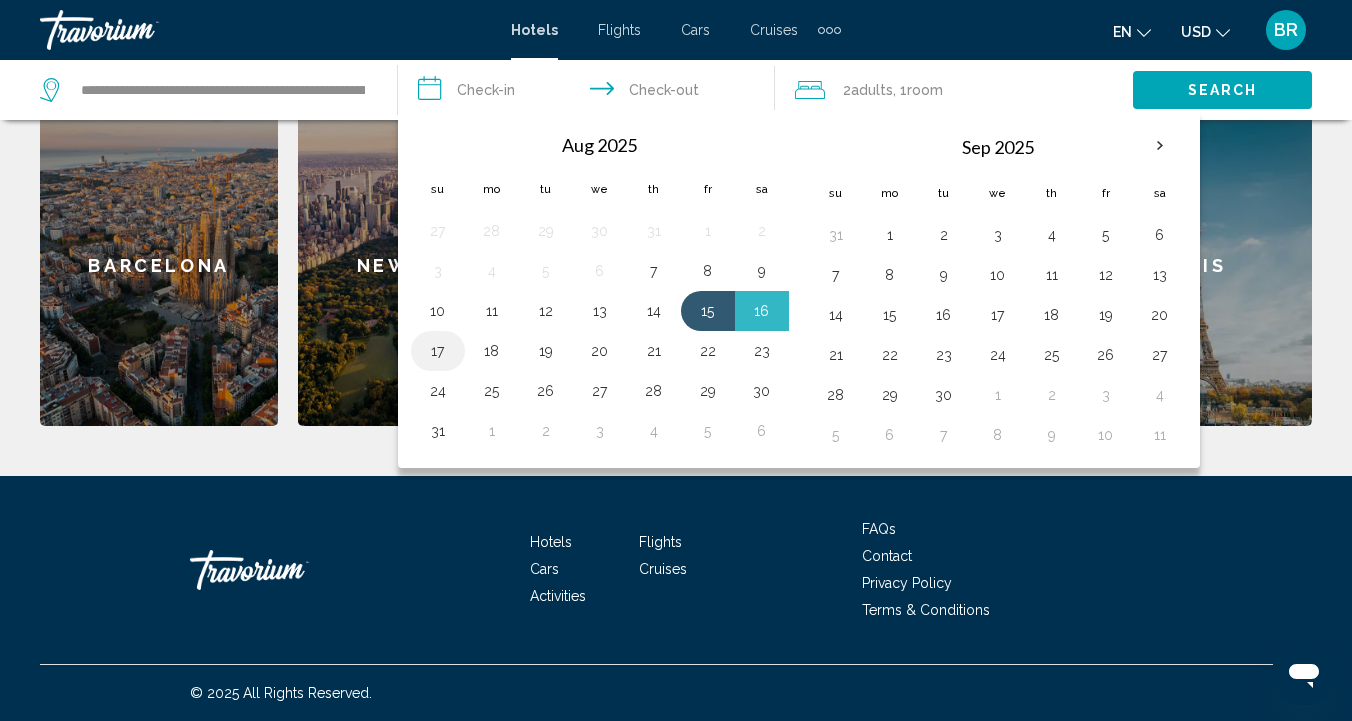 click on "17" at bounding box center (438, 351) 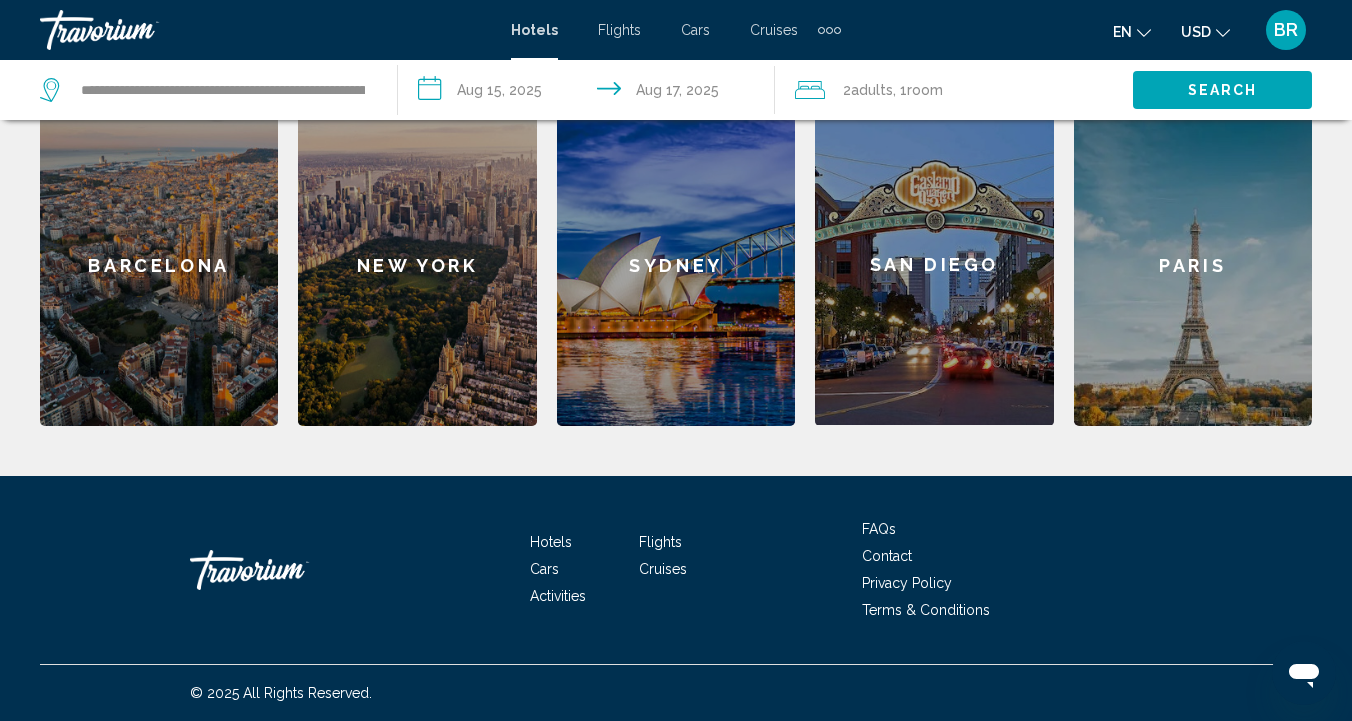 click on "2  Adult Adults , 1  Room rooms" 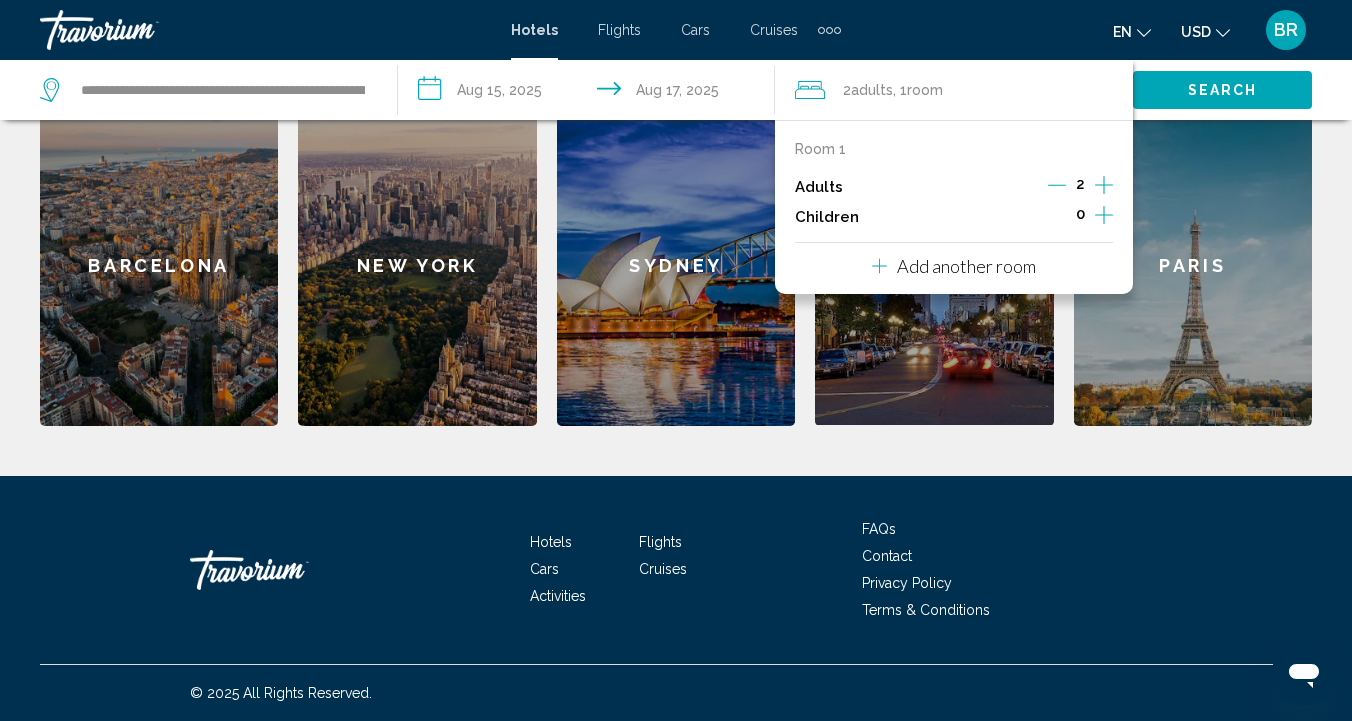 click 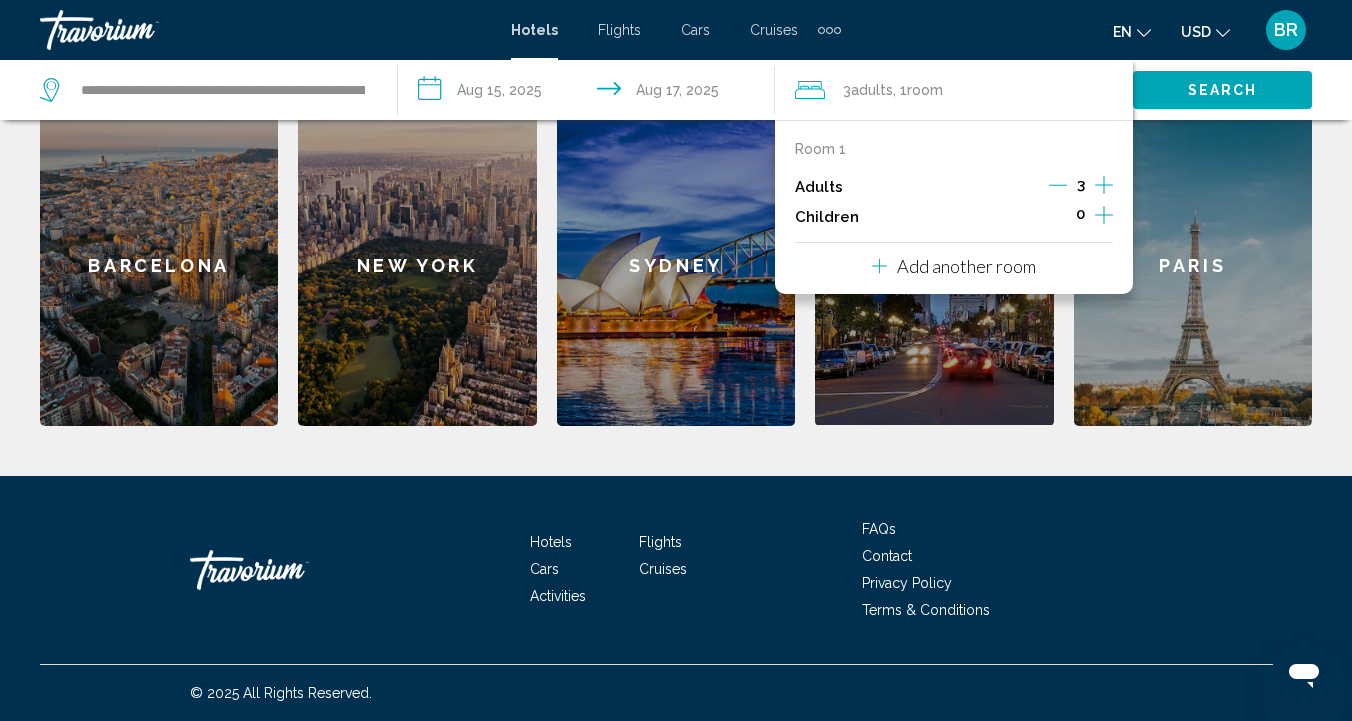 click 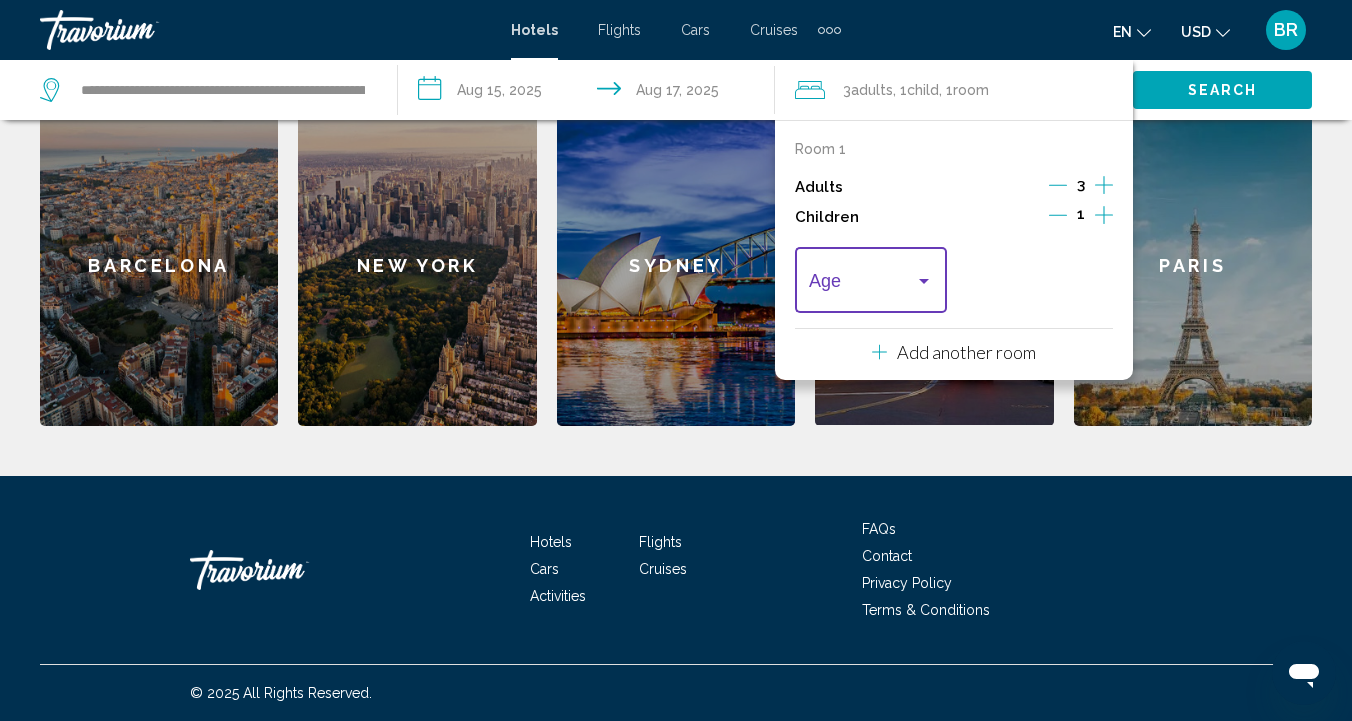 click at bounding box center [924, 281] 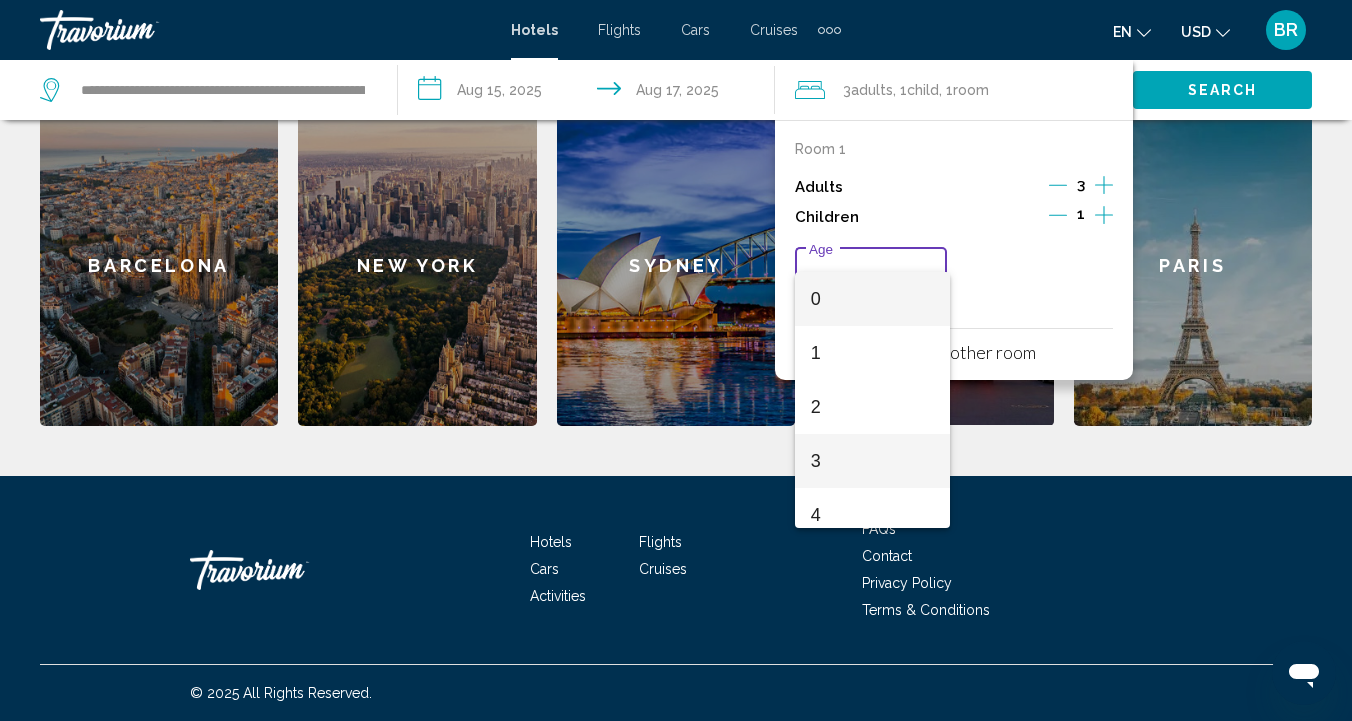 click on "3" at bounding box center (873, 461) 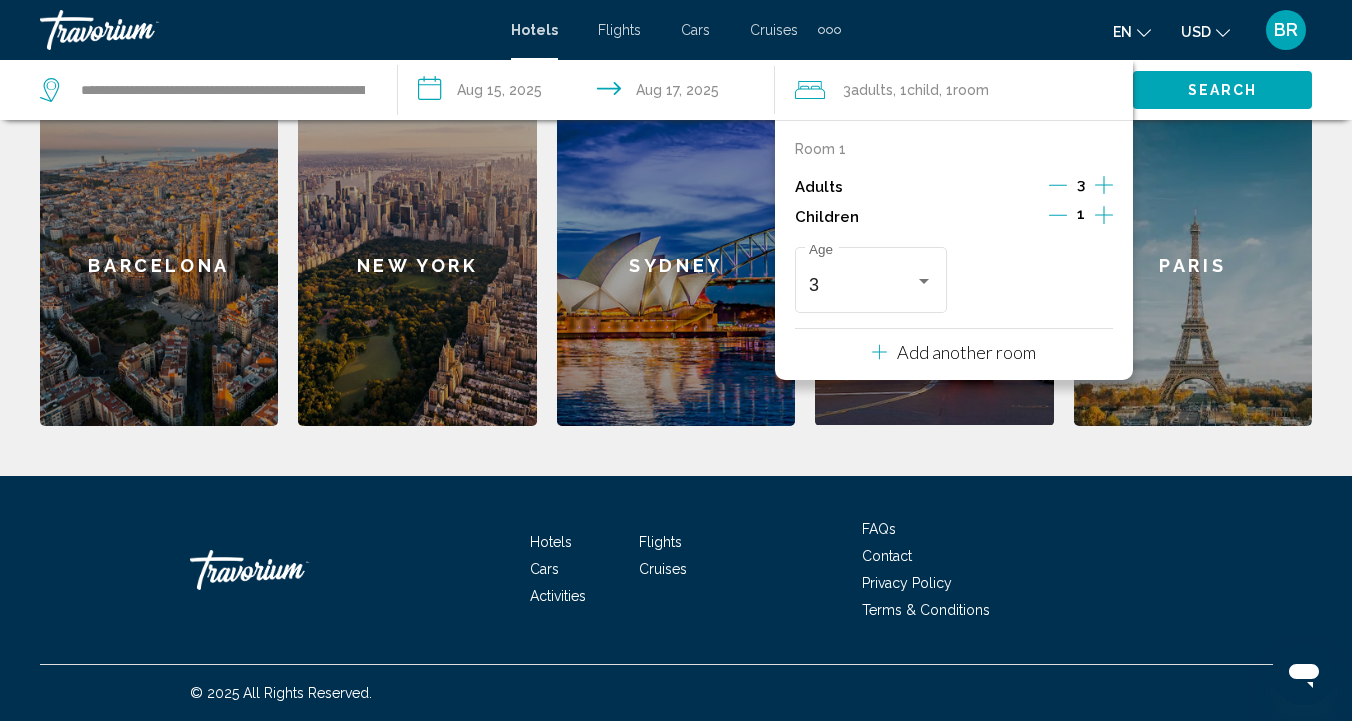 click on "Paris" at bounding box center (1193, 265) 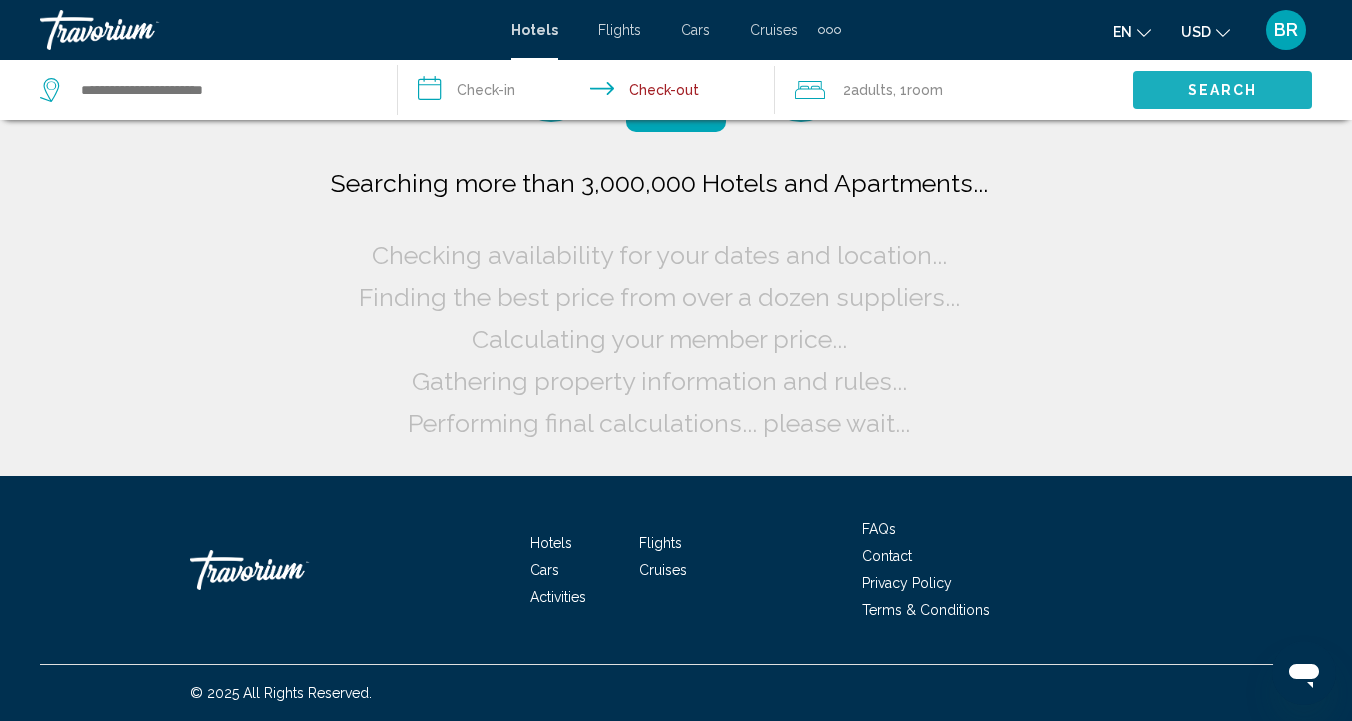 click on "Search" 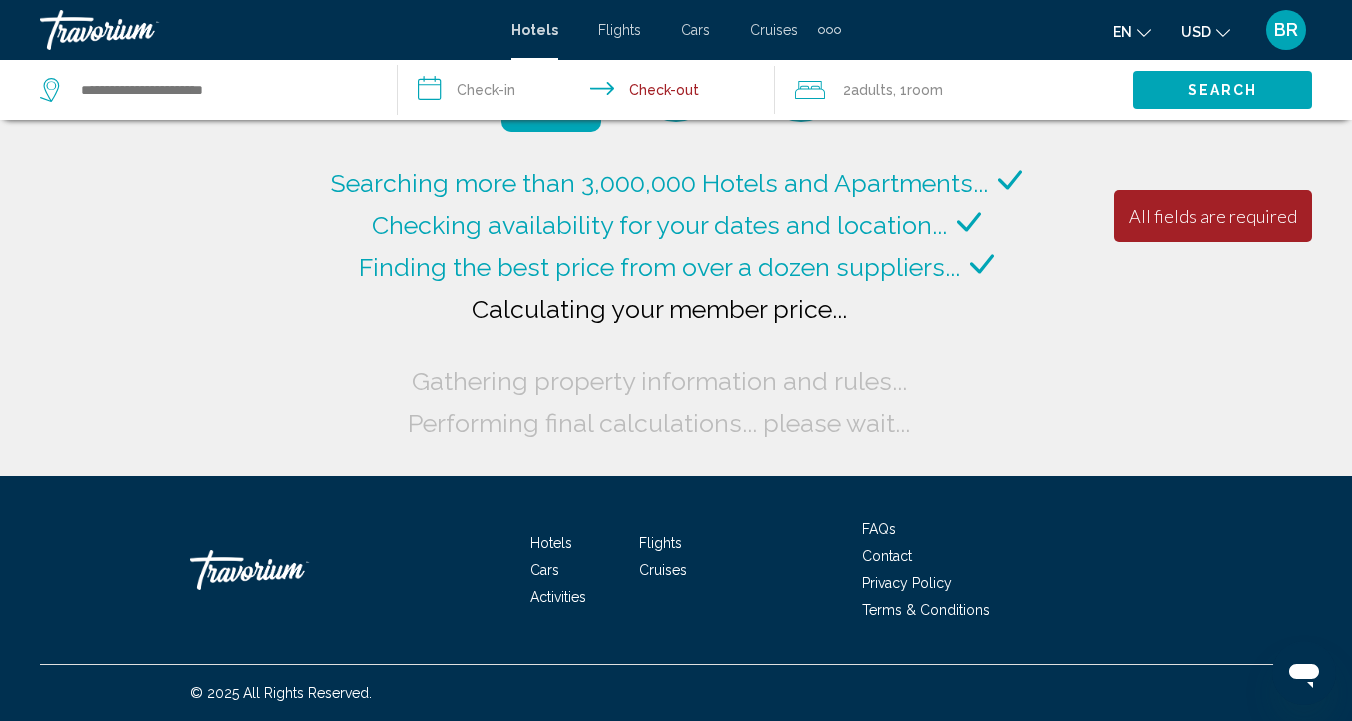 click on "**********" at bounding box center [591, 93] 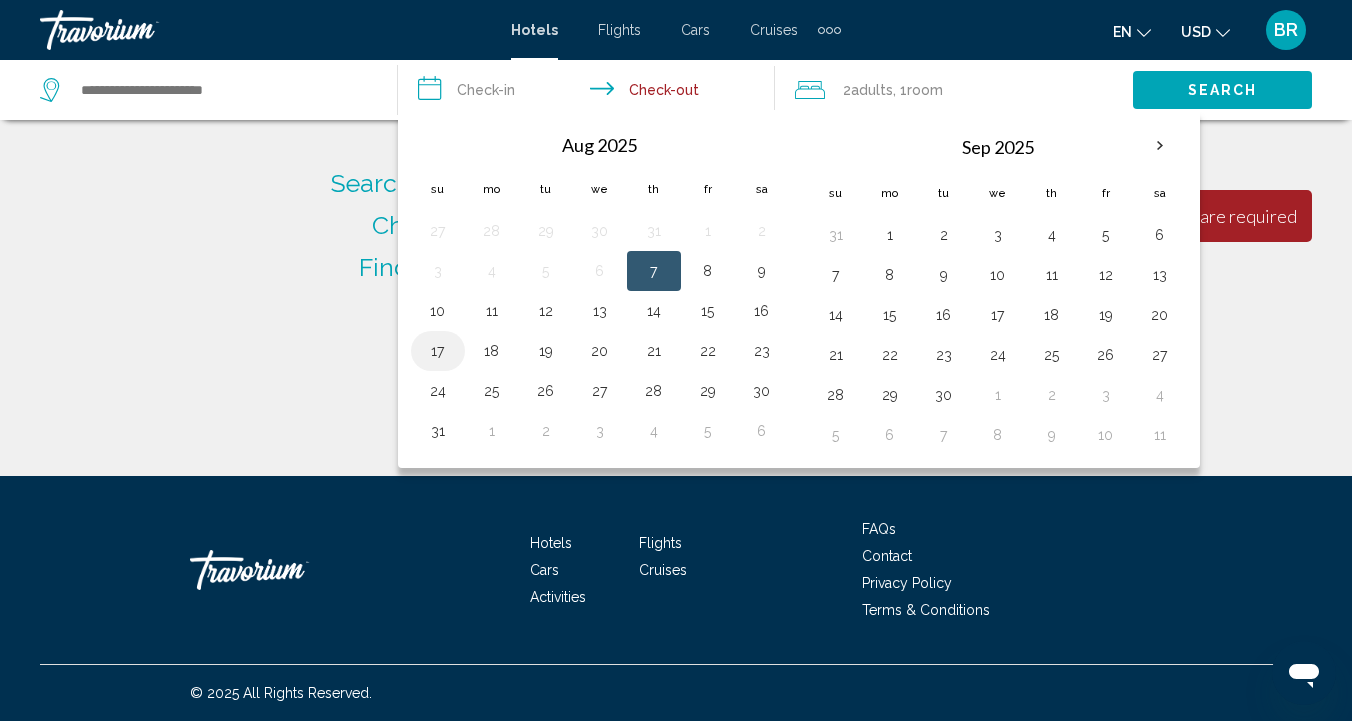 click on "17" at bounding box center (438, 351) 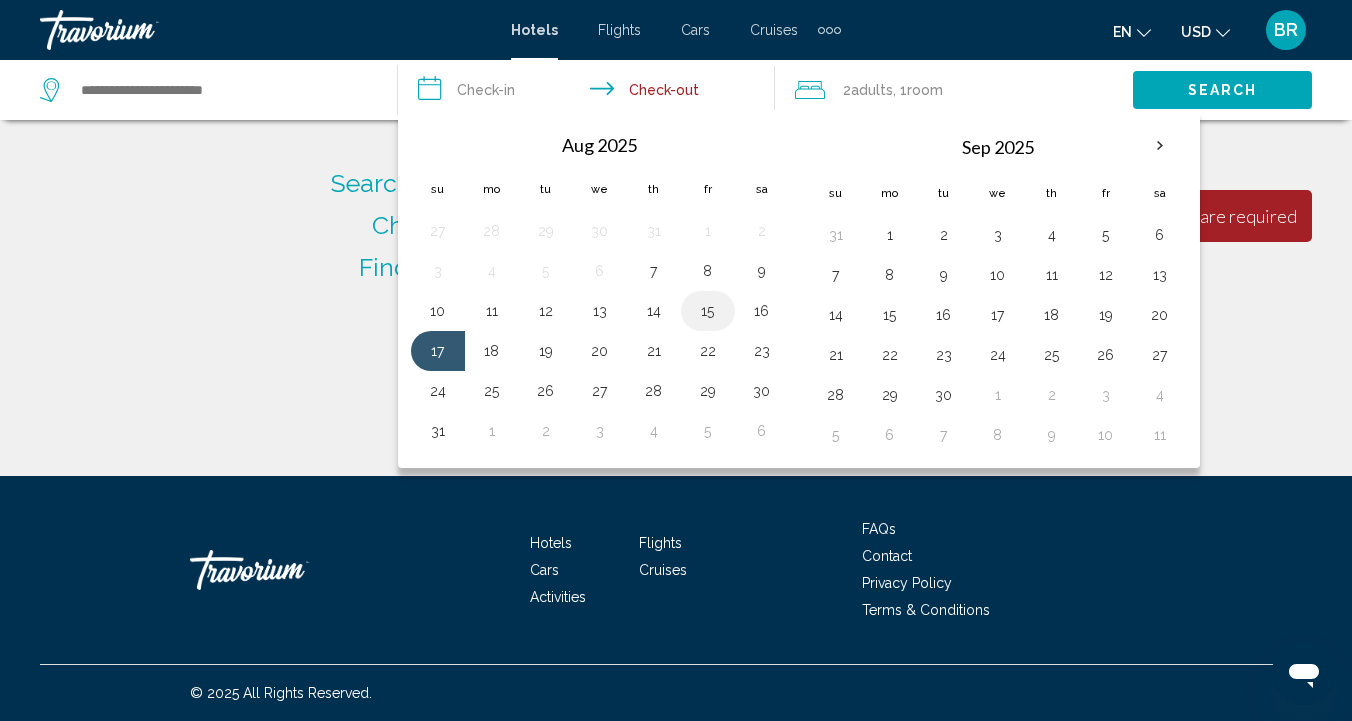 click on "15" at bounding box center (708, 311) 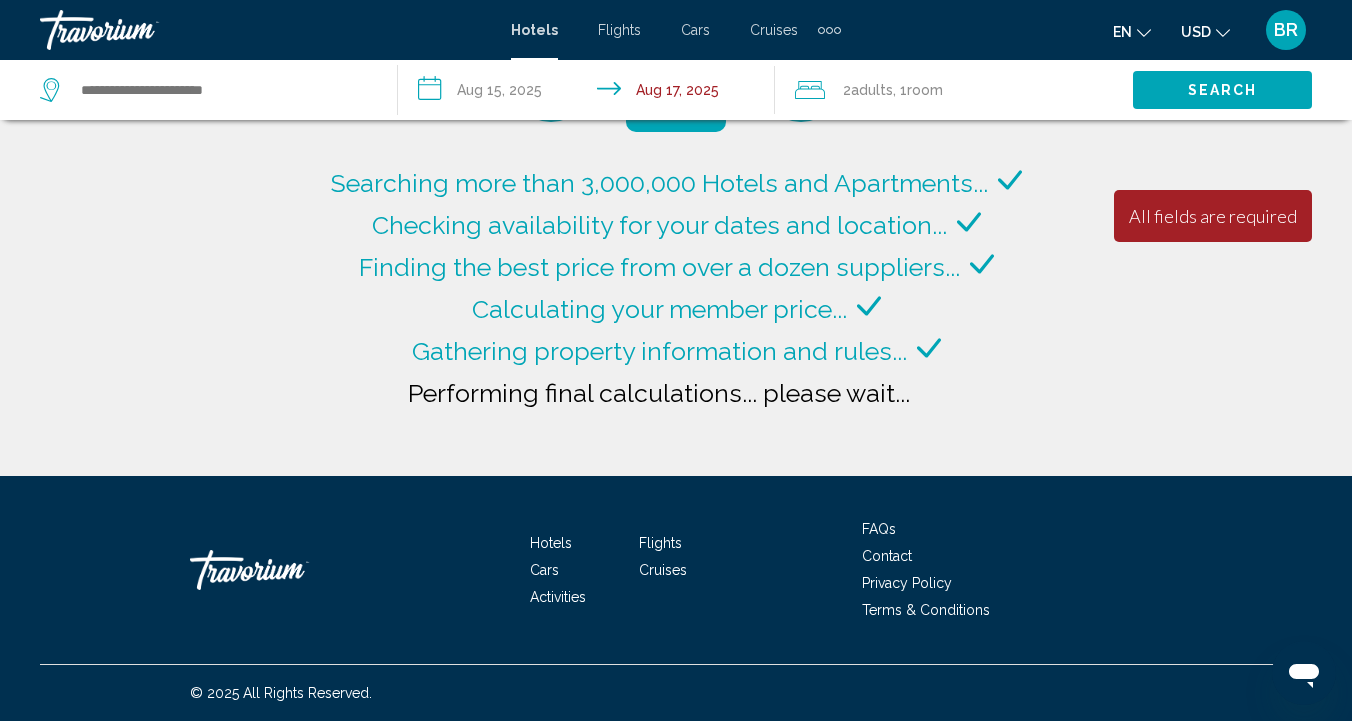 click on "2  Adult Adults" 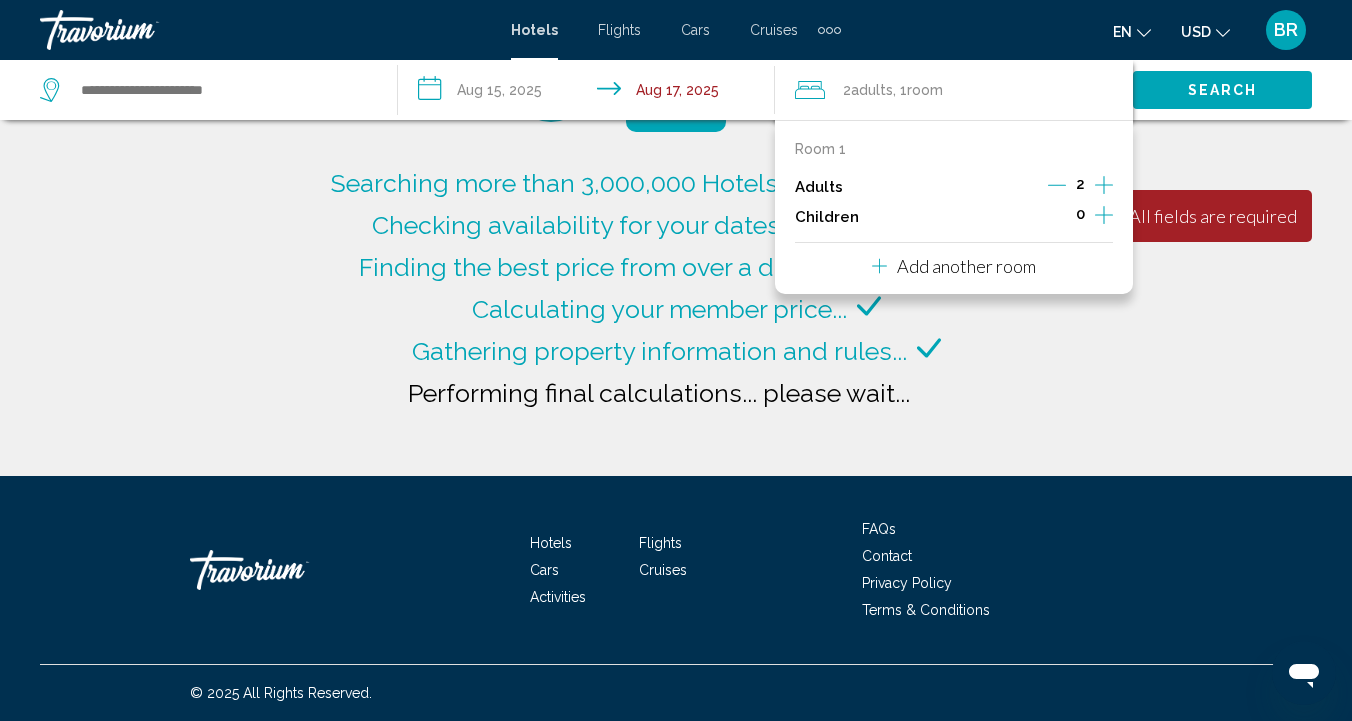 click 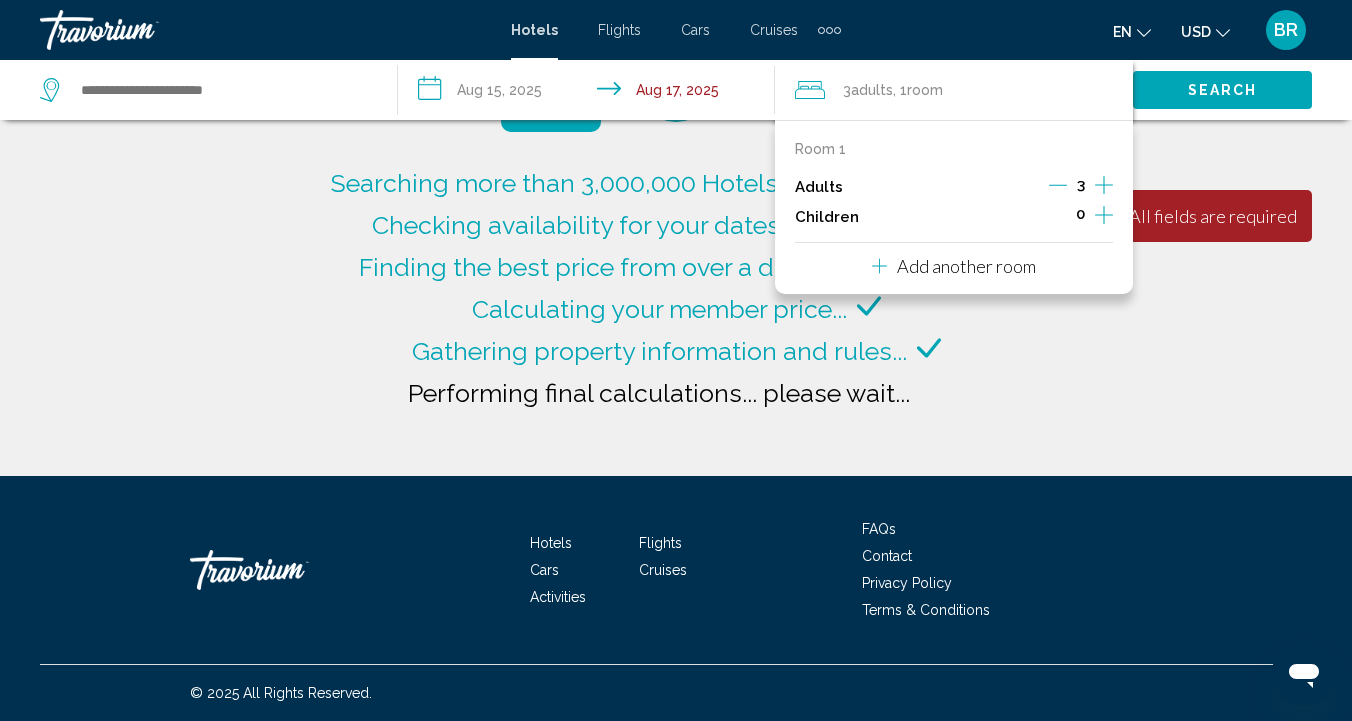 click 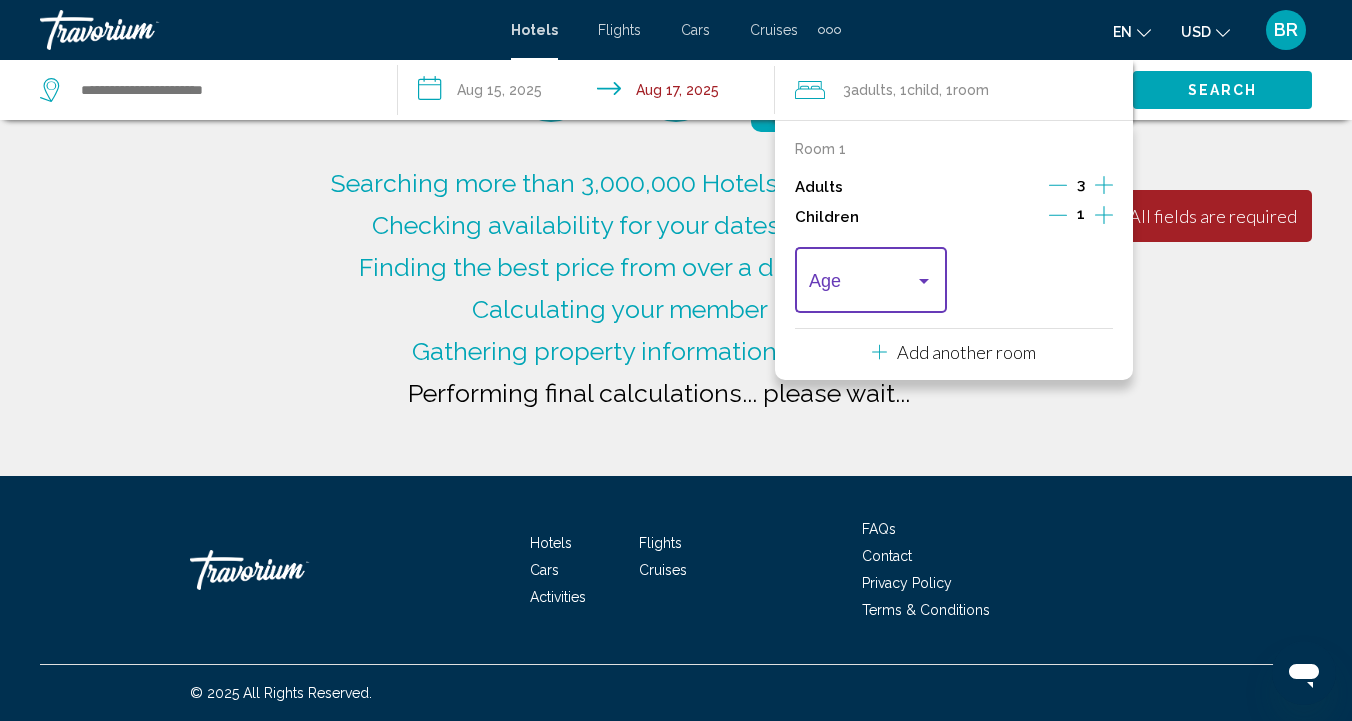 click at bounding box center (924, 281) 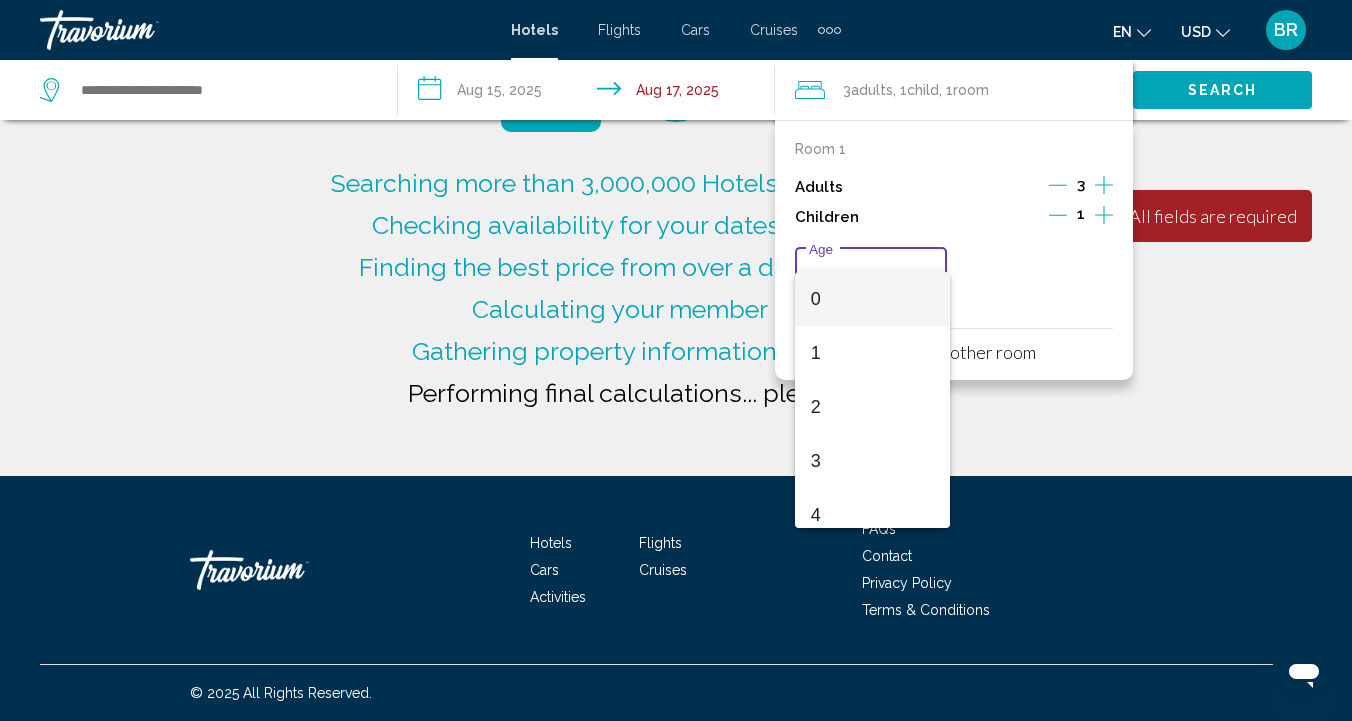 type on "**********" 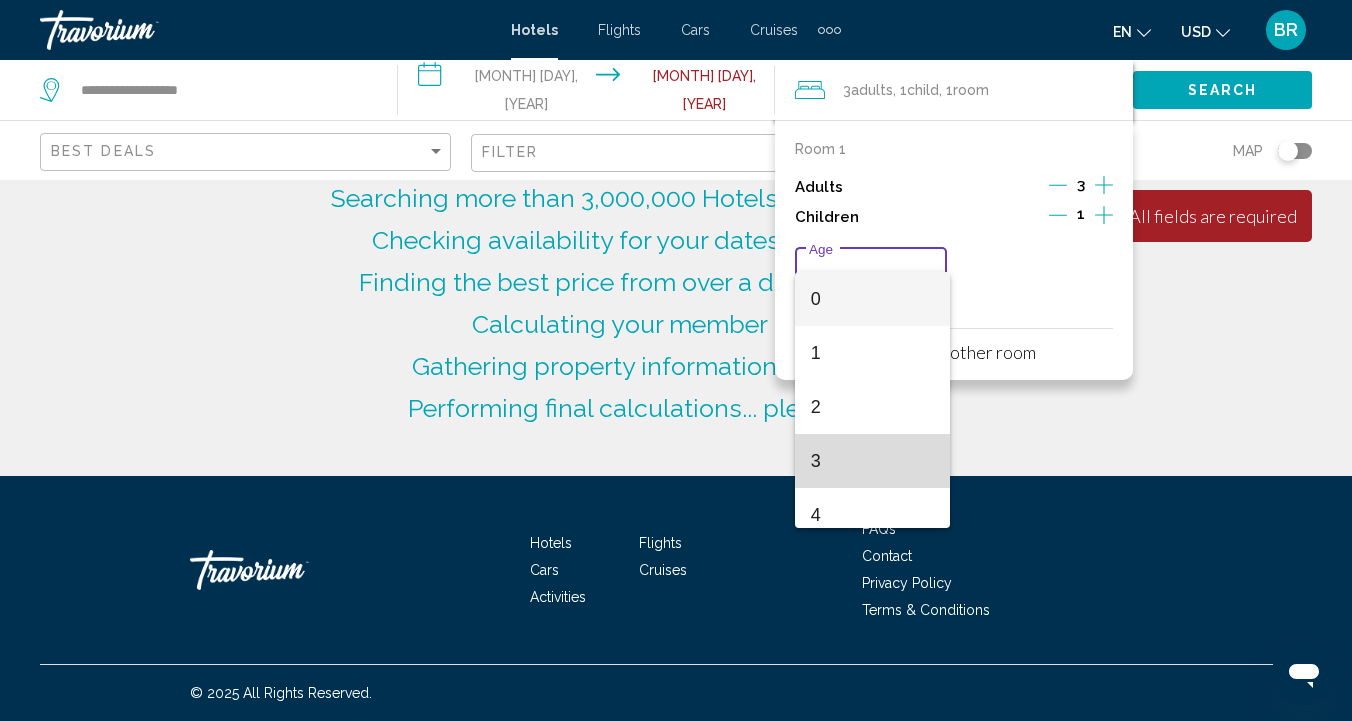 click on "3" at bounding box center [873, 461] 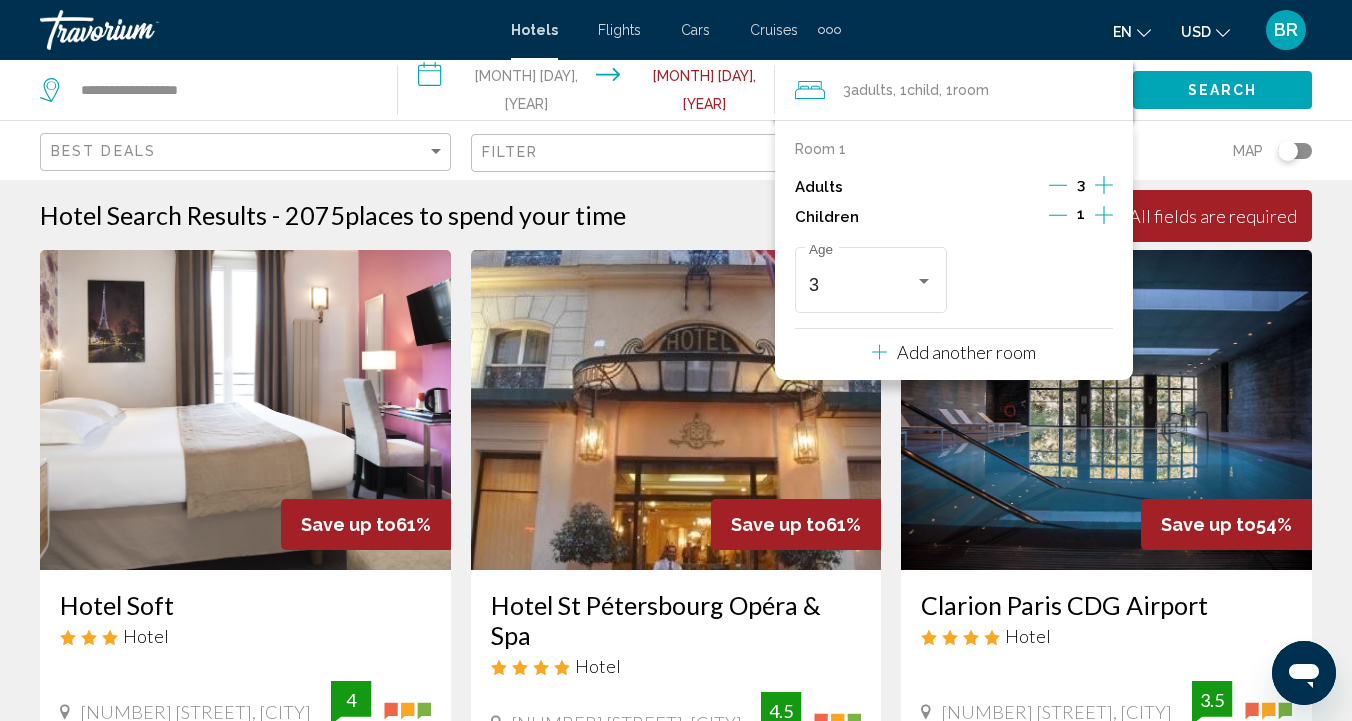 click at bounding box center (1106, 410) 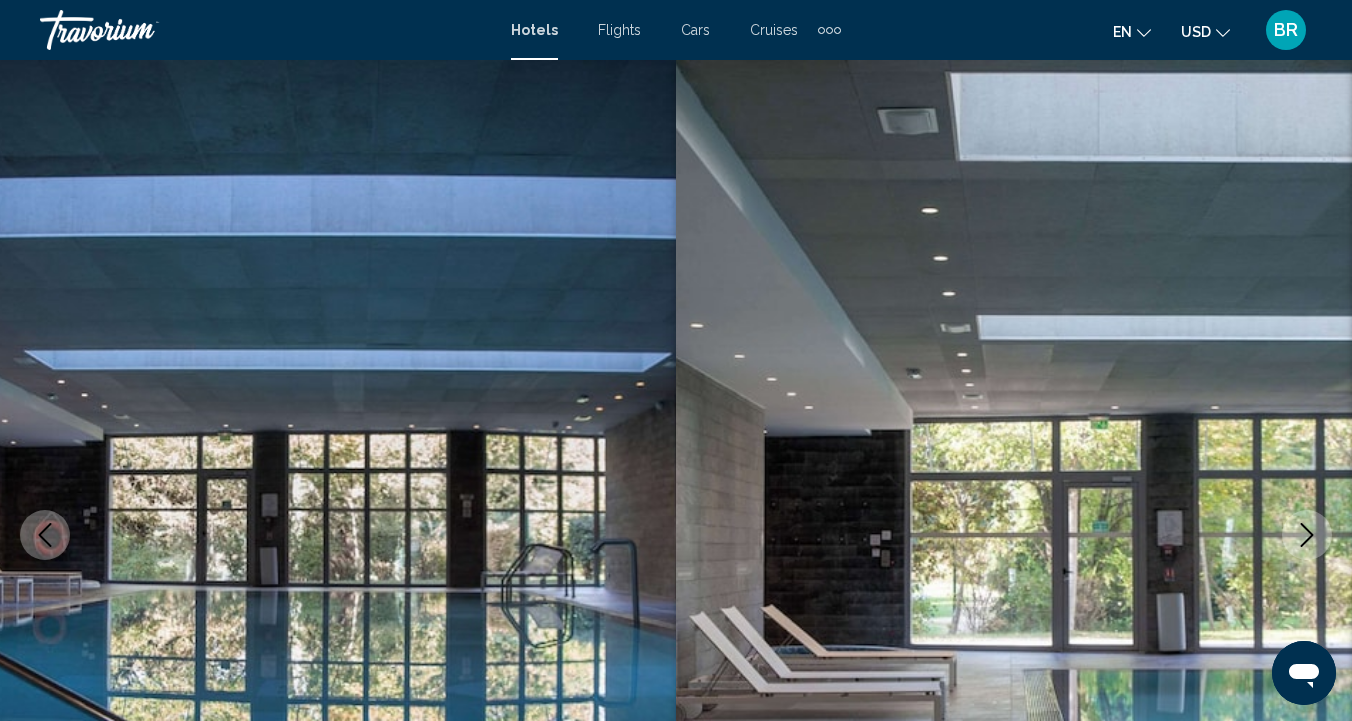 scroll, scrollTop: 0, scrollLeft: 0, axis: both 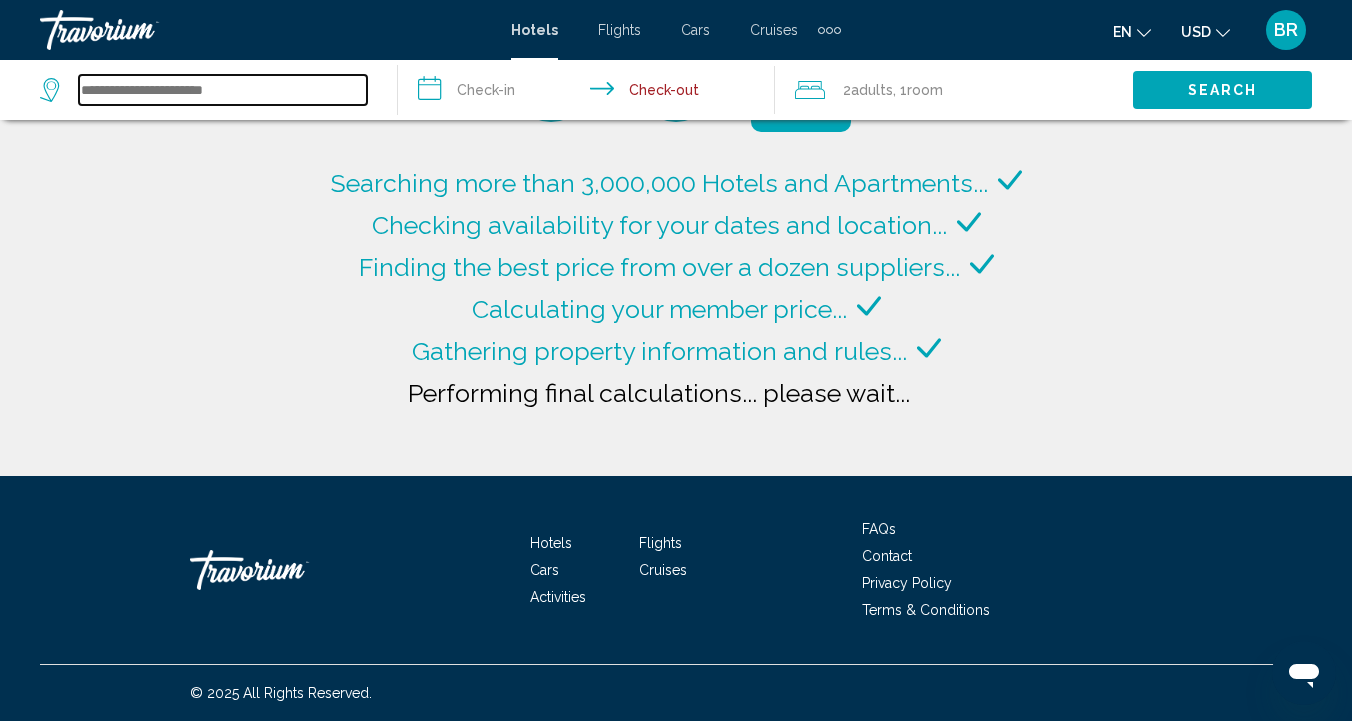 click at bounding box center (223, 90) 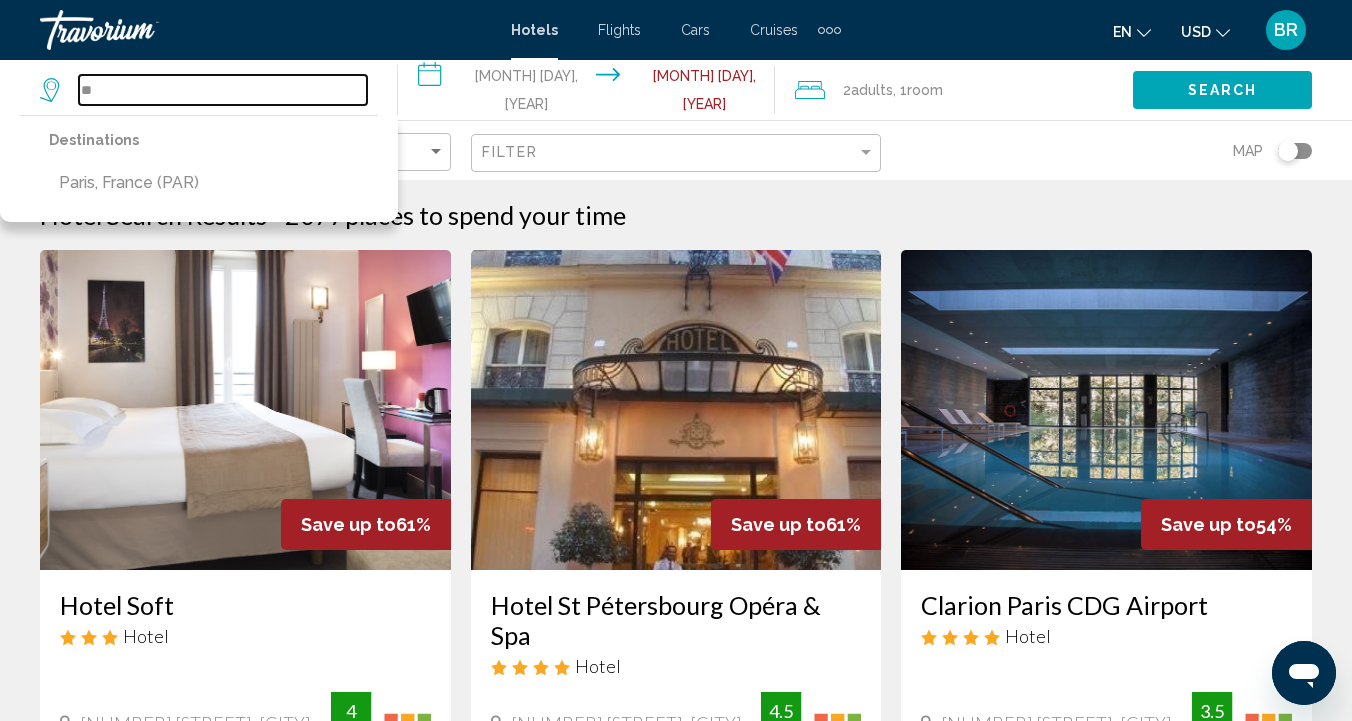 type on "*" 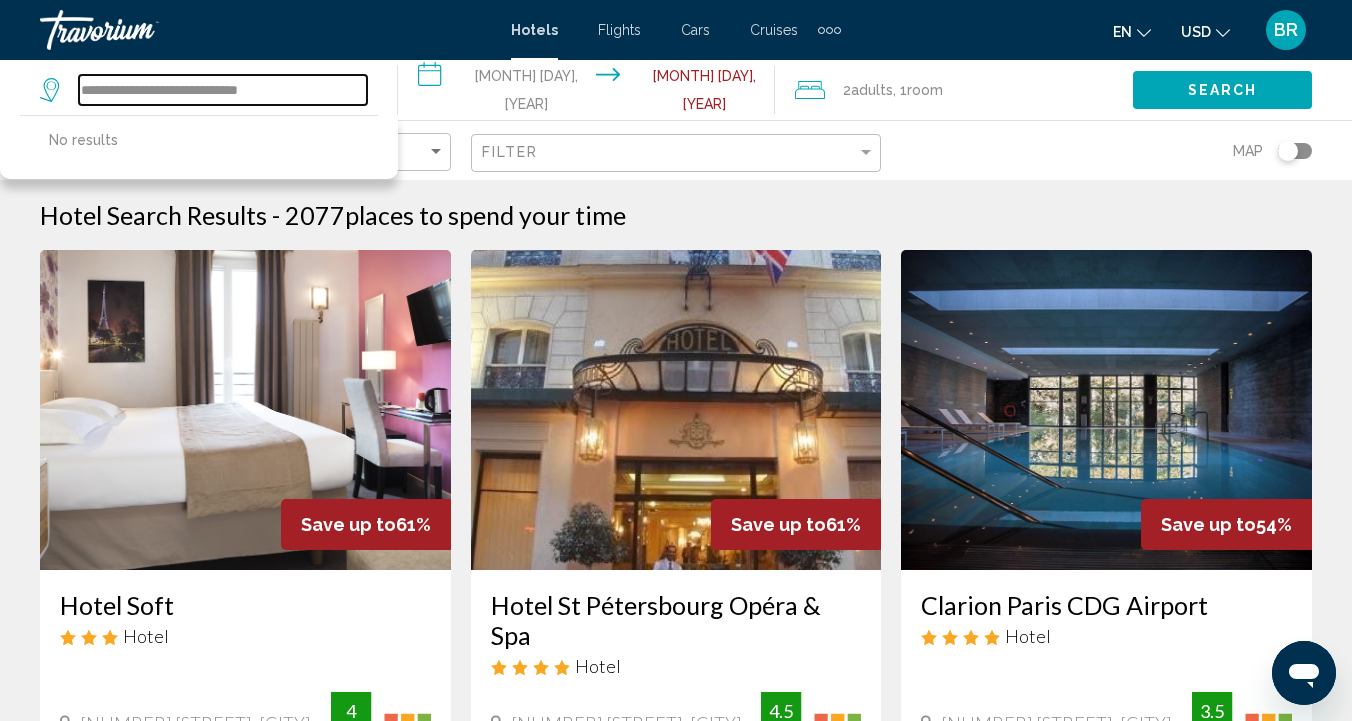 type on "**********" 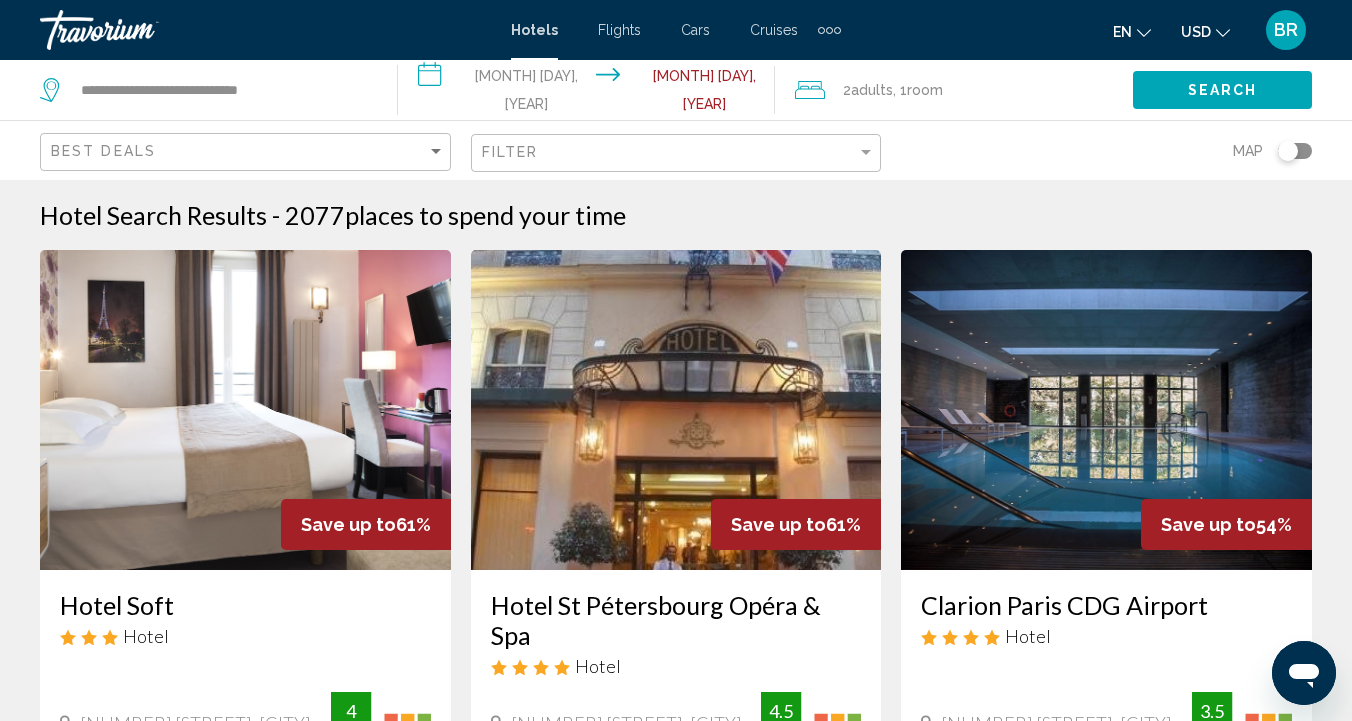 click on "**********" at bounding box center (591, 93) 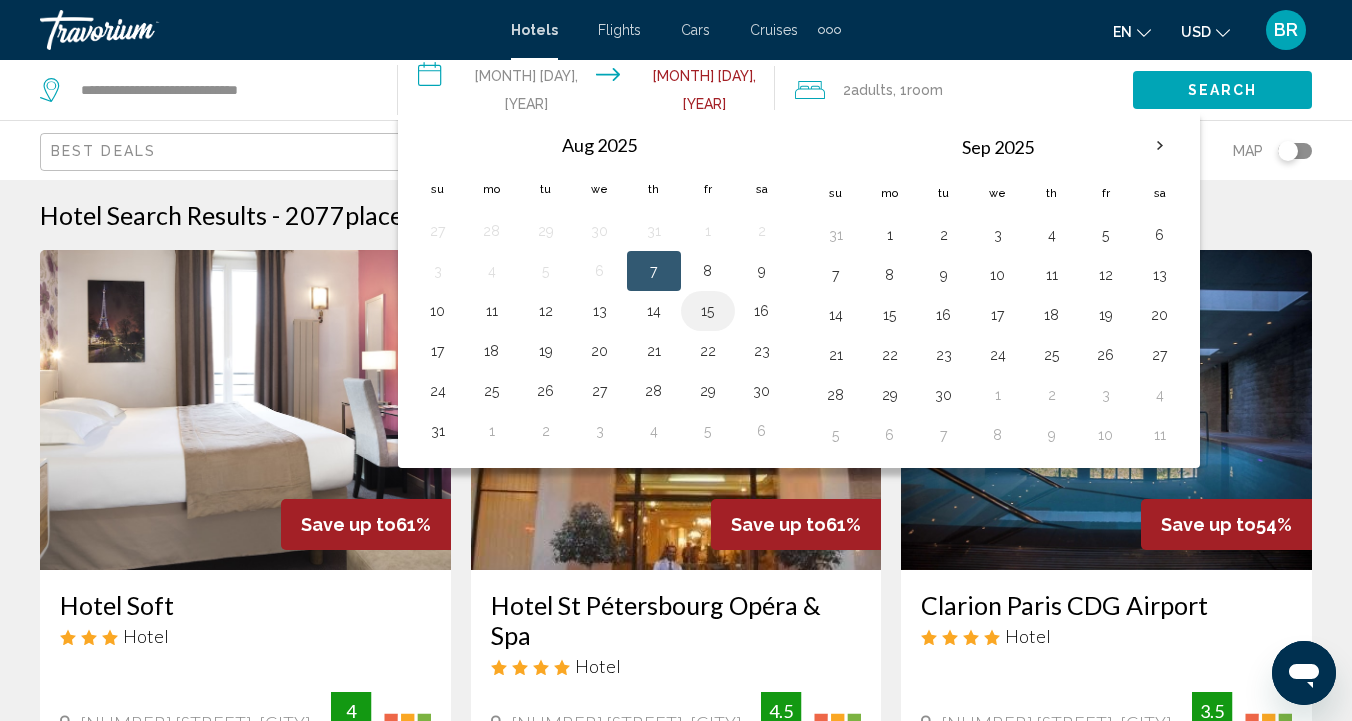 click on "15" at bounding box center (708, 311) 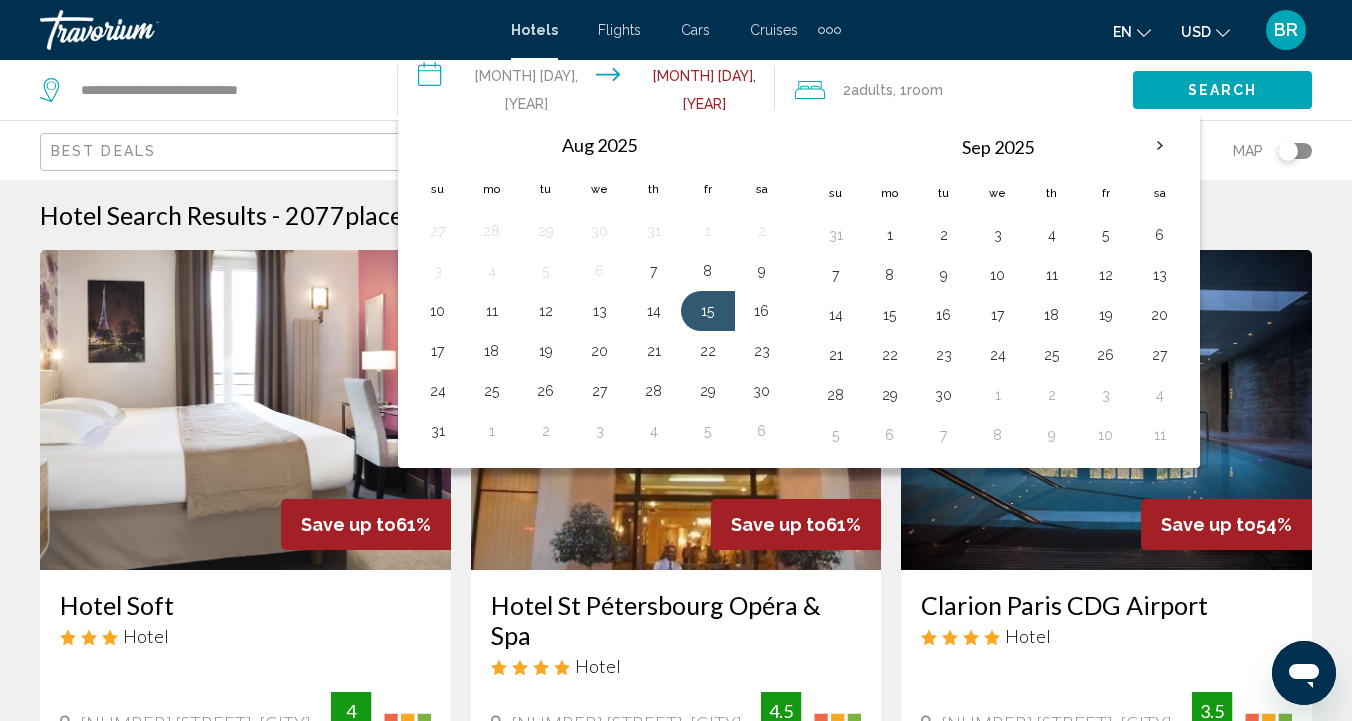 click on "**********" at bounding box center [591, 93] 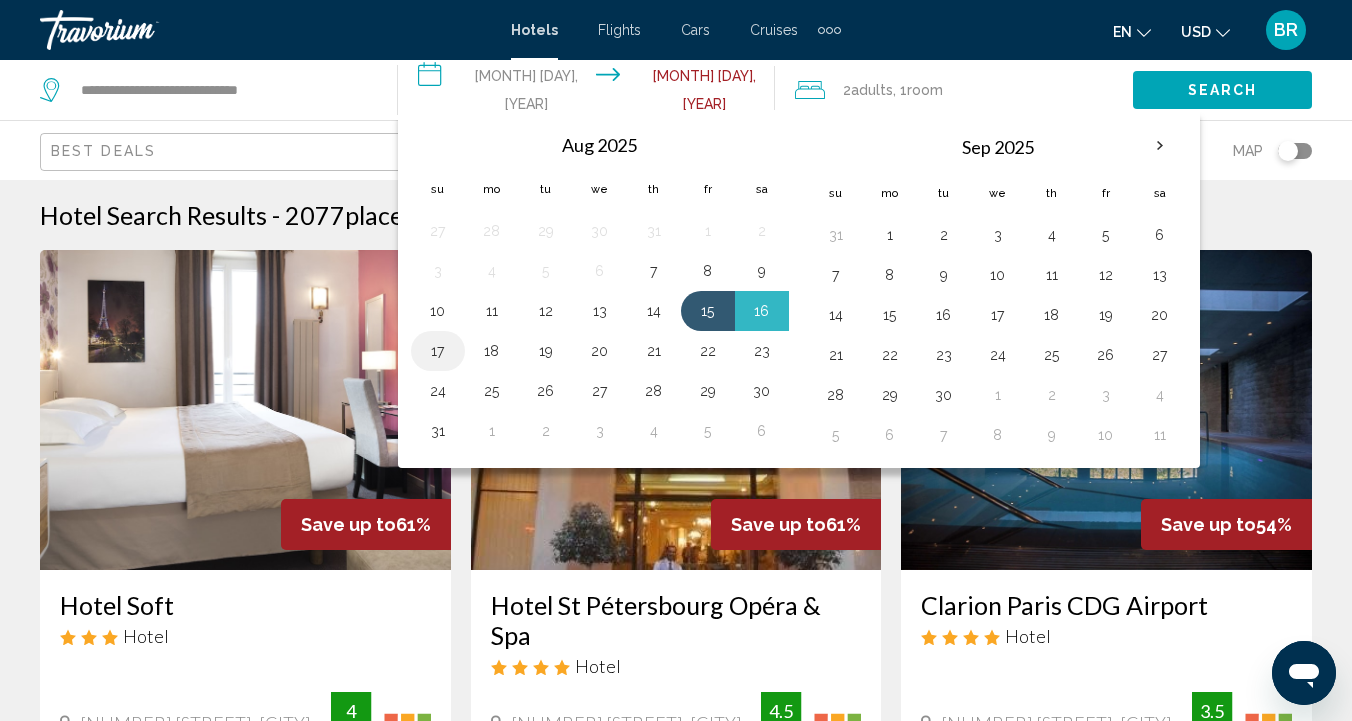 click on "17" at bounding box center (438, 351) 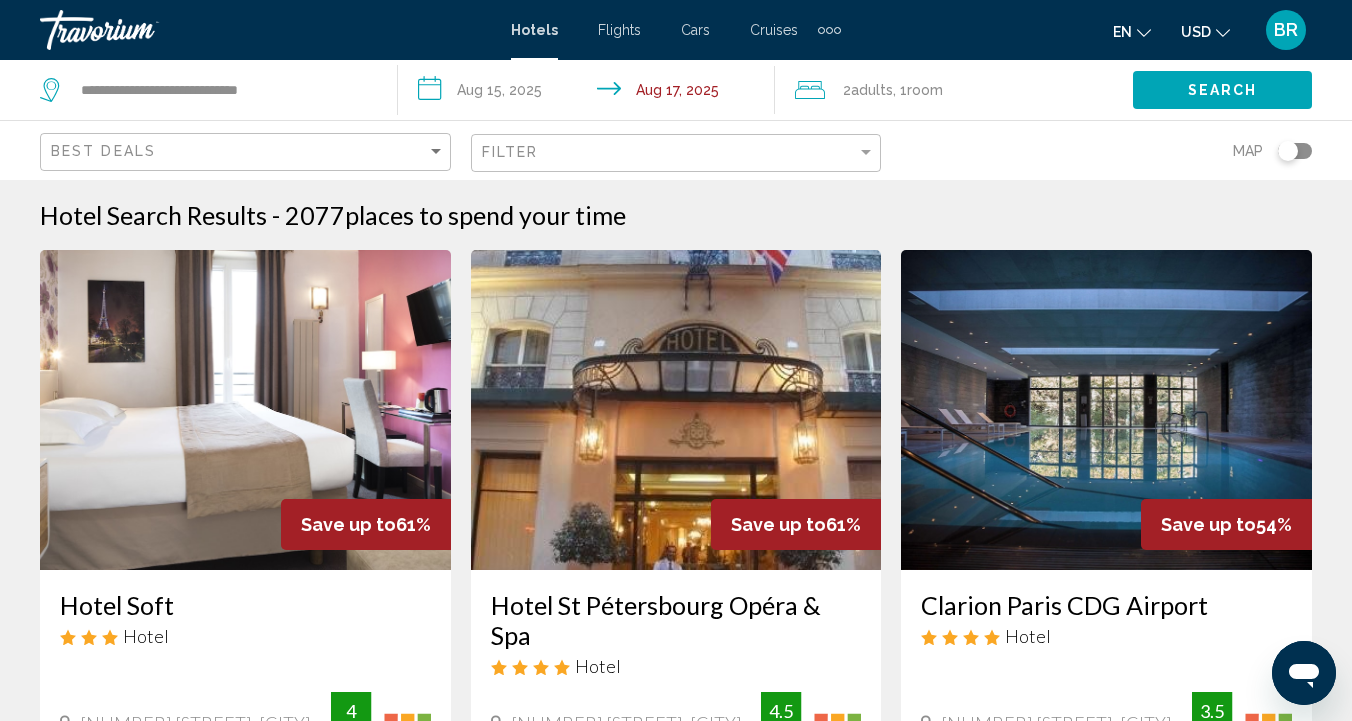 click on "2  Adult Adults , 1  Room rooms" 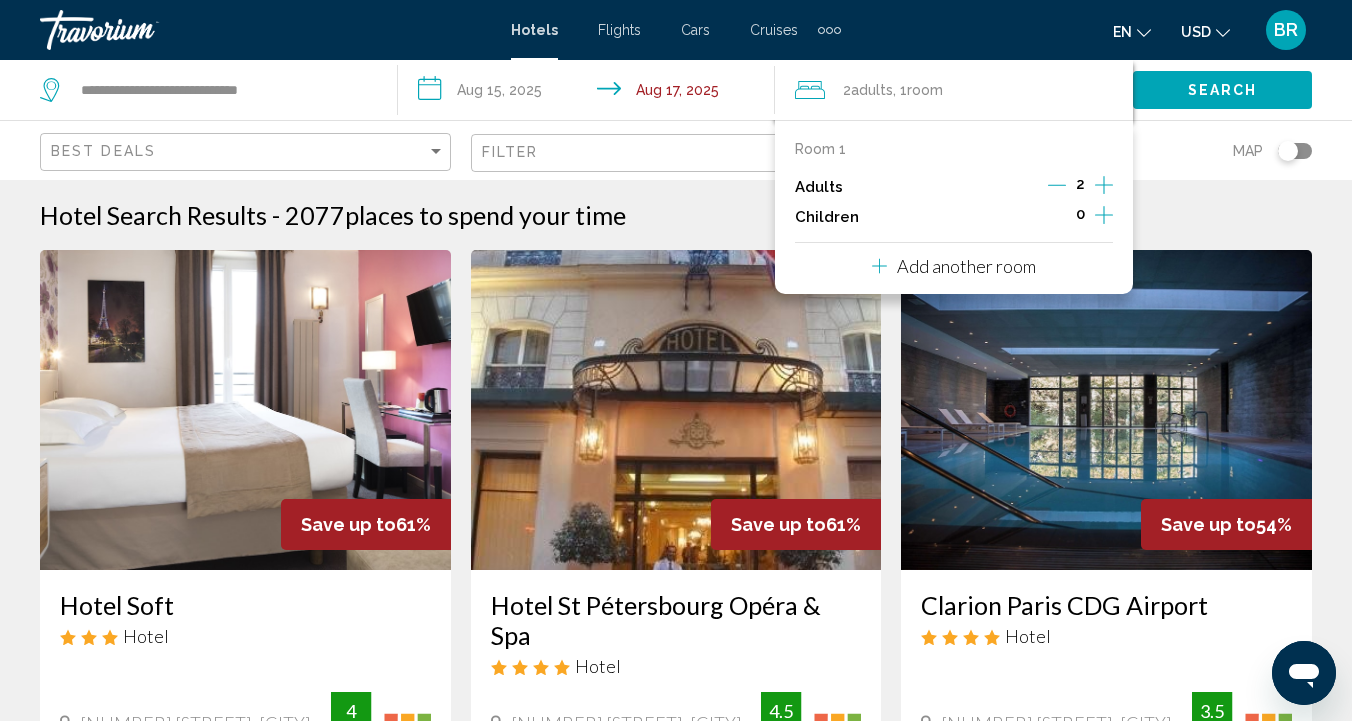 click 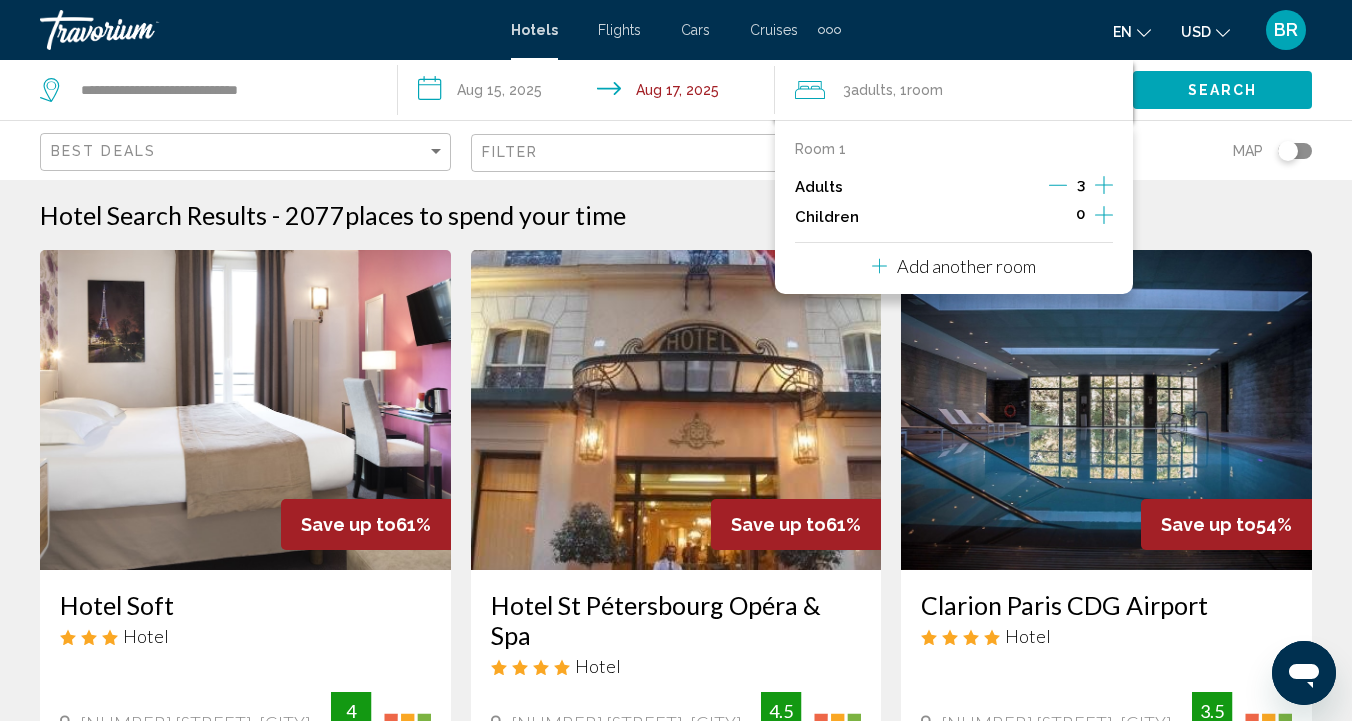click 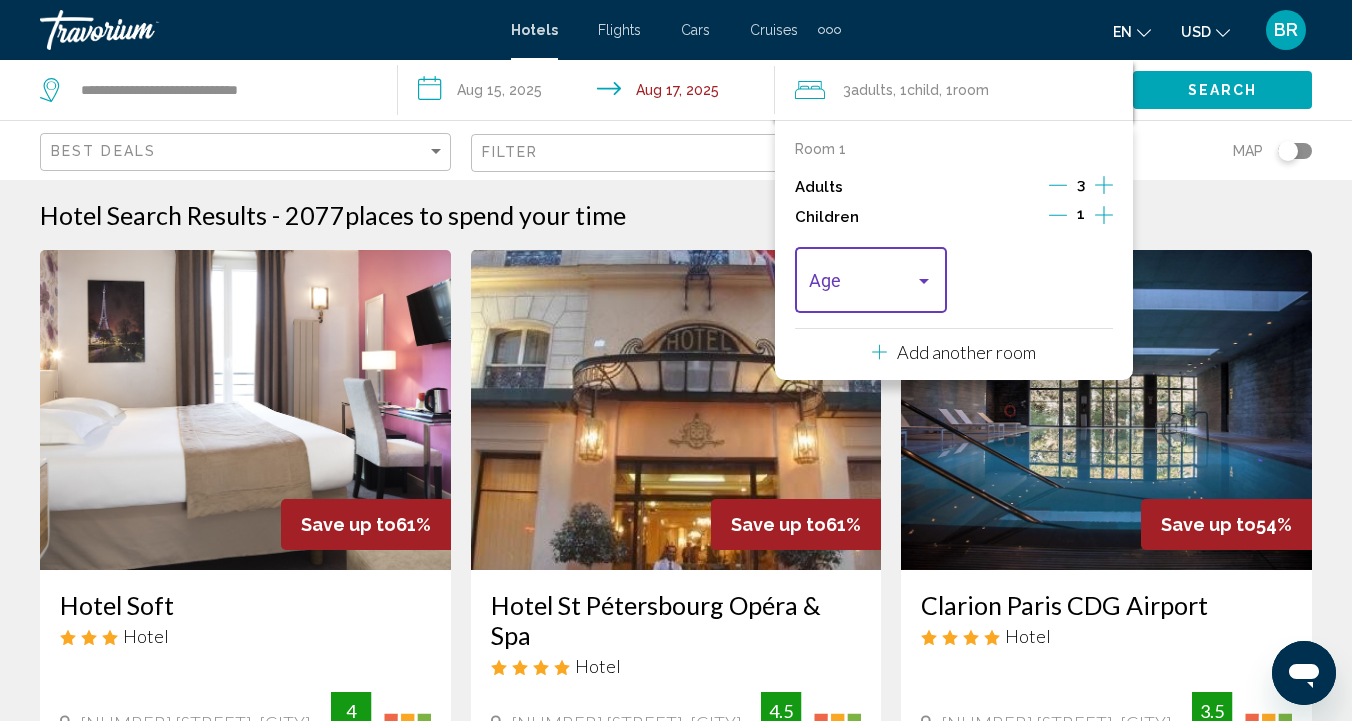 click at bounding box center (924, 281) 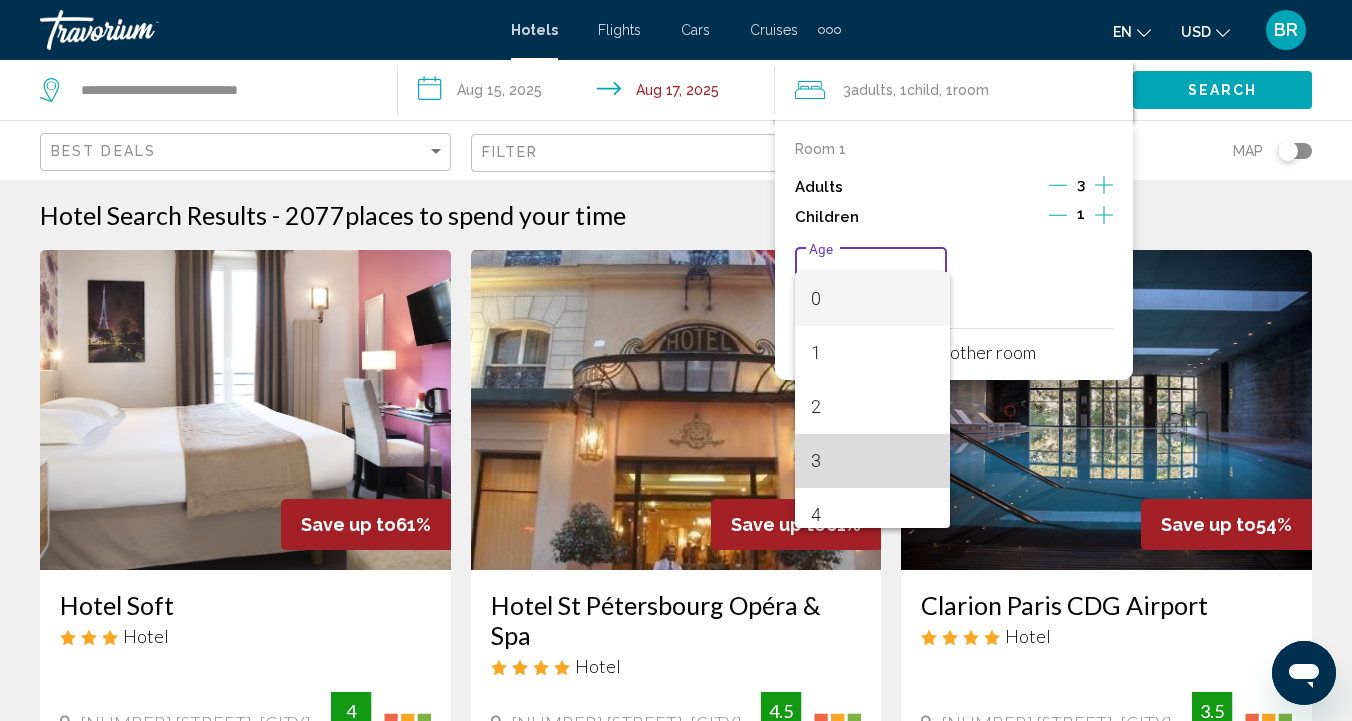 click on "3" at bounding box center [873, 461] 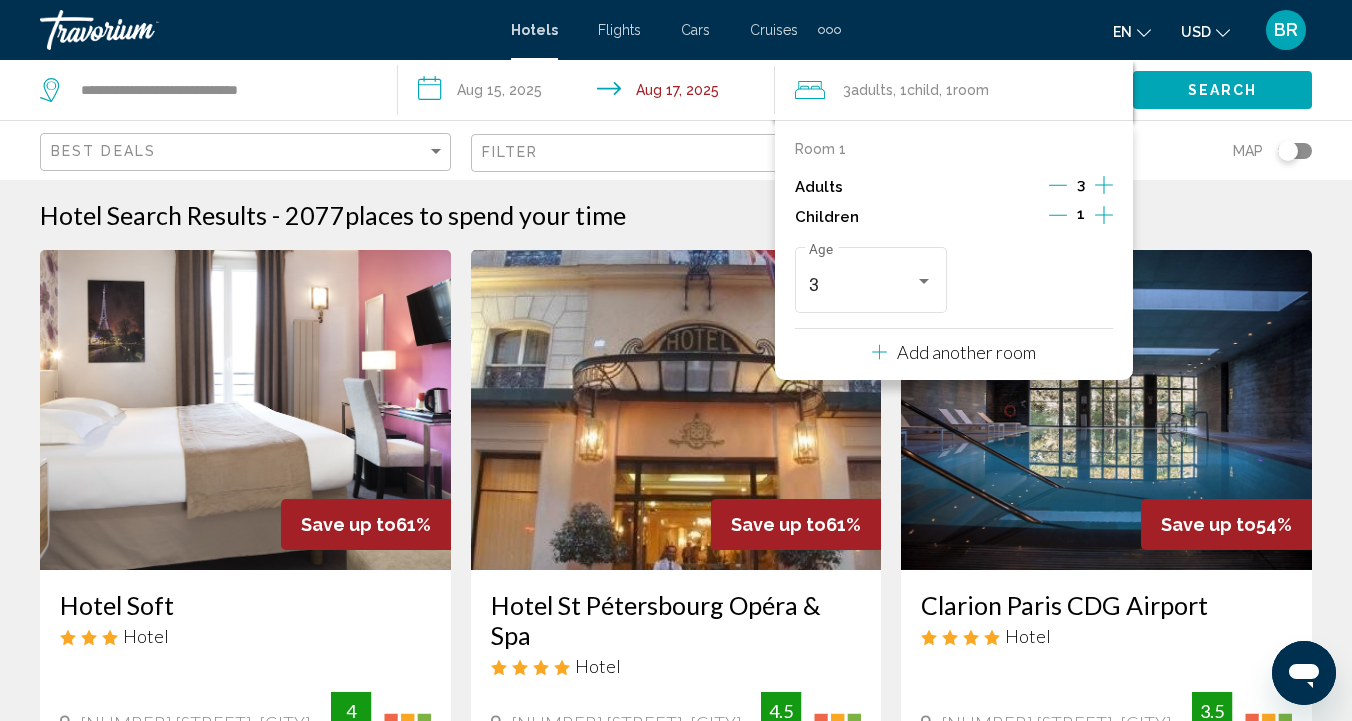 click on "Search" 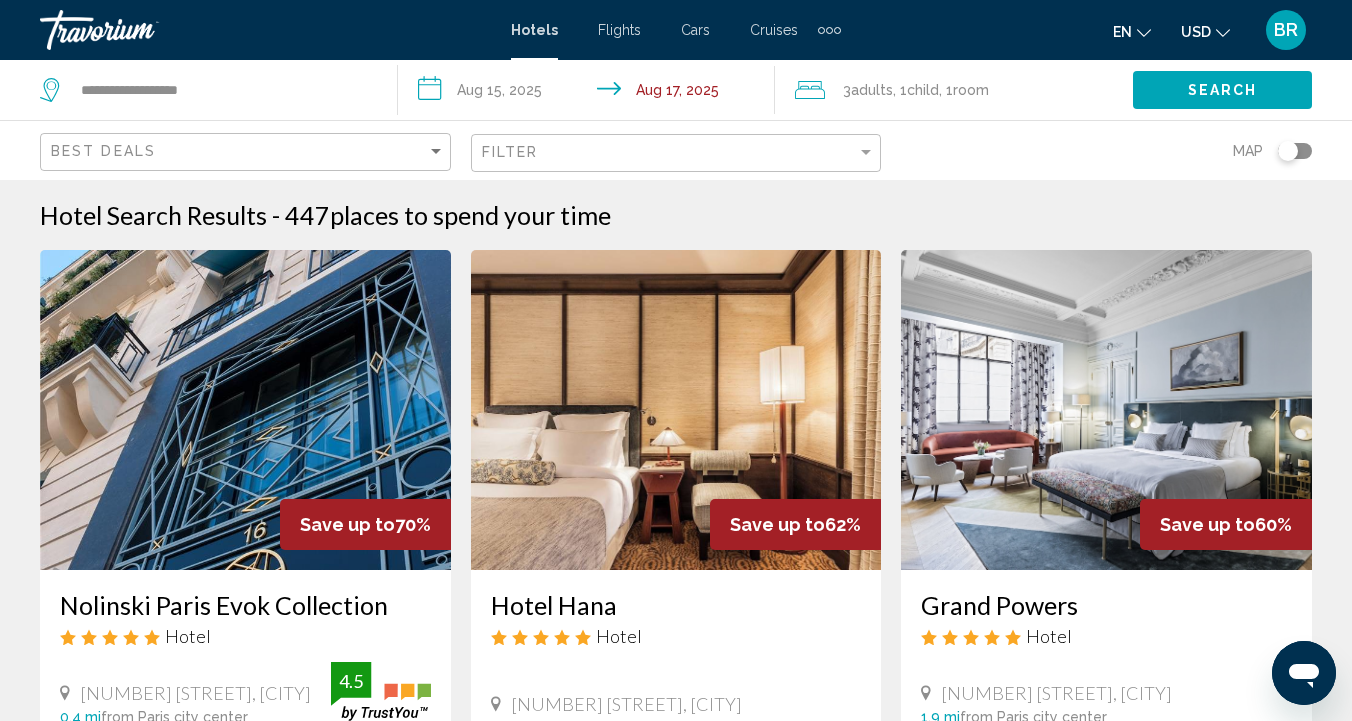 scroll, scrollTop: 0, scrollLeft: 0, axis: both 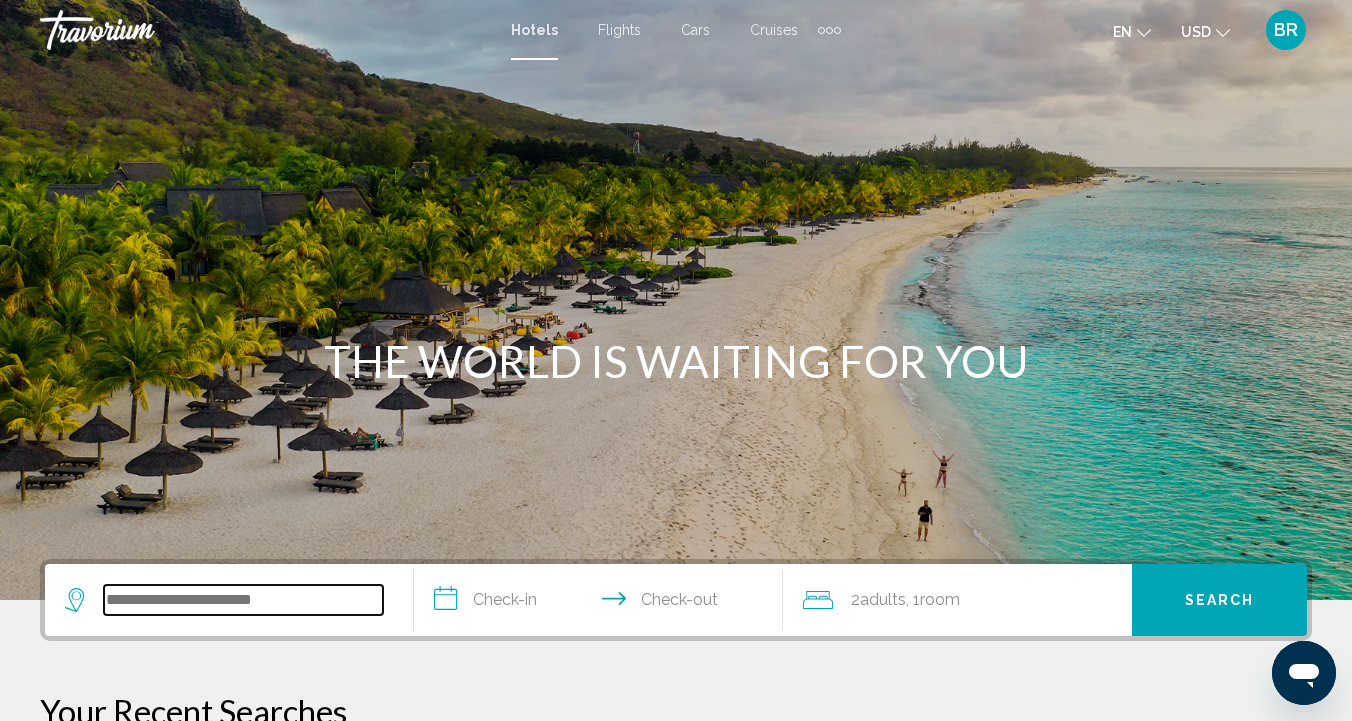 click at bounding box center [243, 600] 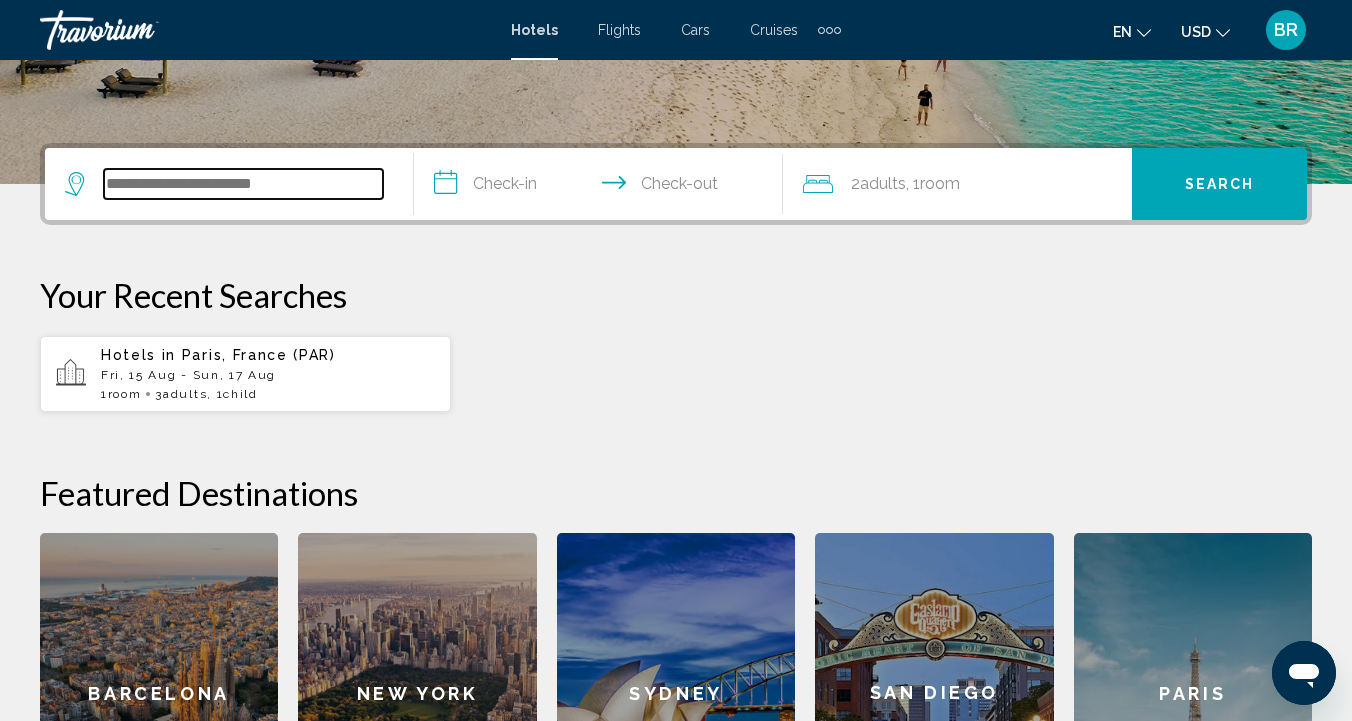 scroll, scrollTop: 494, scrollLeft: 0, axis: vertical 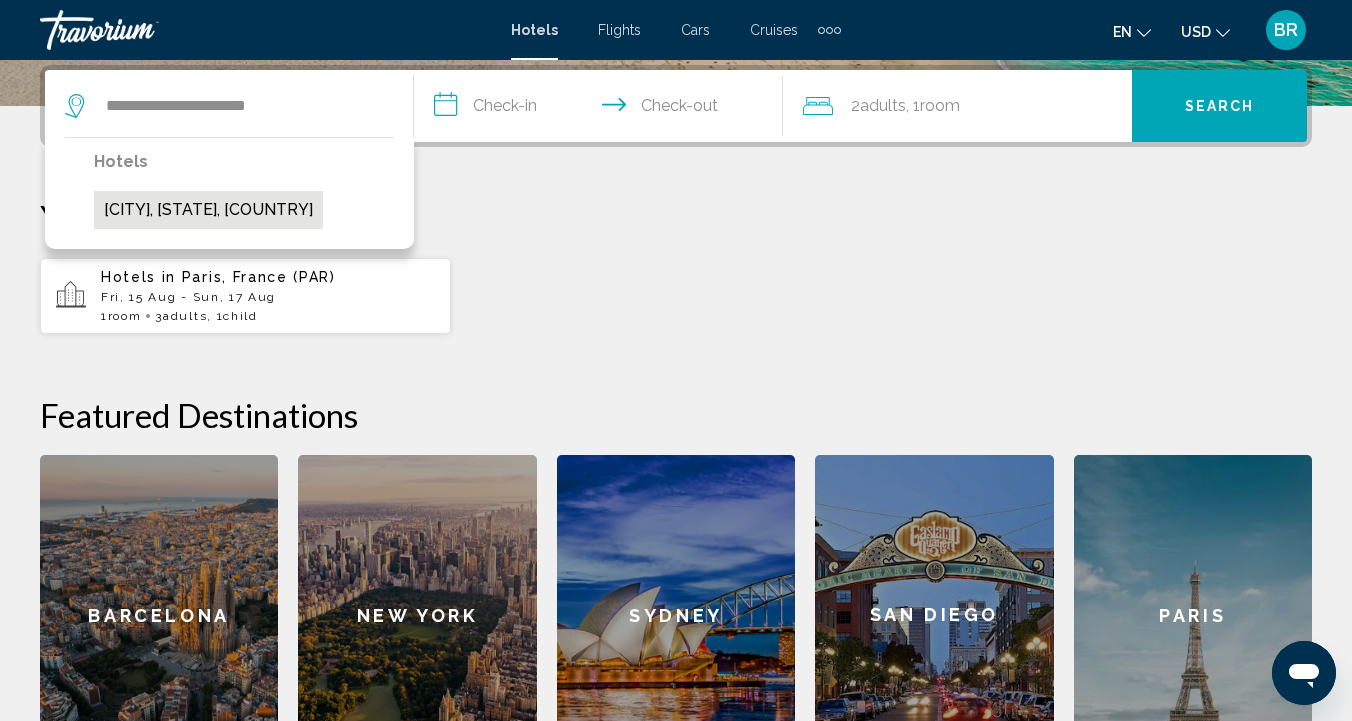 click on "[CITY], [STATE], [COUNTRY]" at bounding box center [208, 210] 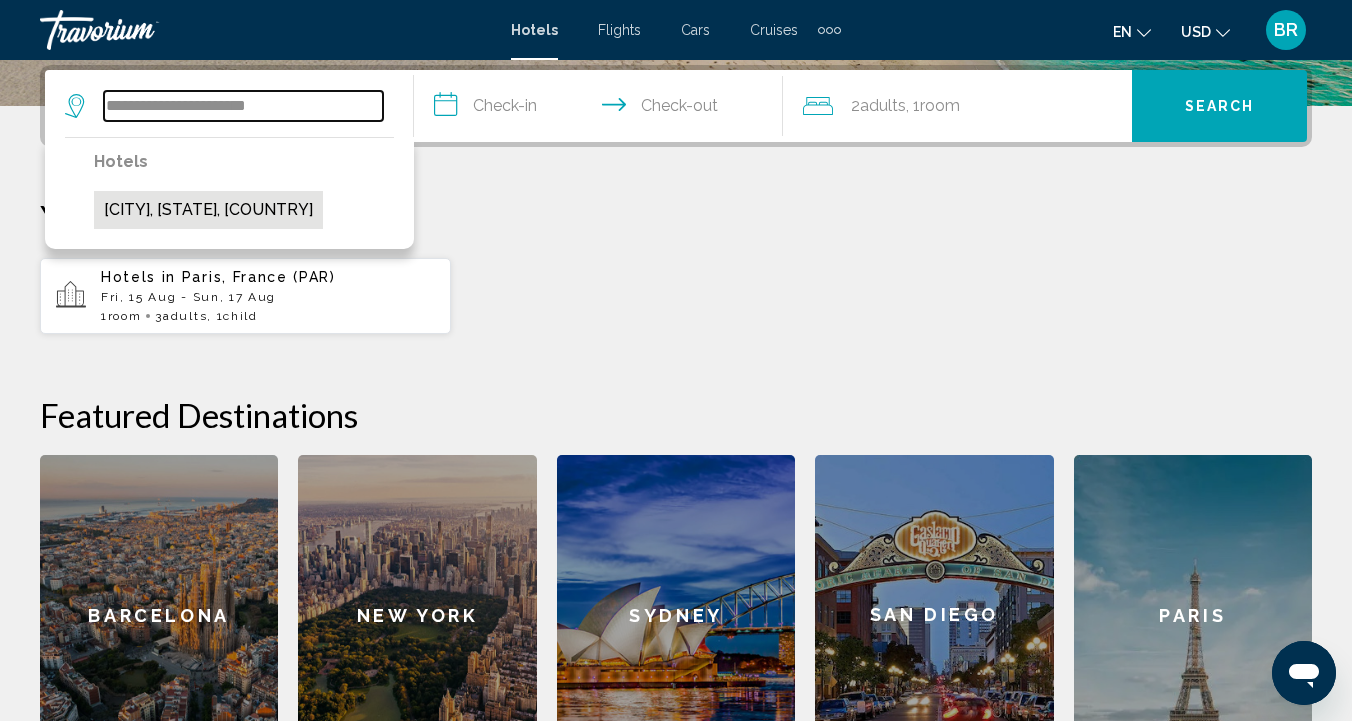 type on "**********" 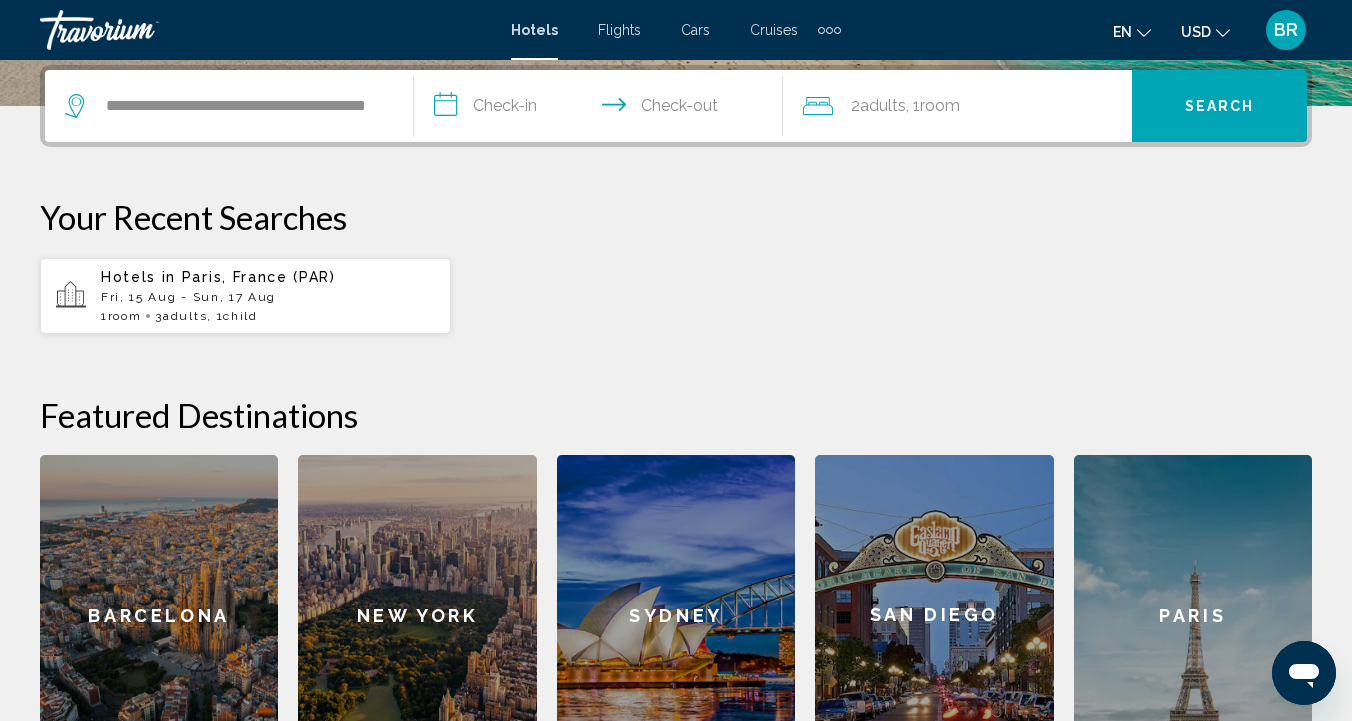 click on "**********" at bounding box center [602, 109] 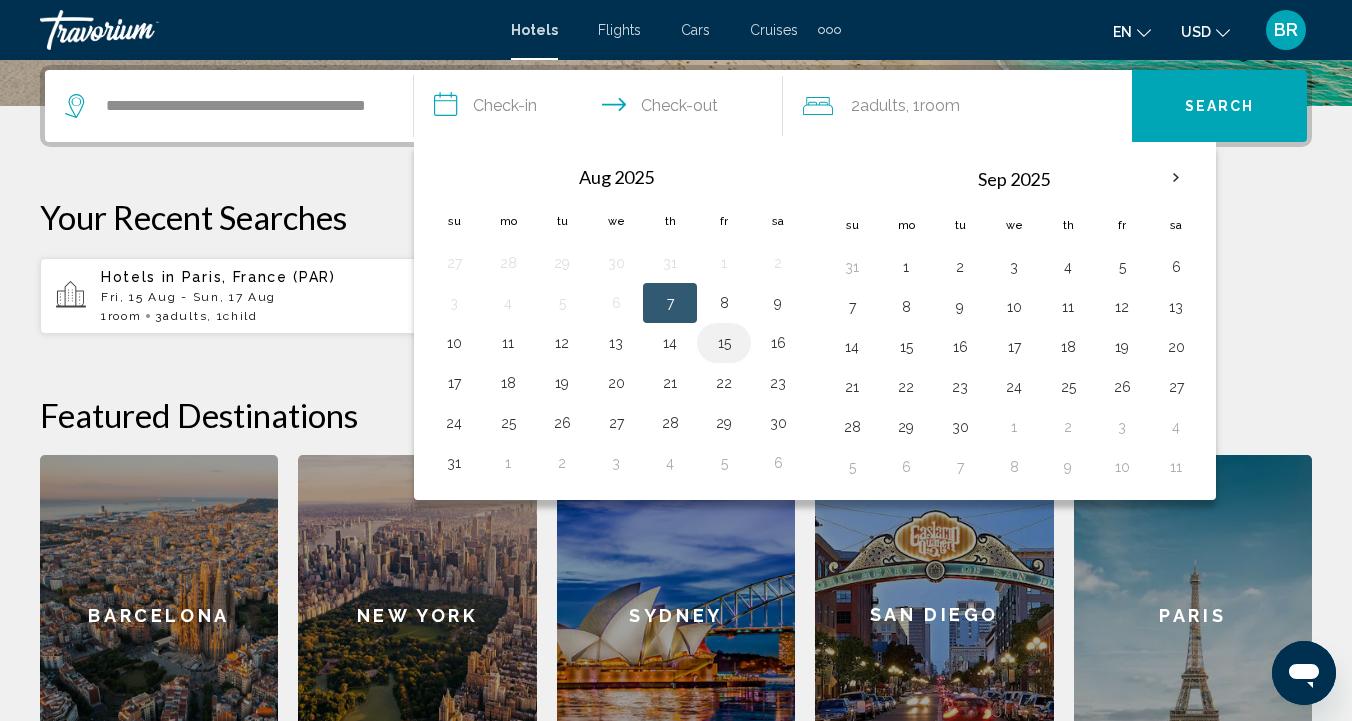 click on "15" at bounding box center (724, 343) 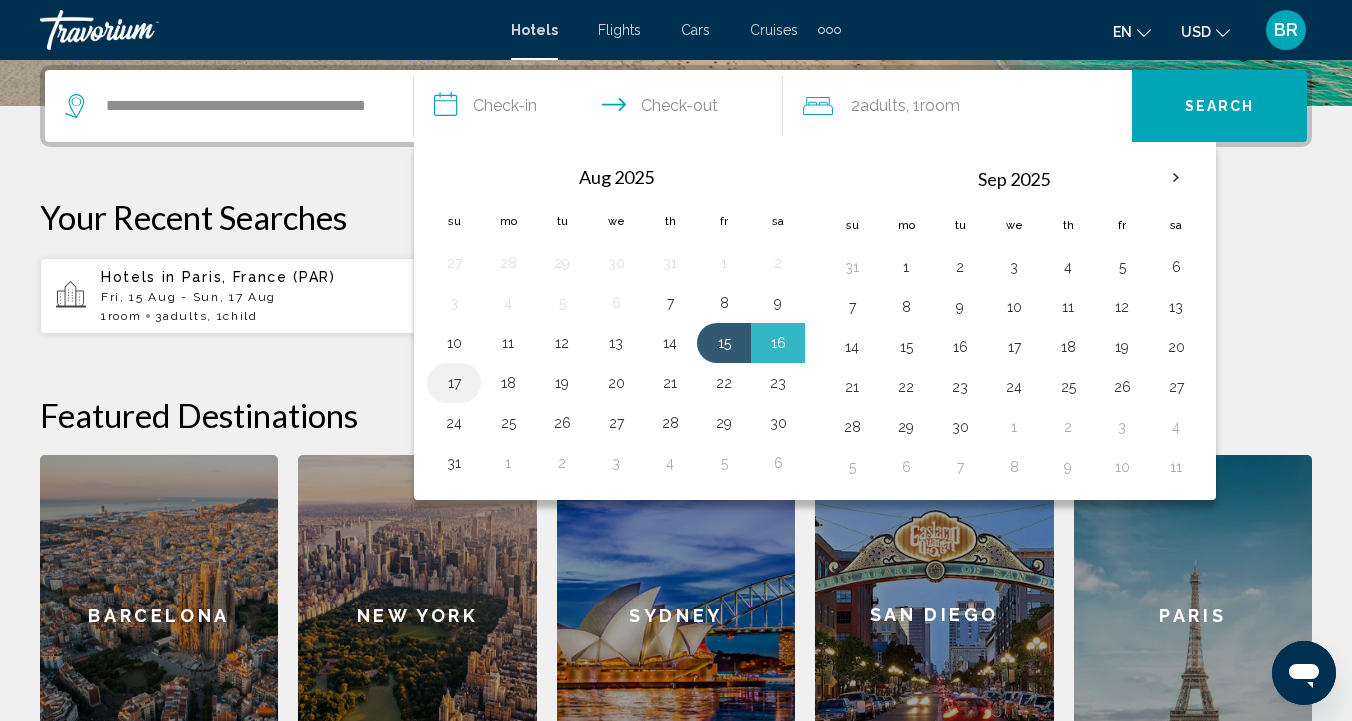 click on "17" at bounding box center [454, 383] 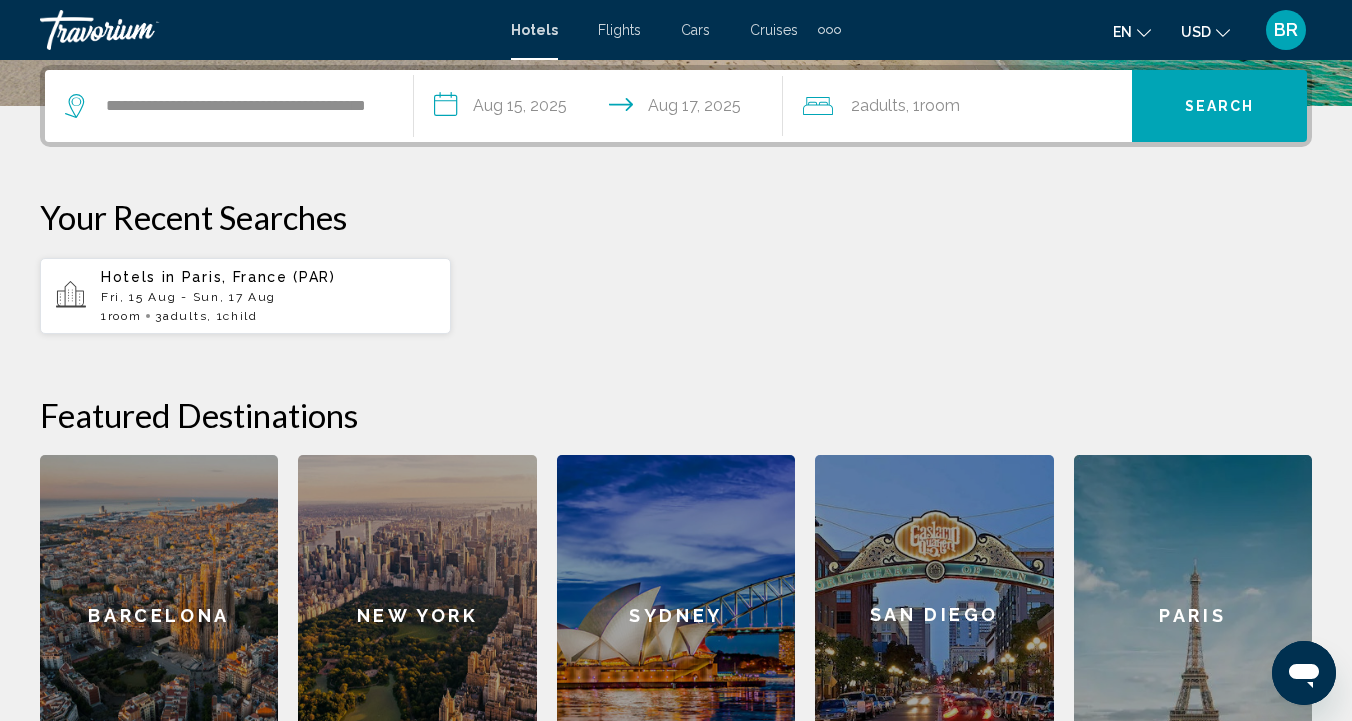 click on "Adults" 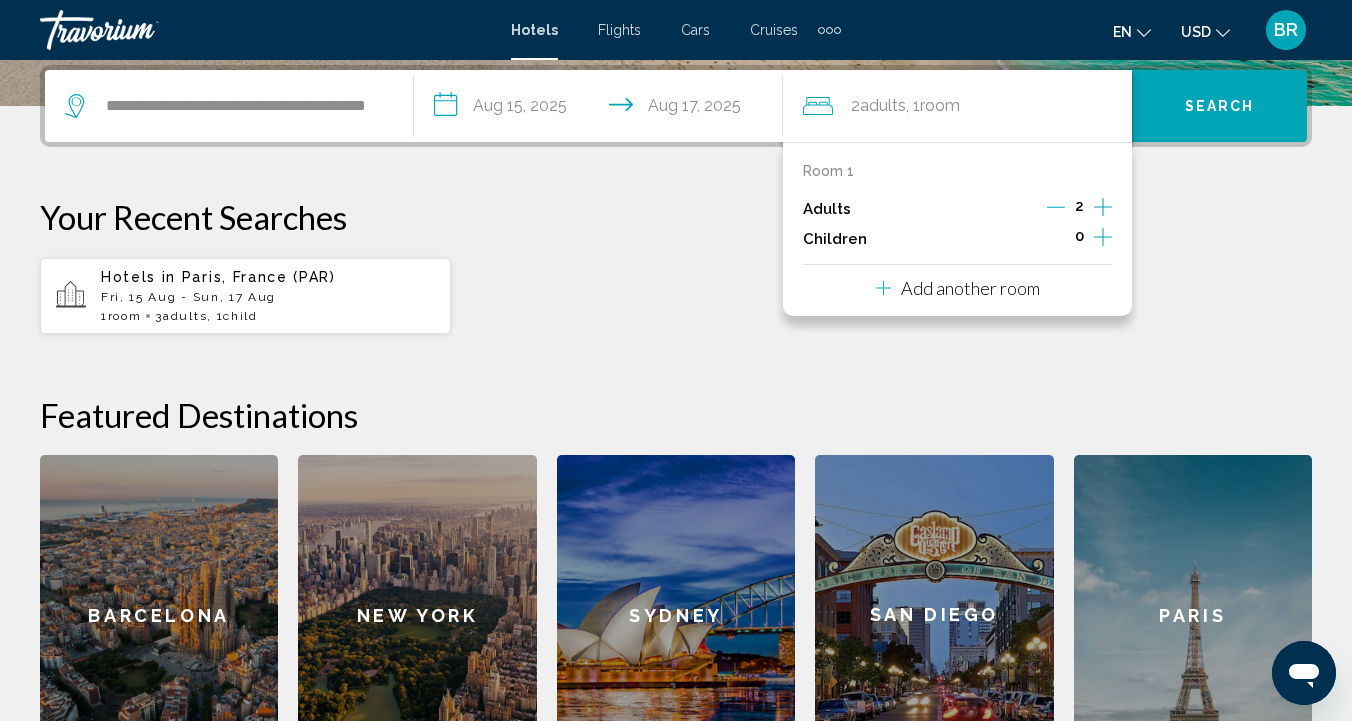 click 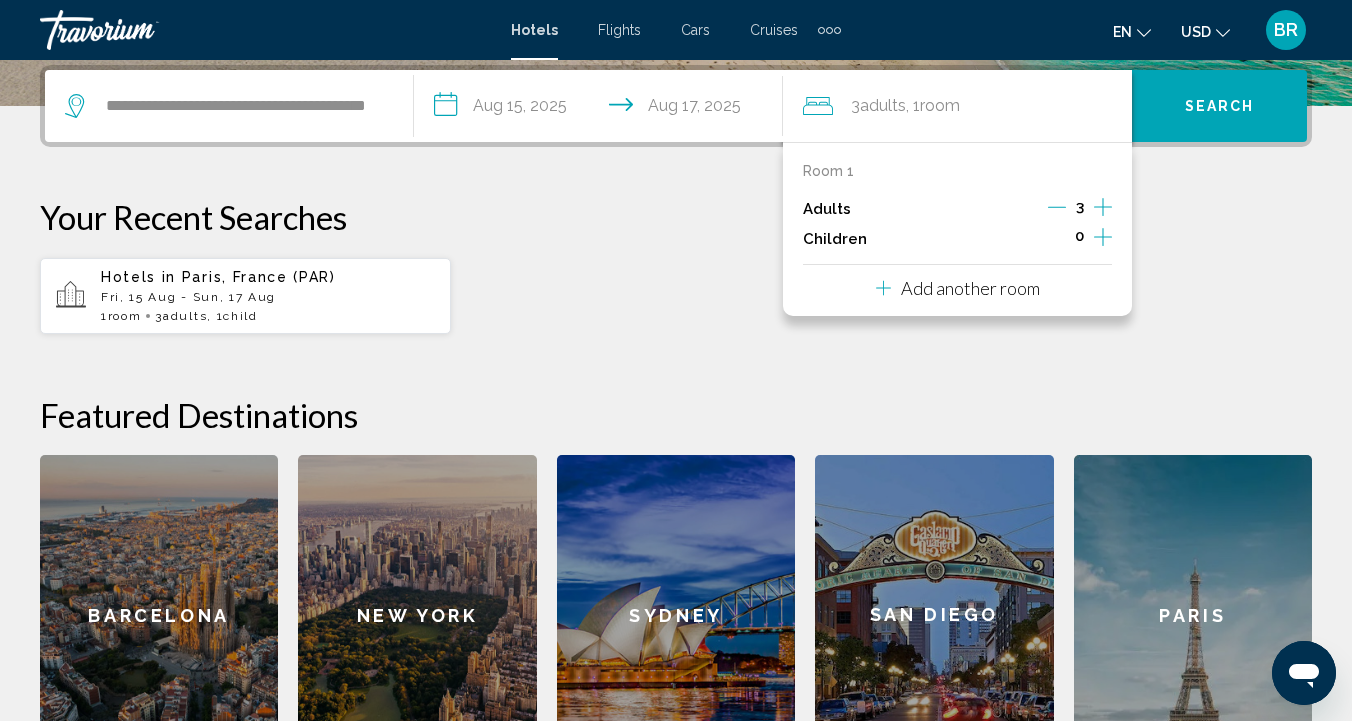 click 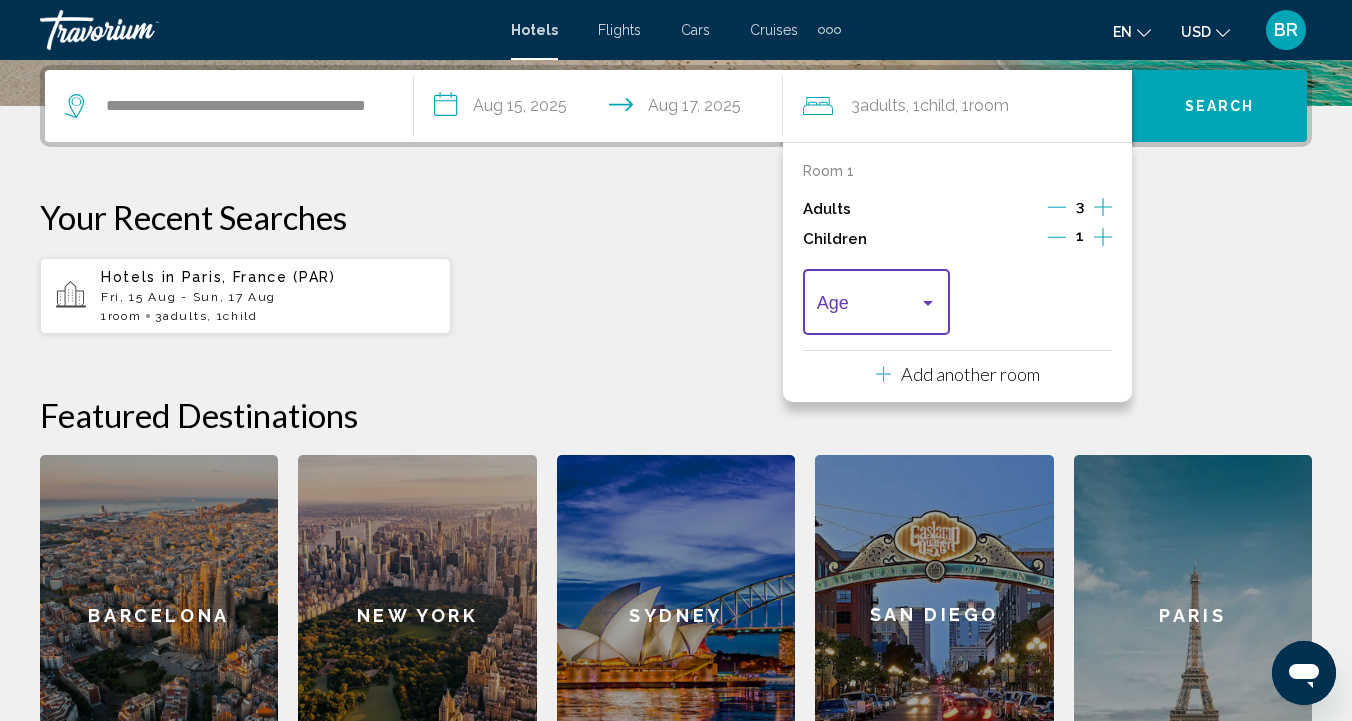 click at bounding box center [928, 303] 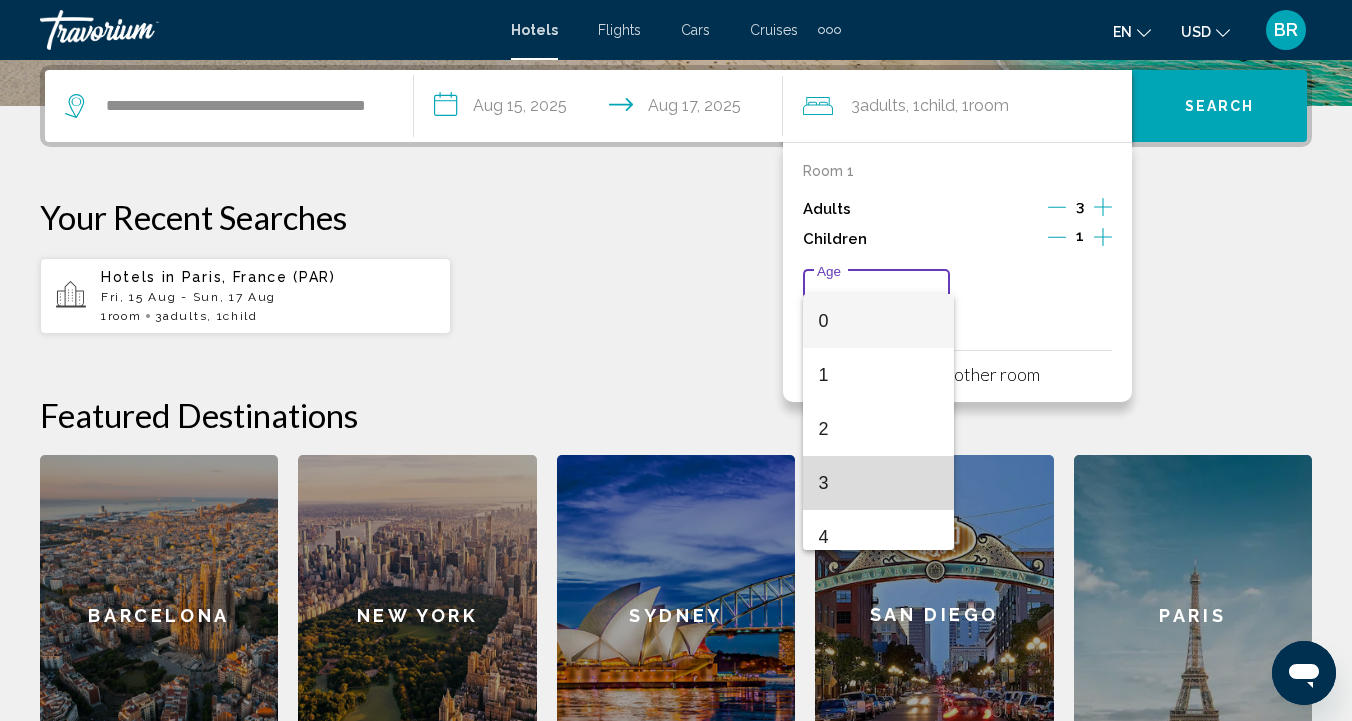 click on "3" at bounding box center [879, 483] 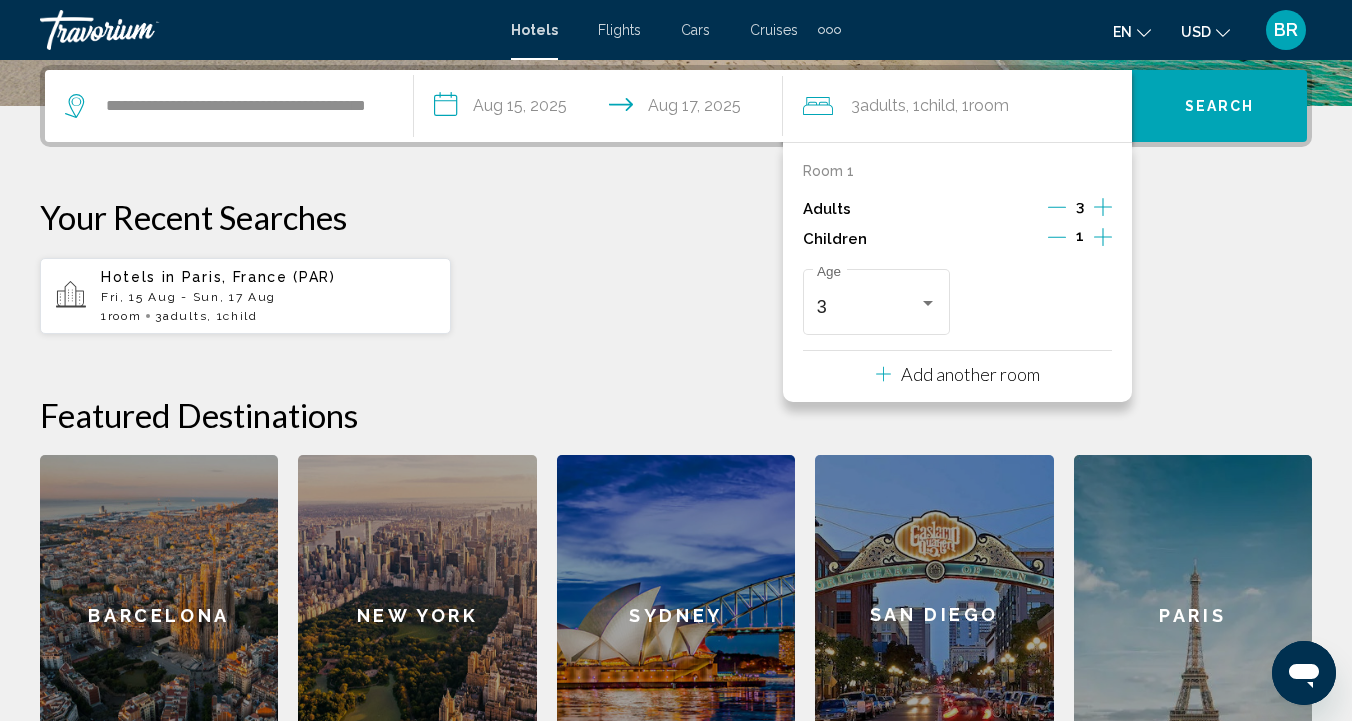 click on "Hotels in [CITY], [COUNTRY] ([CODE]) Fri, 15 Aug - Sun, 17 Aug 1 Room rooms 3 Adult Adults , 1 Child Children" at bounding box center (676, 266) 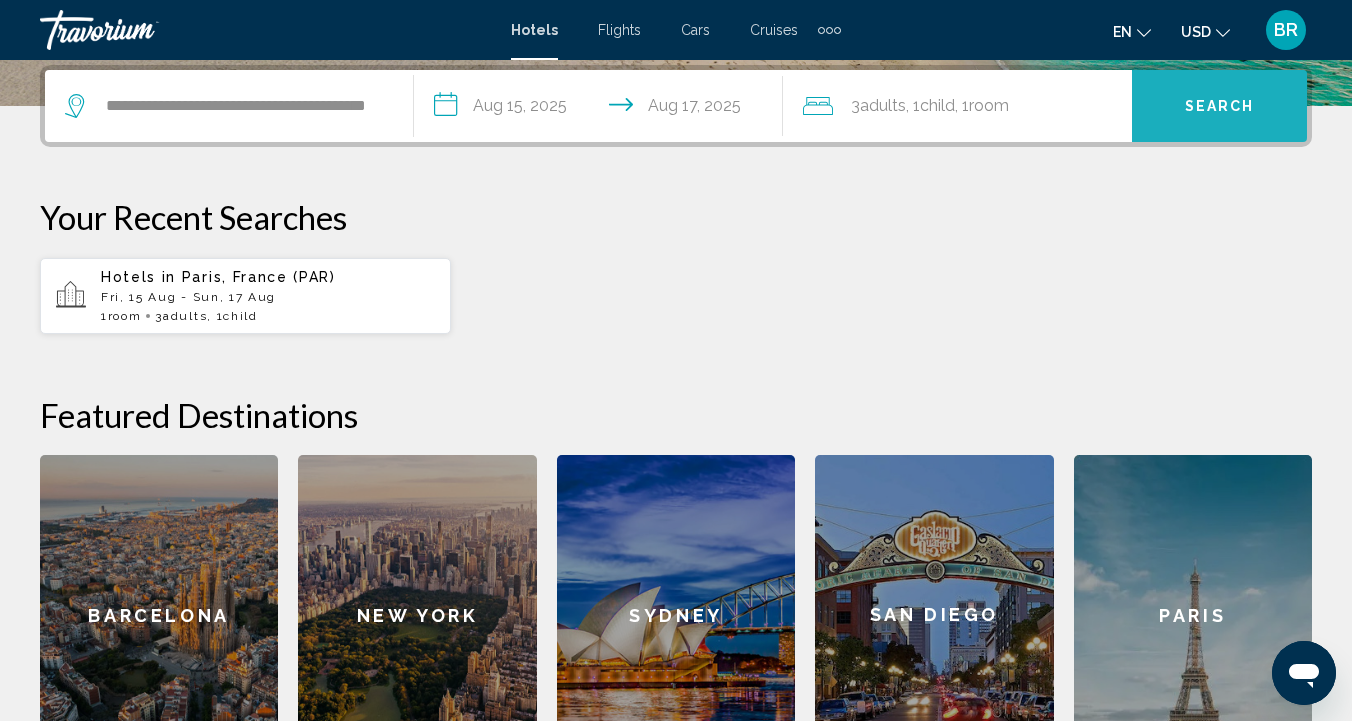 click on "Search" at bounding box center (1220, 107) 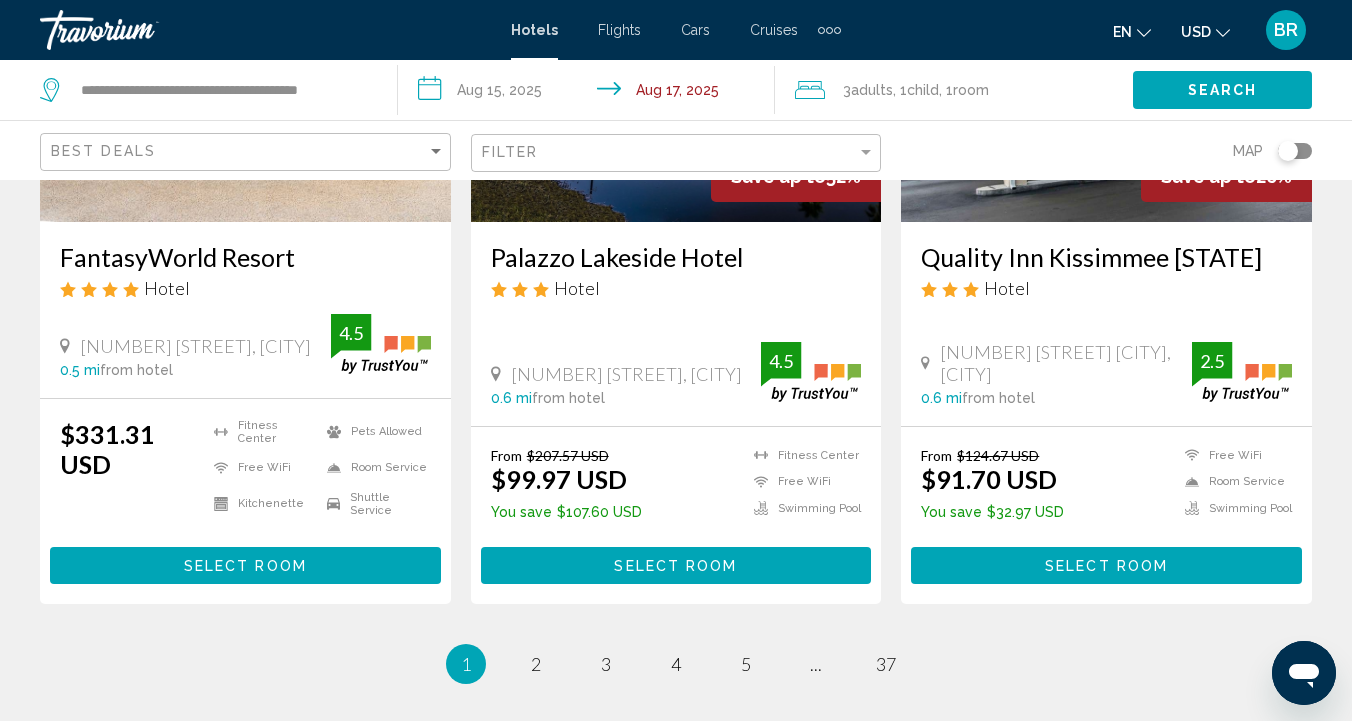 scroll, scrollTop: 2667, scrollLeft: 0, axis: vertical 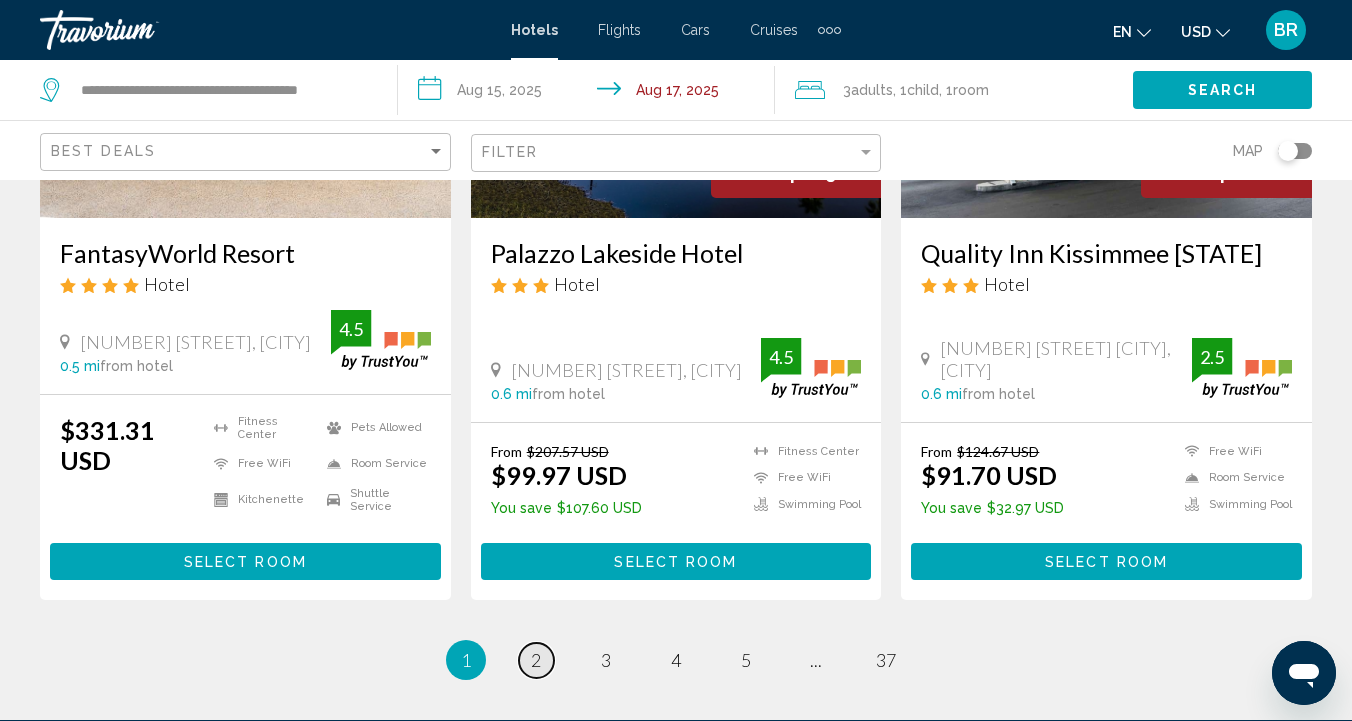 click on "2" at bounding box center [536, 660] 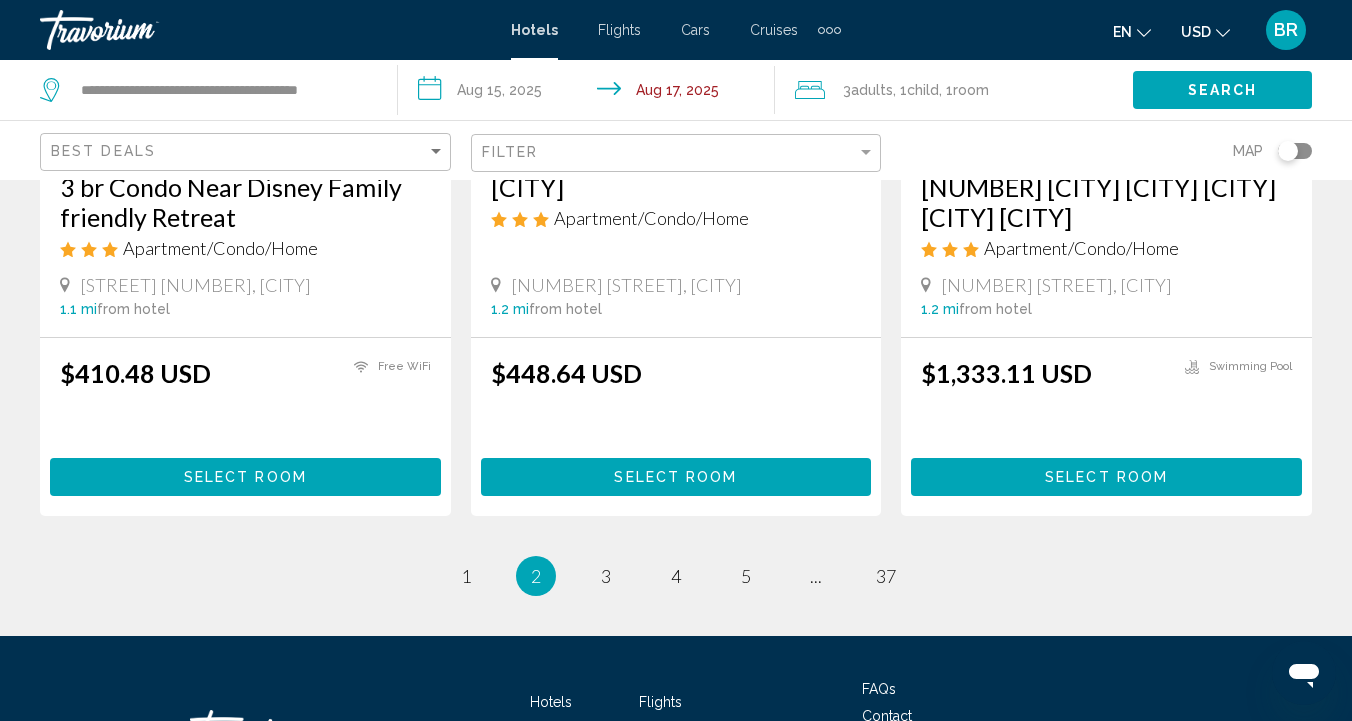 scroll, scrollTop: 2779, scrollLeft: 0, axis: vertical 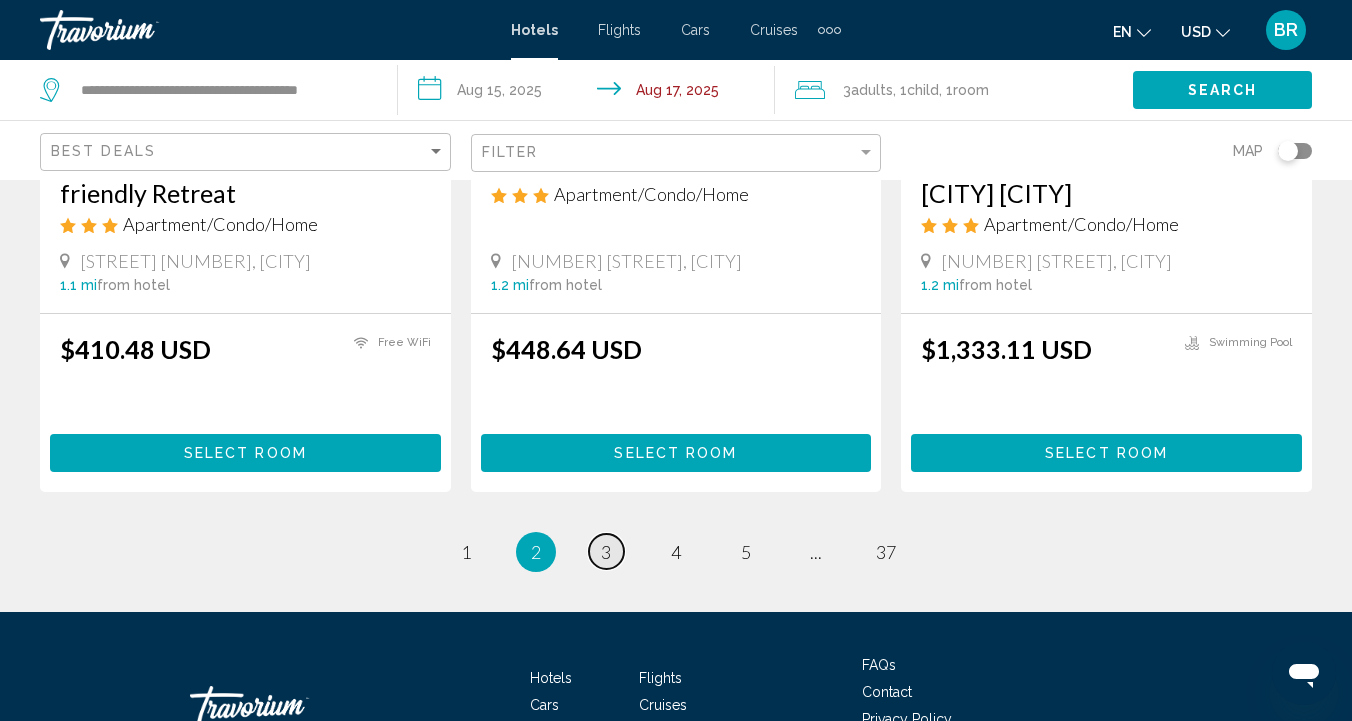 click on "3" at bounding box center [606, 552] 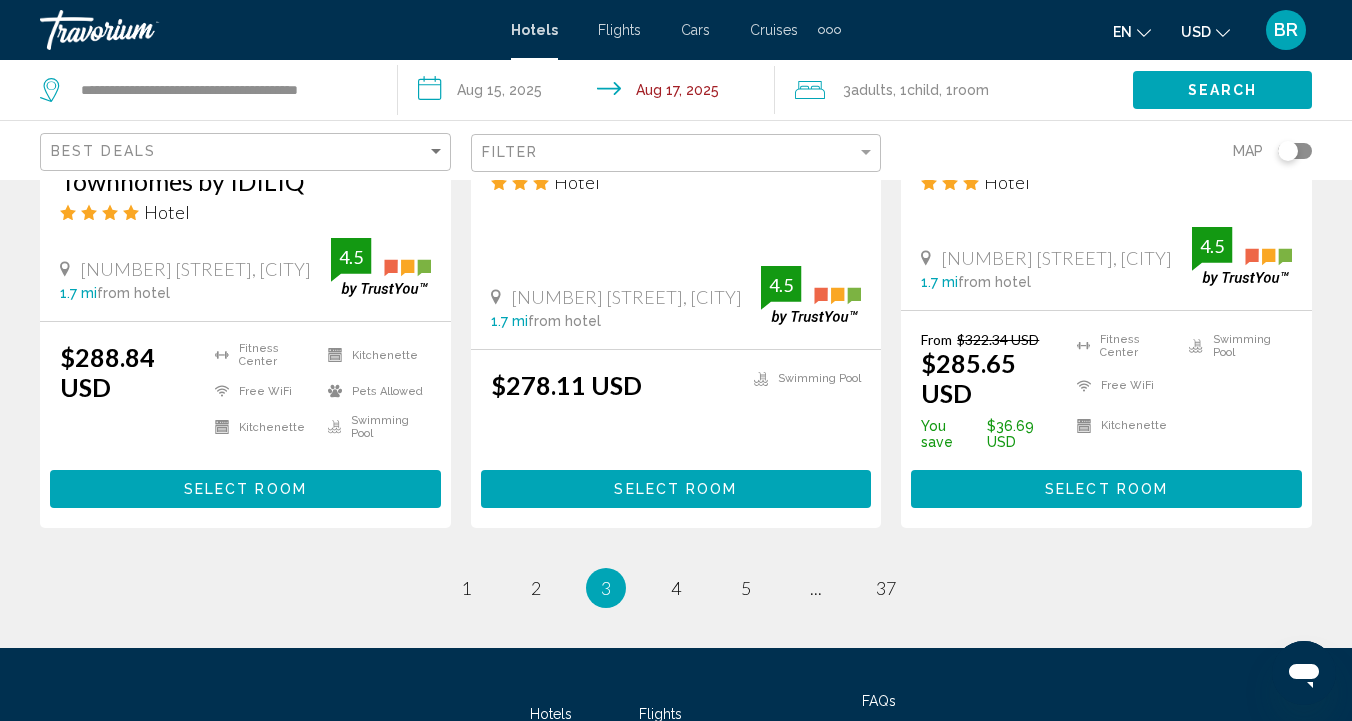 scroll, scrollTop: 2741, scrollLeft: 0, axis: vertical 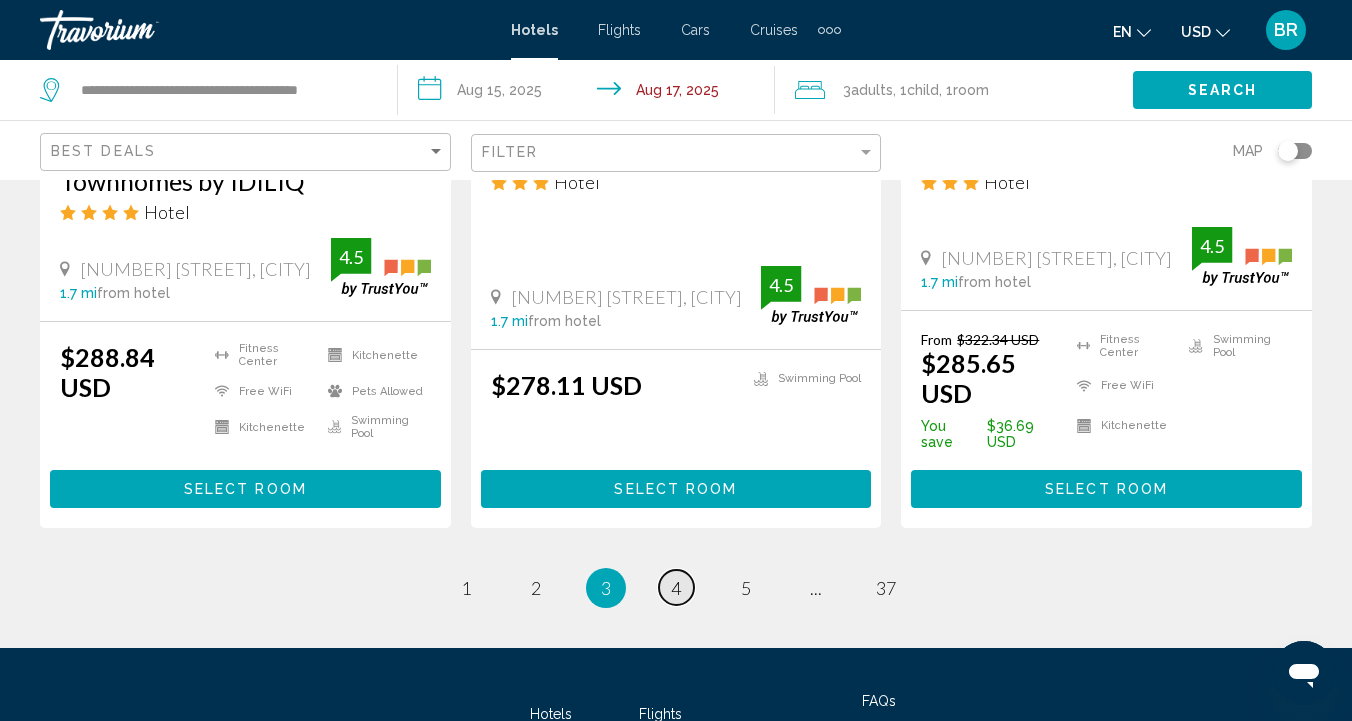 click on "4" at bounding box center (676, 588) 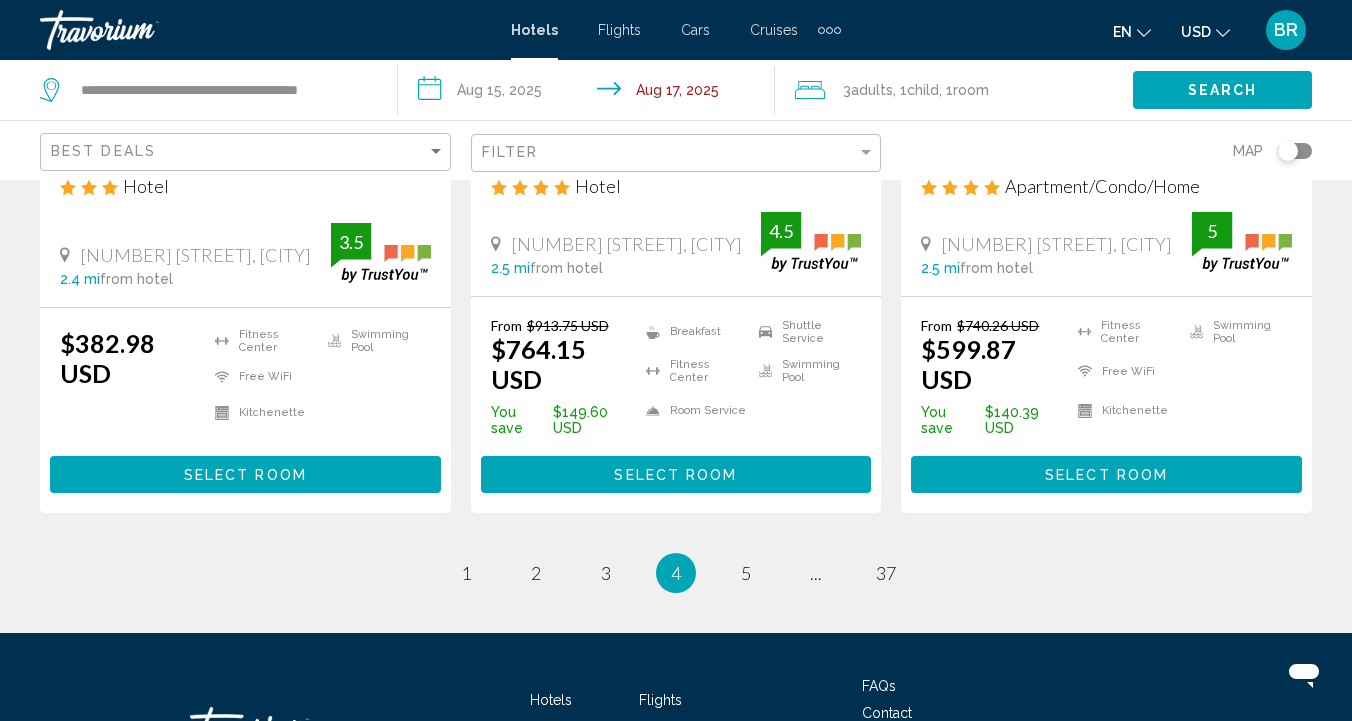 scroll, scrollTop: 2748, scrollLeft: 0, axis: vertical 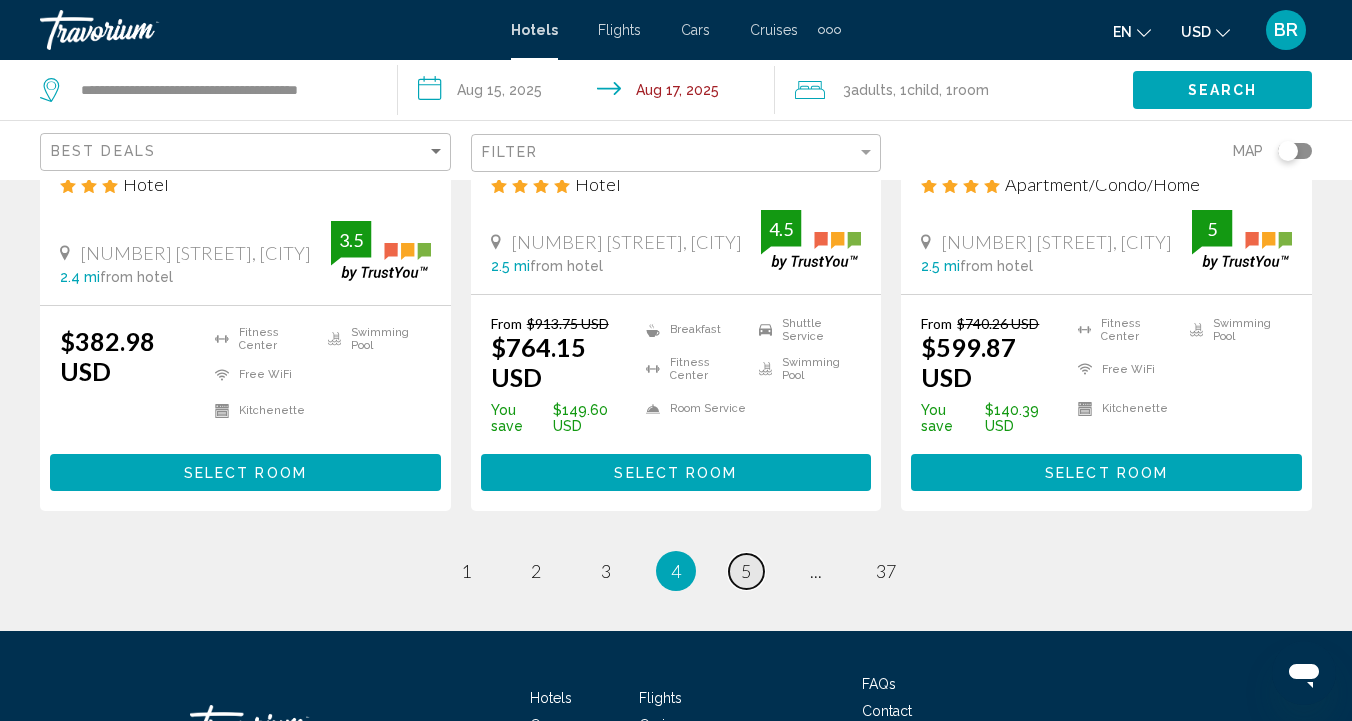 click on "5" at bounding box center (746, 571) 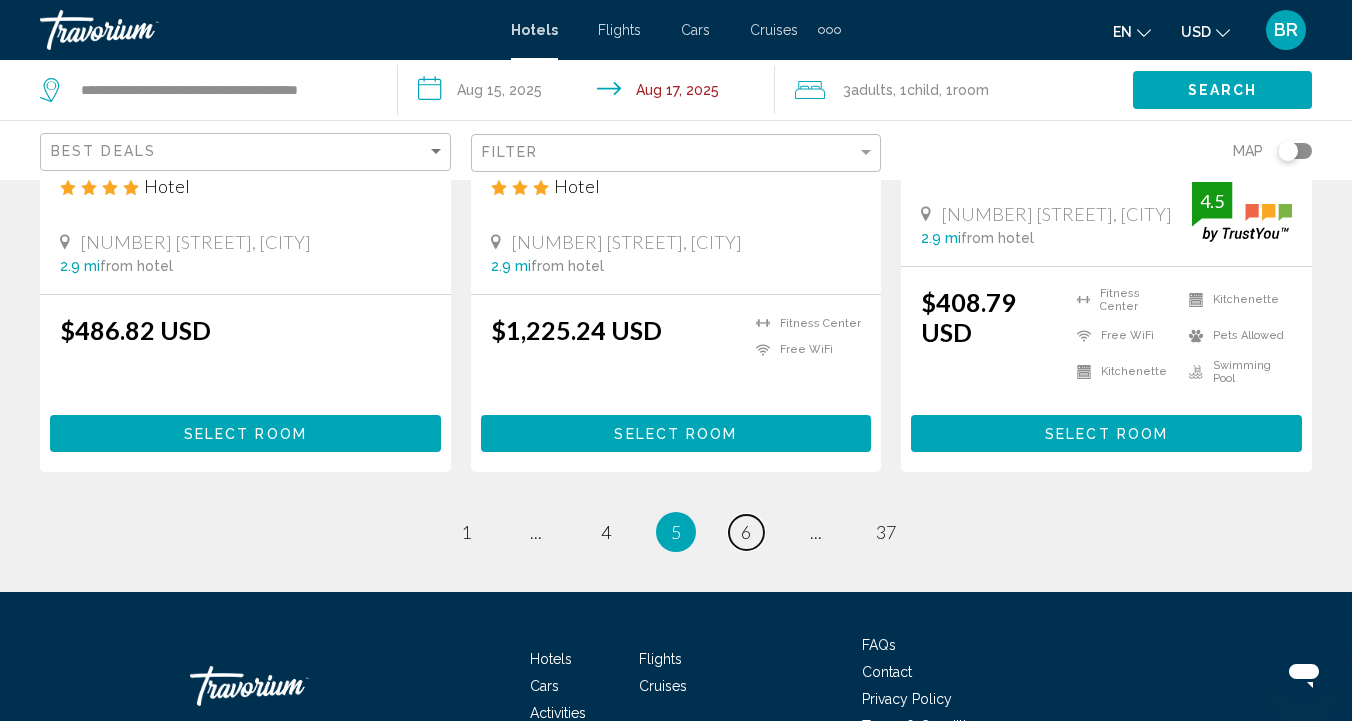 scroll, scrollTop: 2759, scrollLeft: 0, axis: vertical 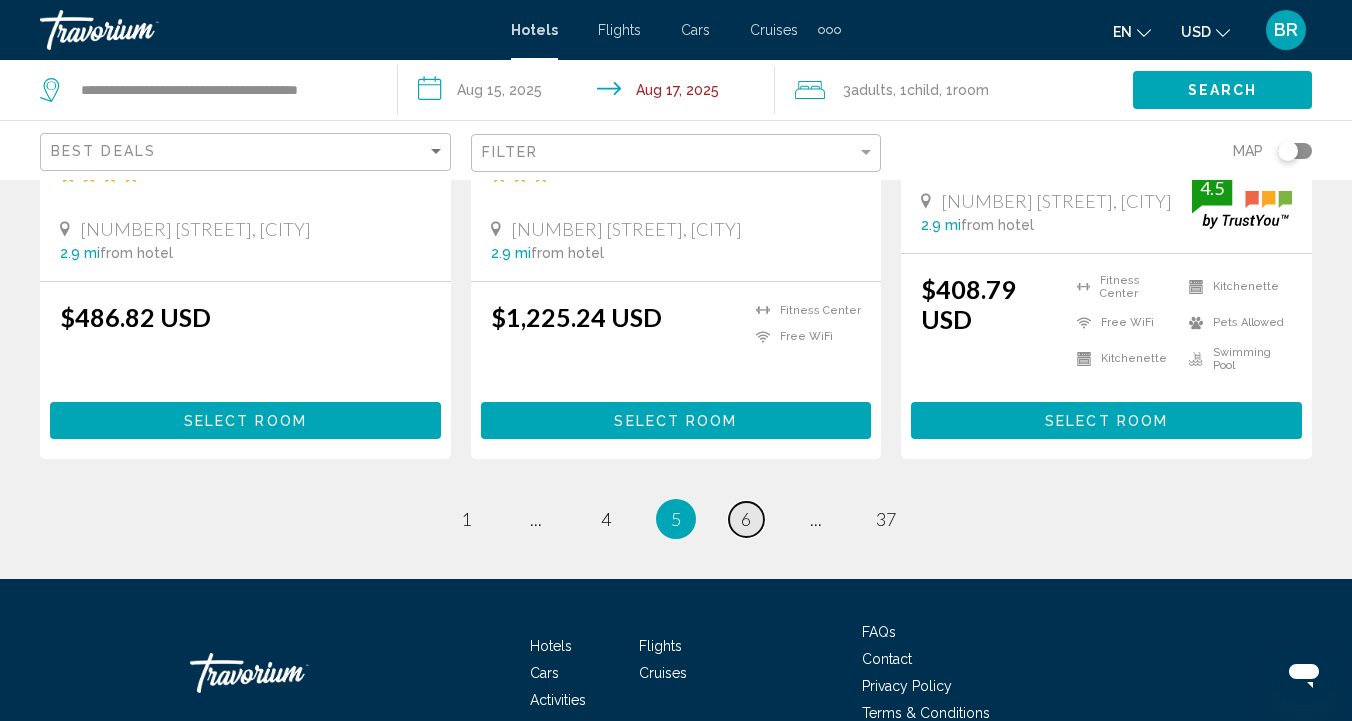 click on "6" at bounding box center [746, 519] 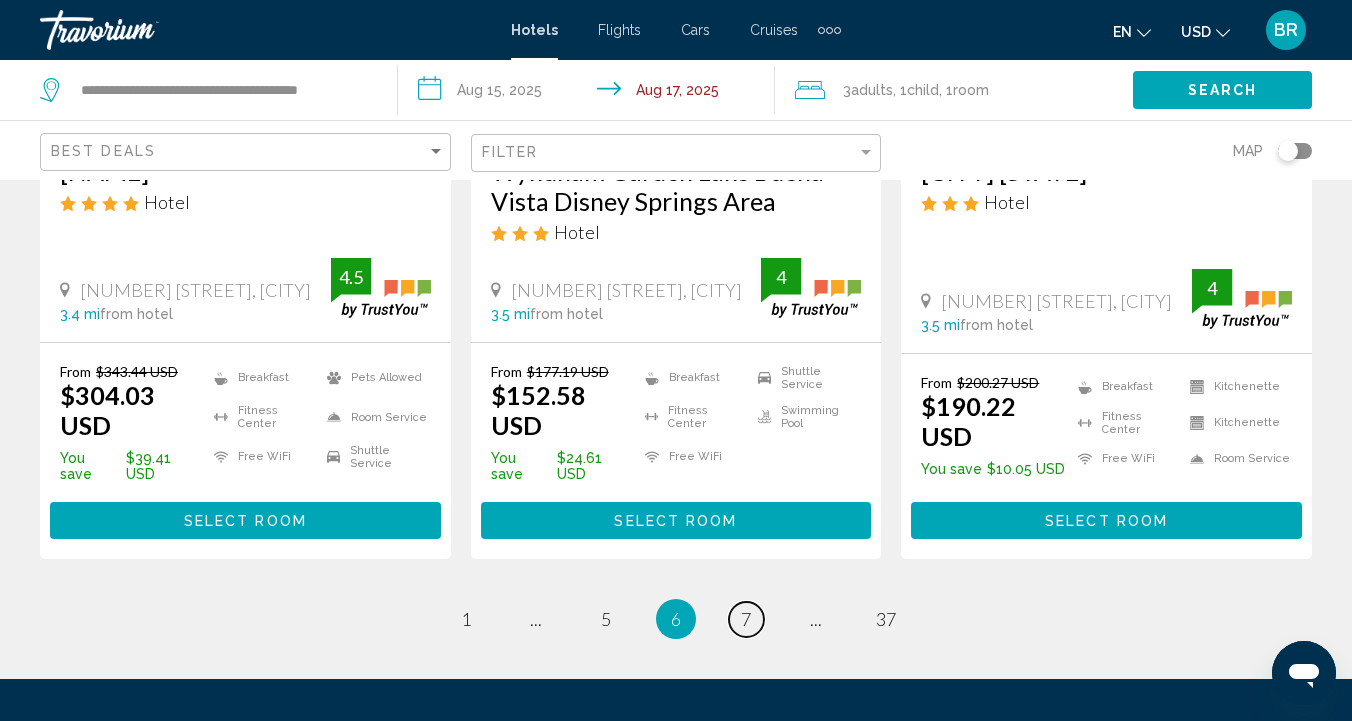 scroll, scrollTop: 2777, scrollLeft: 0, axis: vertical 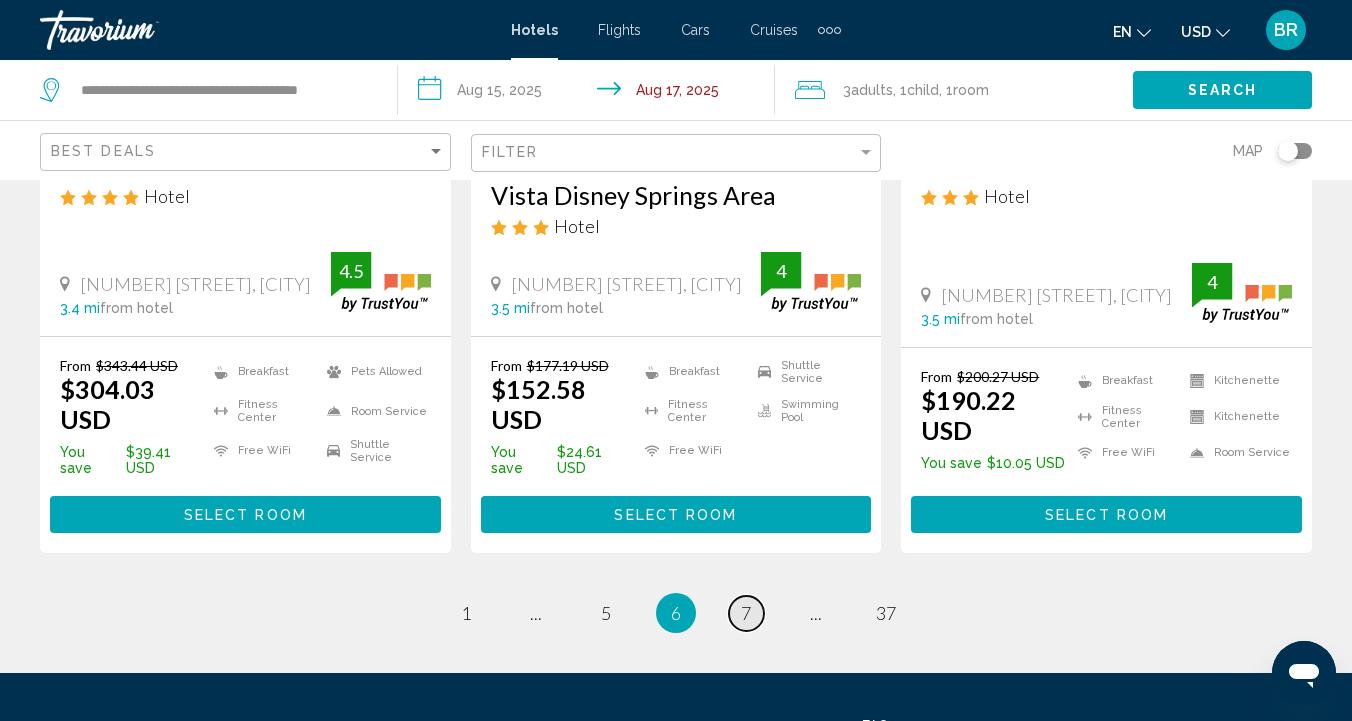 click on "7" at bounding box center [746, 613] 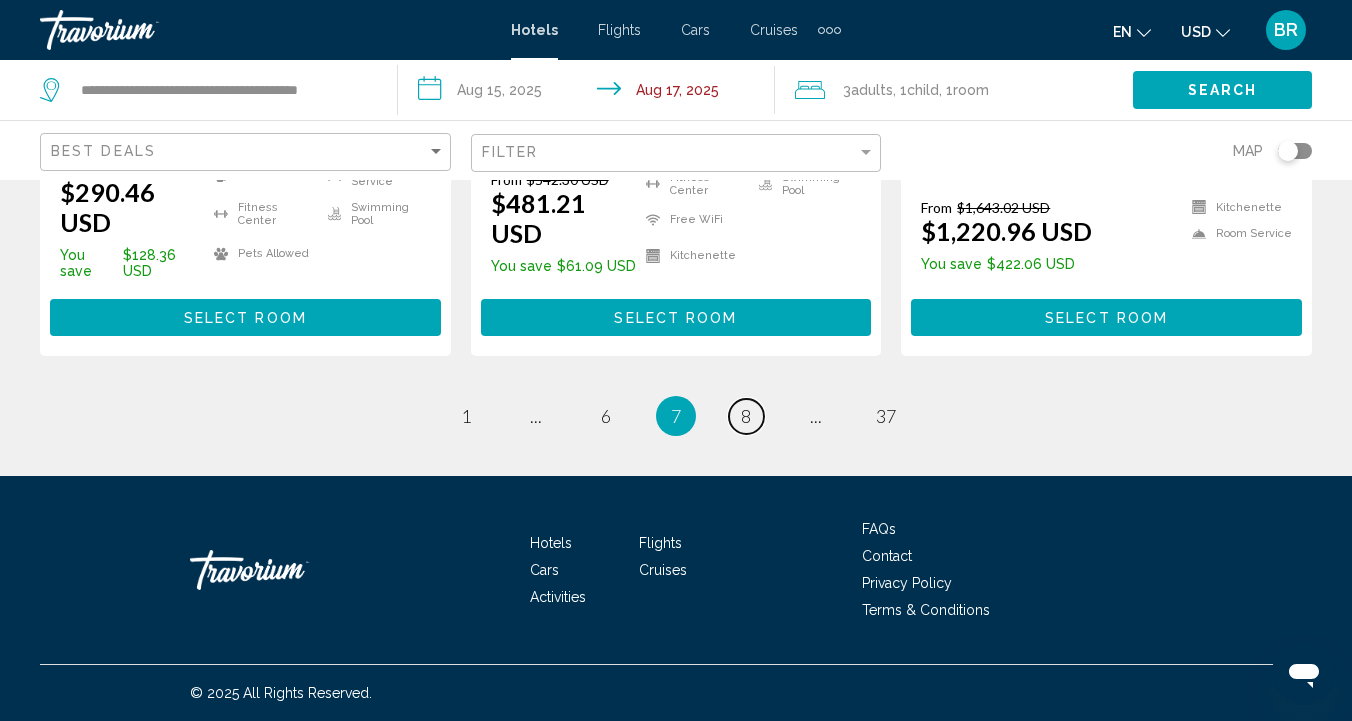 scroll, scrollTop: 2979, scrollLeft: 0, axis: vertical 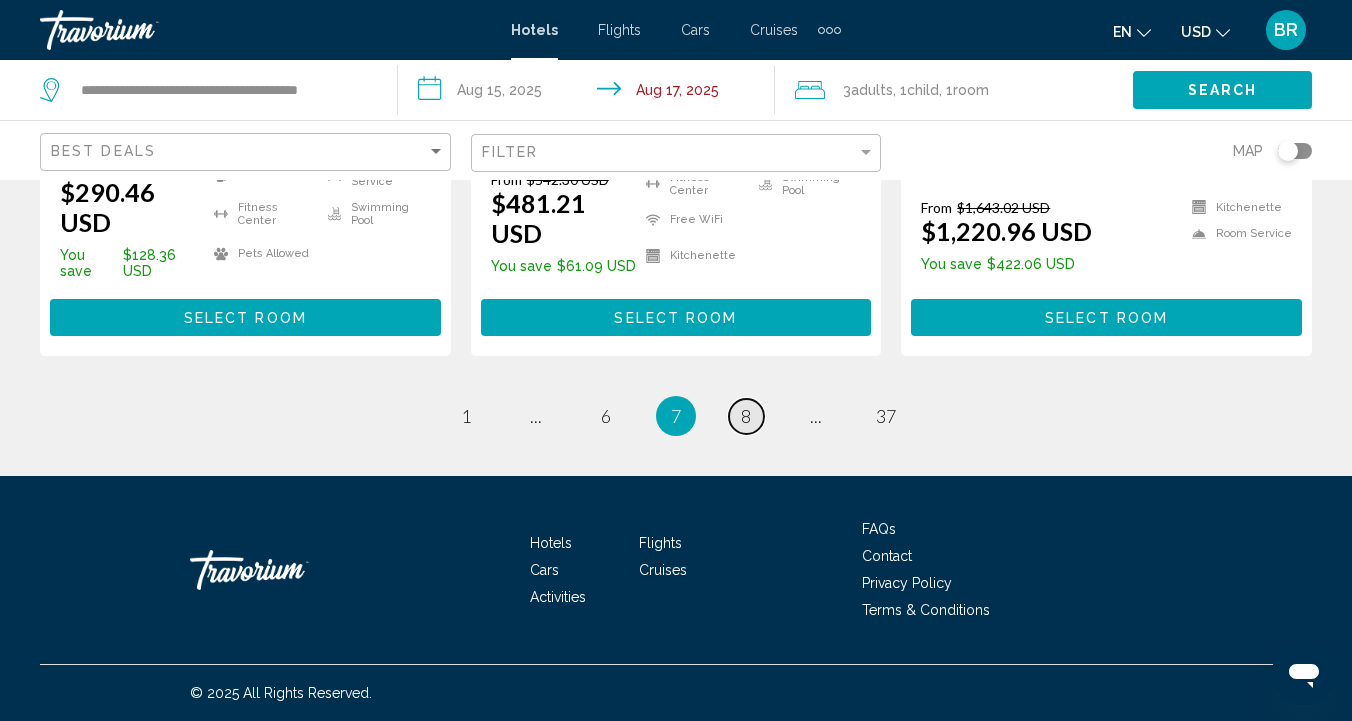 click on "8" at bounding box center (746, 416) 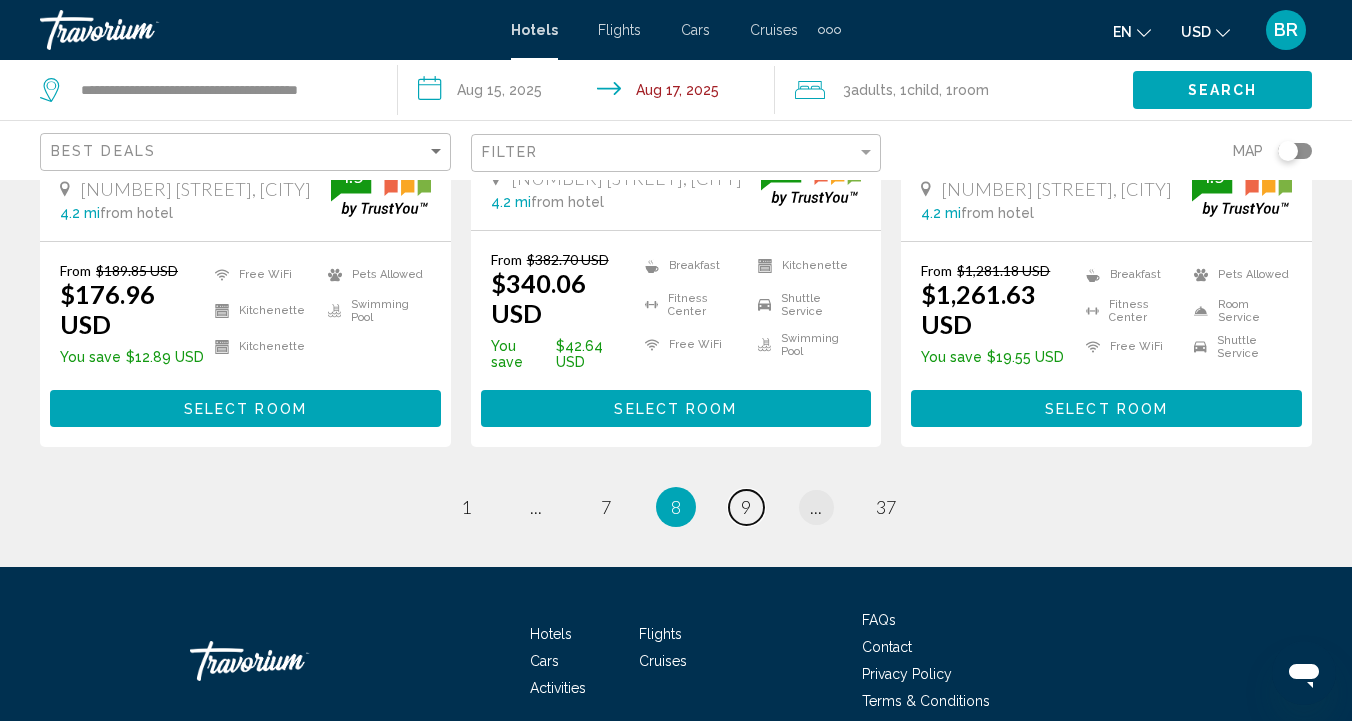 scroll, scrollTop: 2925, scrollLeft: 0, axis: vertical 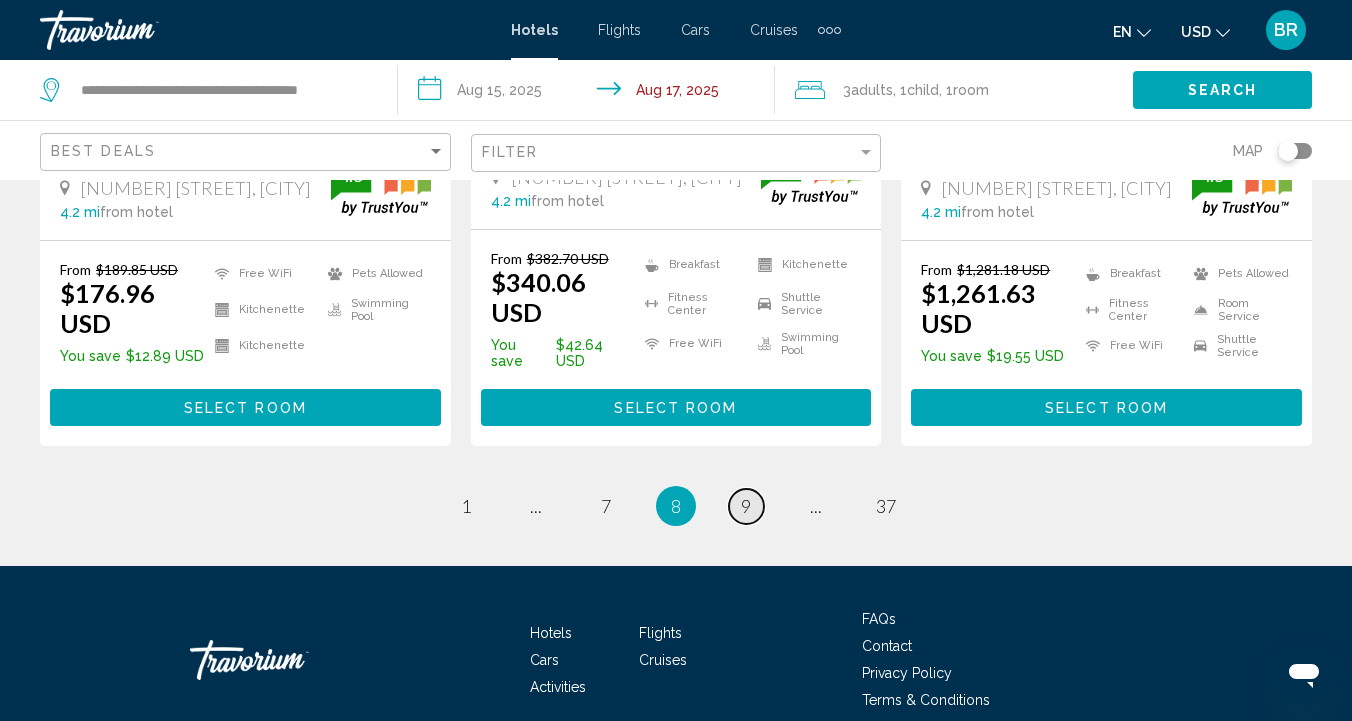 click on "9" at bounding box center [746, 506] 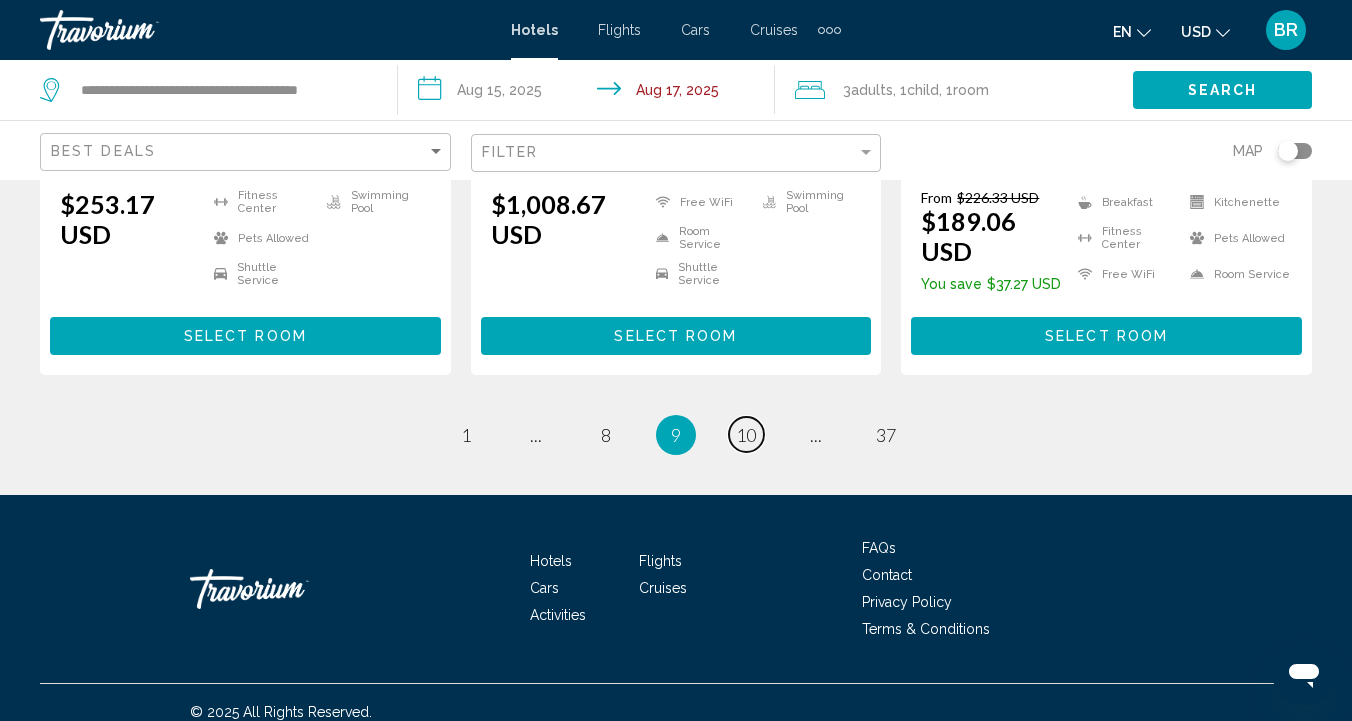 scroll, scrollTop: 2915, scrollLeft: 0, axis: vertical 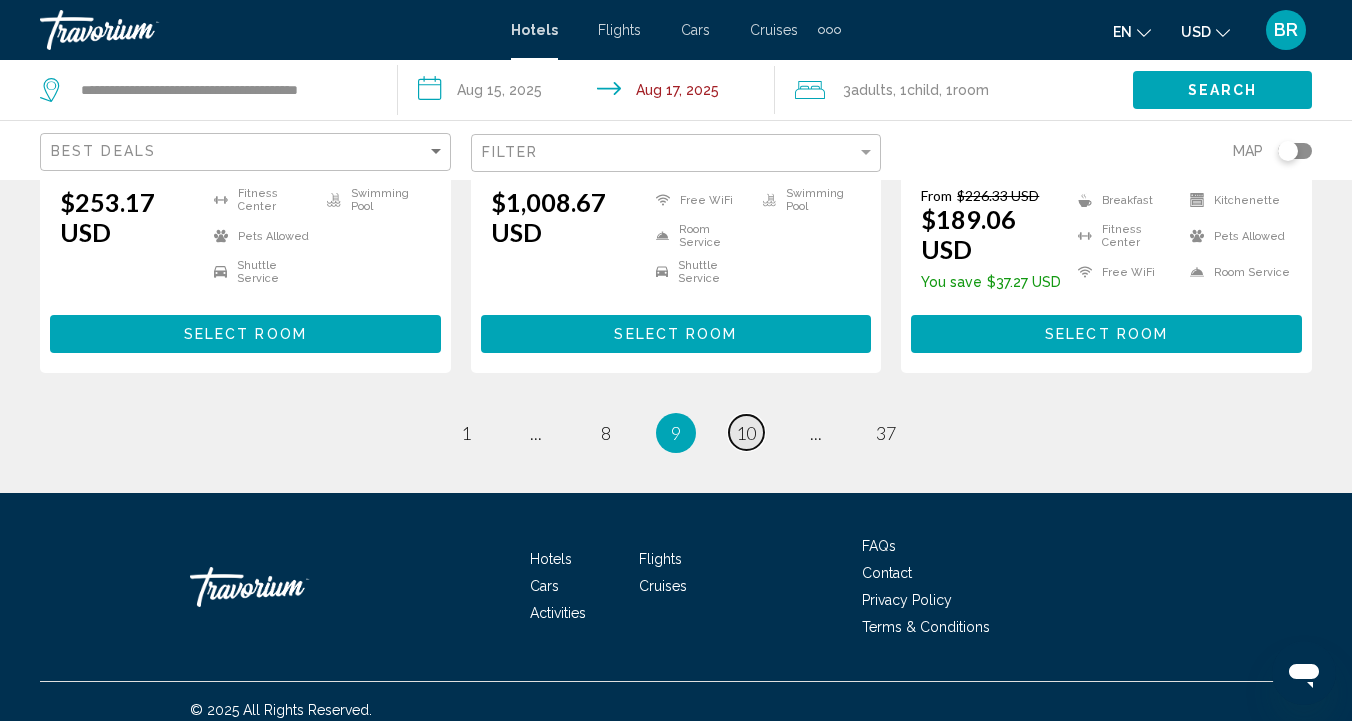 click on "10" at bounding box center [746, 433] 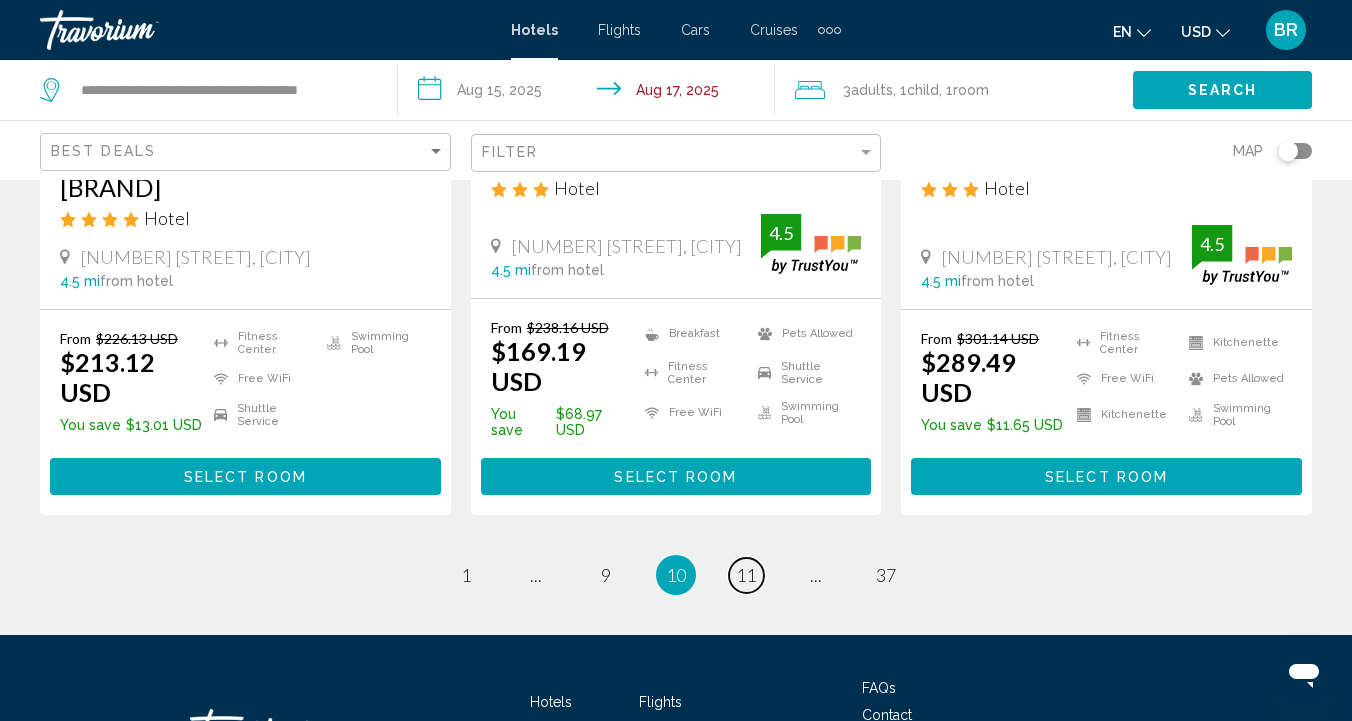 scroll, scrollTop: 2787, scrollLeft: 0, axis: vertical 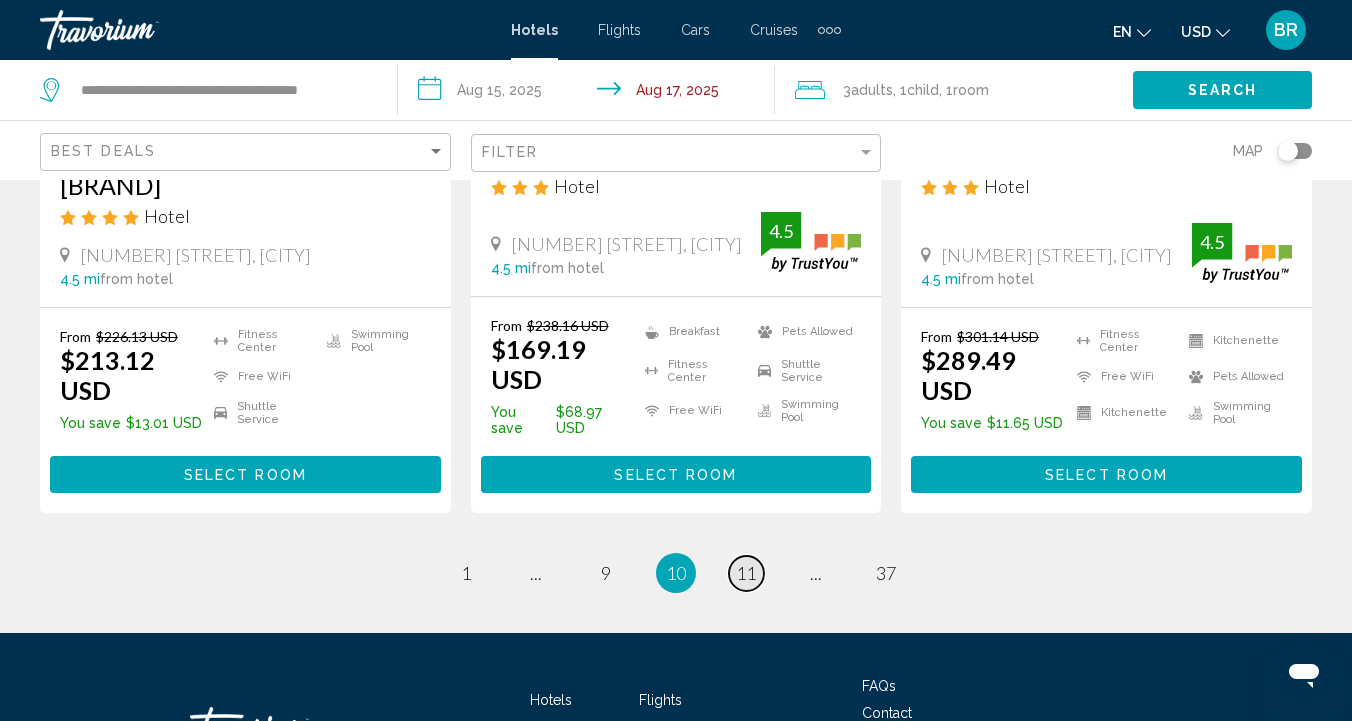 click on "11" at bounding box center [746, 573] 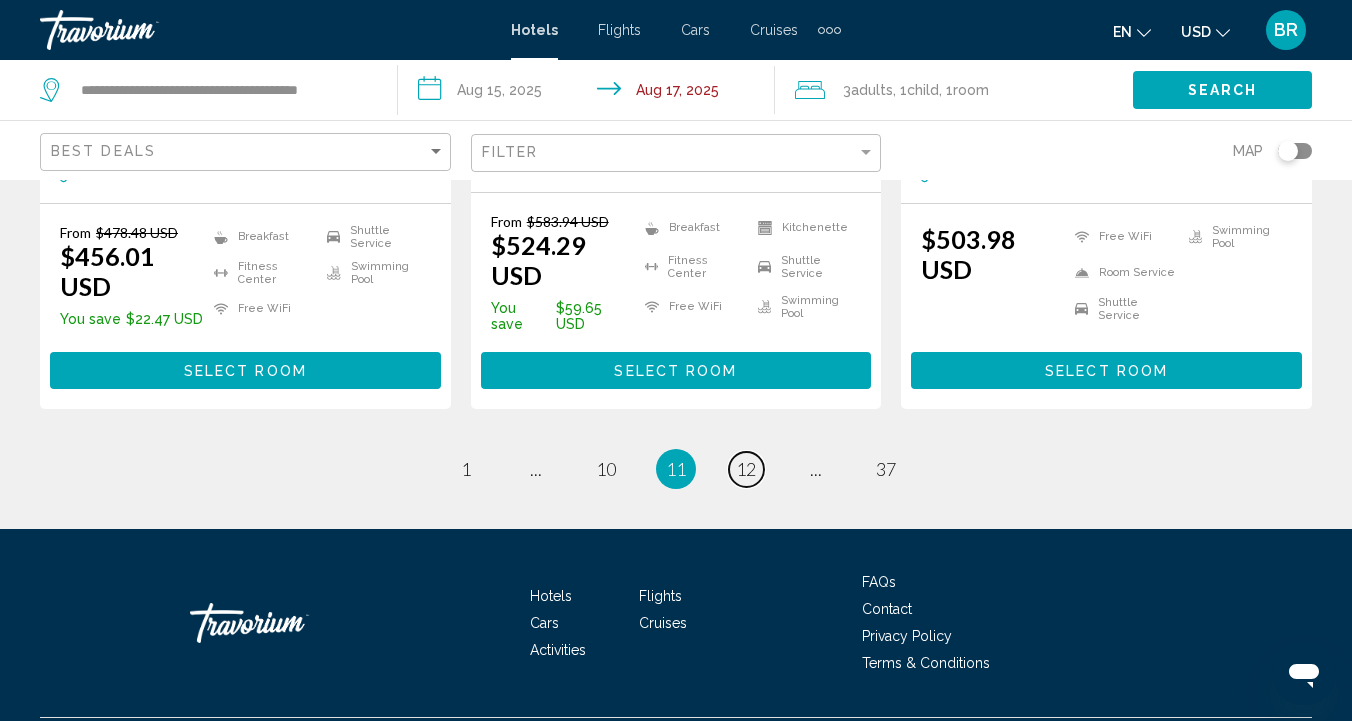 scroll, scrollTop: 2903, scrollLeft: 0, axis: vertical 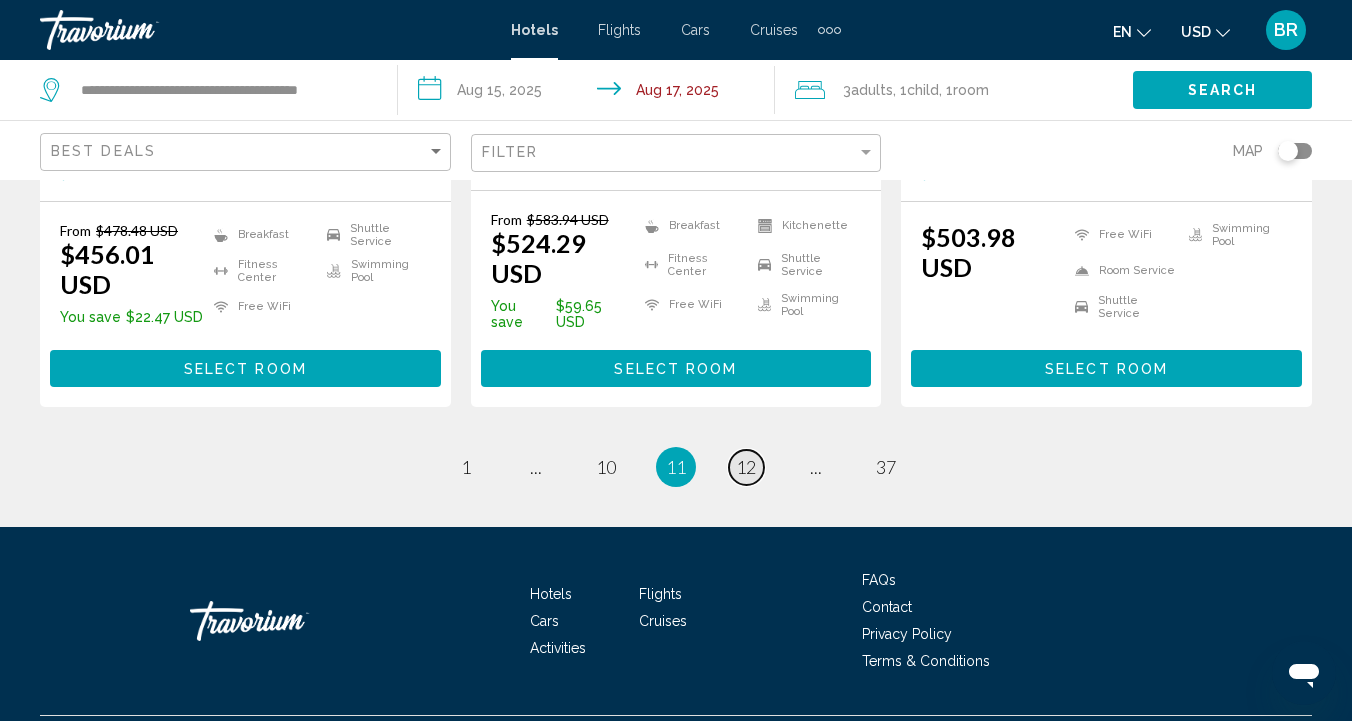 click on "12" at bounding box center (746, 467) 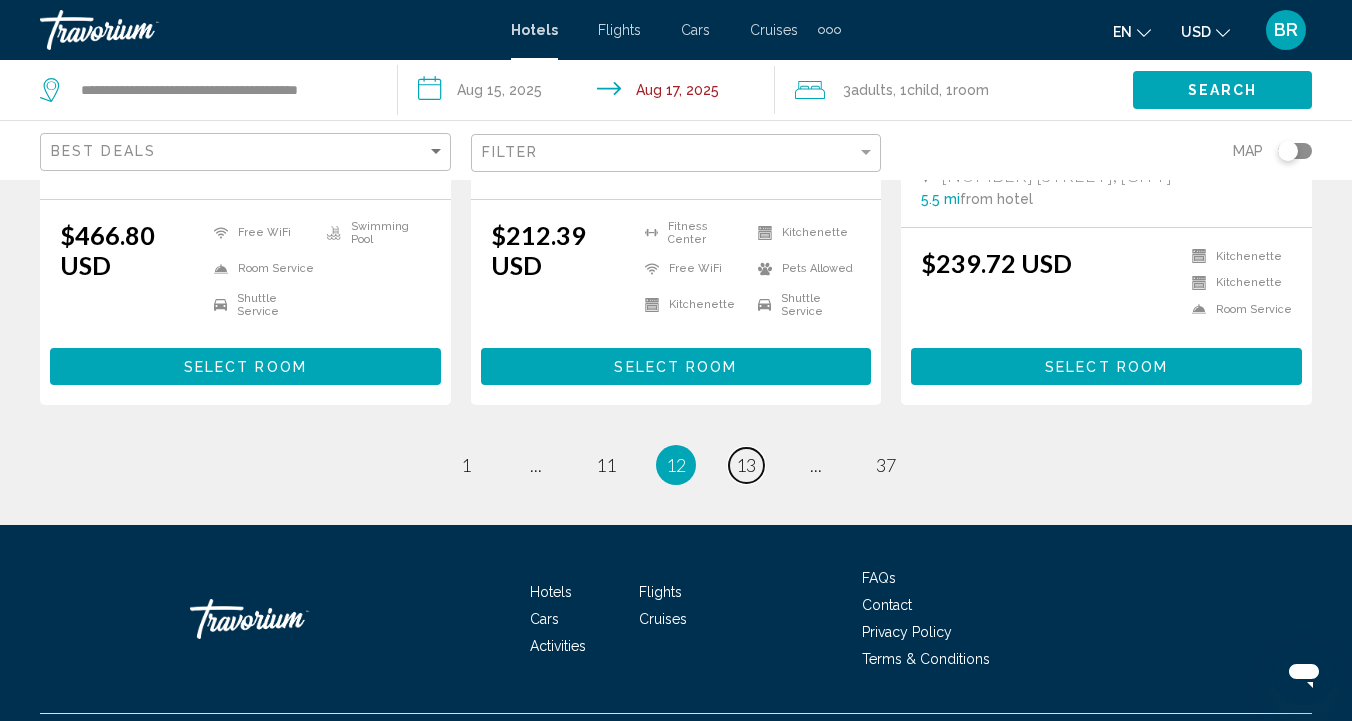 scroll, scrollTop: 2915, scrollLeft: 0, axis: vertical 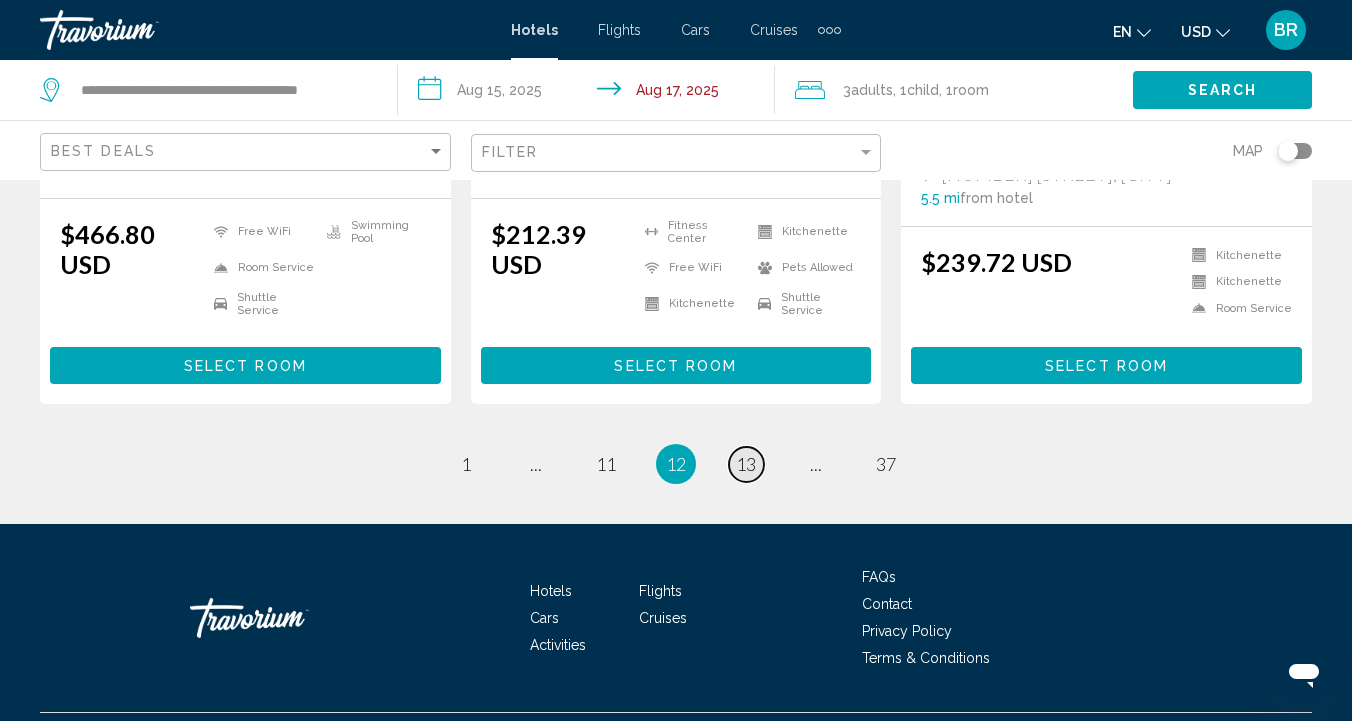 click on "13" at bounding box center (746, 464) 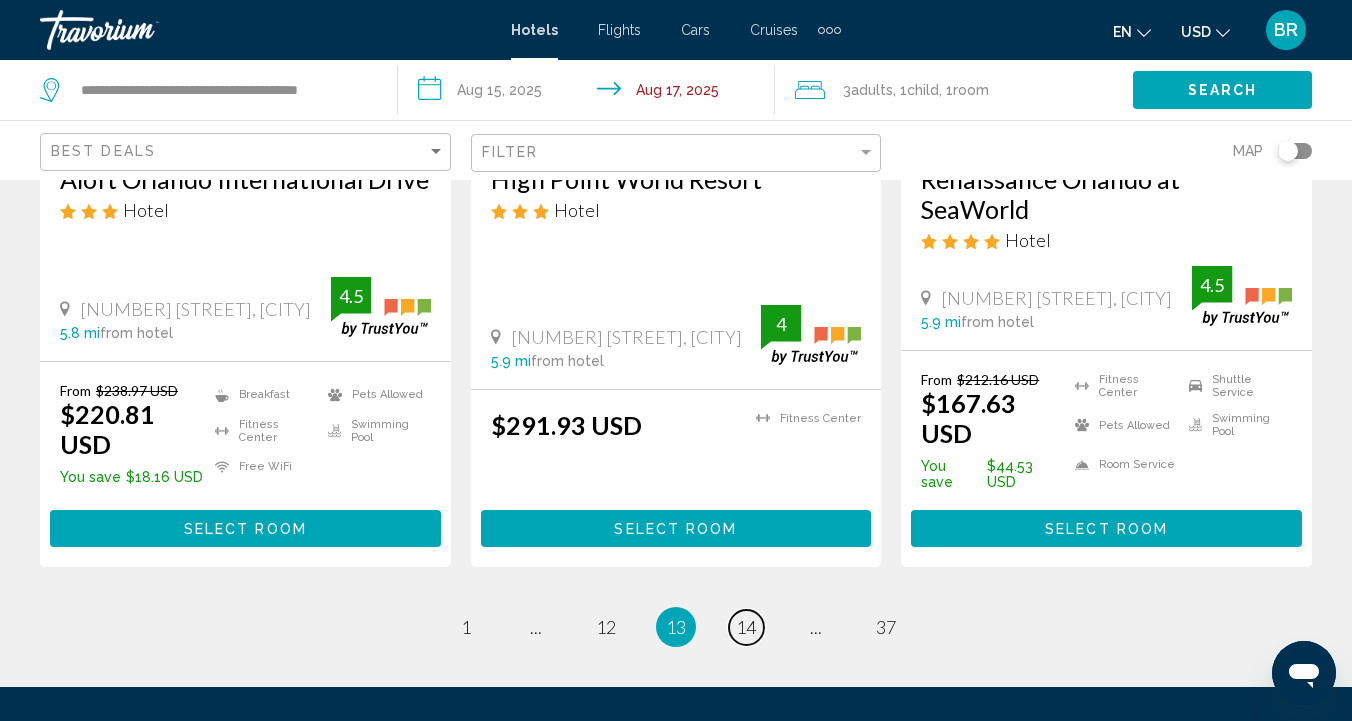 scroll, scrollTop: 2754, scrollLeft: 0, axis: vertical 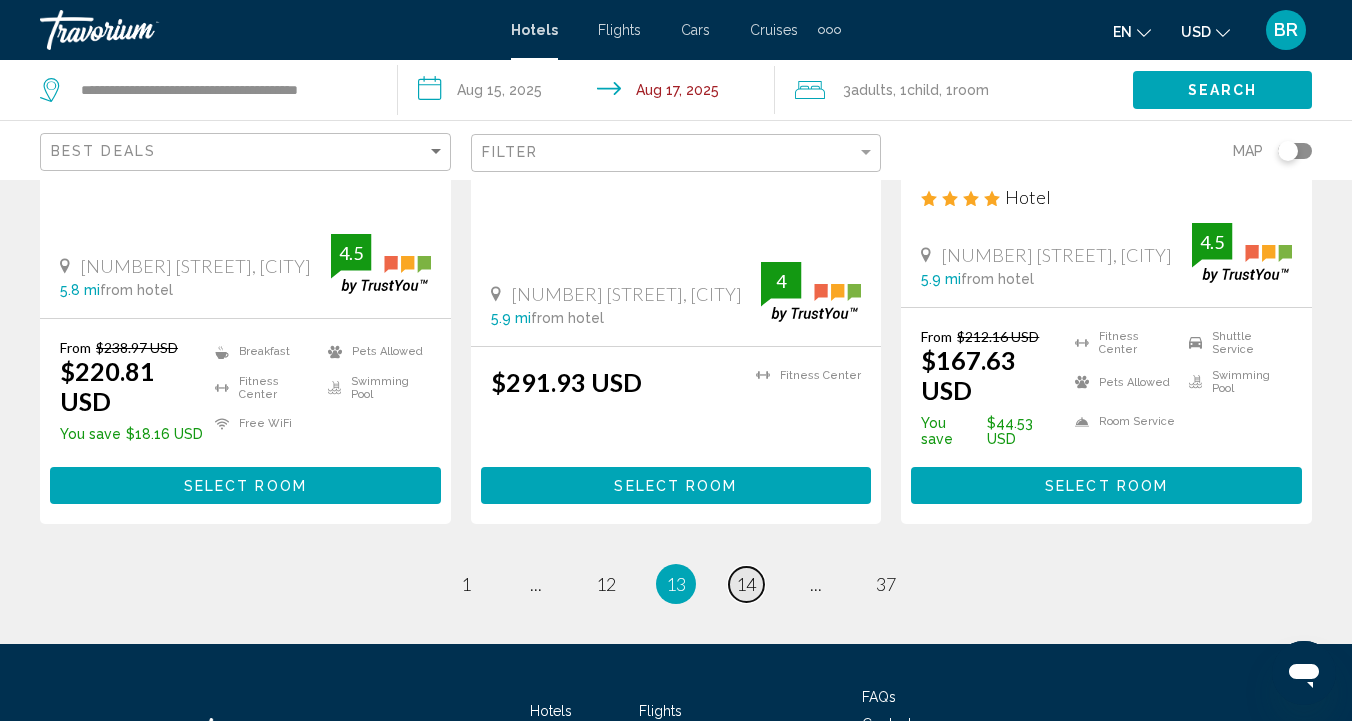click on "14" at bounding box center [746, 584] 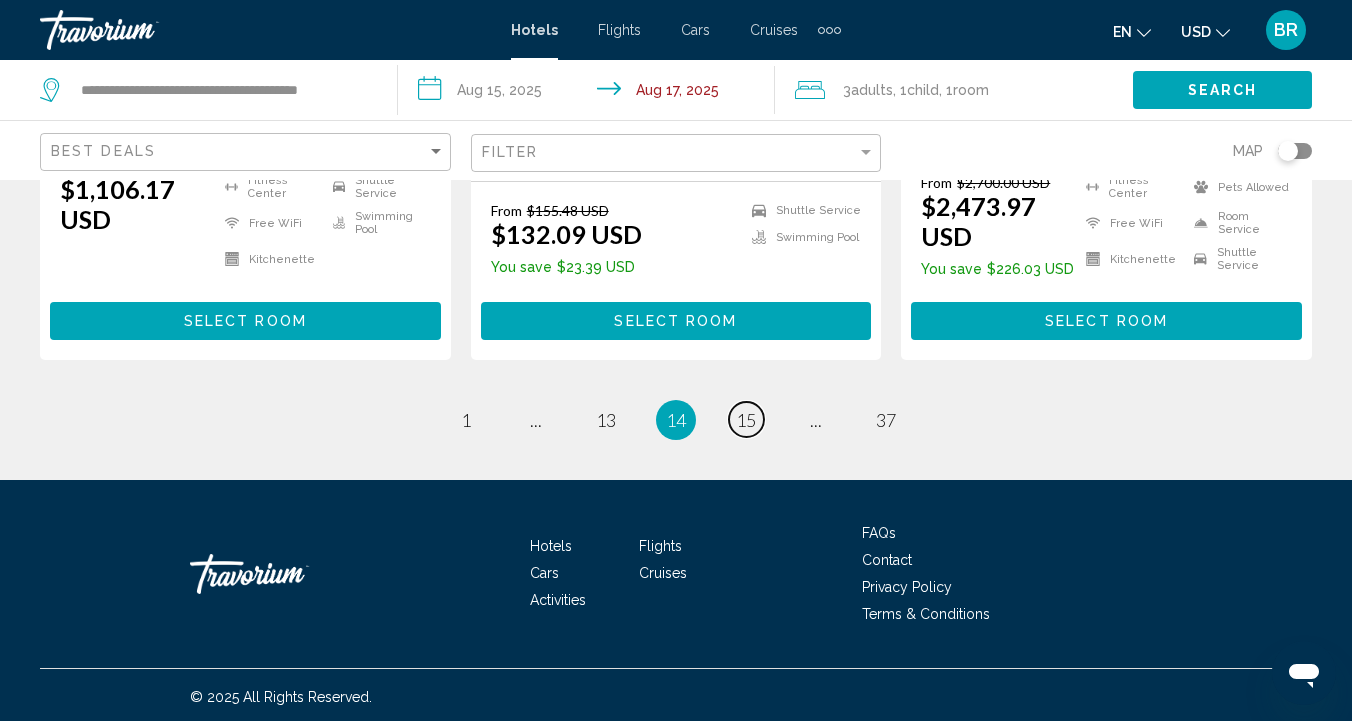scroll, scrollTop: 2949, scrollLeft: 0, axis: vertical 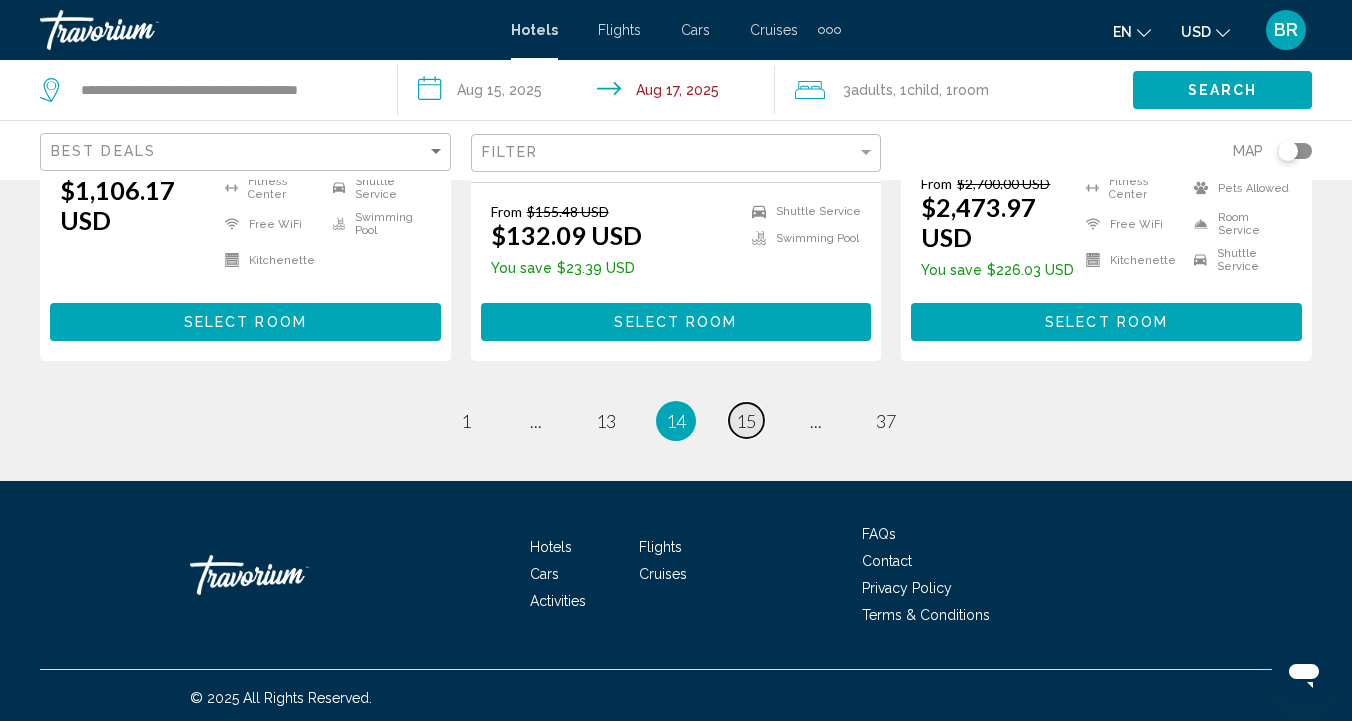 click on "15" at bounding box center [746, 421] 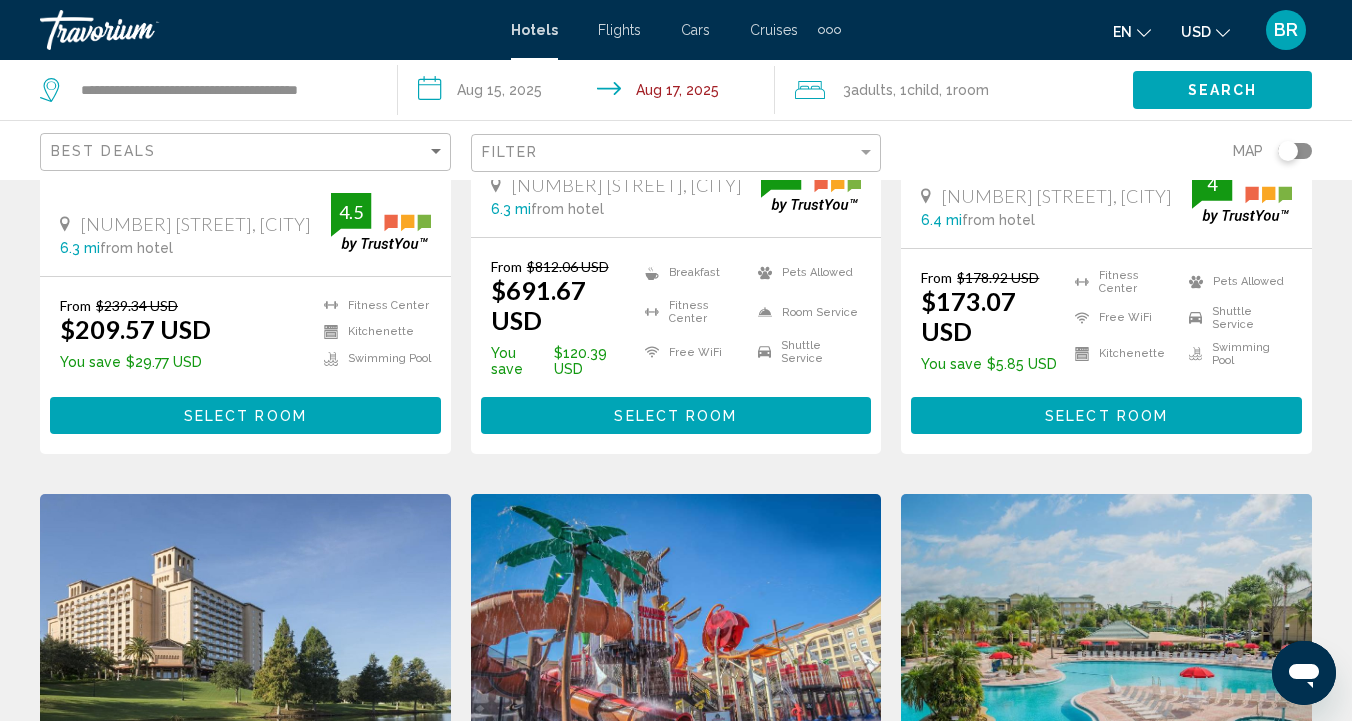 scroll, scrollTop: 2021, scrollLeft: 0, axis: vertical 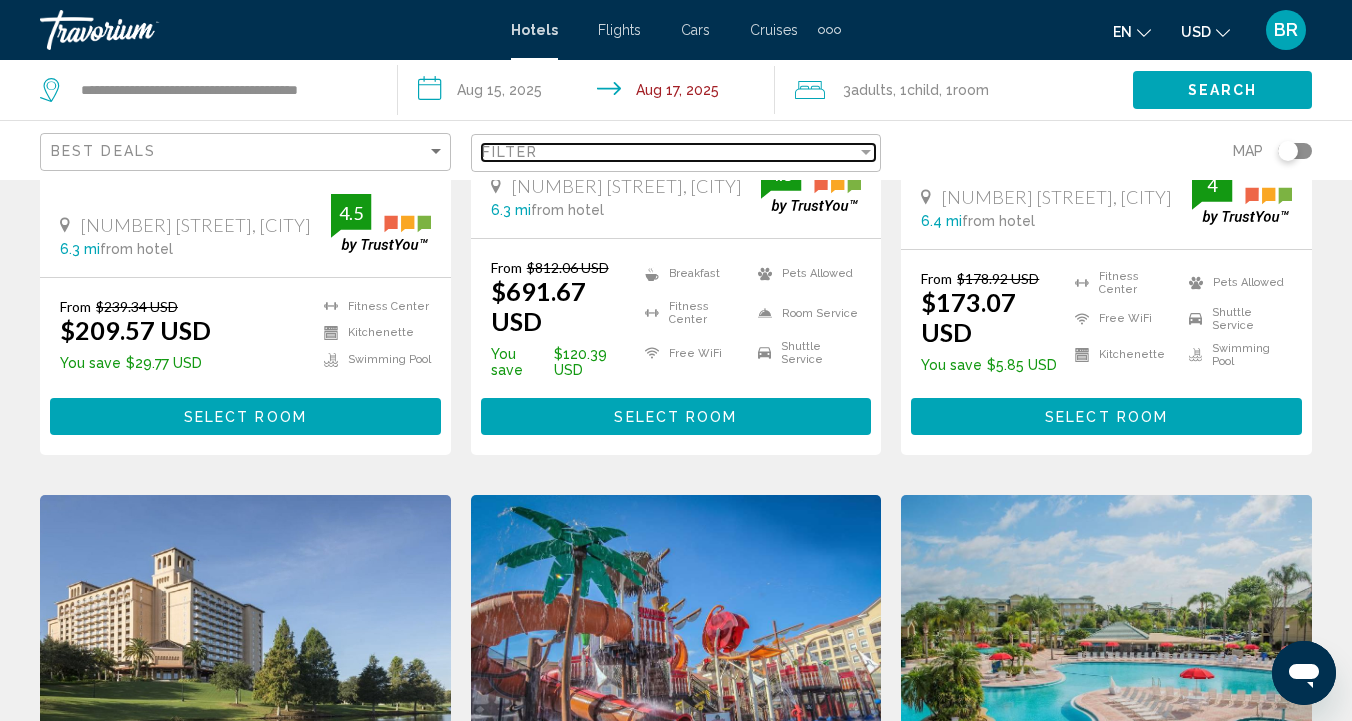 click at bounding box center [866, 152] 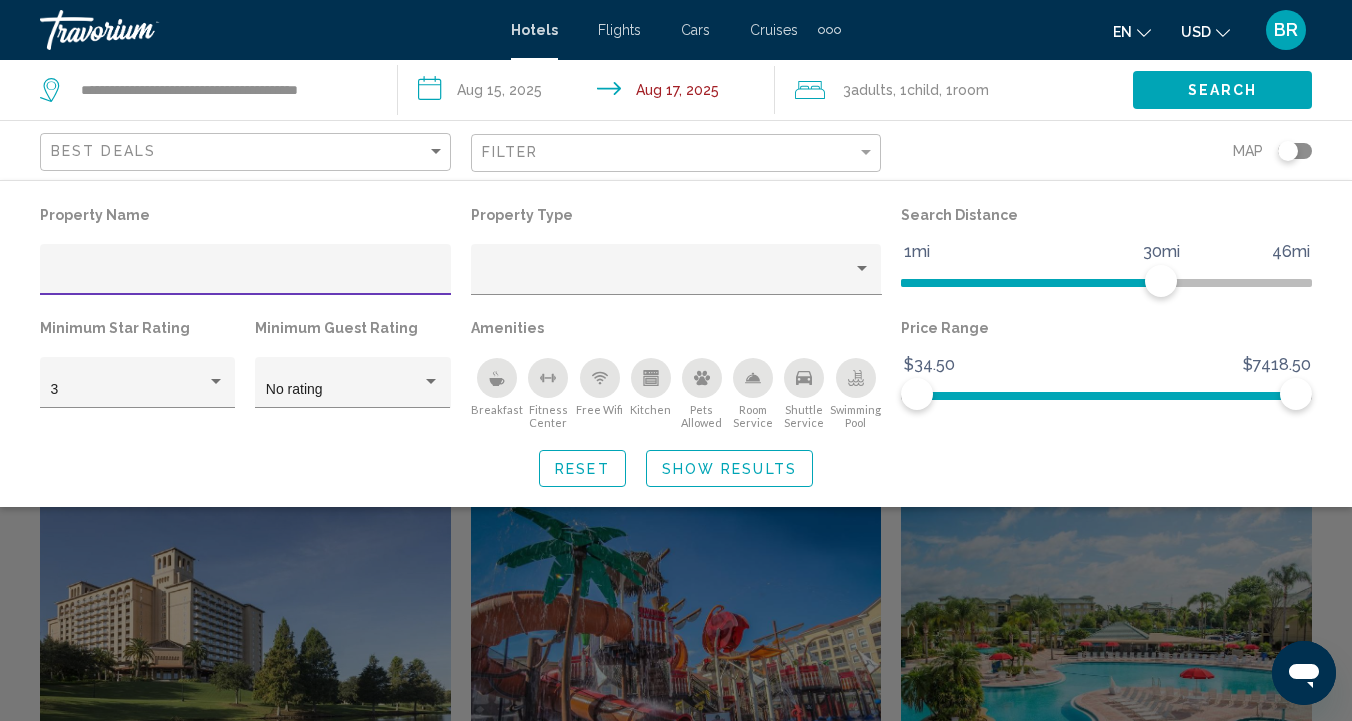 scroll, scrollTop: 2895, scrollLeft: 0, axis: vertical 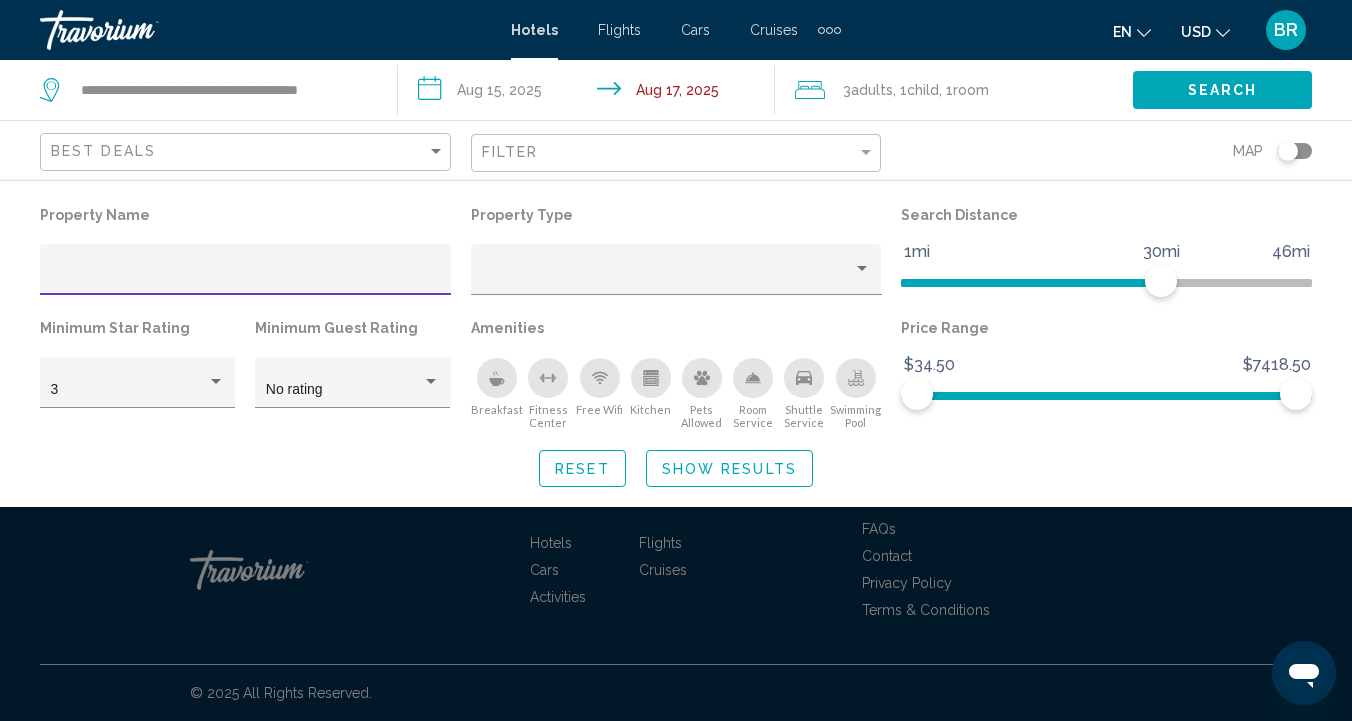 click at bounding box center (246, 277) 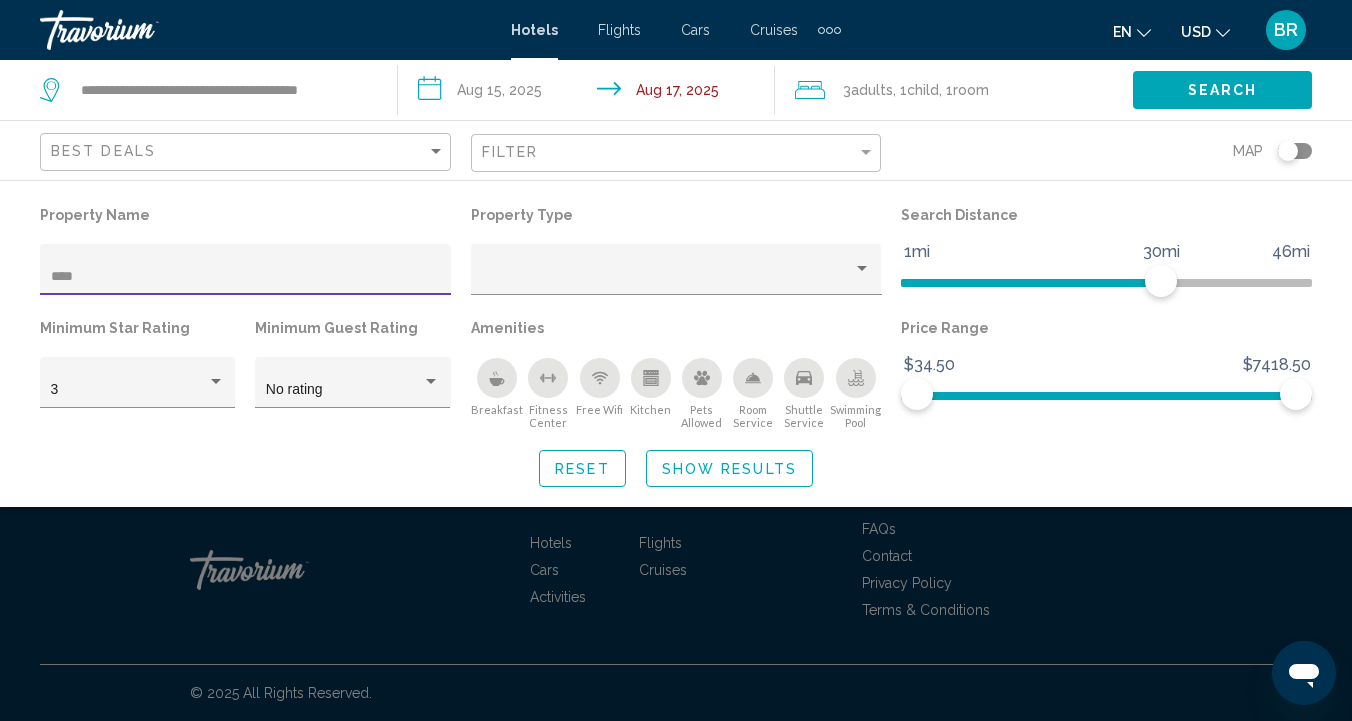 scroll, scrollTop: 1394, scrollLeft: 0, axis: vertical 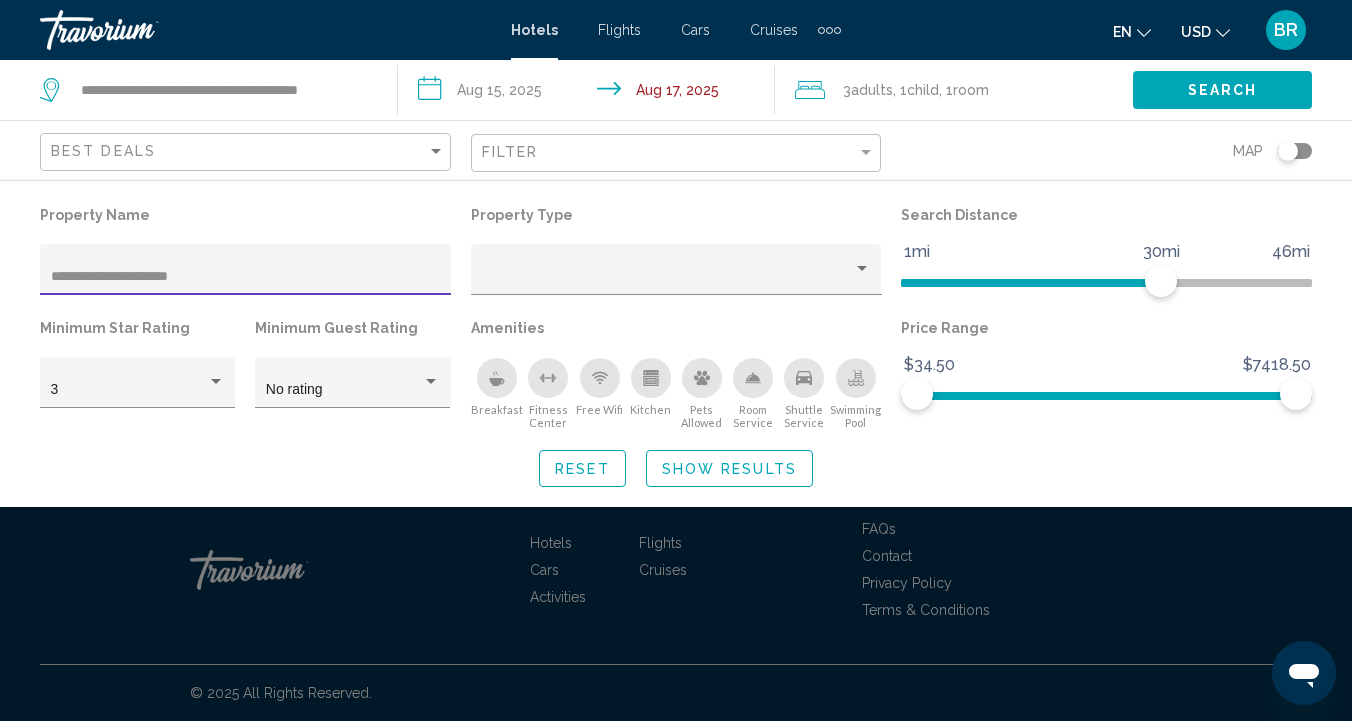 type on "**********" 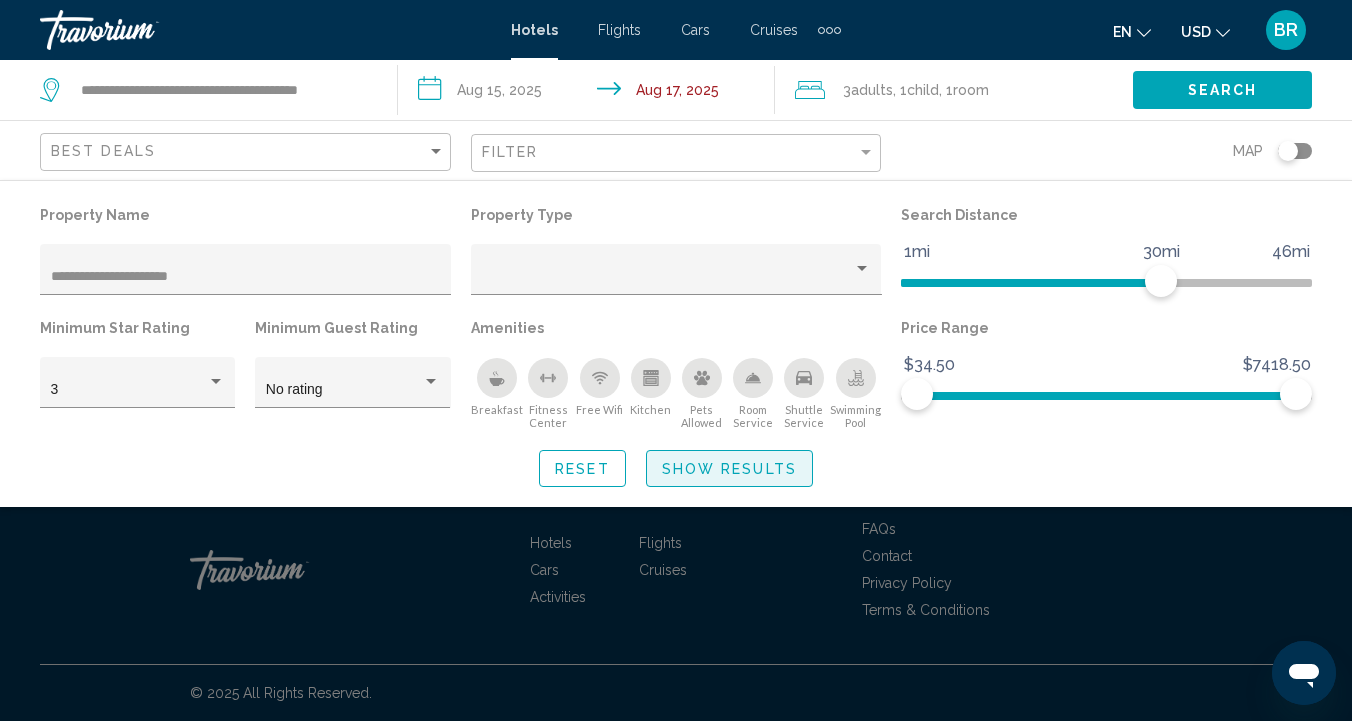 click on "Show Results" 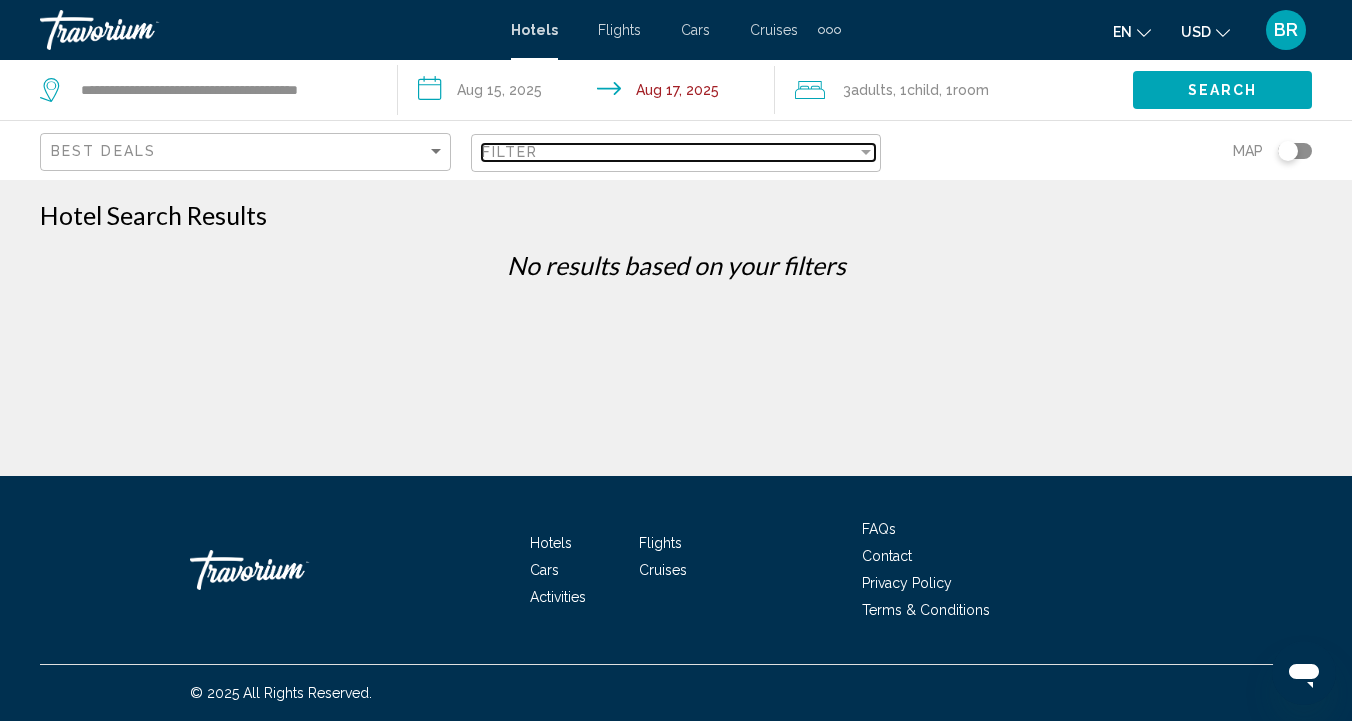 click at bounding box center (866, 152) 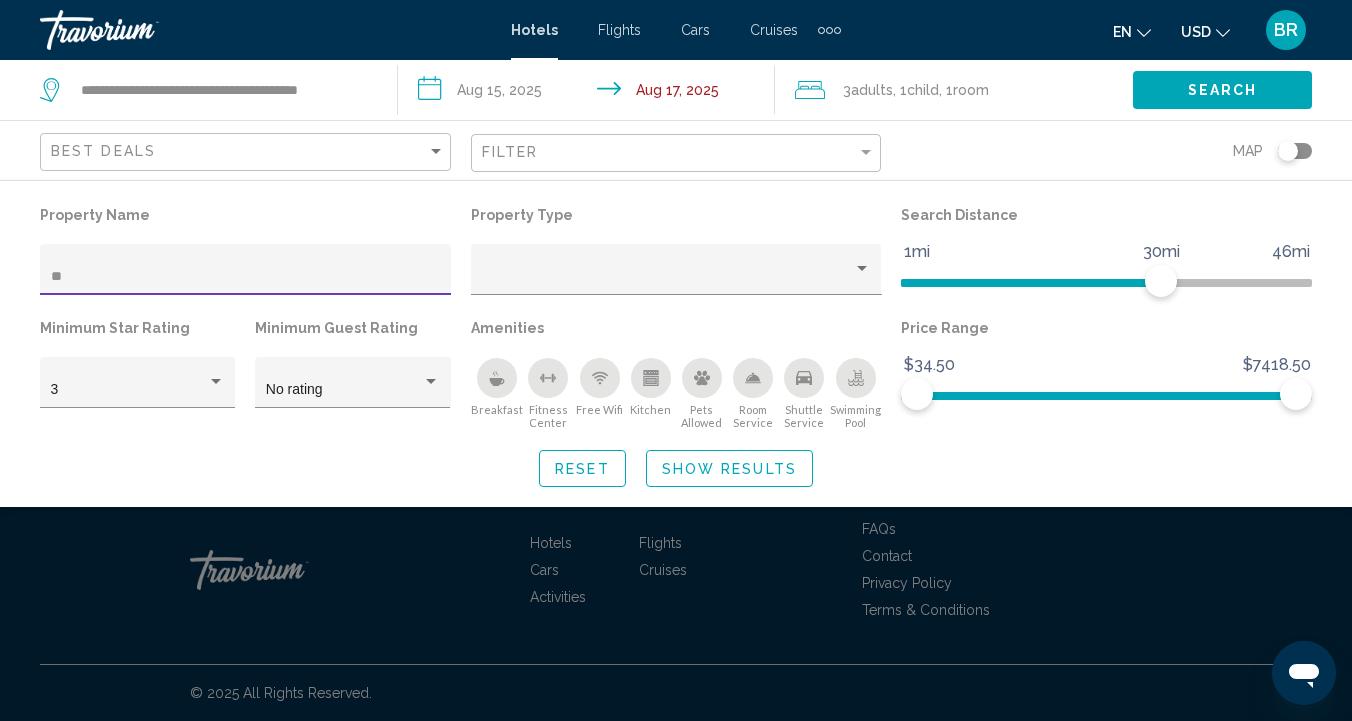 type on "*" 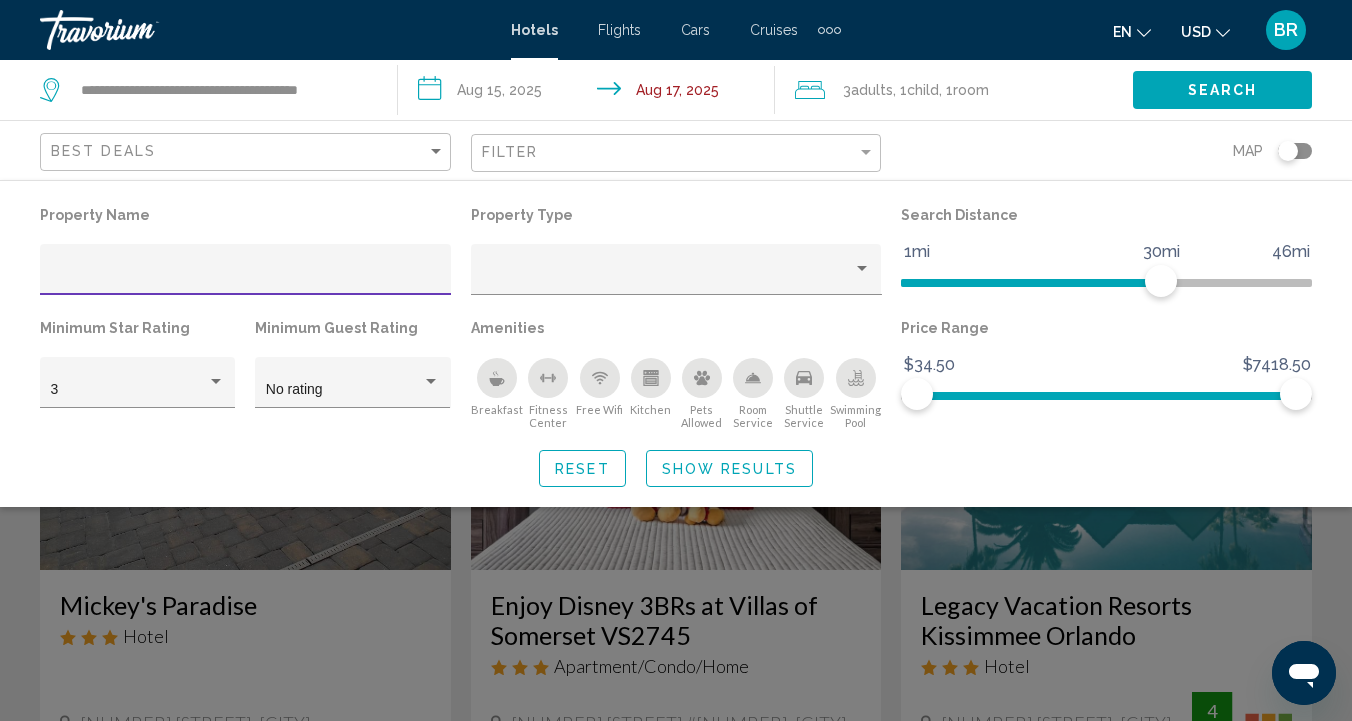 type 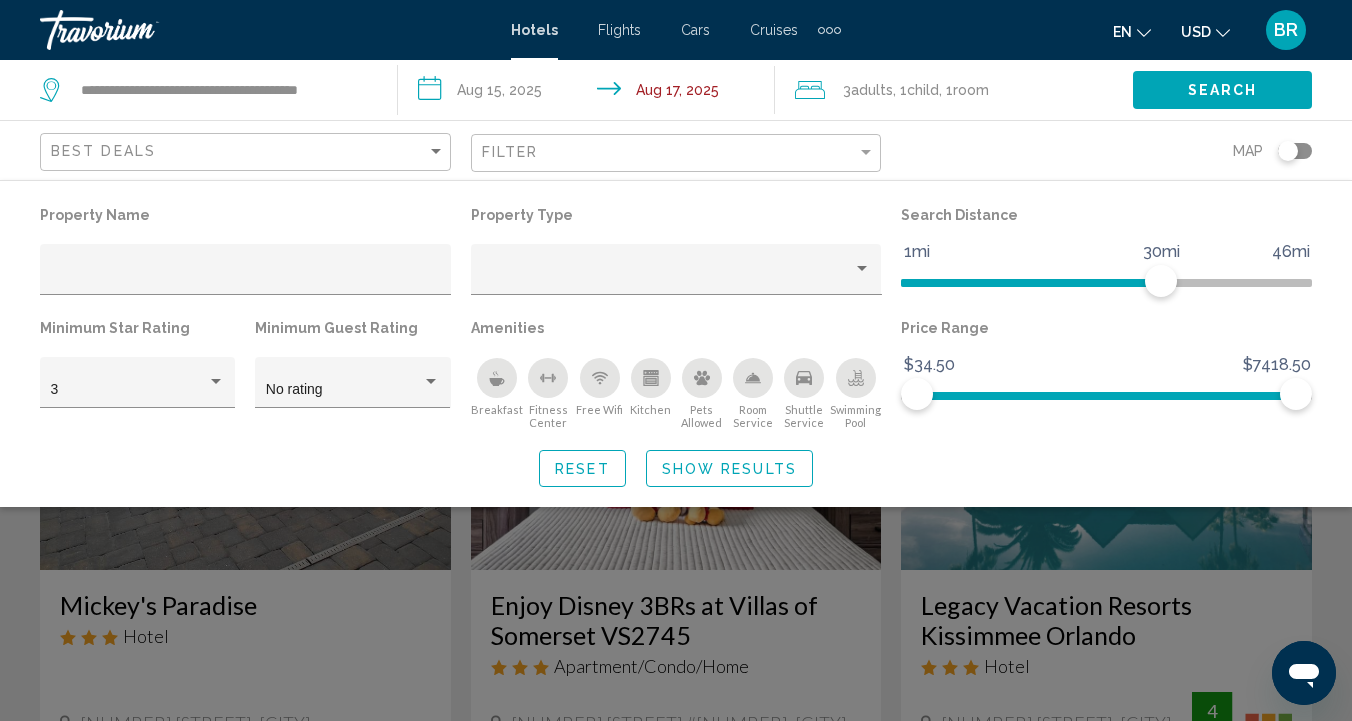 click 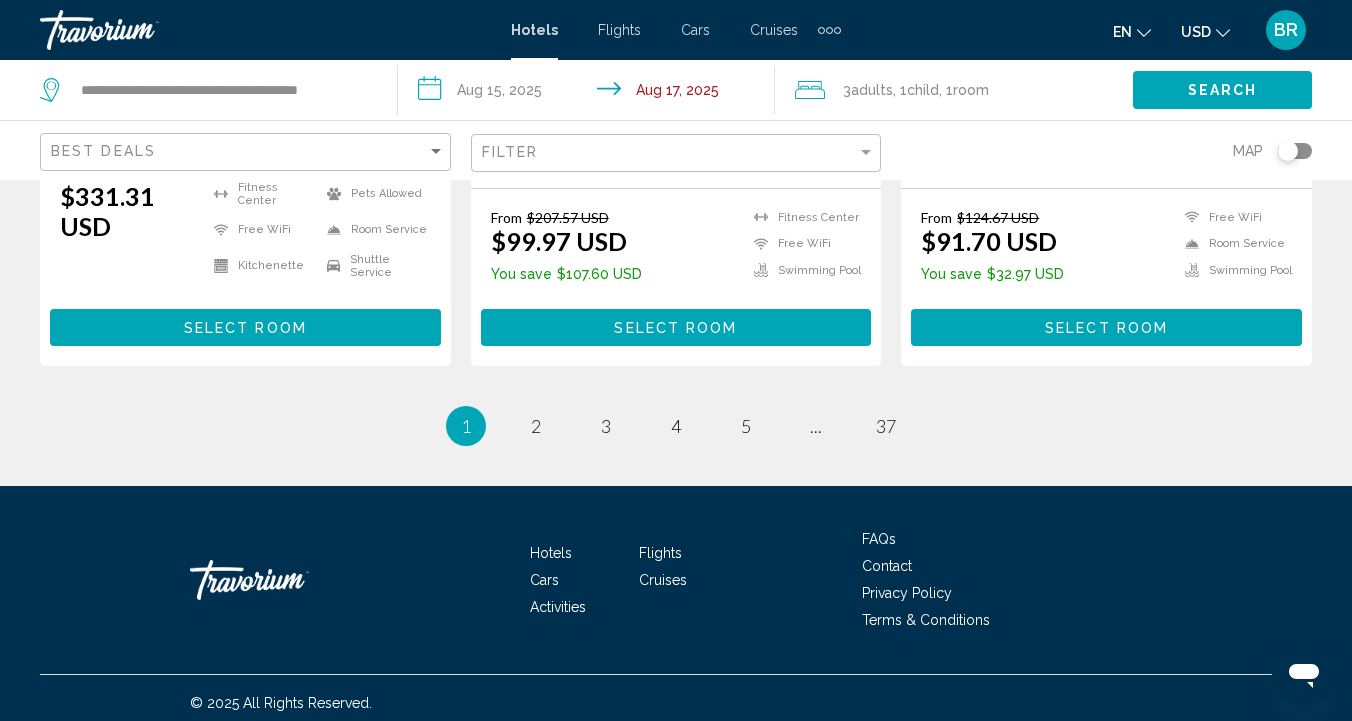 scroll, scrollTop: 2899, scrollLeft: 0, axis: vertical 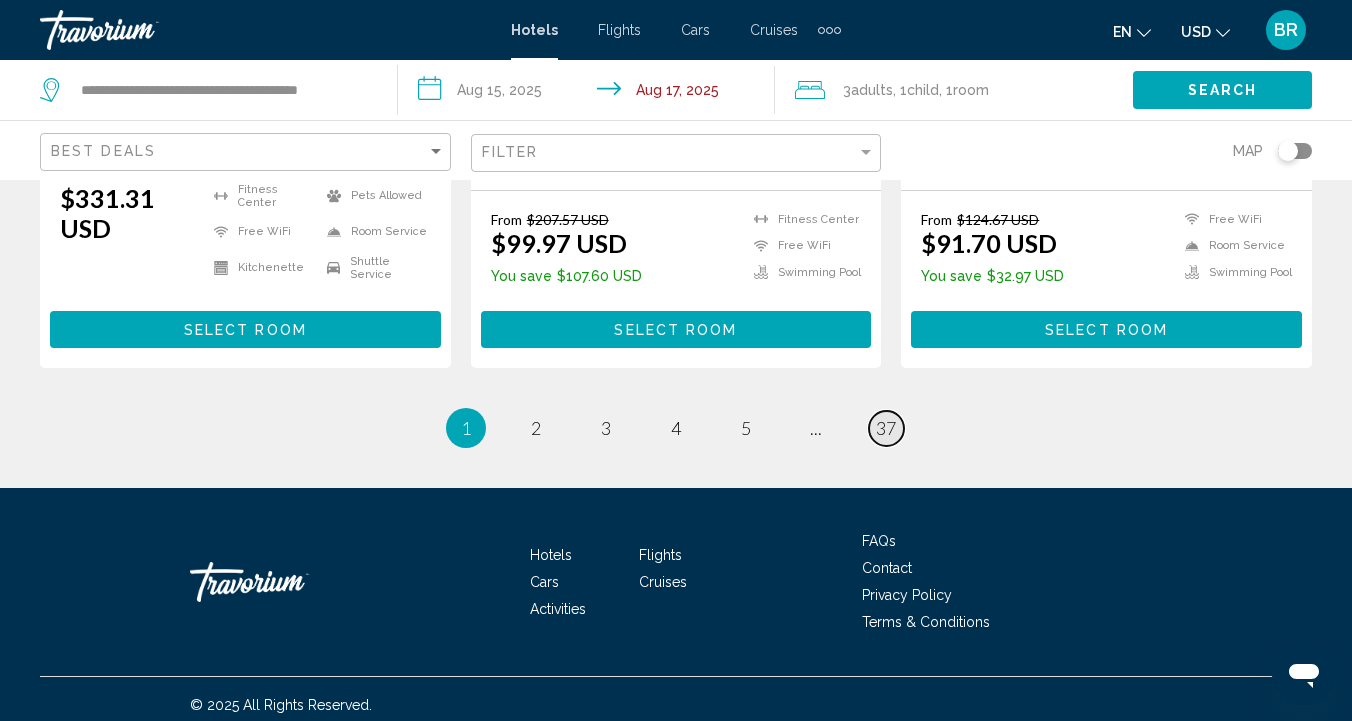 click on "37" at bounding box center (886, 428) 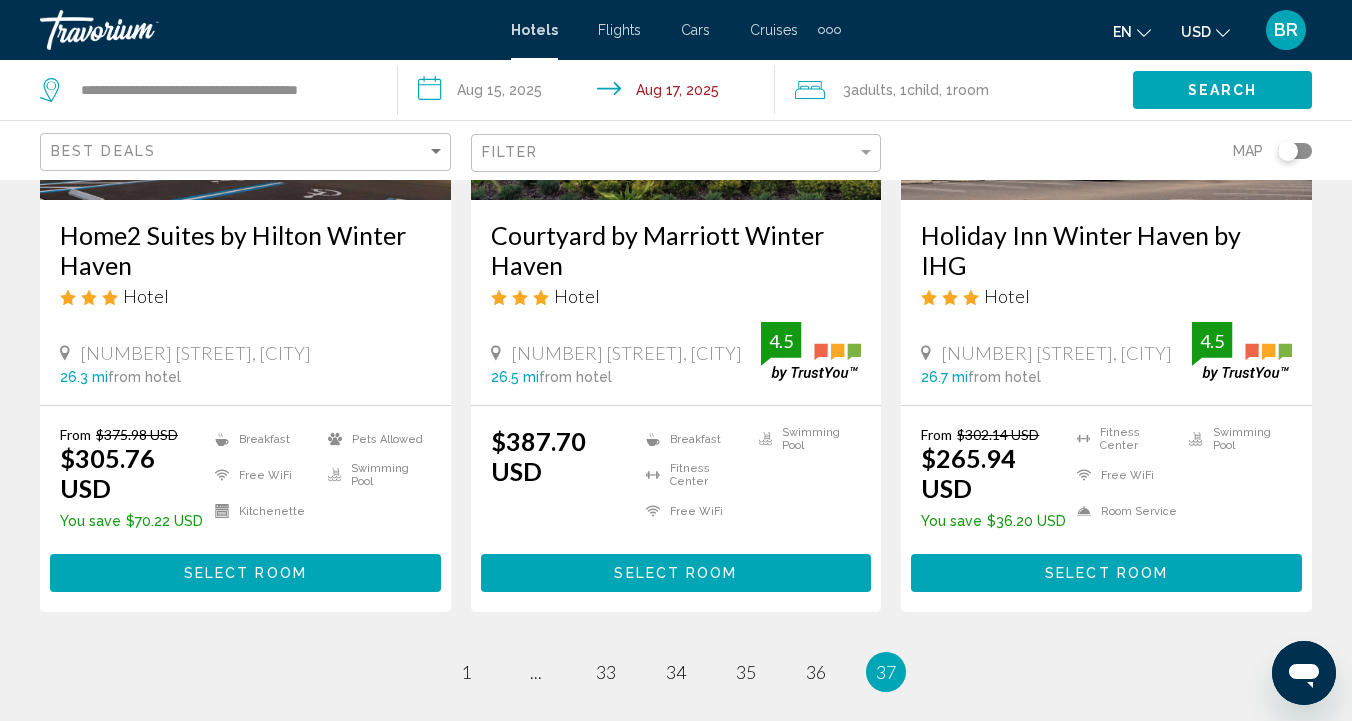scroll, scrollTop: 373, scrollLeft: 0, axis: vertical 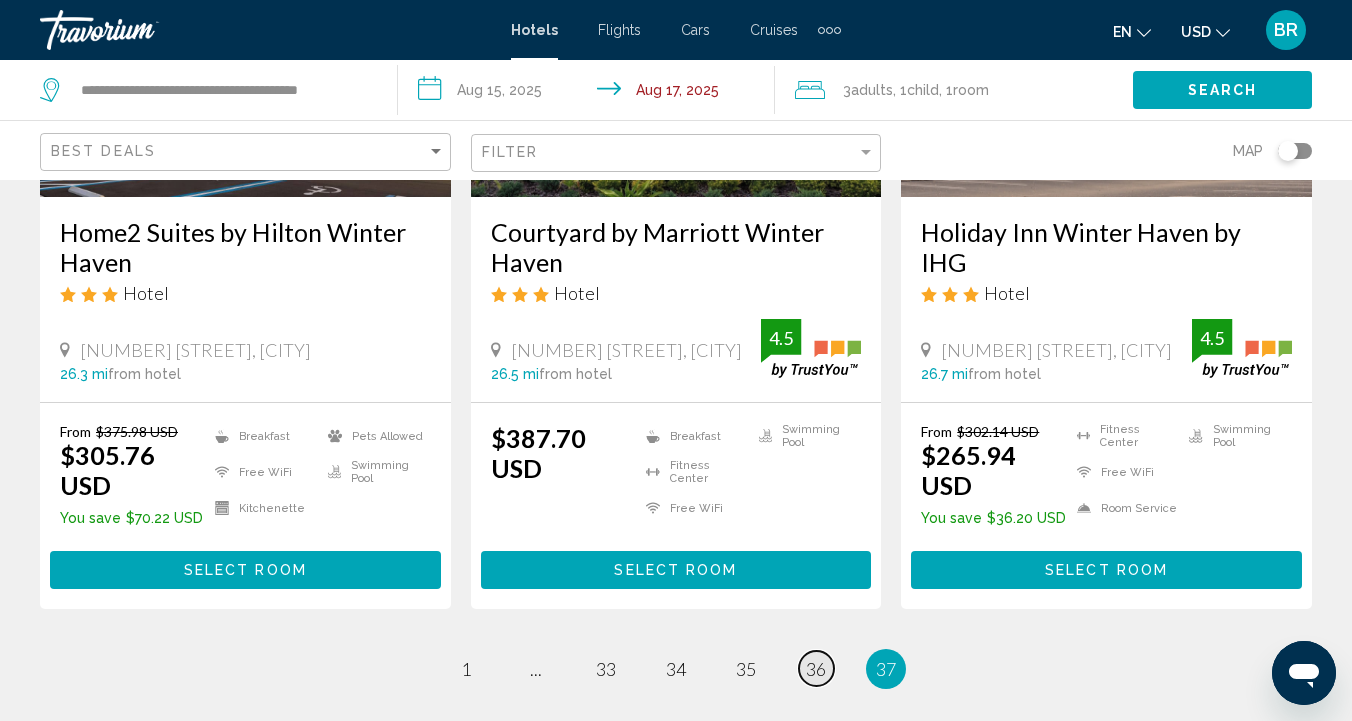 click on "36" at bounding box center [816, 669] 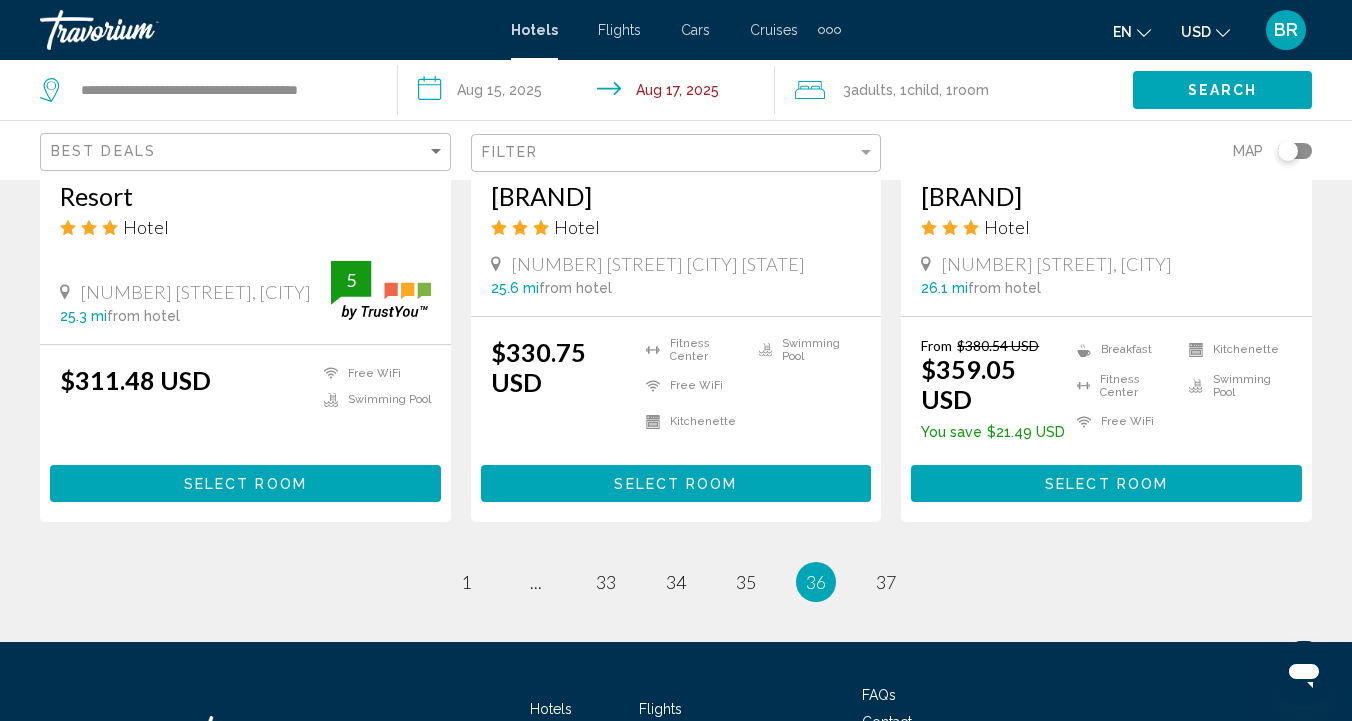 scroll, scrollTop: 2727, scrollLeft: 0, axis: vertical 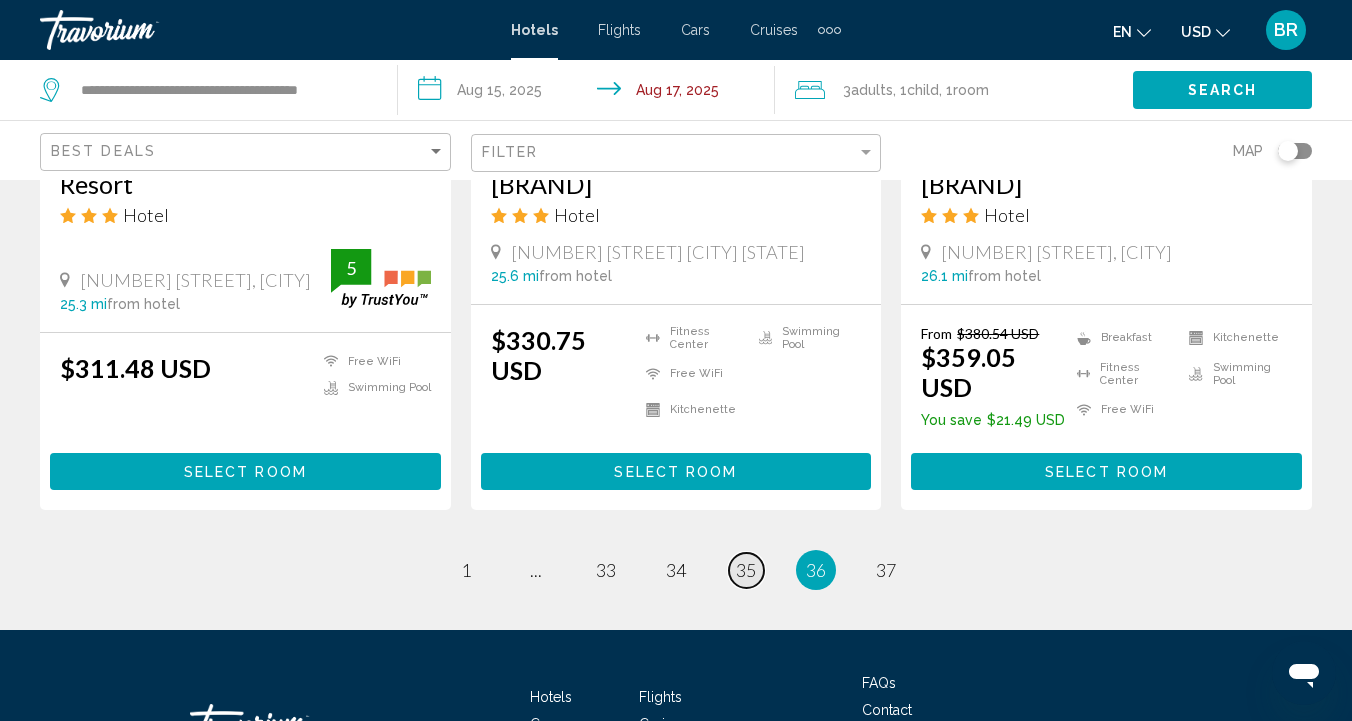 click on "35" at bounding box center (746, 570) 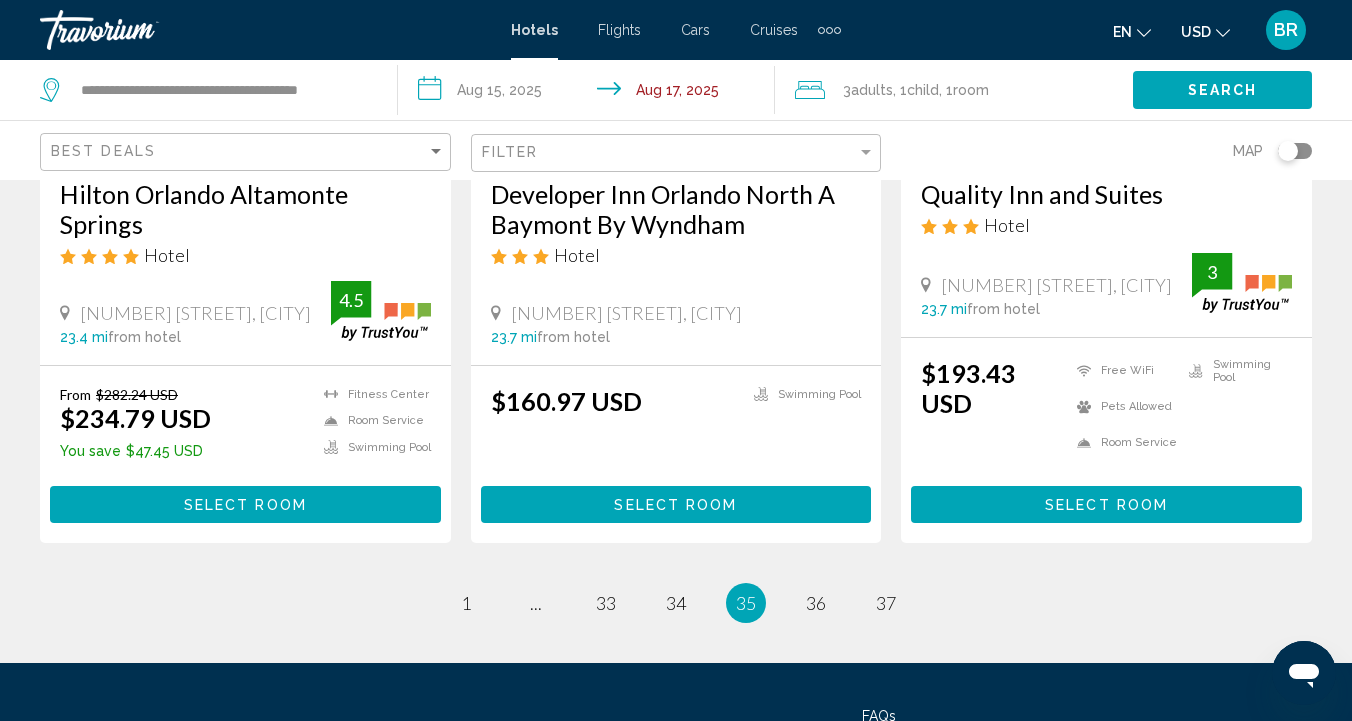 scroll, scrollTop: 2669, scrollLeft: 0, axis: vertical 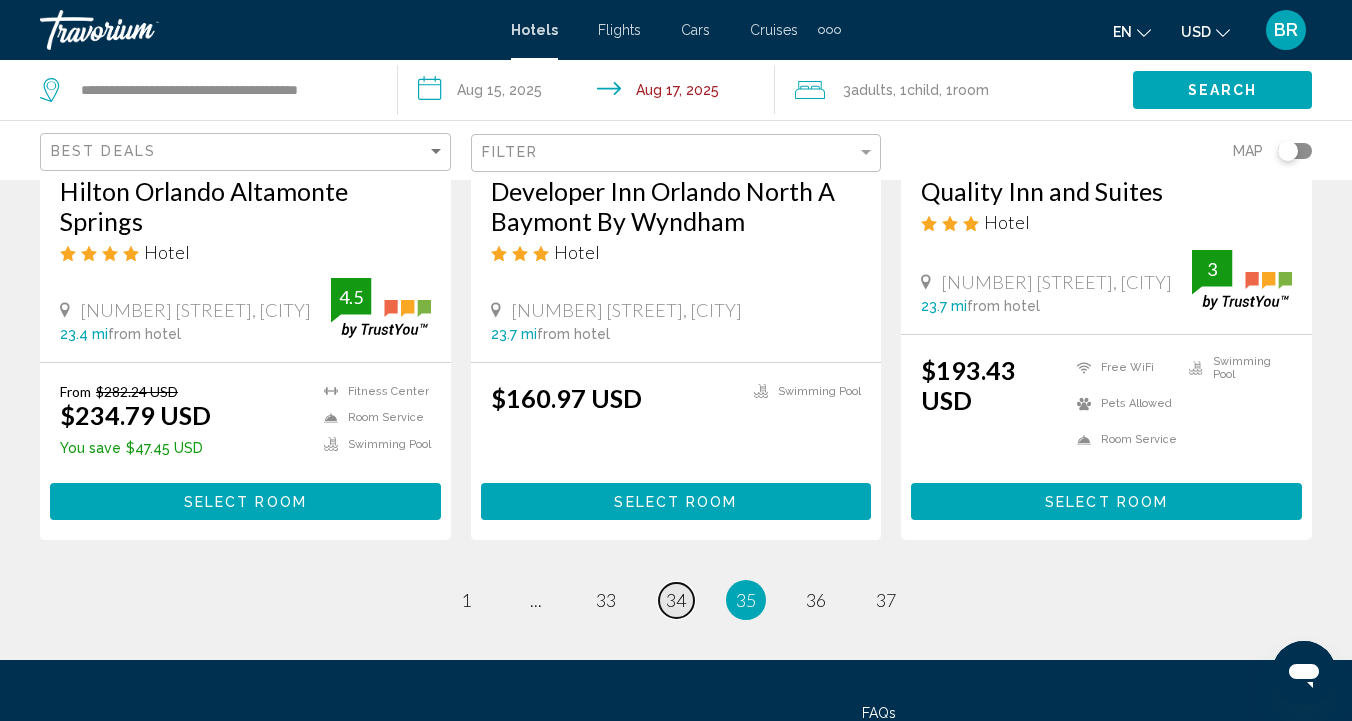 click on "34" at bounding box center [676, 600] 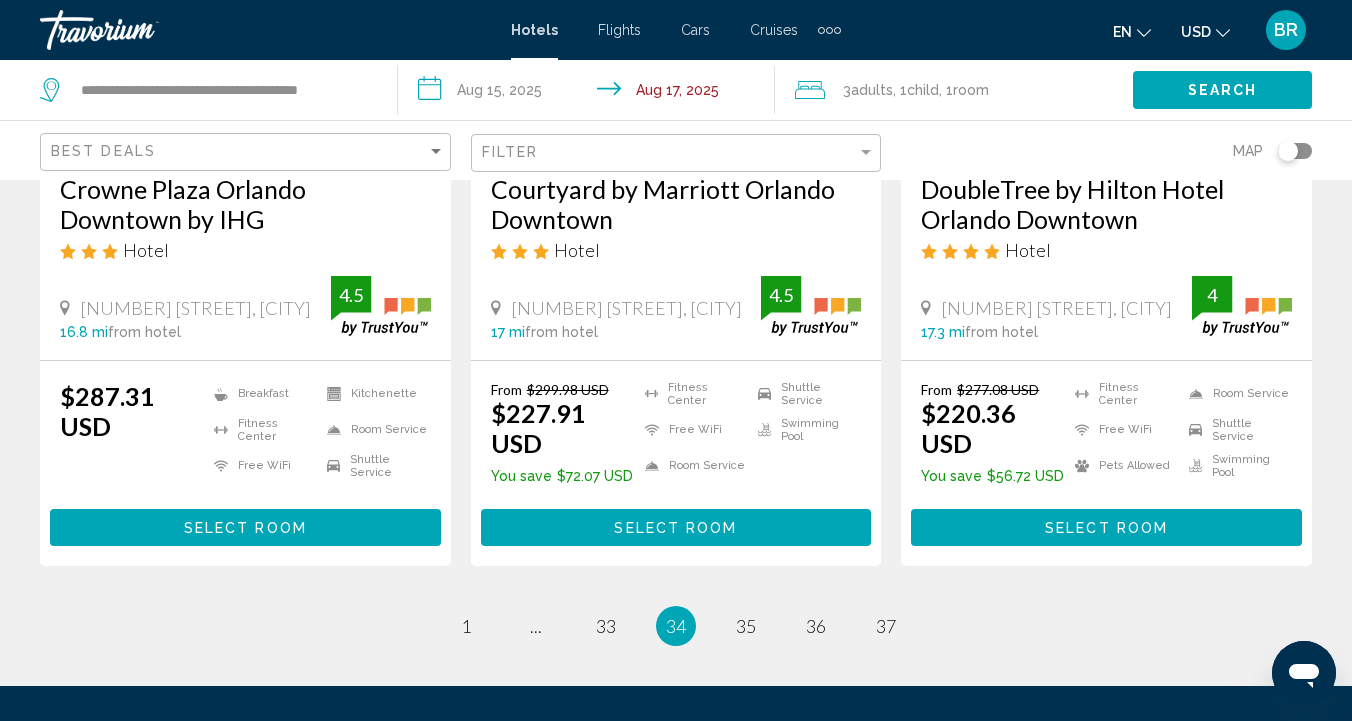 scroll, scrollTop: 2717, scrollLeft: 0, axis: vertical 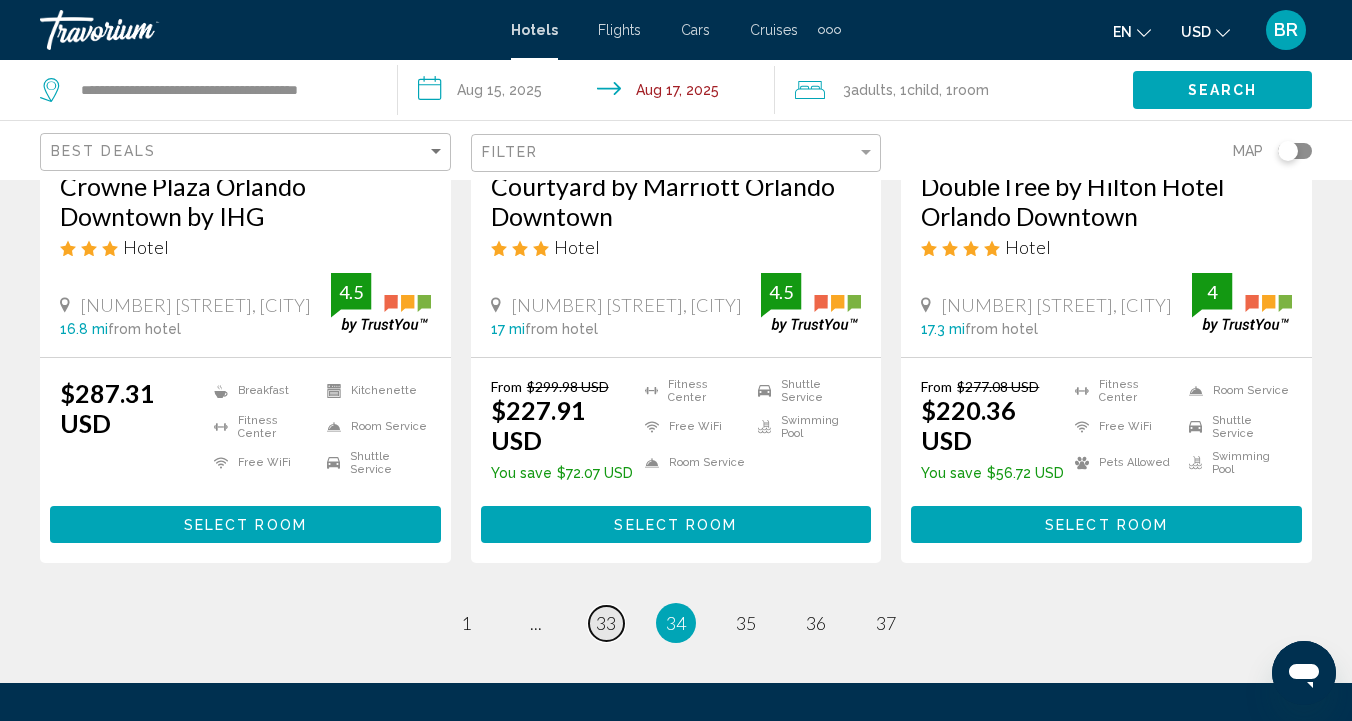 click on "33" at bounding box center [606, 623] 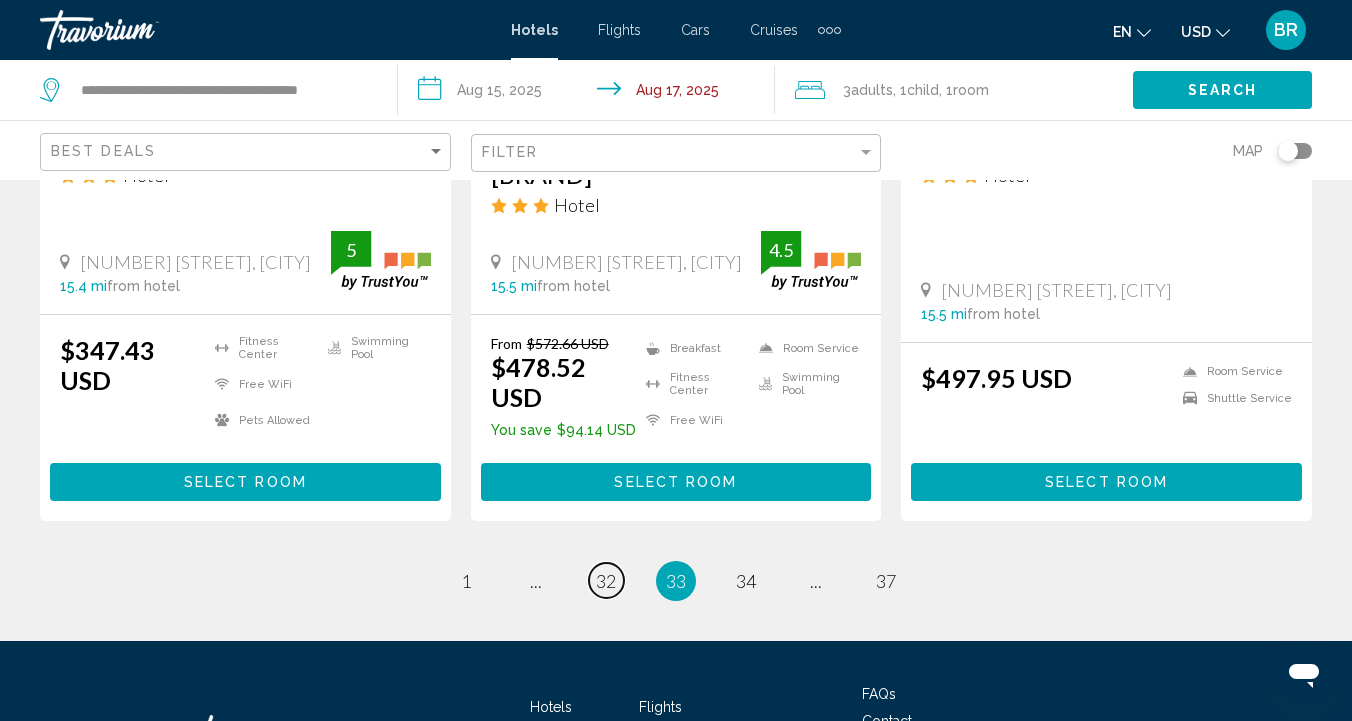 scroll, scrollTop: 2796, scrollLeft: 0, axis: vertical 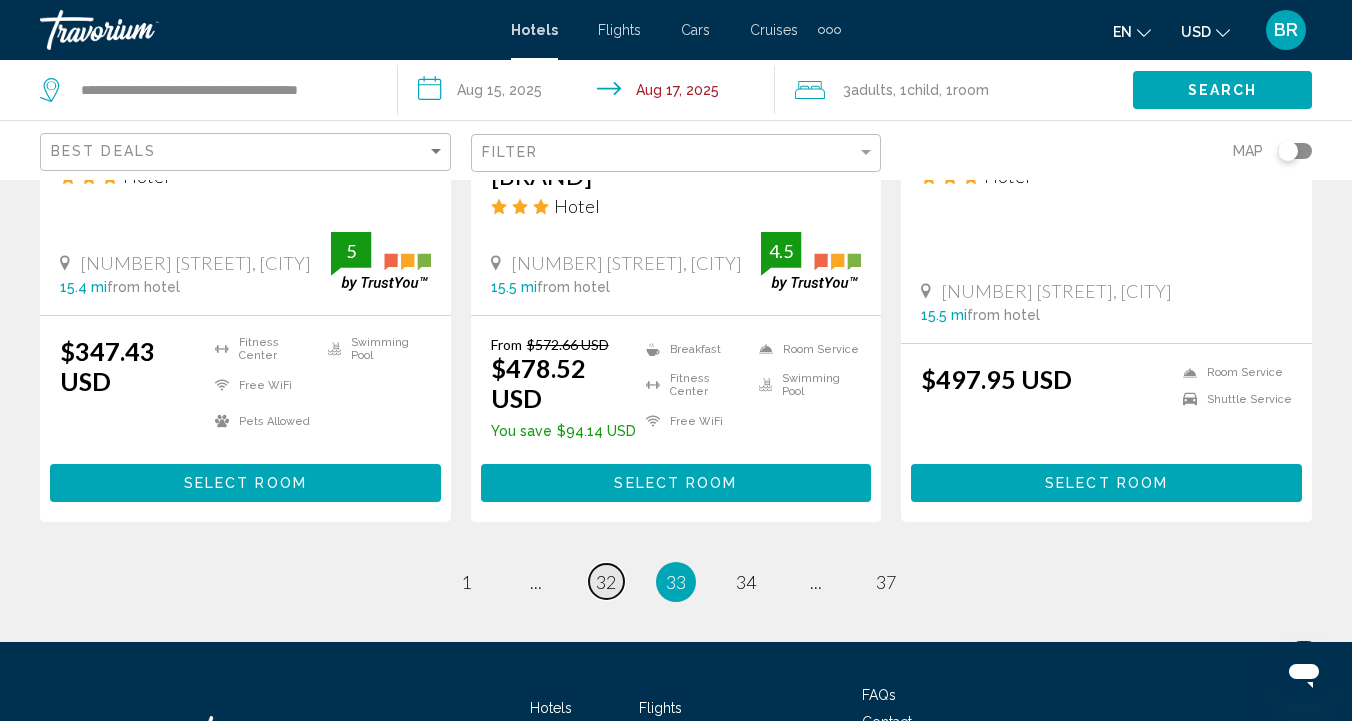 click on "32" at bounding box center [606, 582] 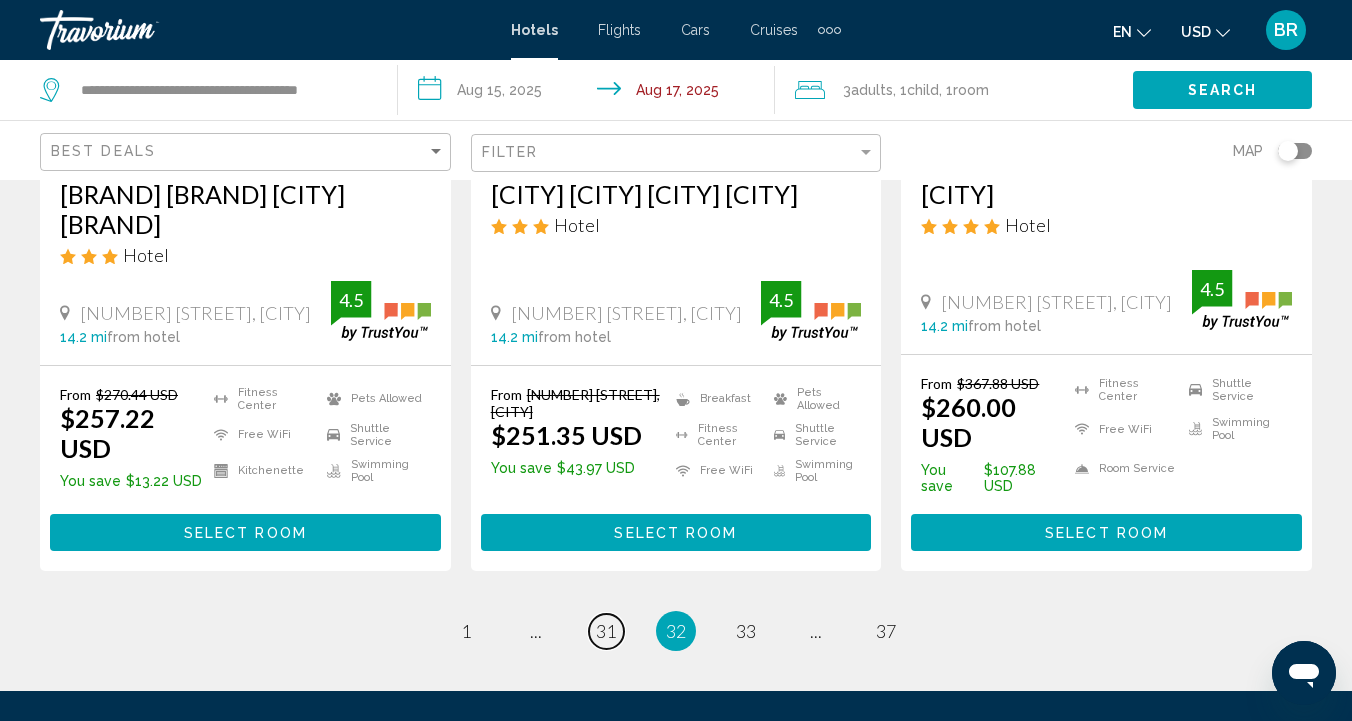 scroll, scrollTop: 2754, scrollLeft: 0, axis: vertical 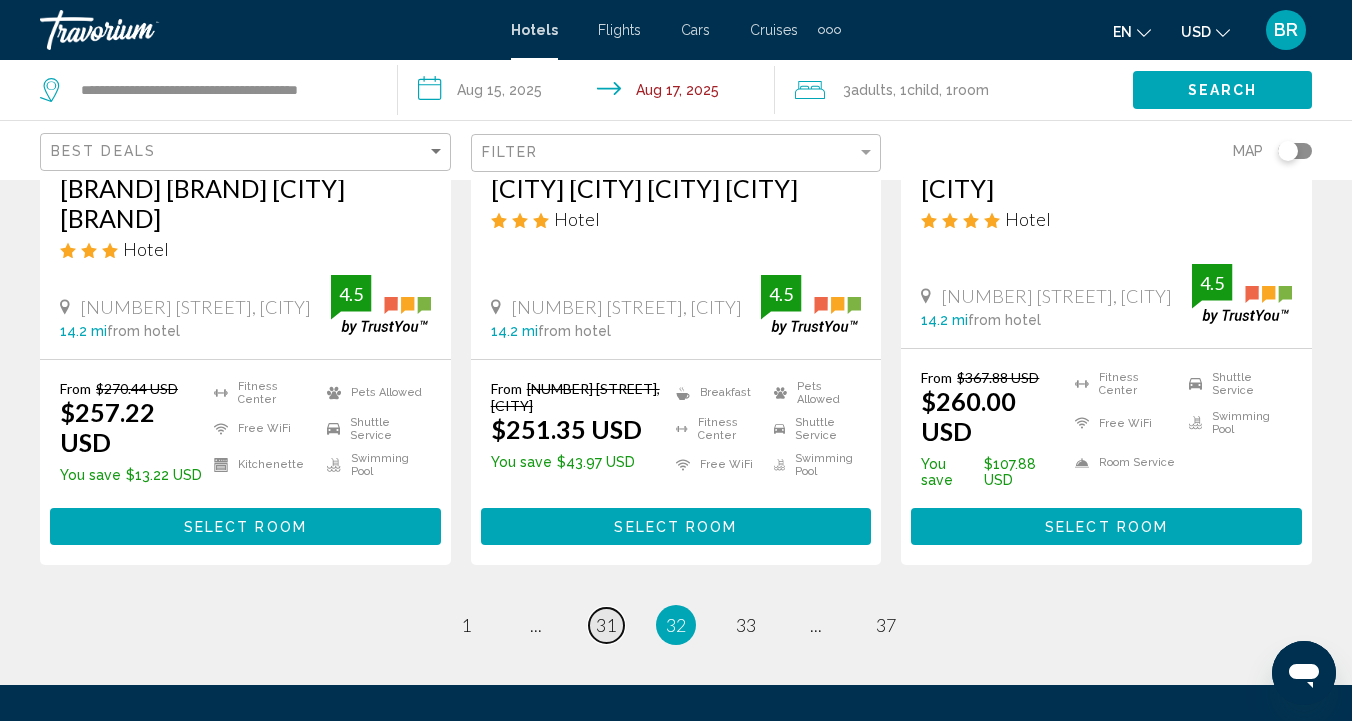 click on "31" at bounding box center (606, 625) 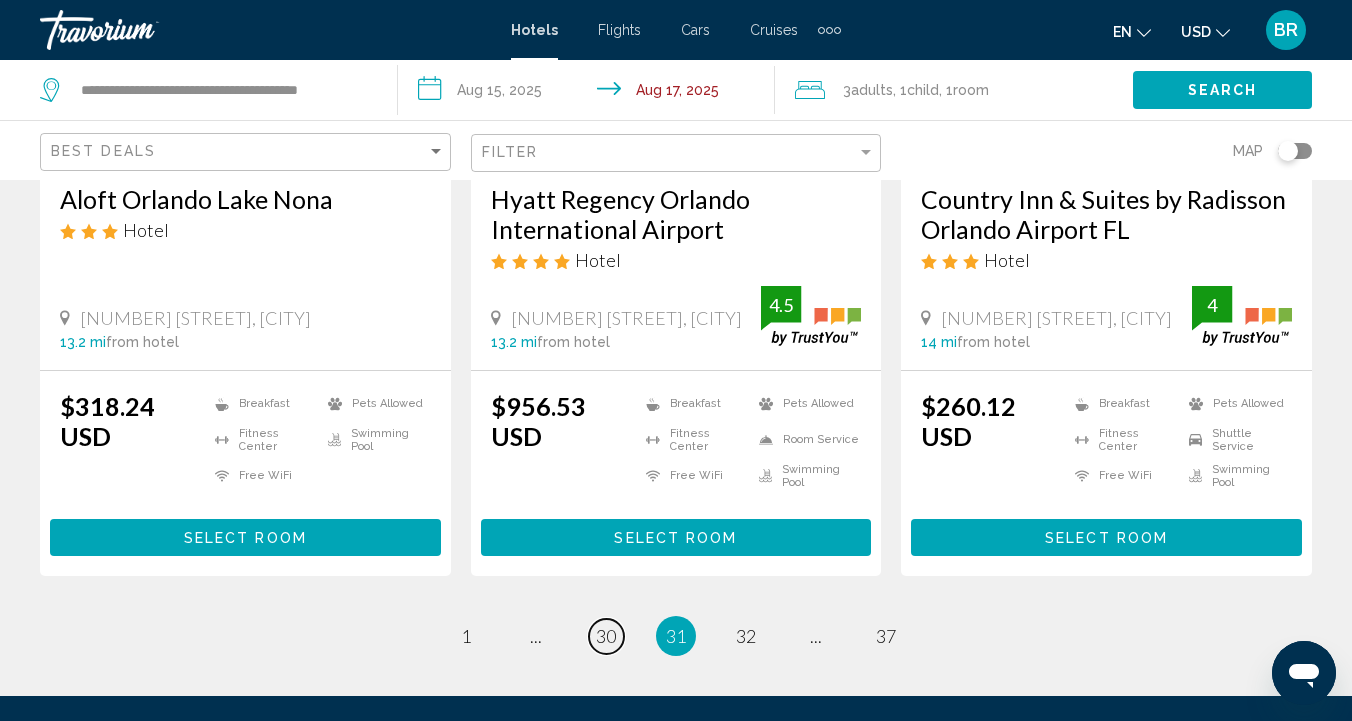 scroll, scrollTop: 2706, scrollLeft: 0, axis: vertical 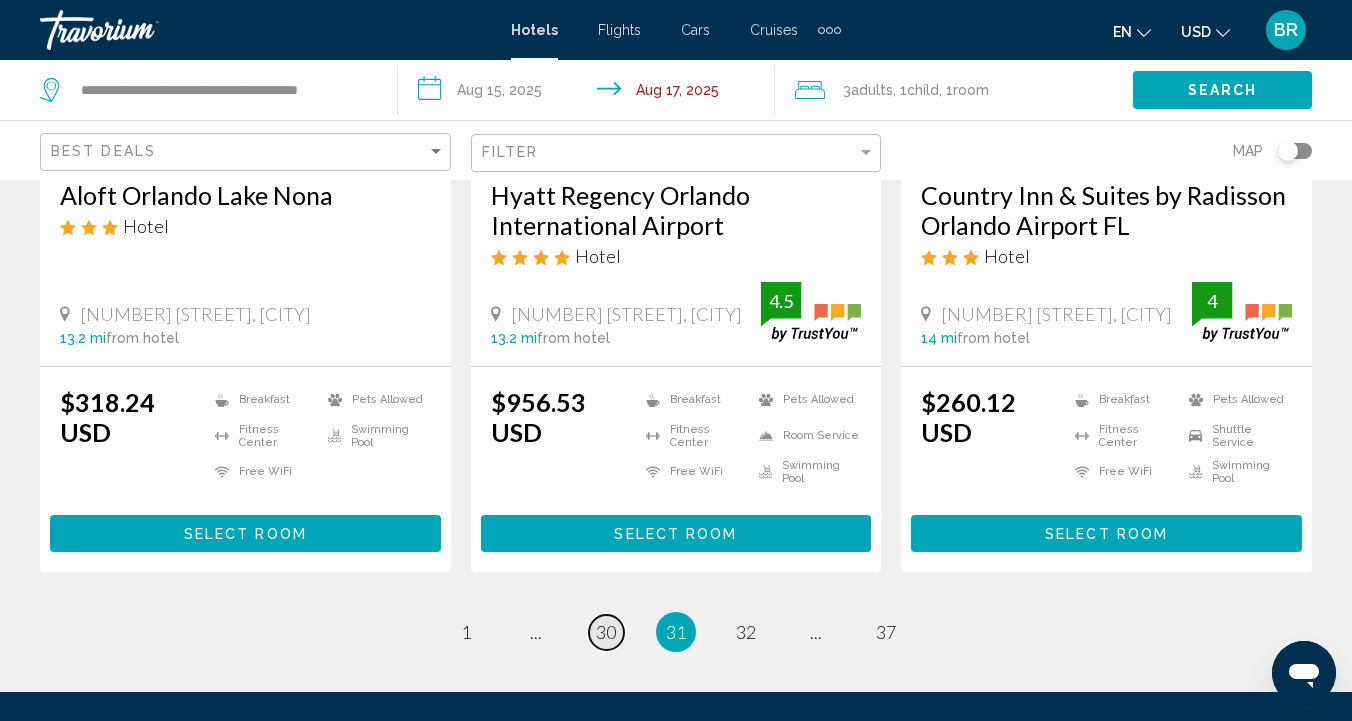 click on "30" at bounding box center [606, 632] 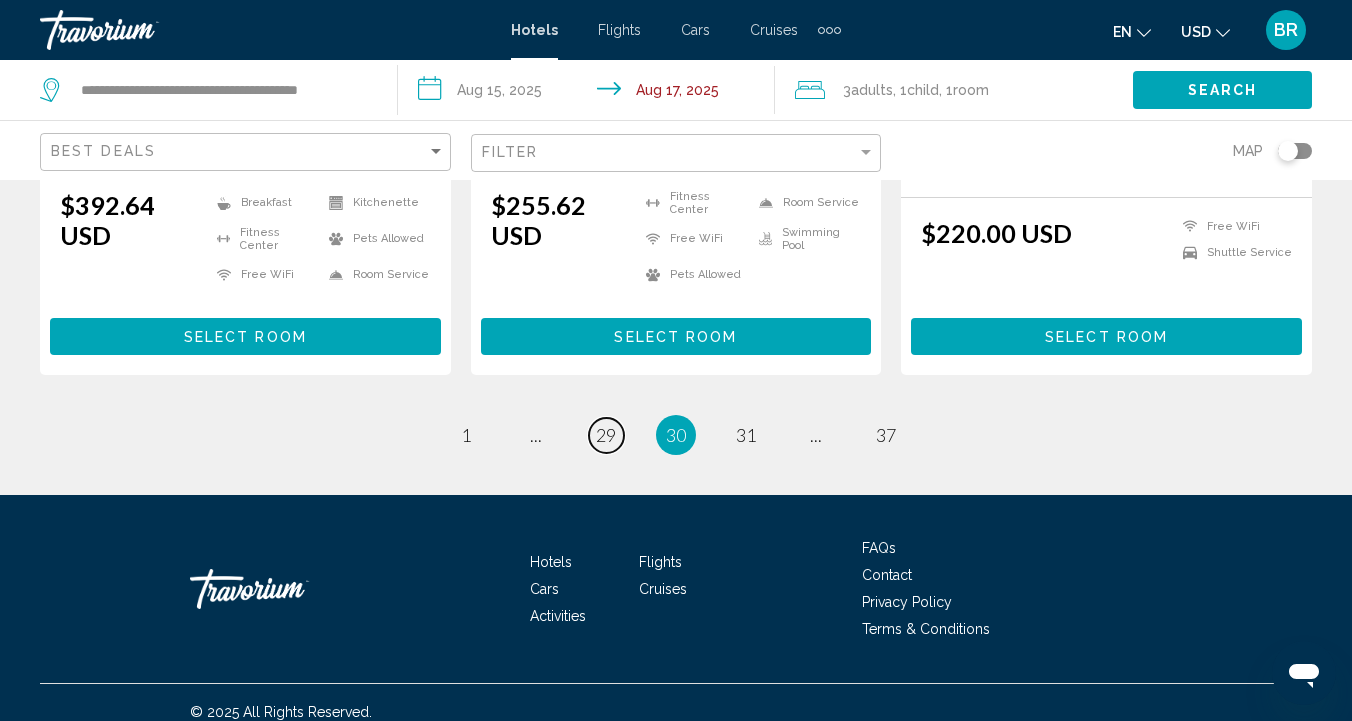 scroll, scrollTop: 2906, scrollLeft: 0, axis: vertical 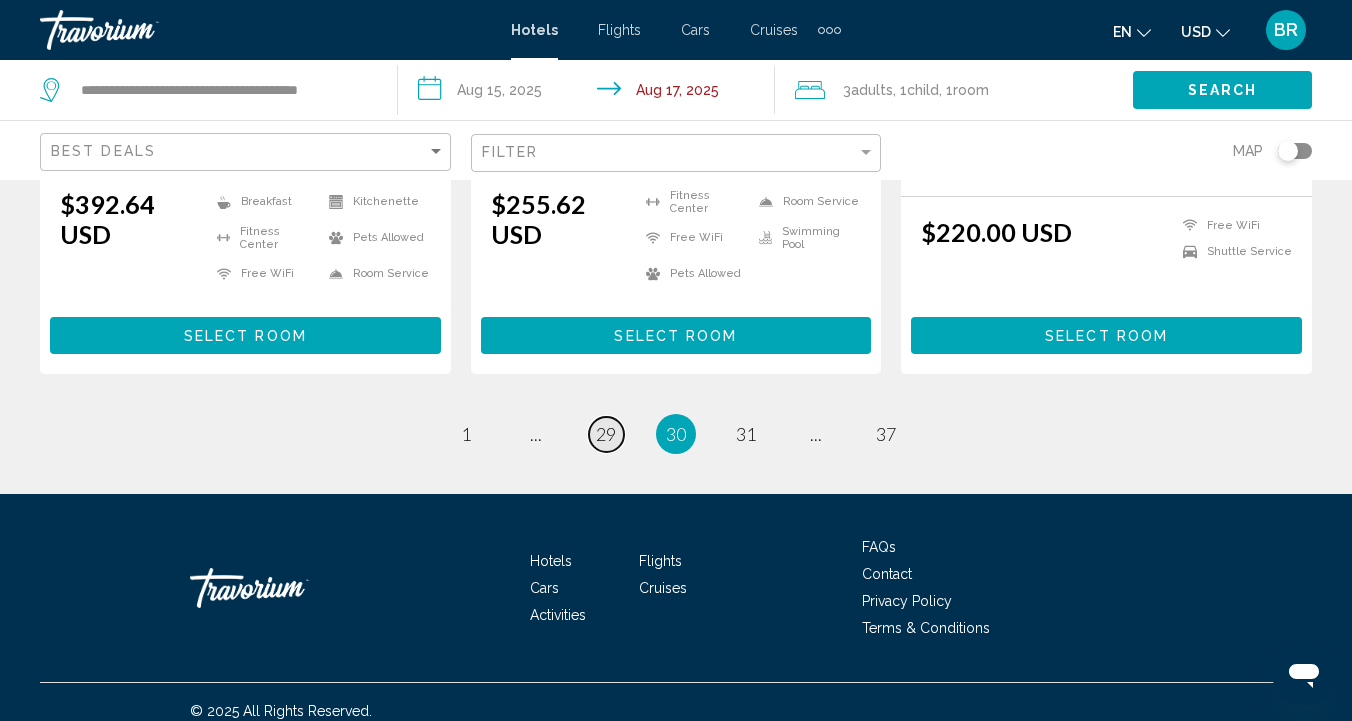 click on "29" at bounding box center [606, 434] 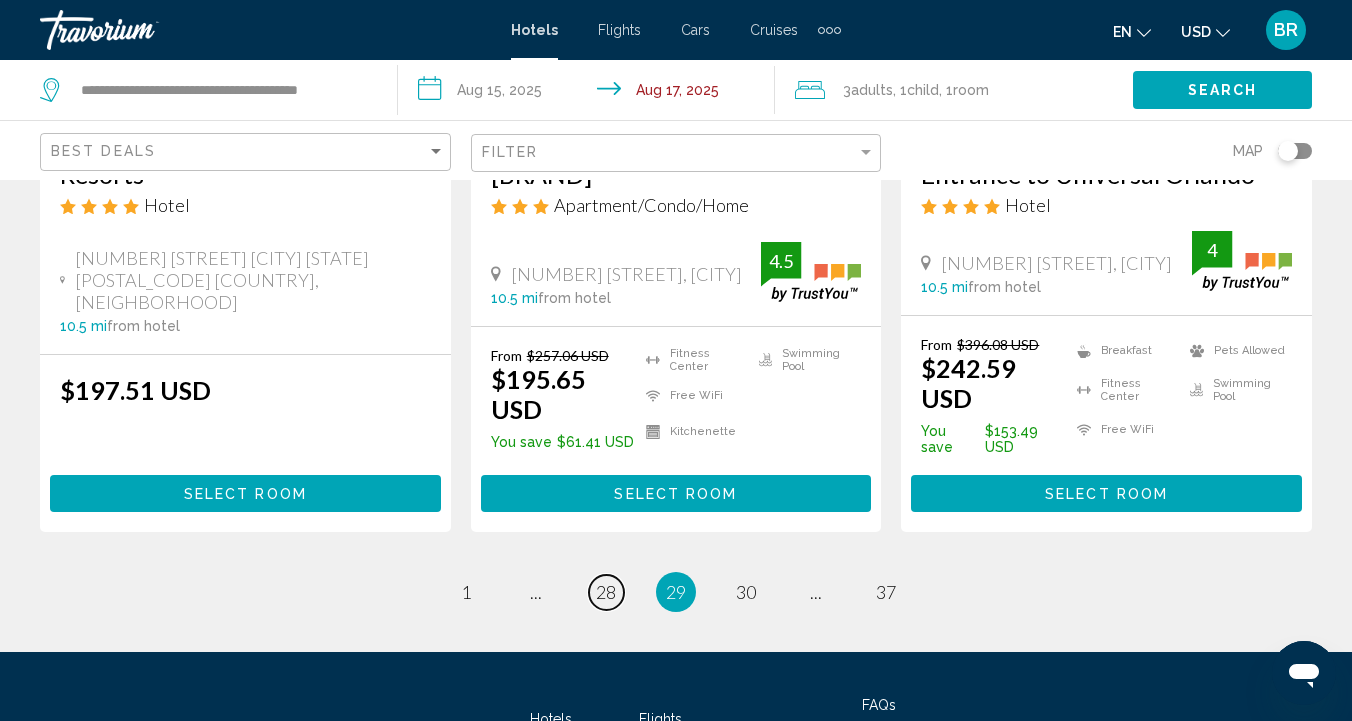 scroll, scrollTop: 2811, scrollLeft: 0, axis: vertical 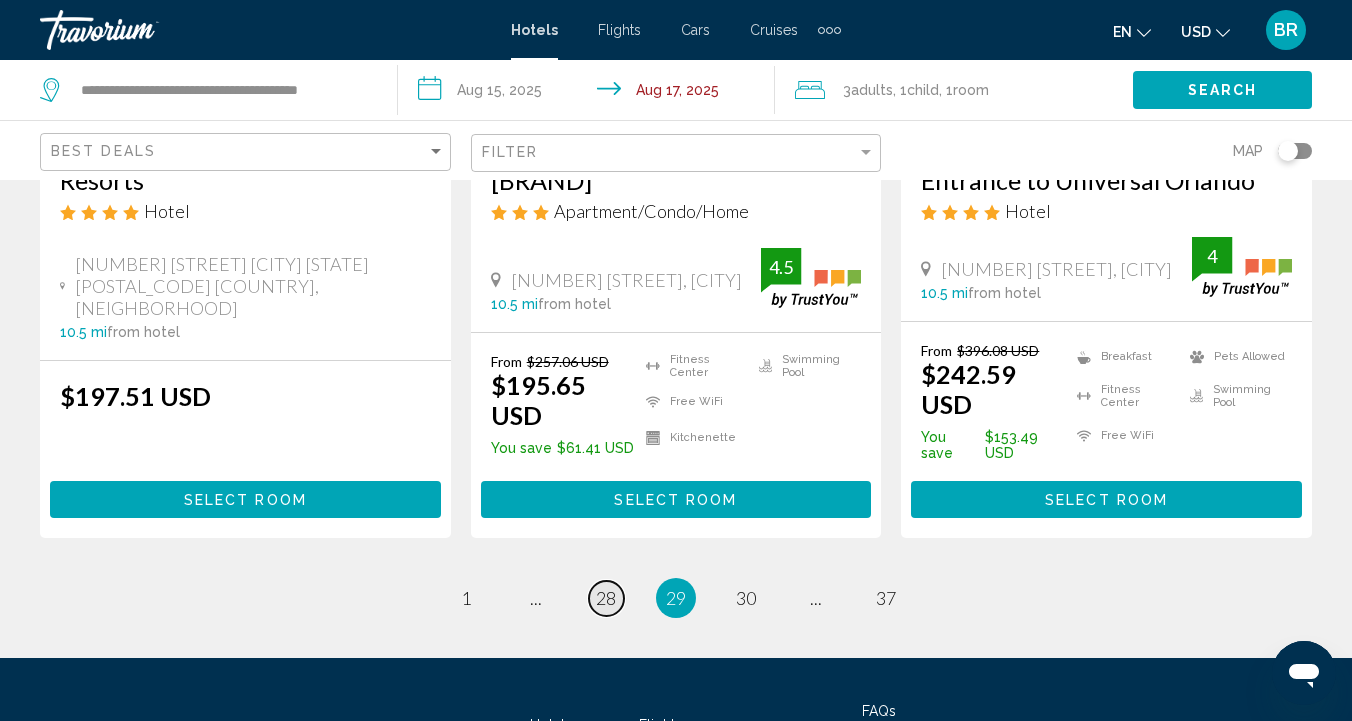 click on "28" at bounding box center [606, 598] 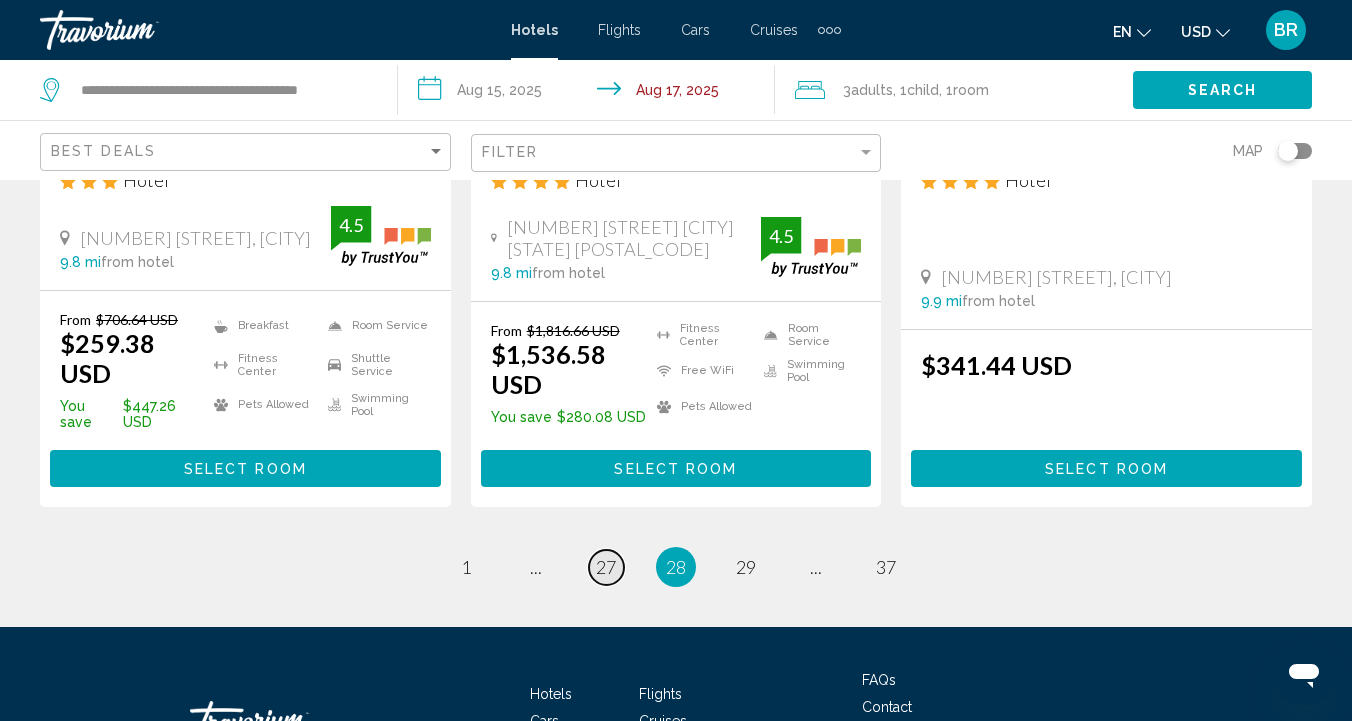 scroll, scrollTop: 2835, scrollLeft: 0, axis: vertical 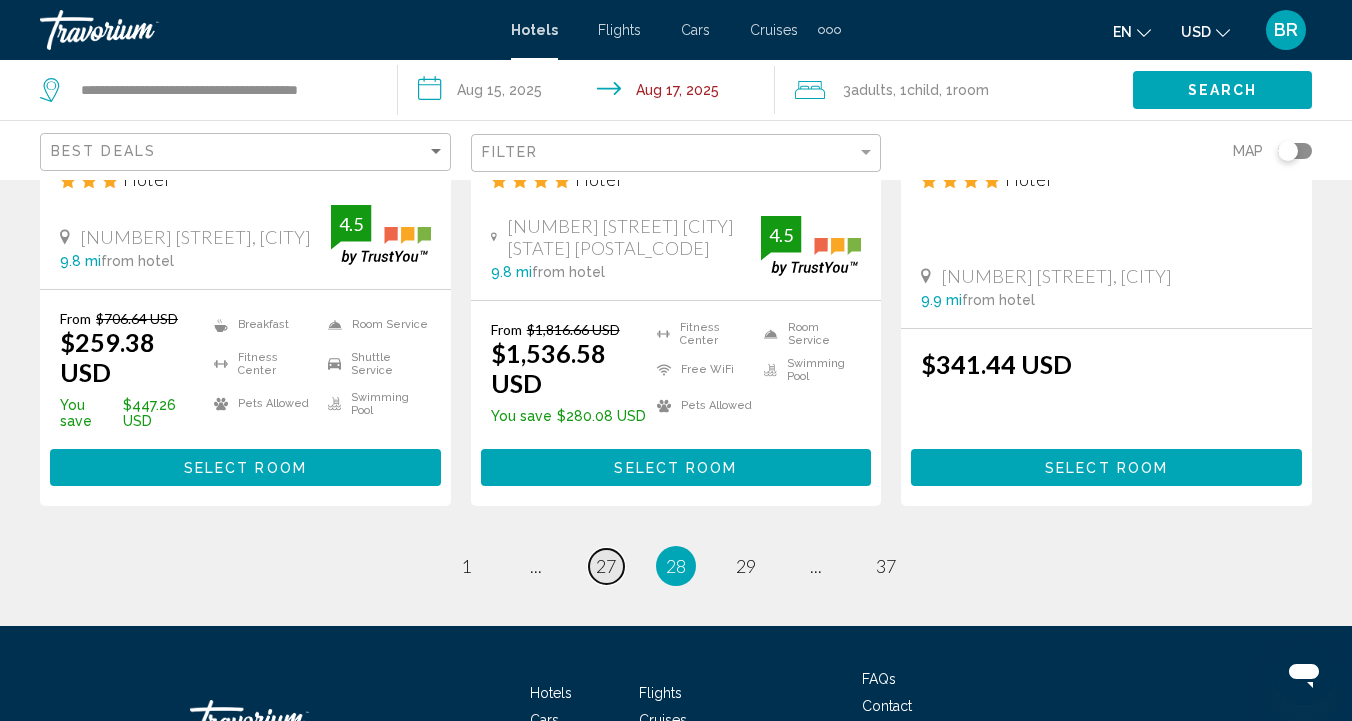click on "27" at bounding box center [606, 566] 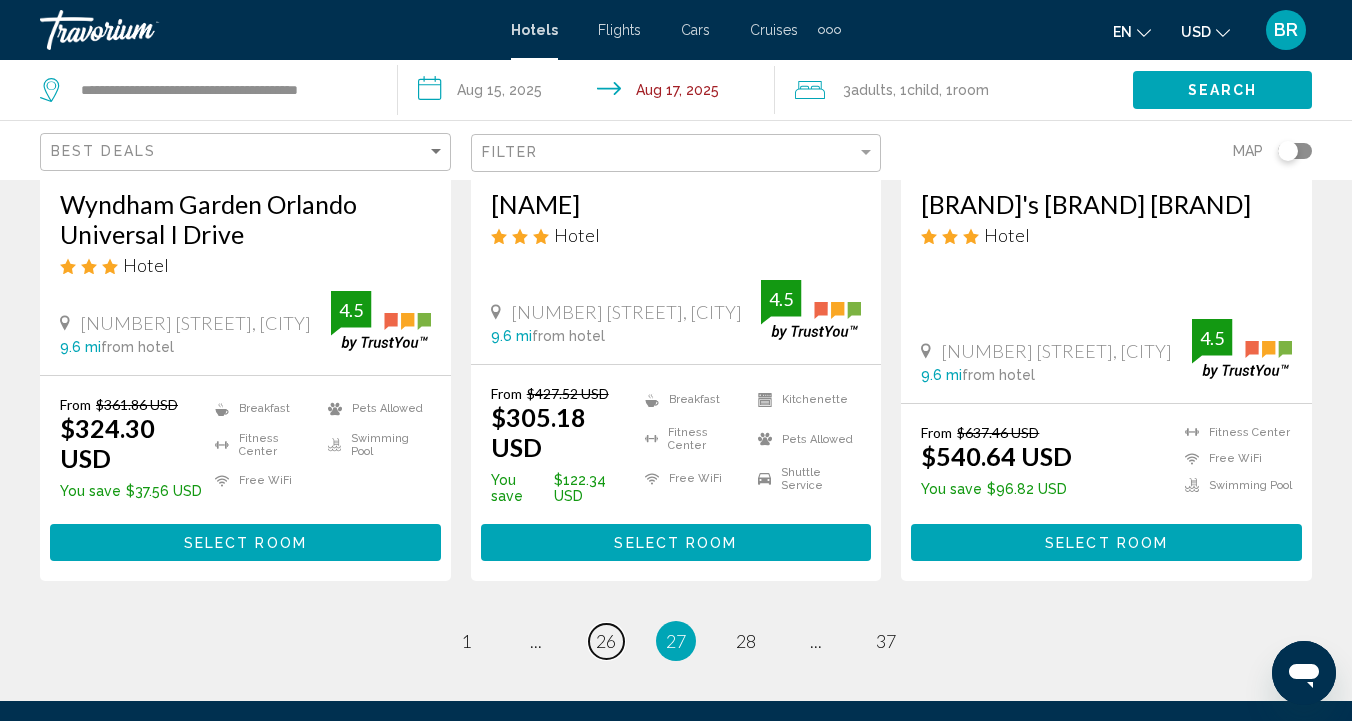 scroll, scrollTop: 2720, scrollLeft: 0, axis: vertical 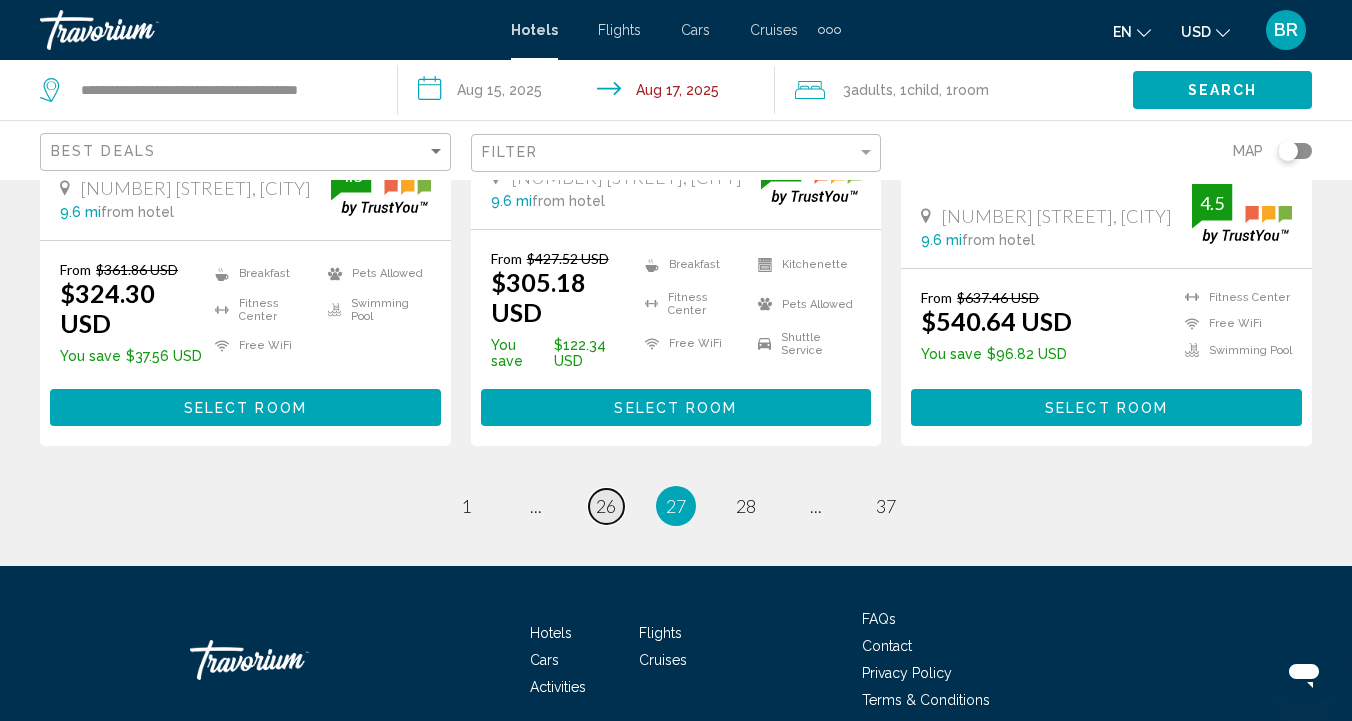 click on "26" at bounding box center (606, 506) 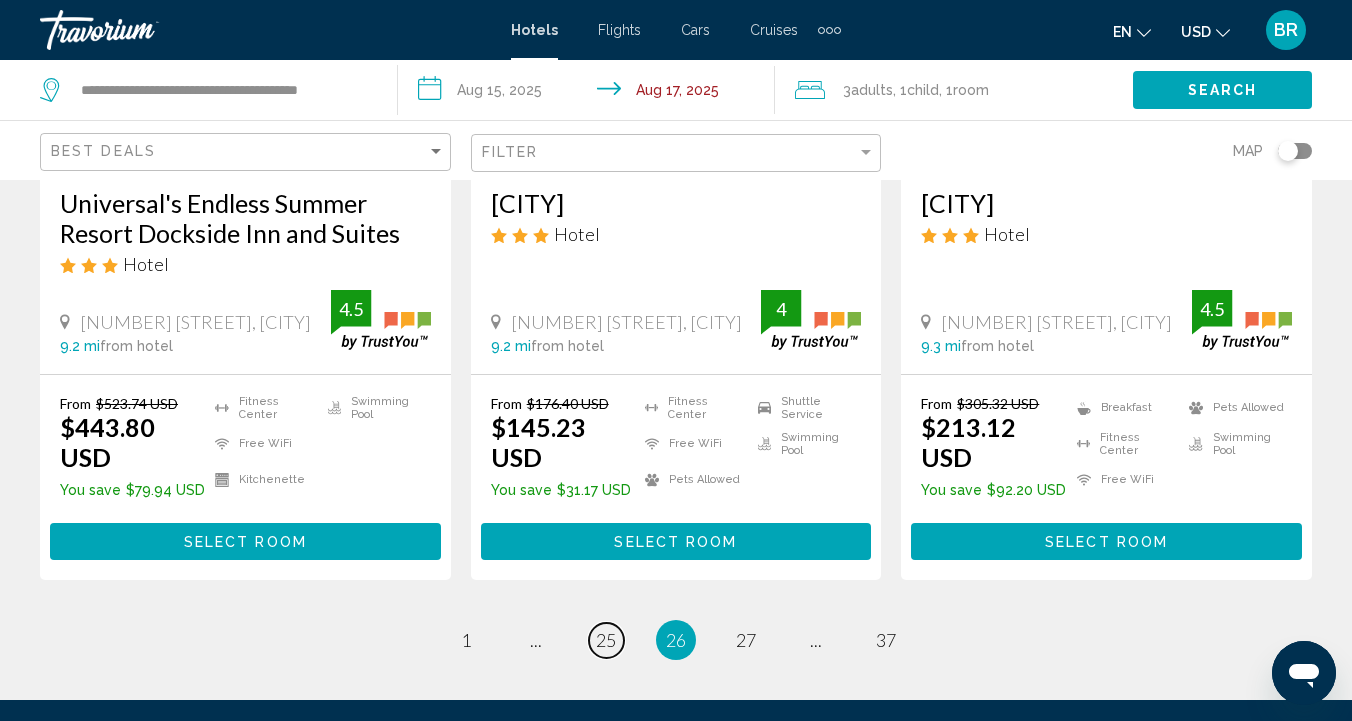 scroll, scrollTop: 2741, scrollLeft: 0, axis: vertical 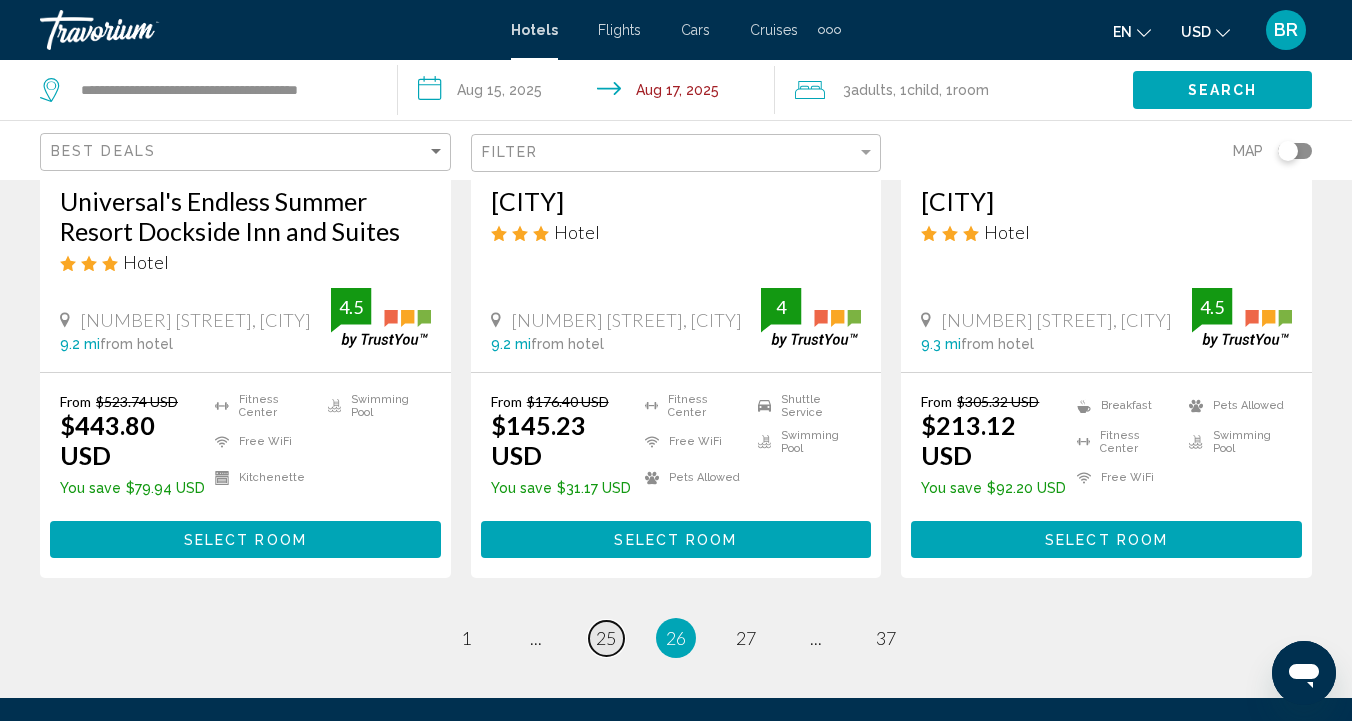 click on "25" at bounding box center [606, 638] 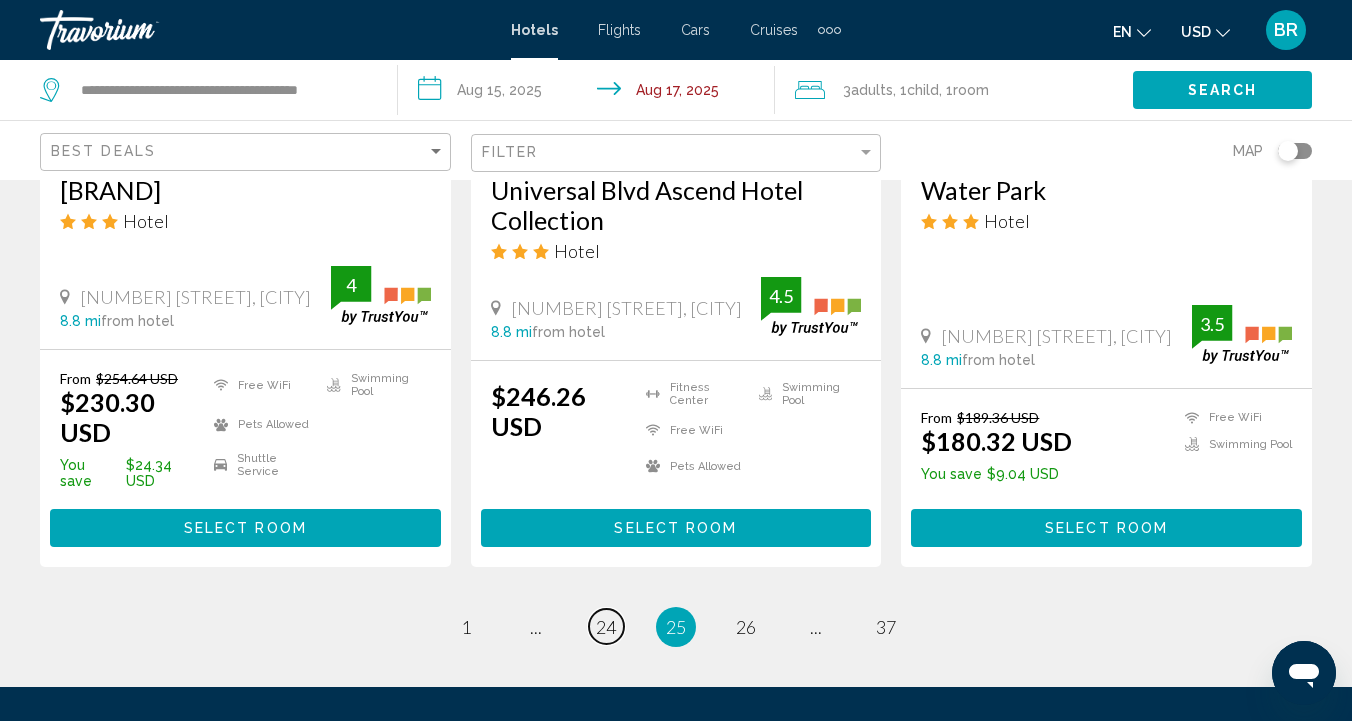 scroll, scrollTop: 2794, scrollLeft: 0, axis: vertical 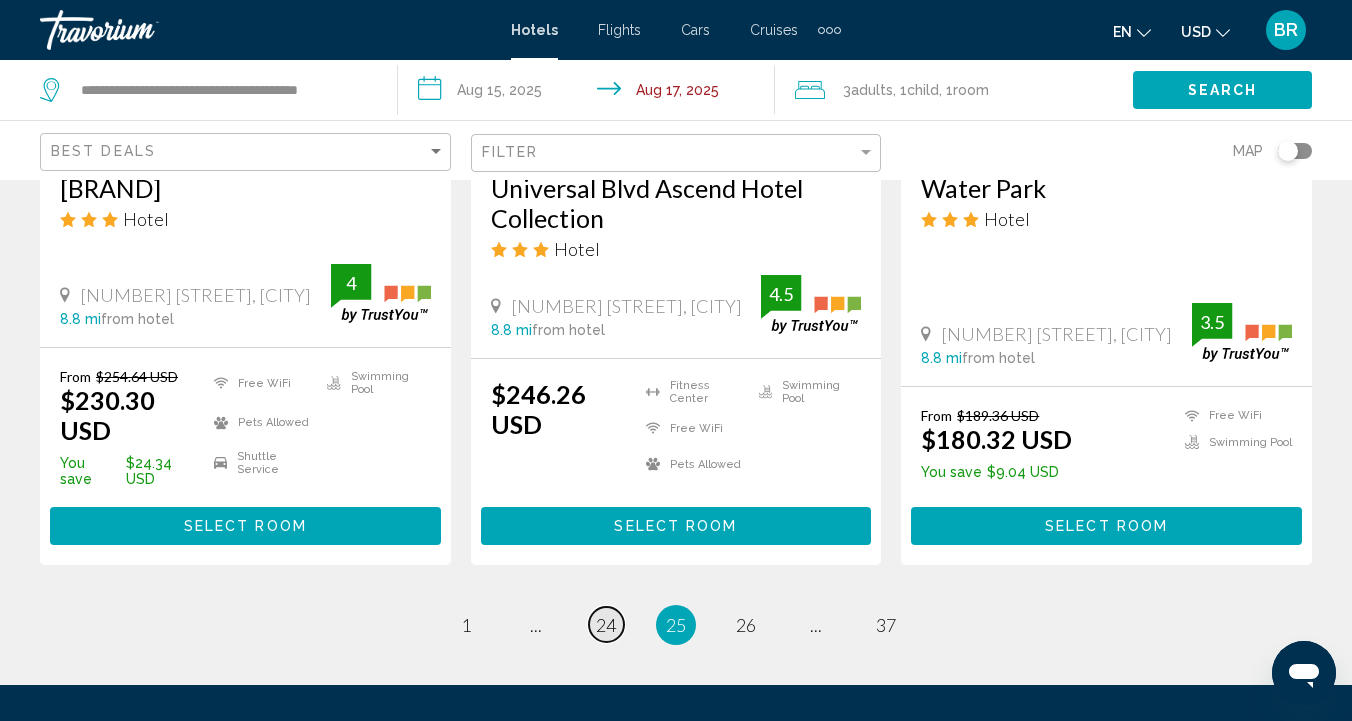 click on "24" at bounding box center (606, 625) 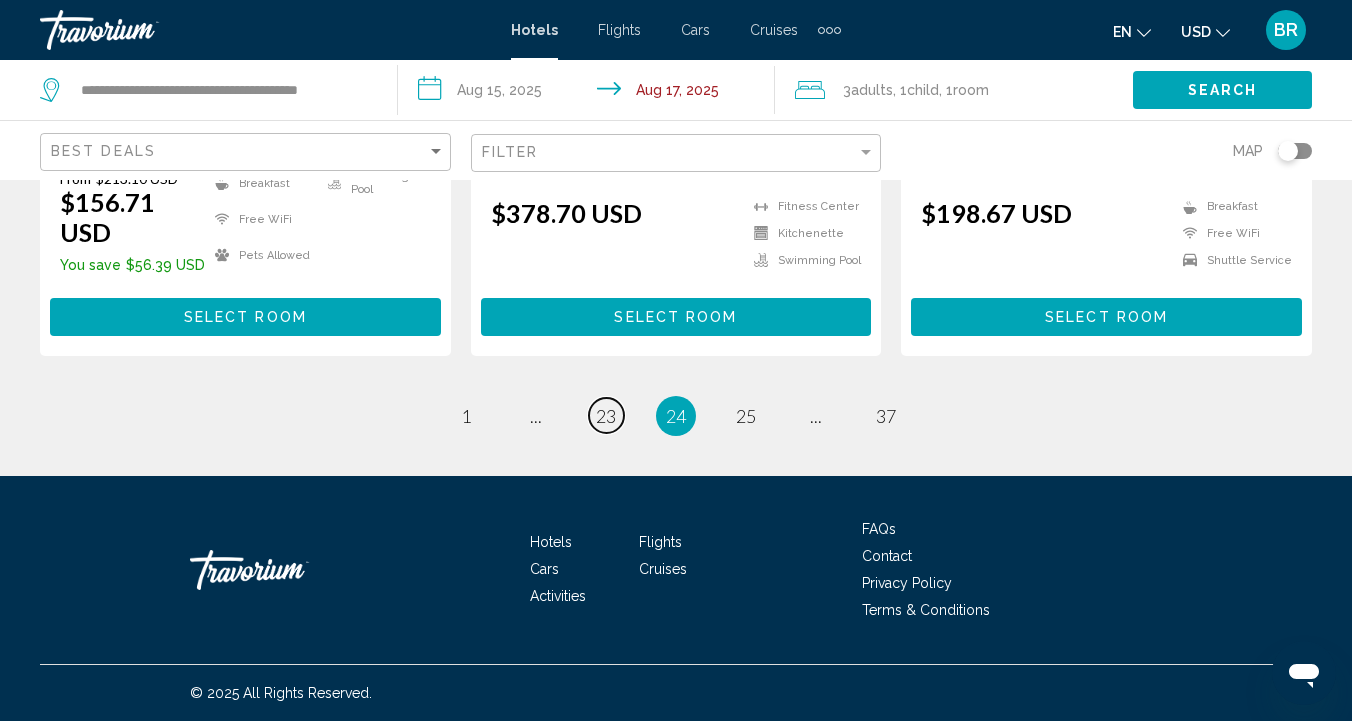 scroll, scrollTop: 3011, scrollLeft: 0, axis: vertical 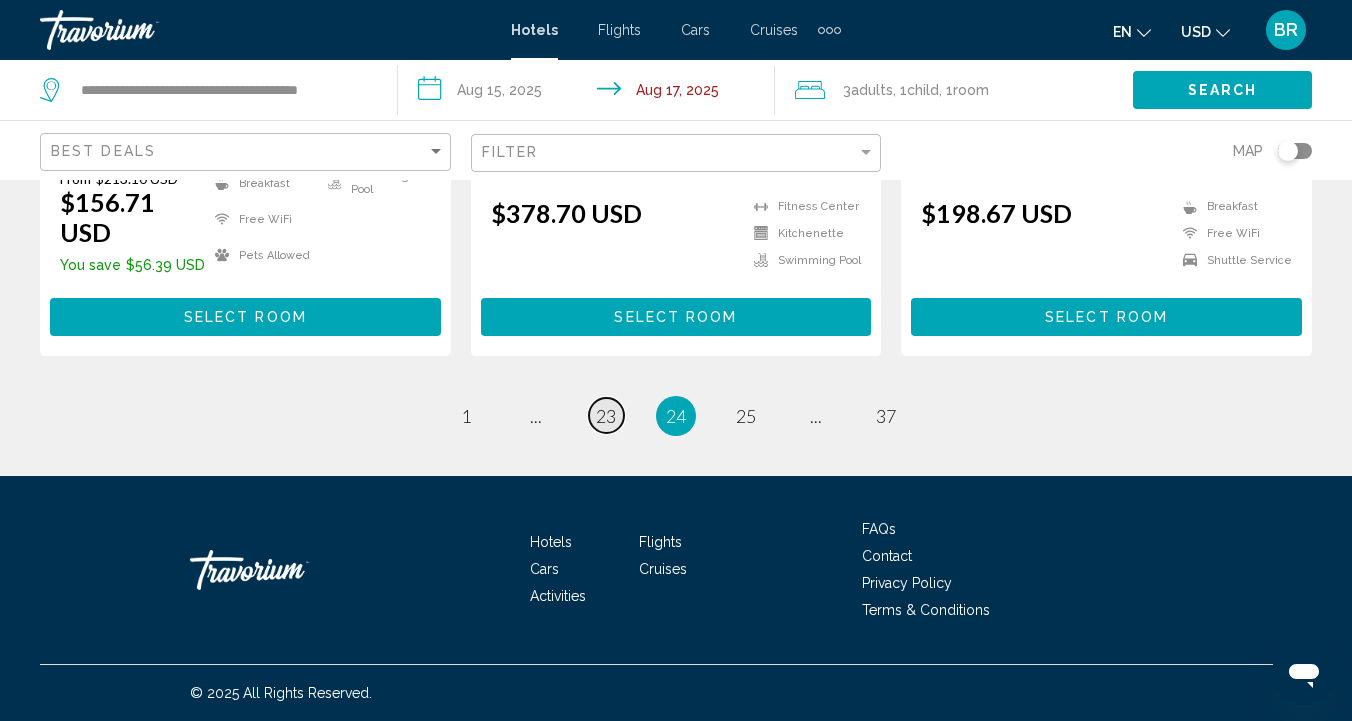click on "23" at bounding box center [606, 416] 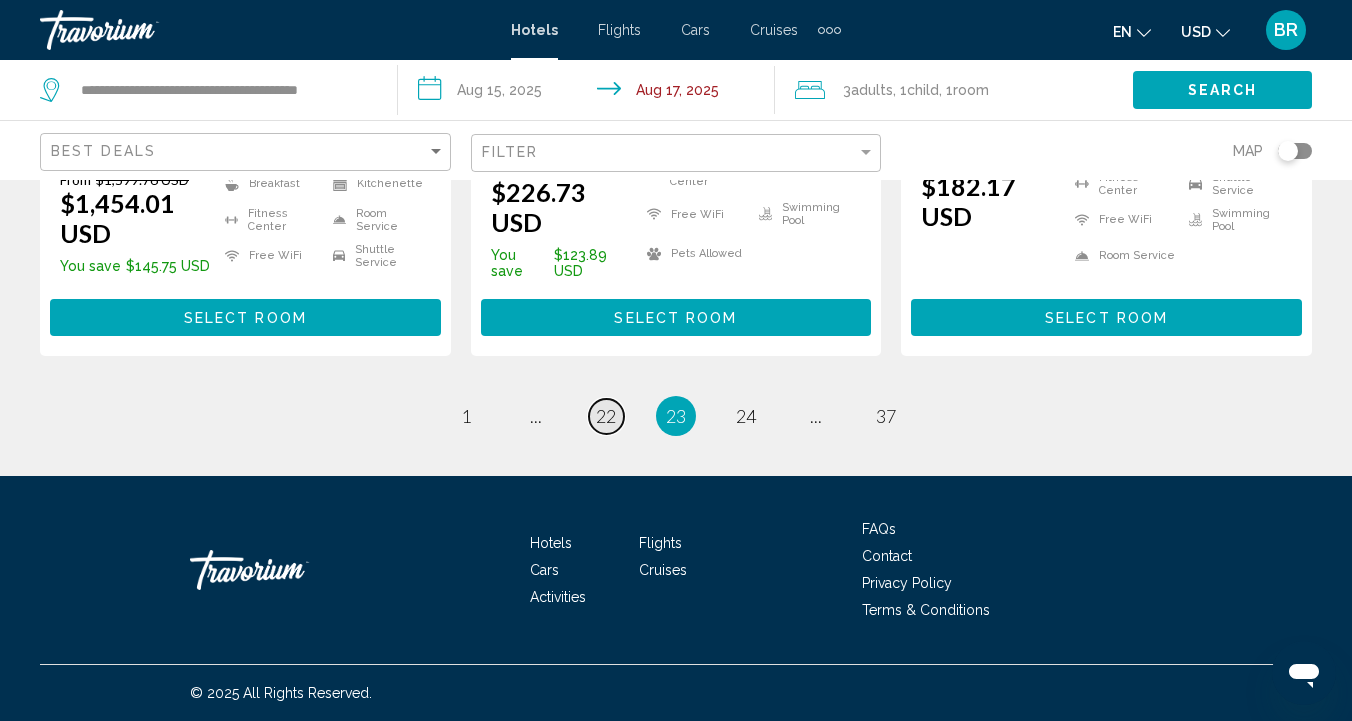 scroll, scrollTop: 2887, scrollLeft: 0, axis: vertical 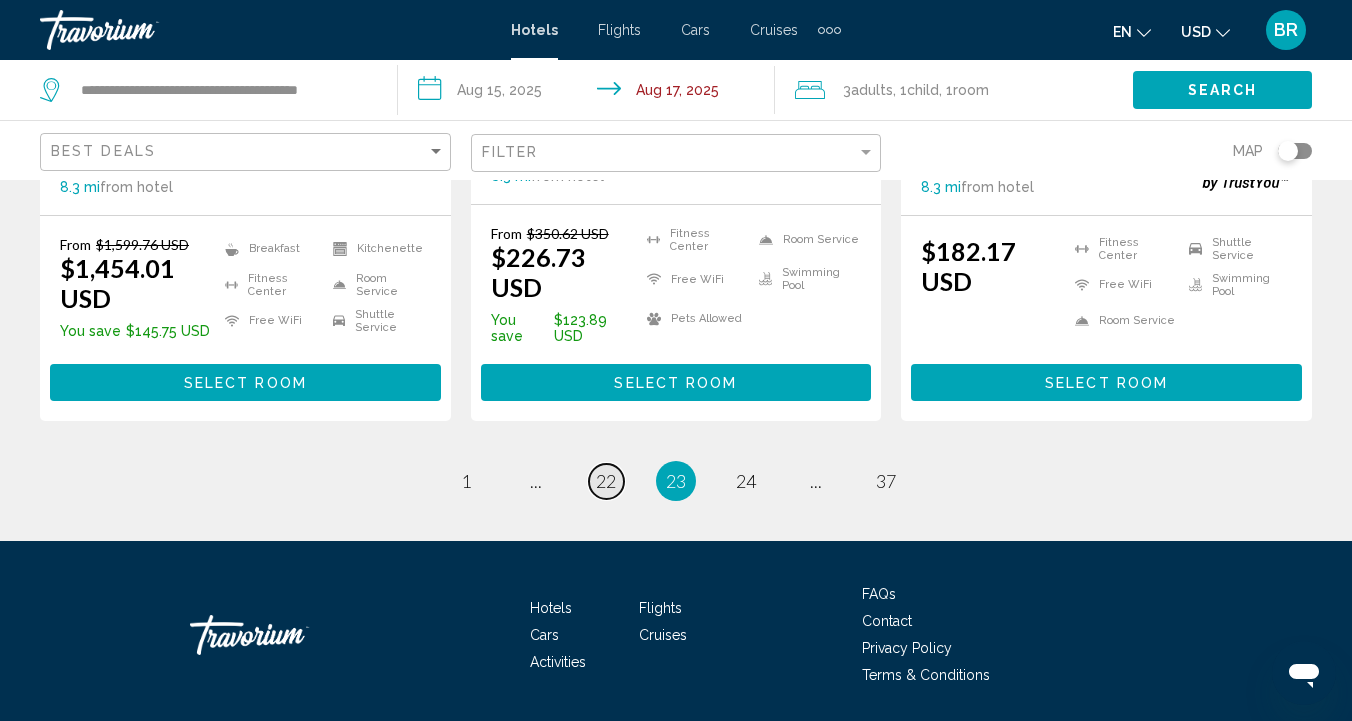 click on "22" at bounding box center (606, 481) 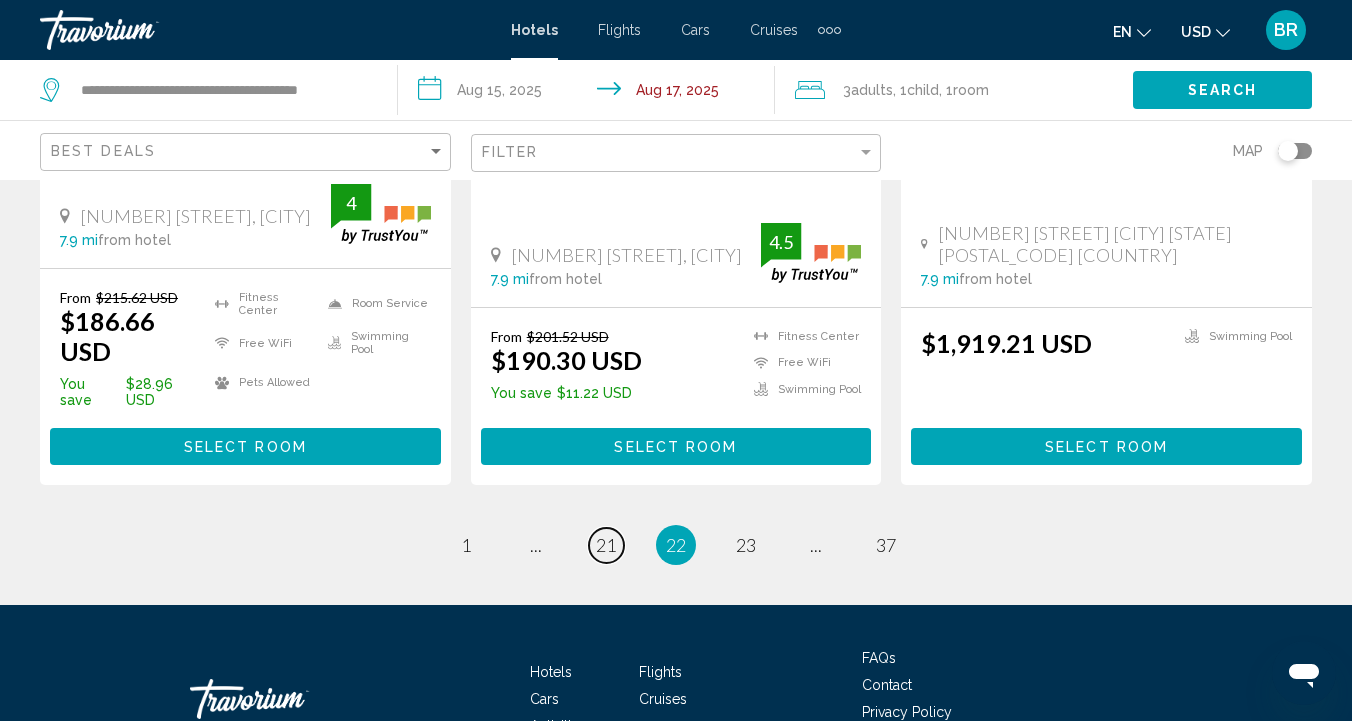 scroll, scrollTop: 2847, scrollLeft: 0, axis: vertical 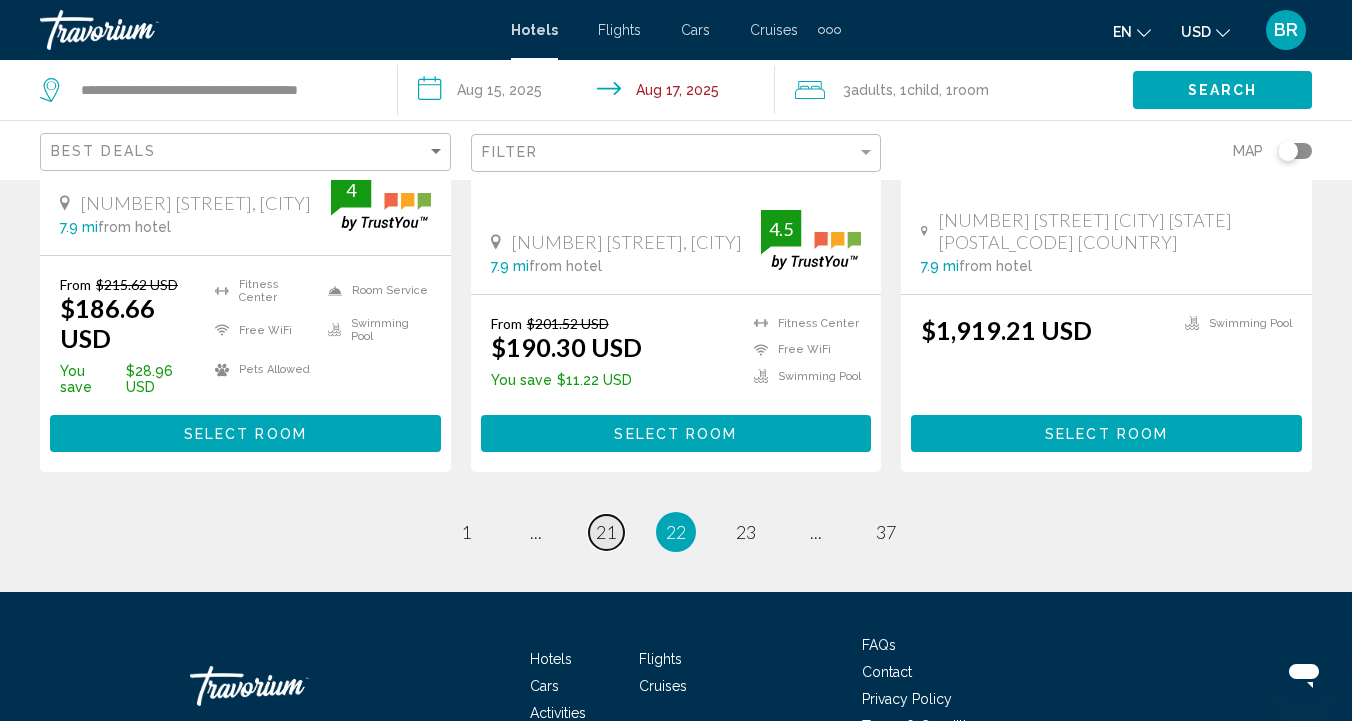 click on "21" at bounding box center (606, 532) 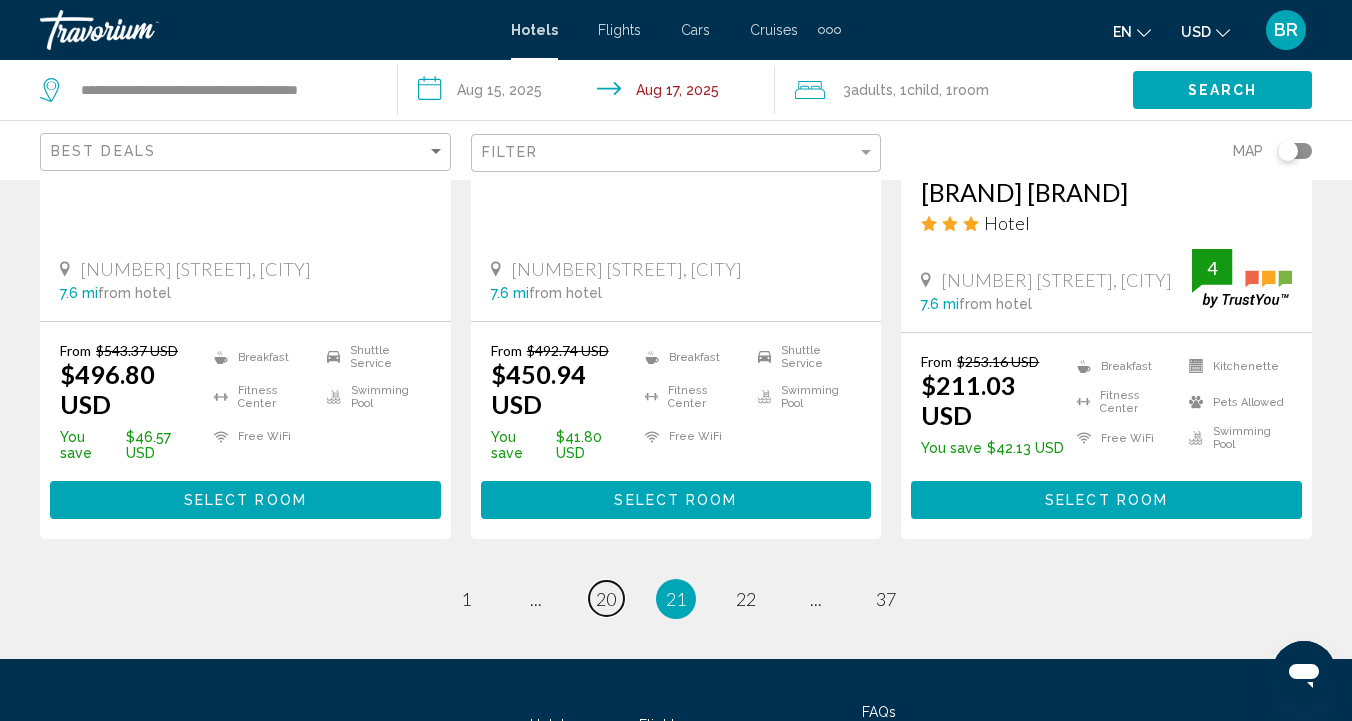 scroll, scrollTop: 2802, scrollLeft: 0, axis: vertical 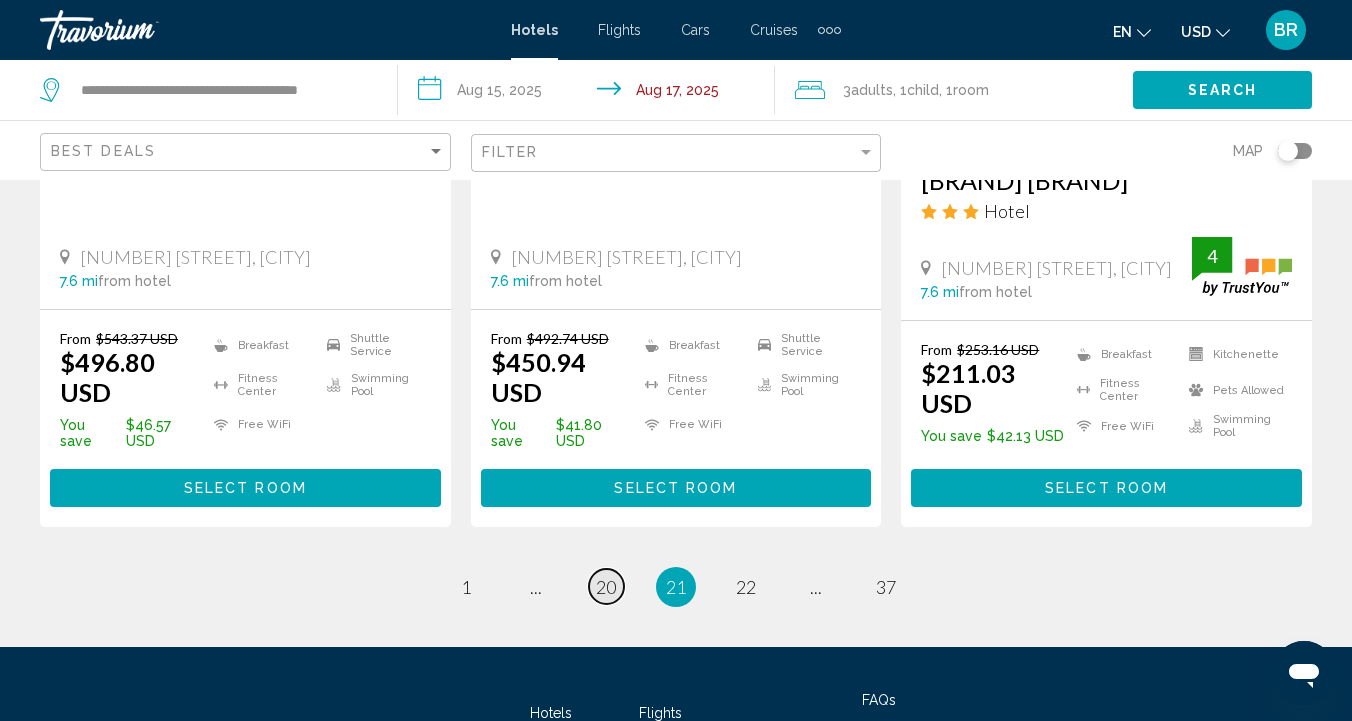 click on "20" at bounding box center (606, 587) 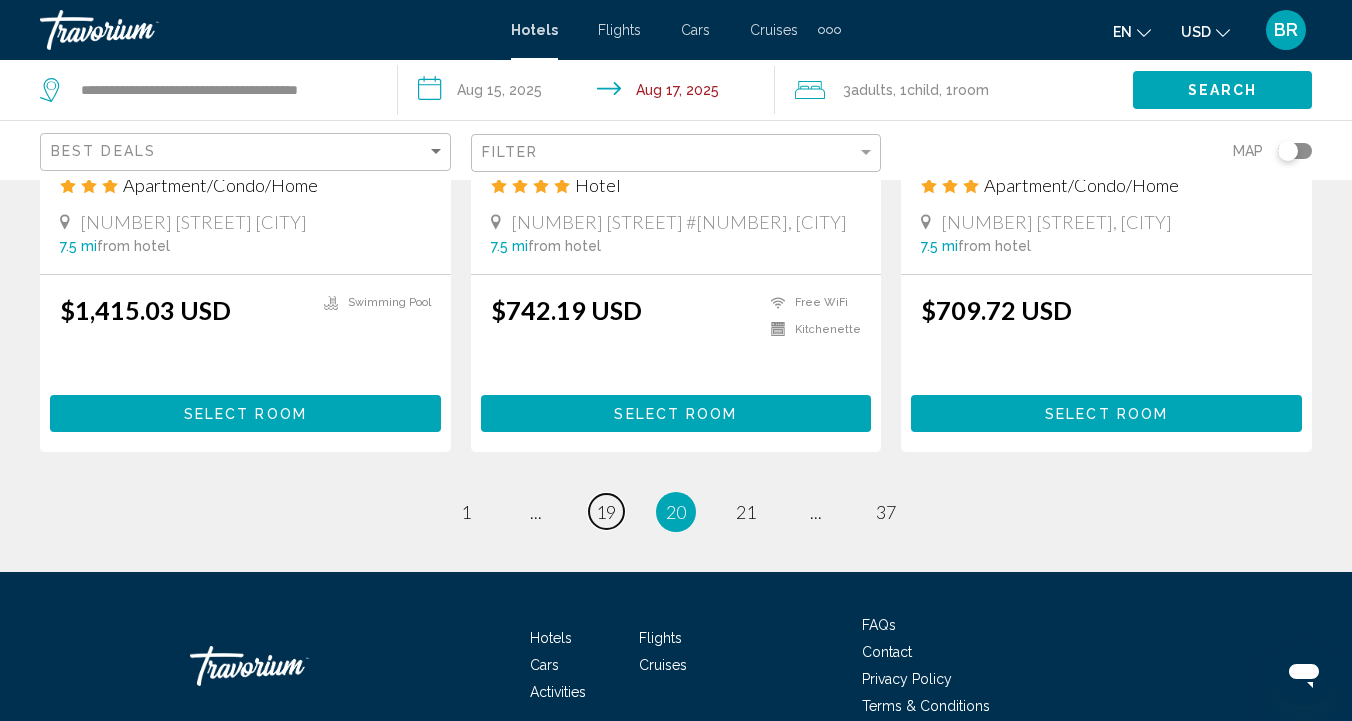 scroll, scrollTop: 2703, scrollLeft: 0, axis: vertical 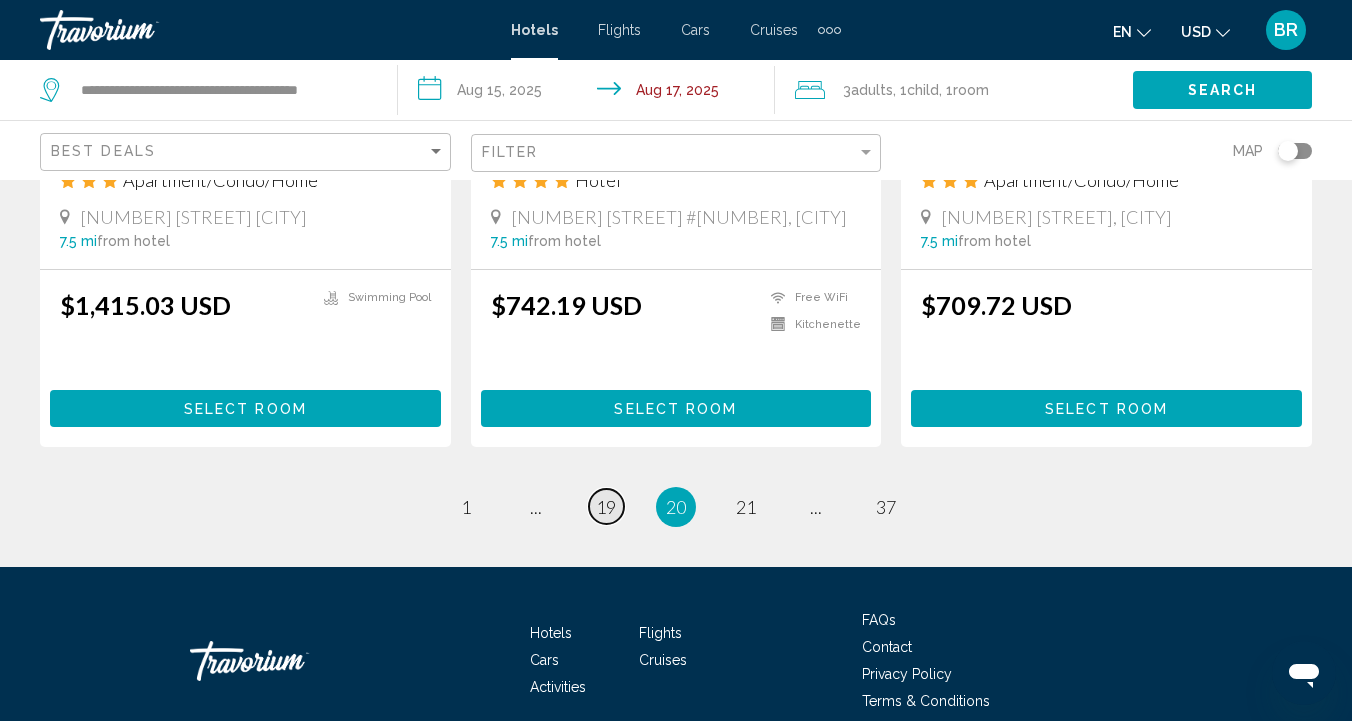 click on "19" at bounding box center [606, 507] 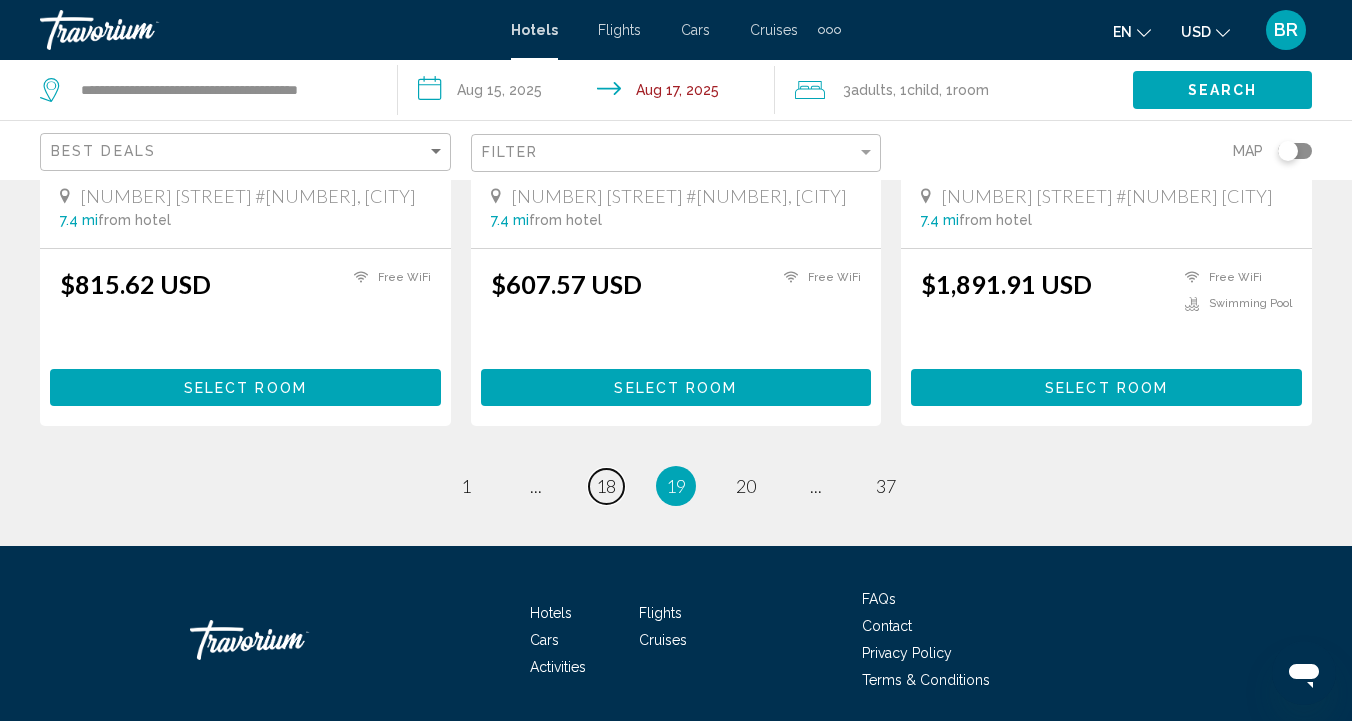scroll, scrollTop: 2746, scrollLeft: 0, axis: vertical 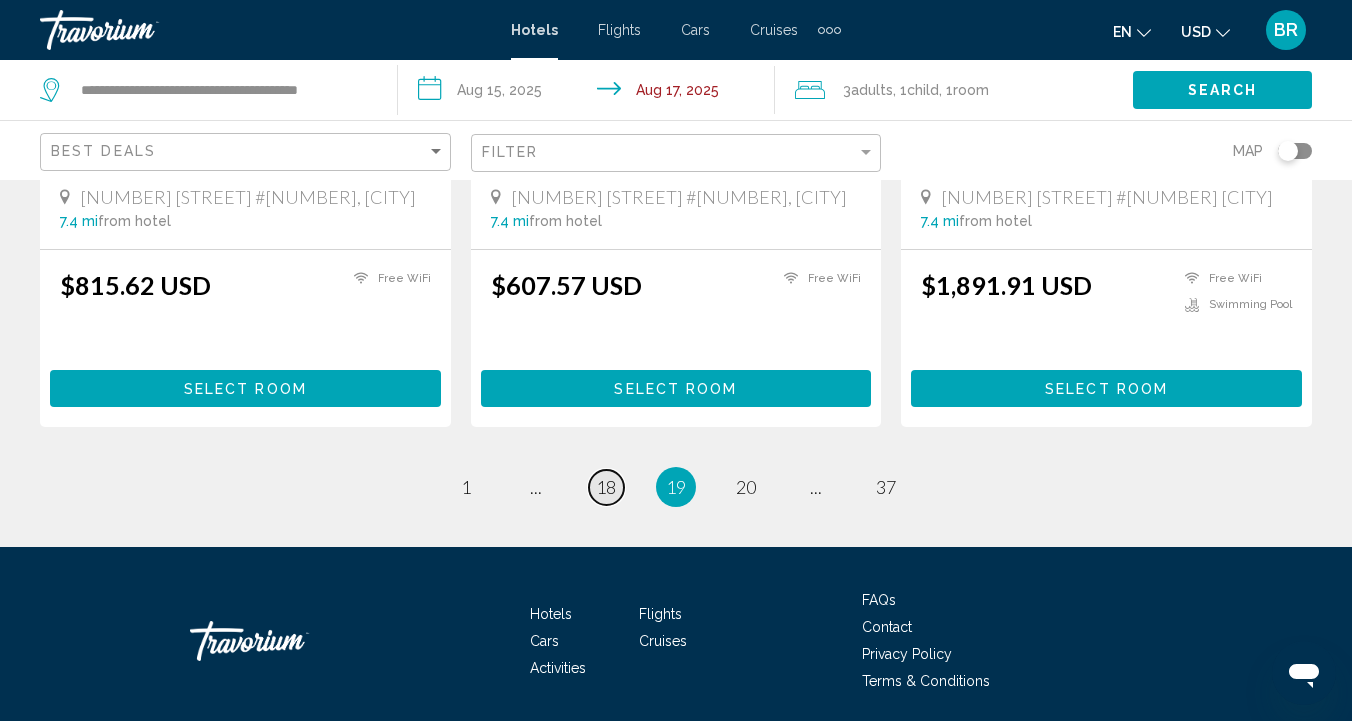 click on "18" at bounding box center (606, 487) 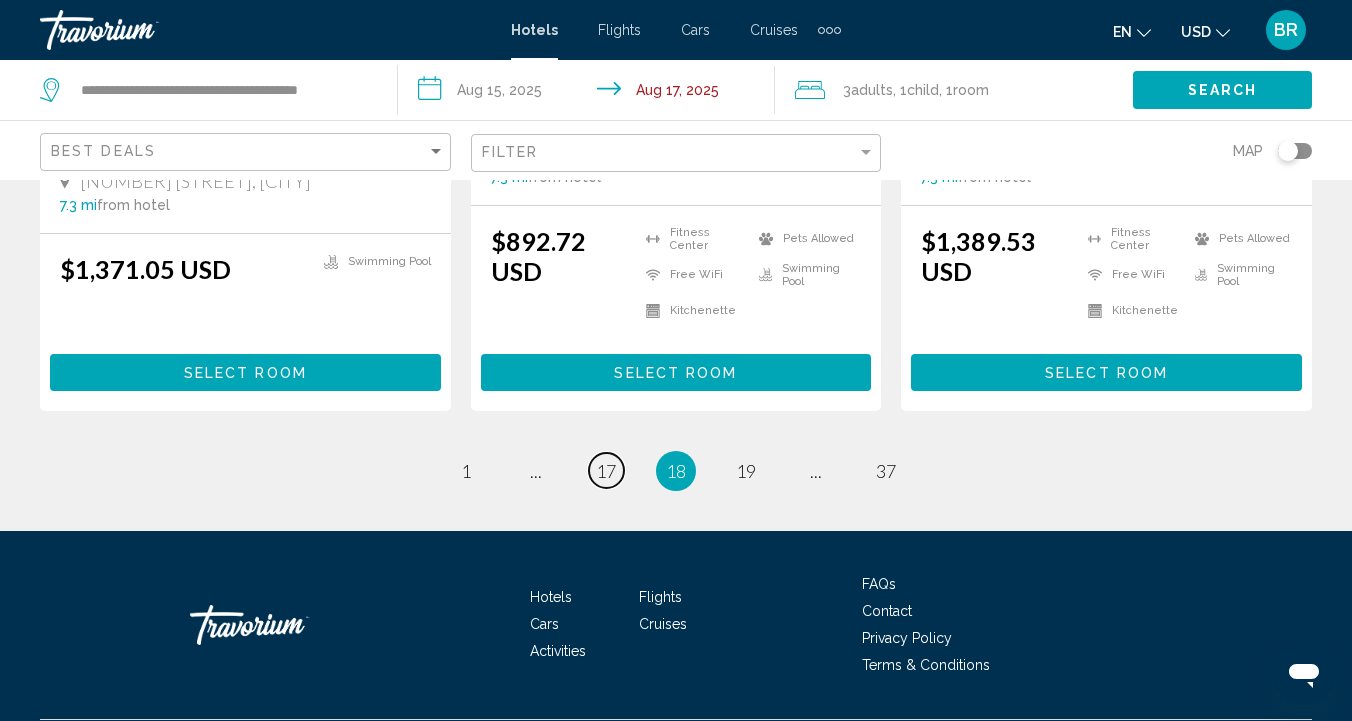 scroll, scrollTop: 2770, scrollLeft: 0, axis: vertical 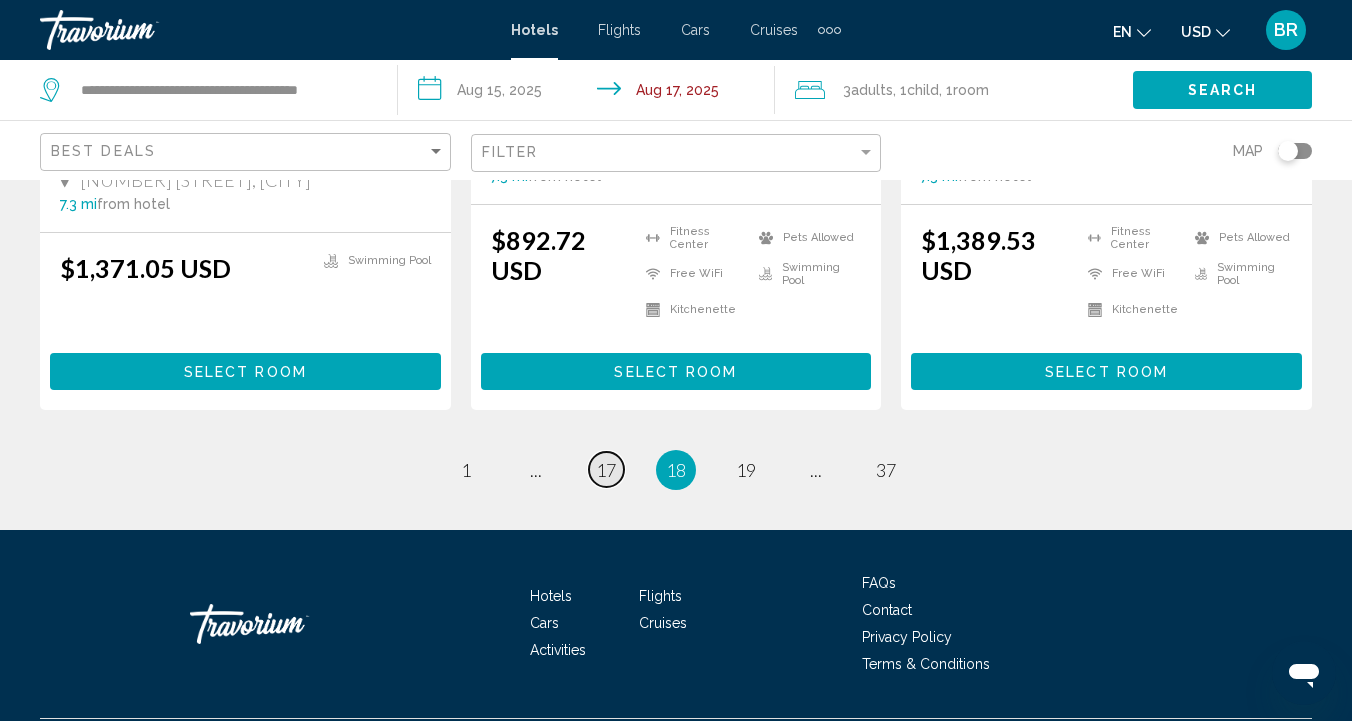 click on "17" at bounding box center (606, 470) 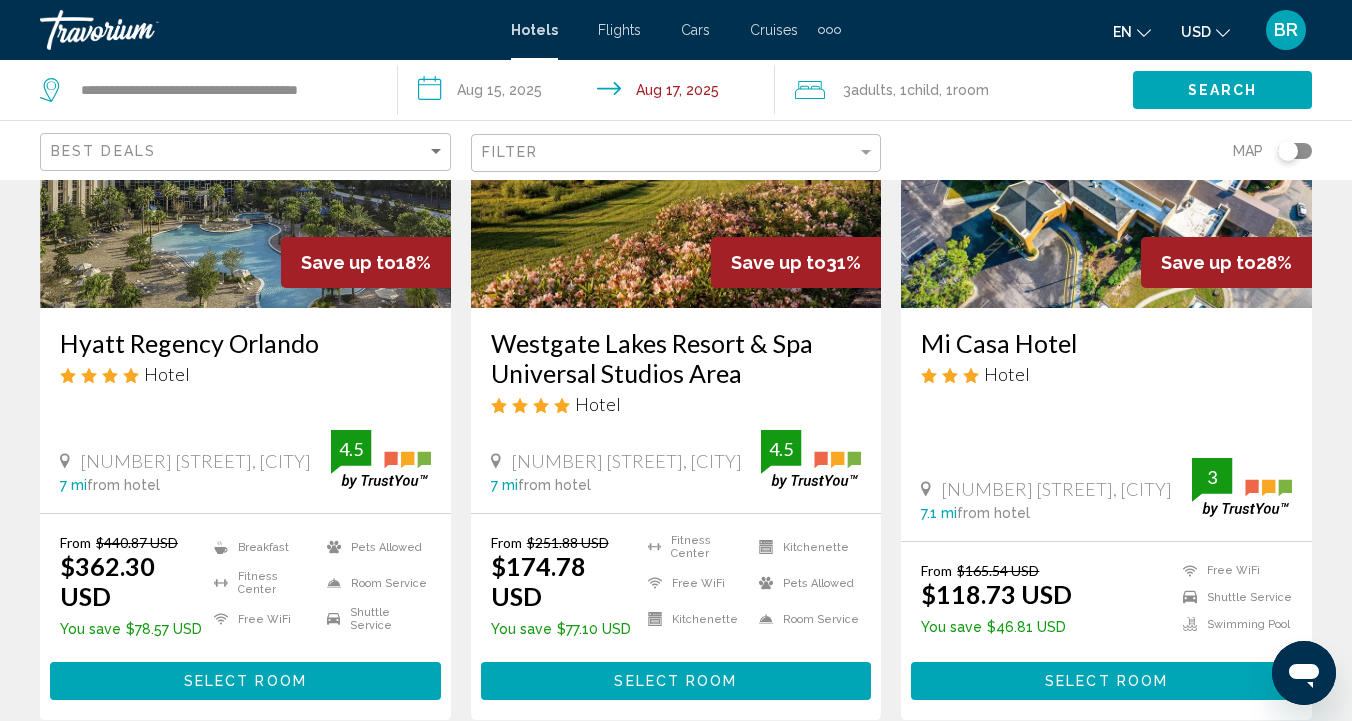 scroll, scrollTop: 0, scrollLeft: 0, axis: both 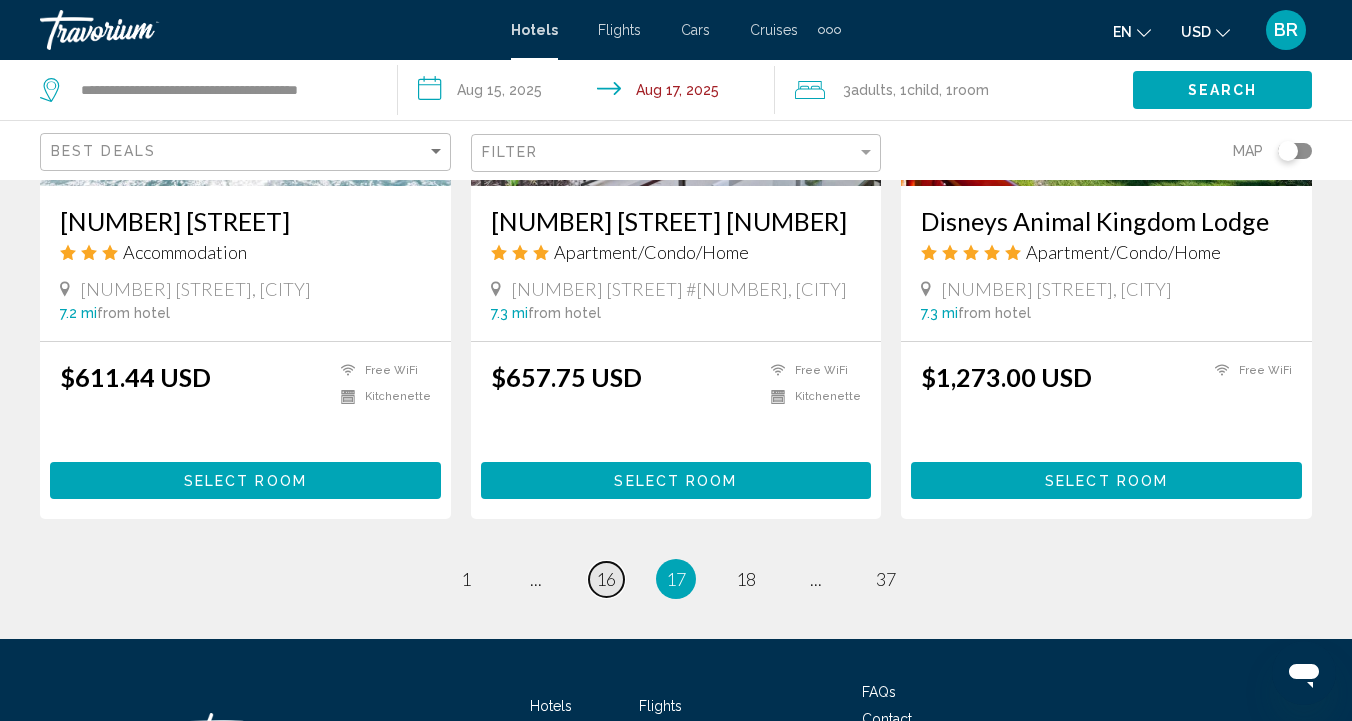 click on "16" at bounding box center [606, 579] 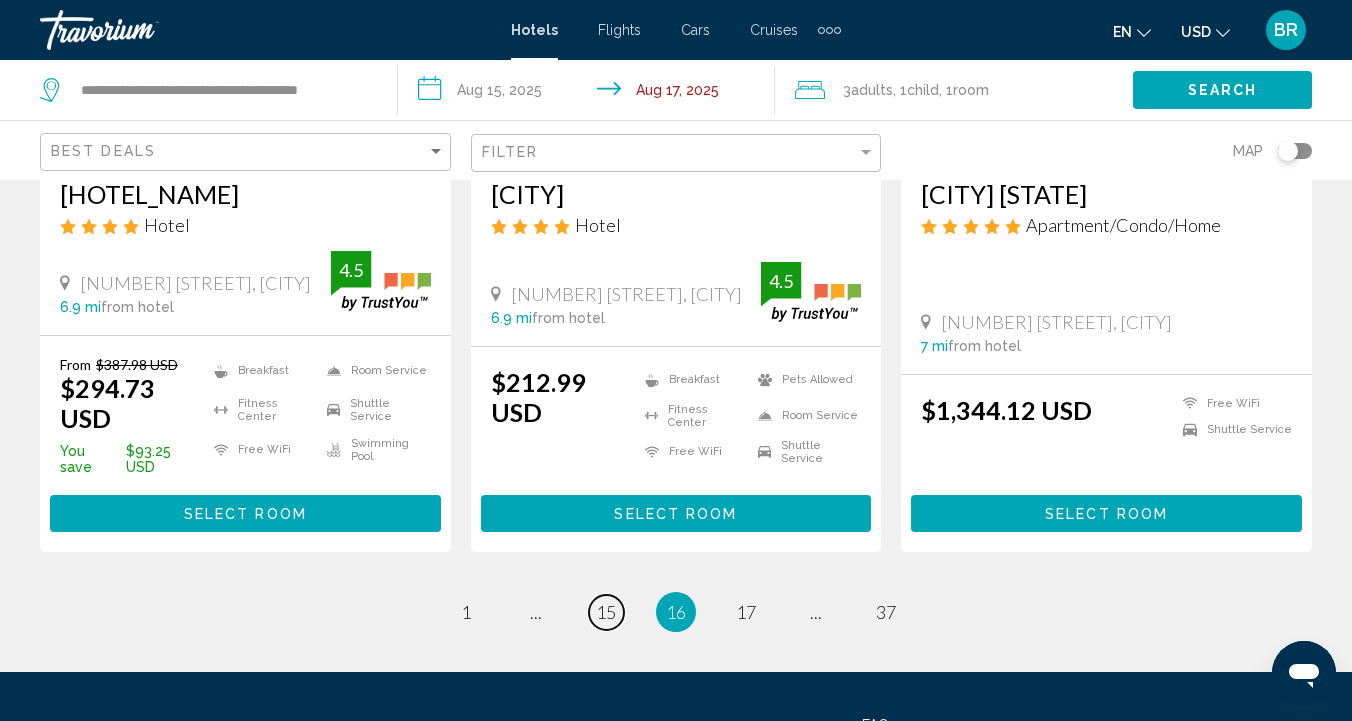scroll, scrollTop: 2675, scrollLeft: 0, axis: vertical 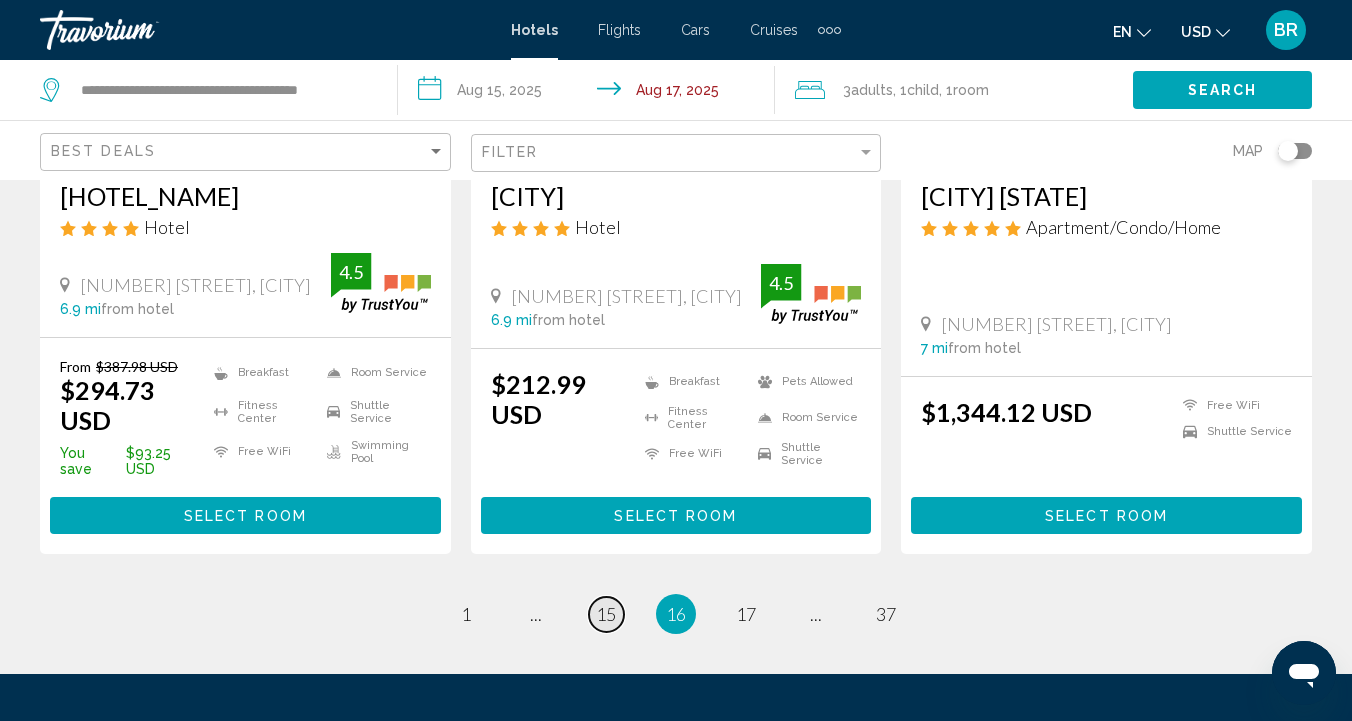click on "15" at bounding box center (606, 614) 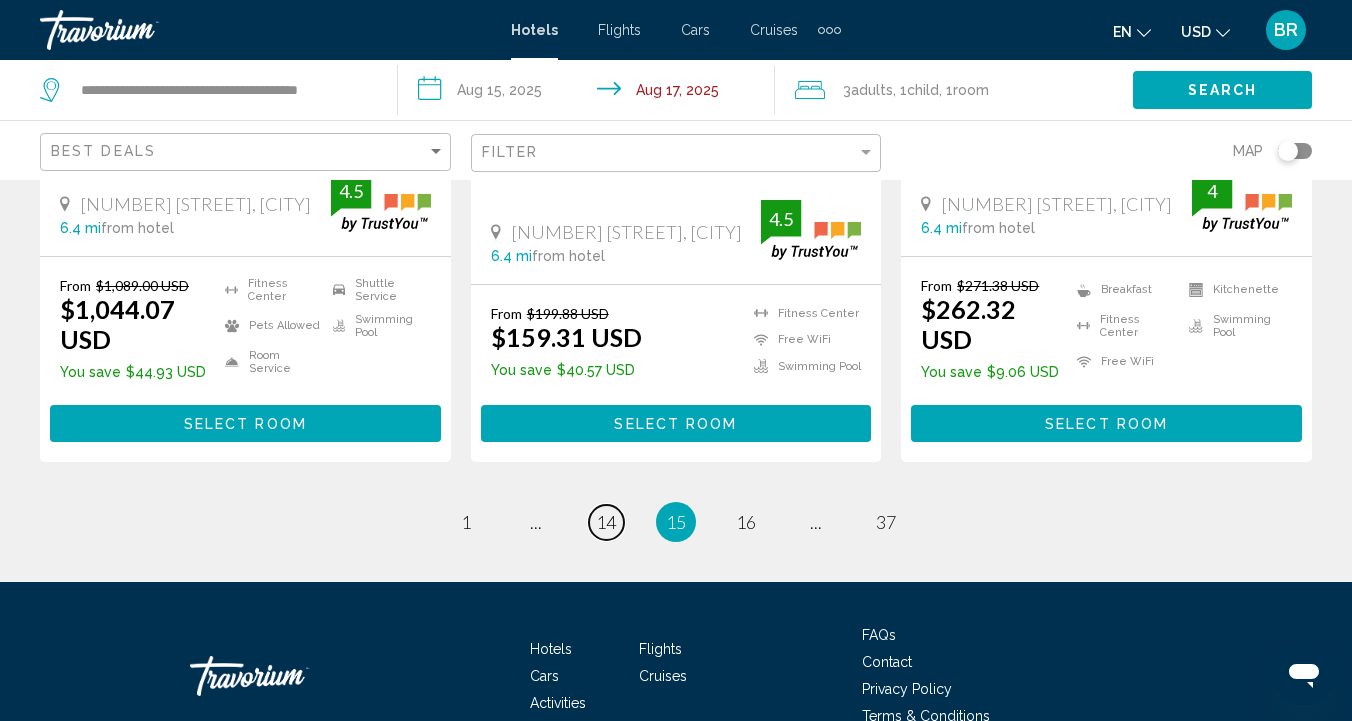 scroll, scrollTop: 2785, scrollLeft: 0, axis: vertical 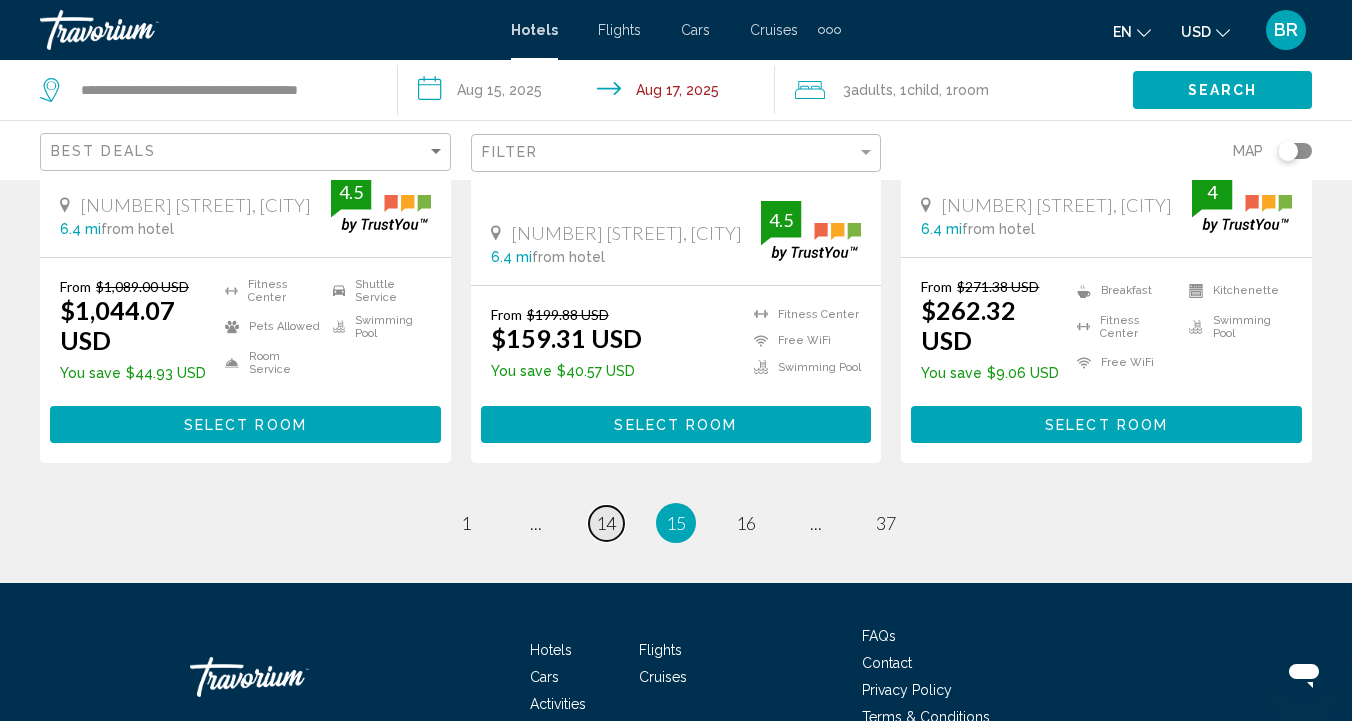 click on "14" at bounding box center (606, 523) 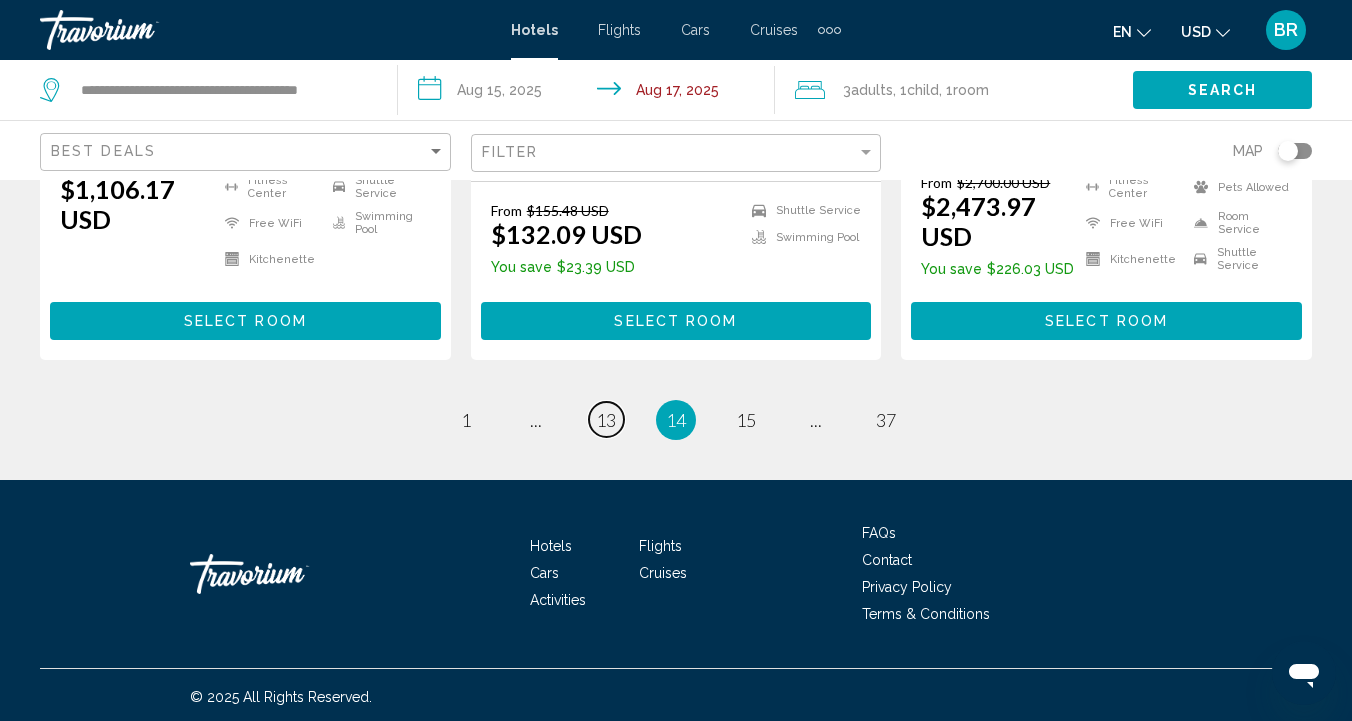 scroll, scrollTop: 2949, scrollLeft: 0, axis: vertical 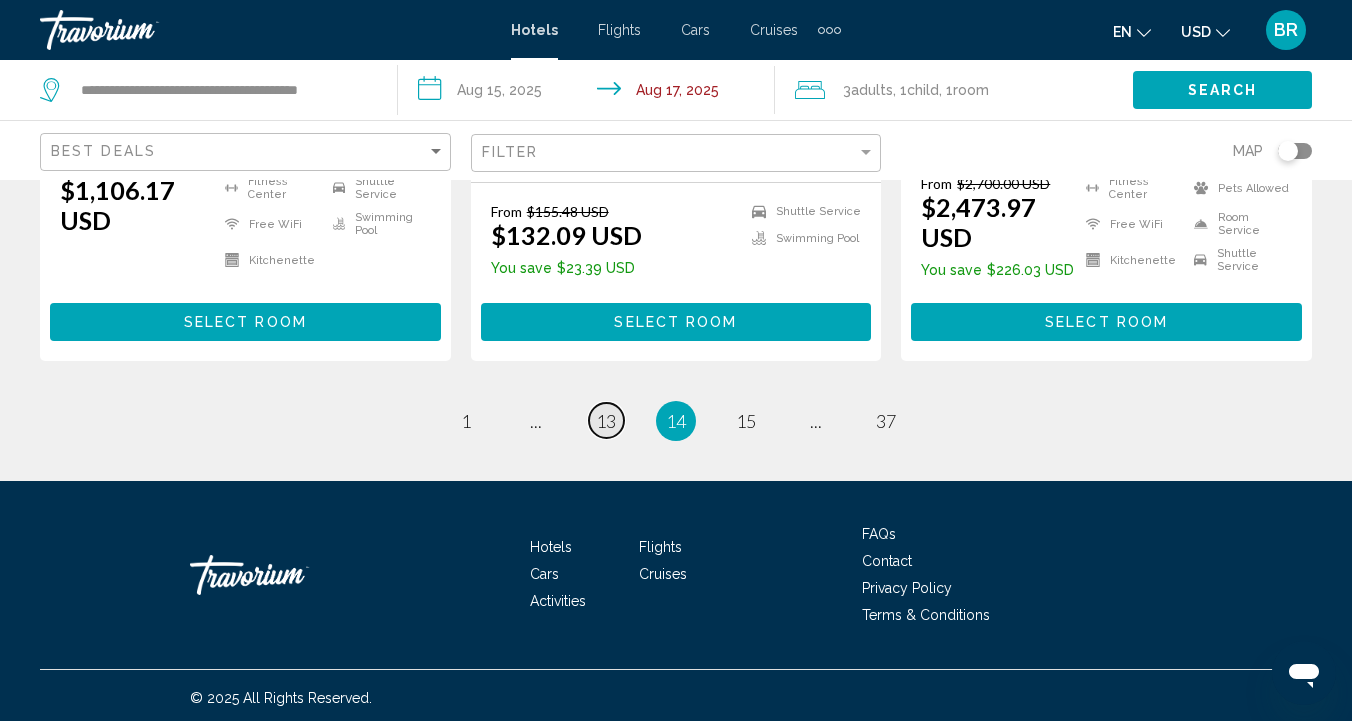 click on "13" at bounding box center (606, 421) 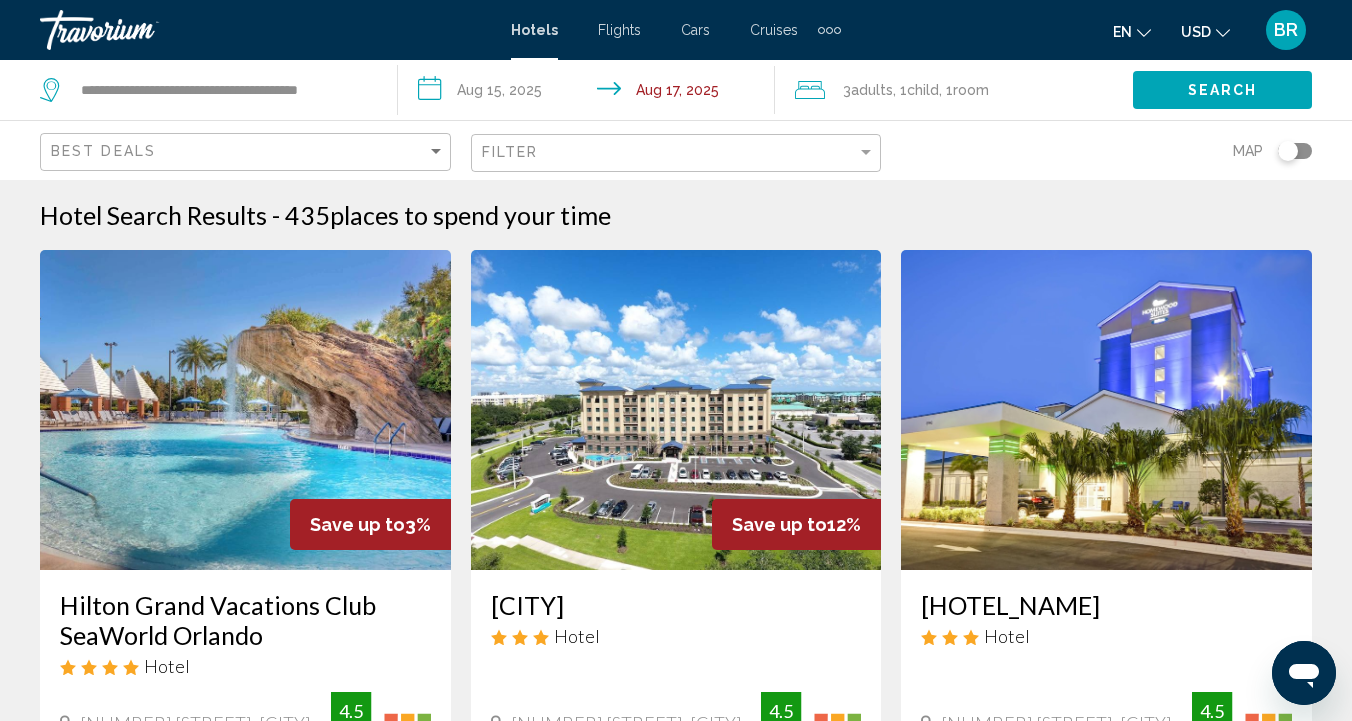 scroll, scrollTop: 0, scrollLeft: 0, axis: both 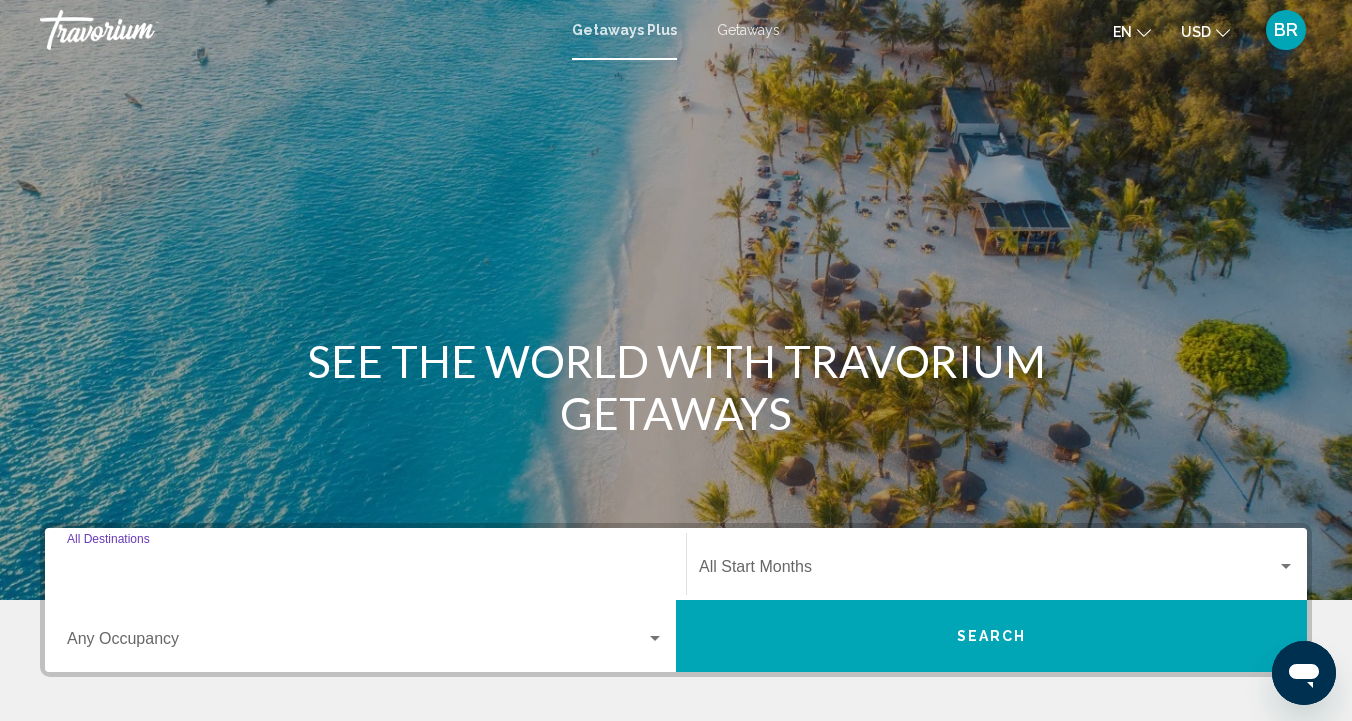 click on "Destination All Destinations" at bounding box center [365, 571] 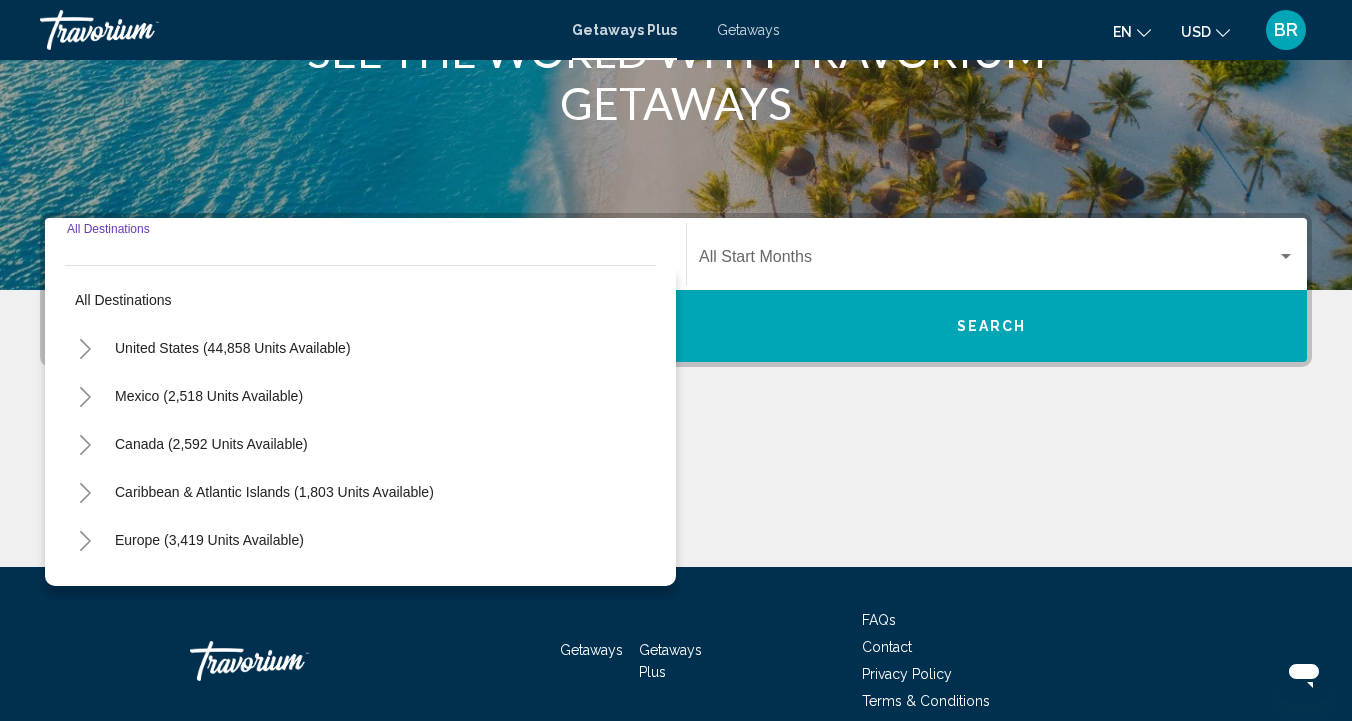 scroll, scrollTop: 401, scrollLeft: 0, axis: vertical 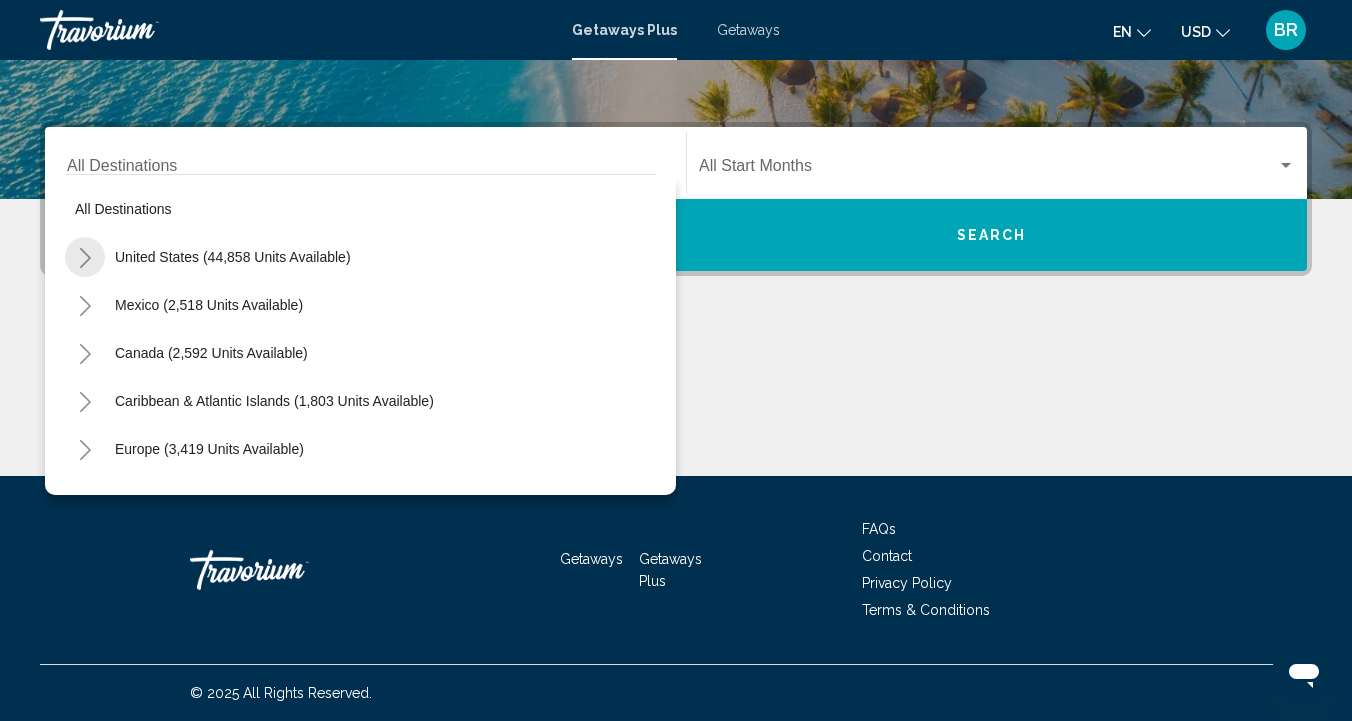 click 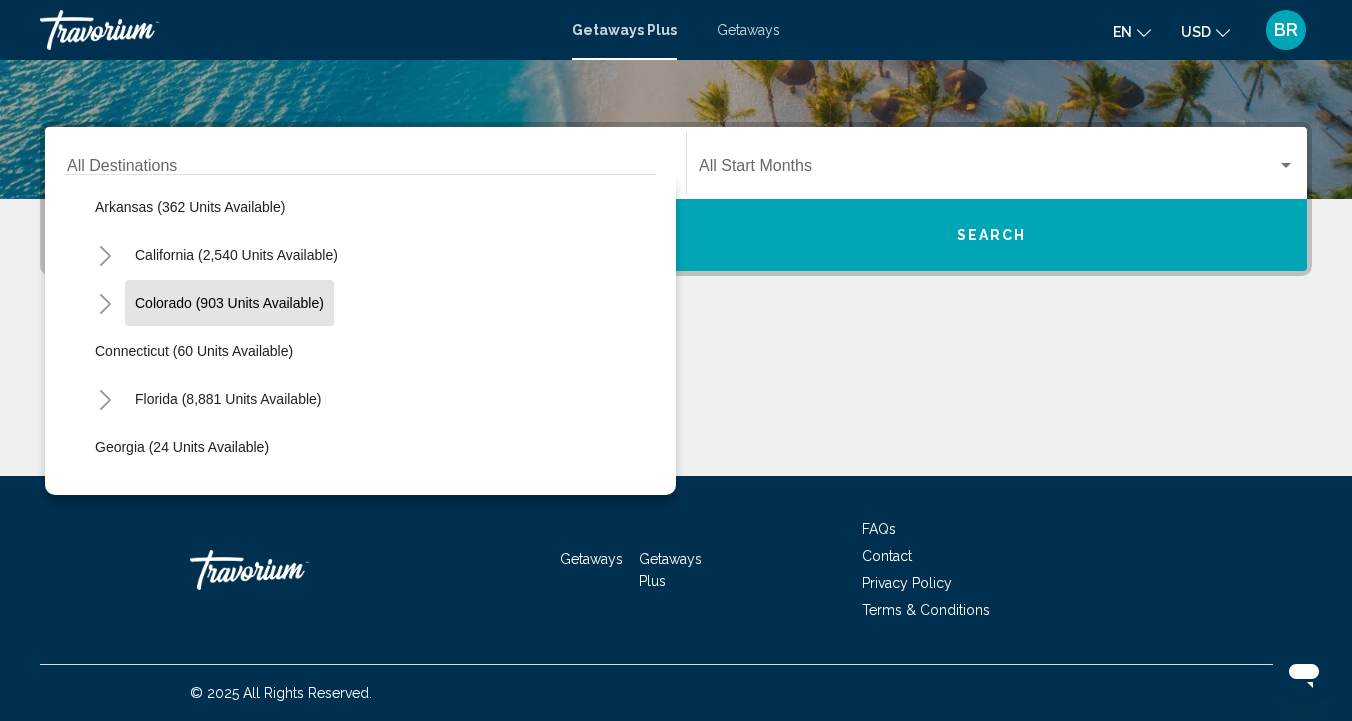 scroll, scrollTop: 154, scrollLeft: 0, axis: vertical 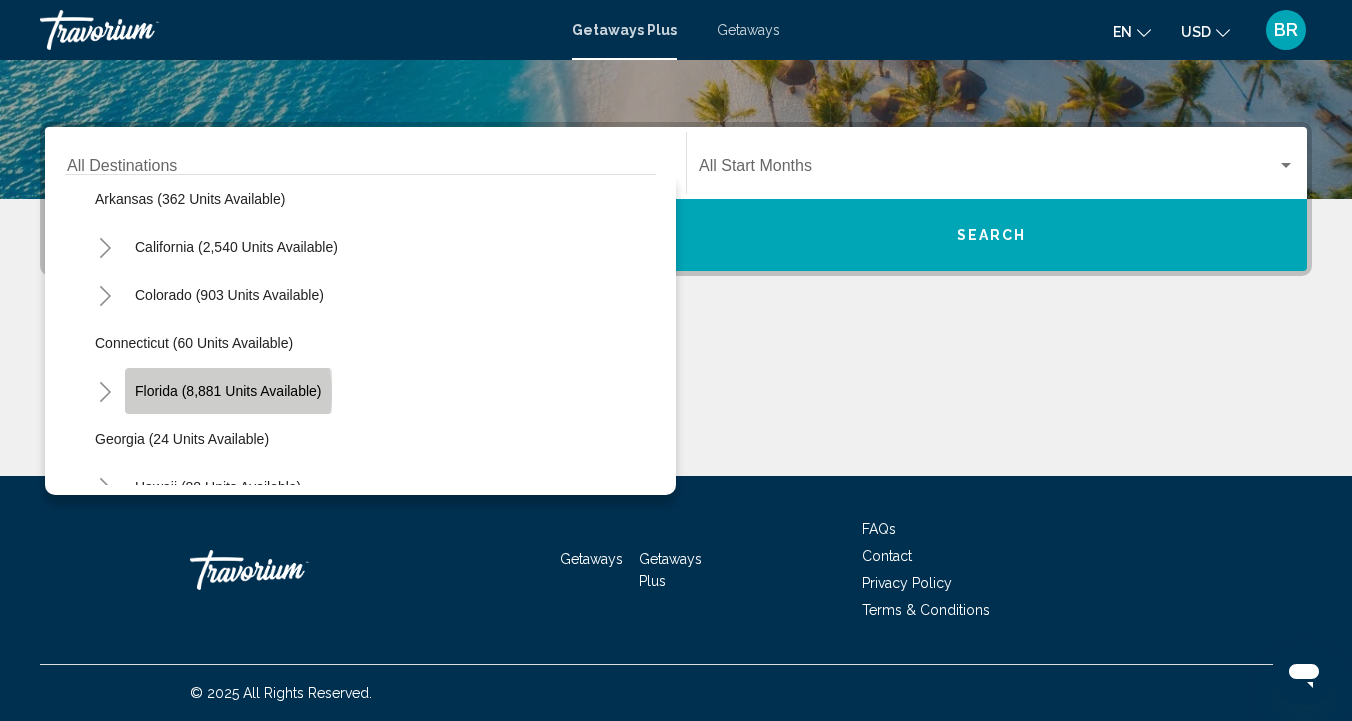 click on "Florida (8,881 units available)" 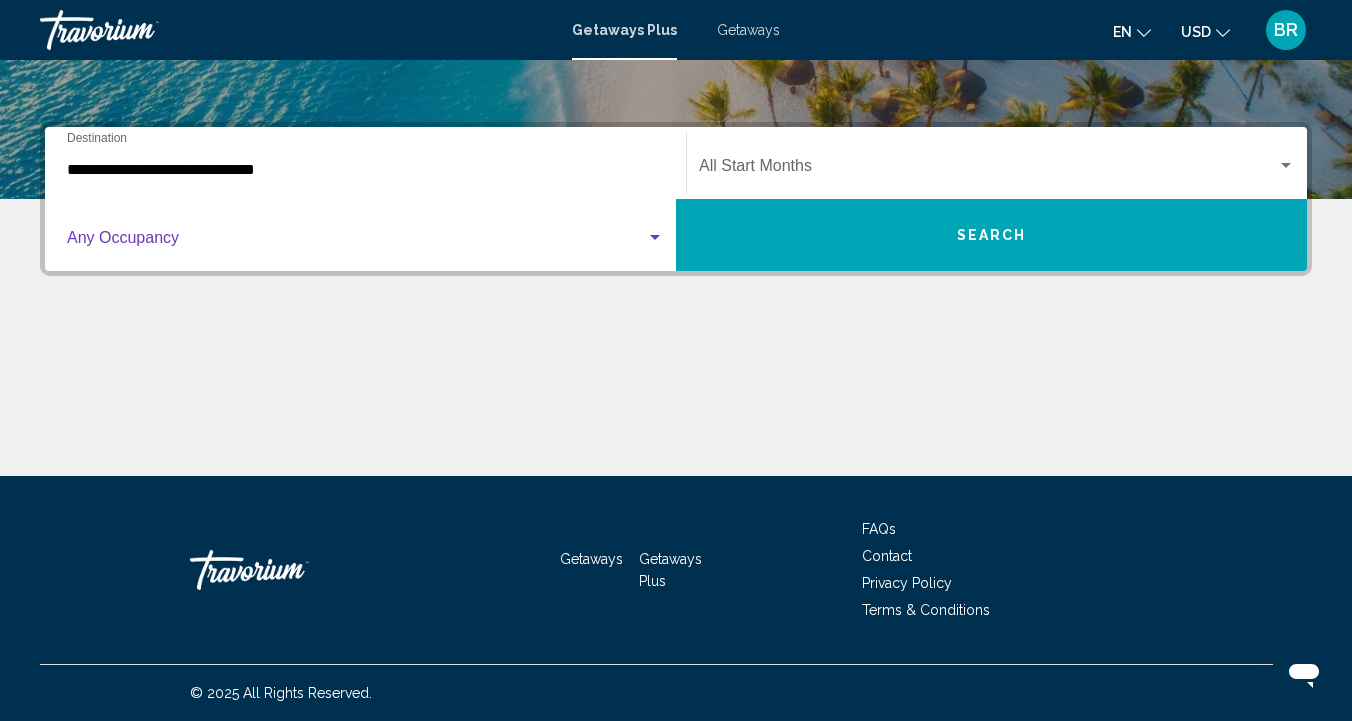 click at bounding box center (356, 242) 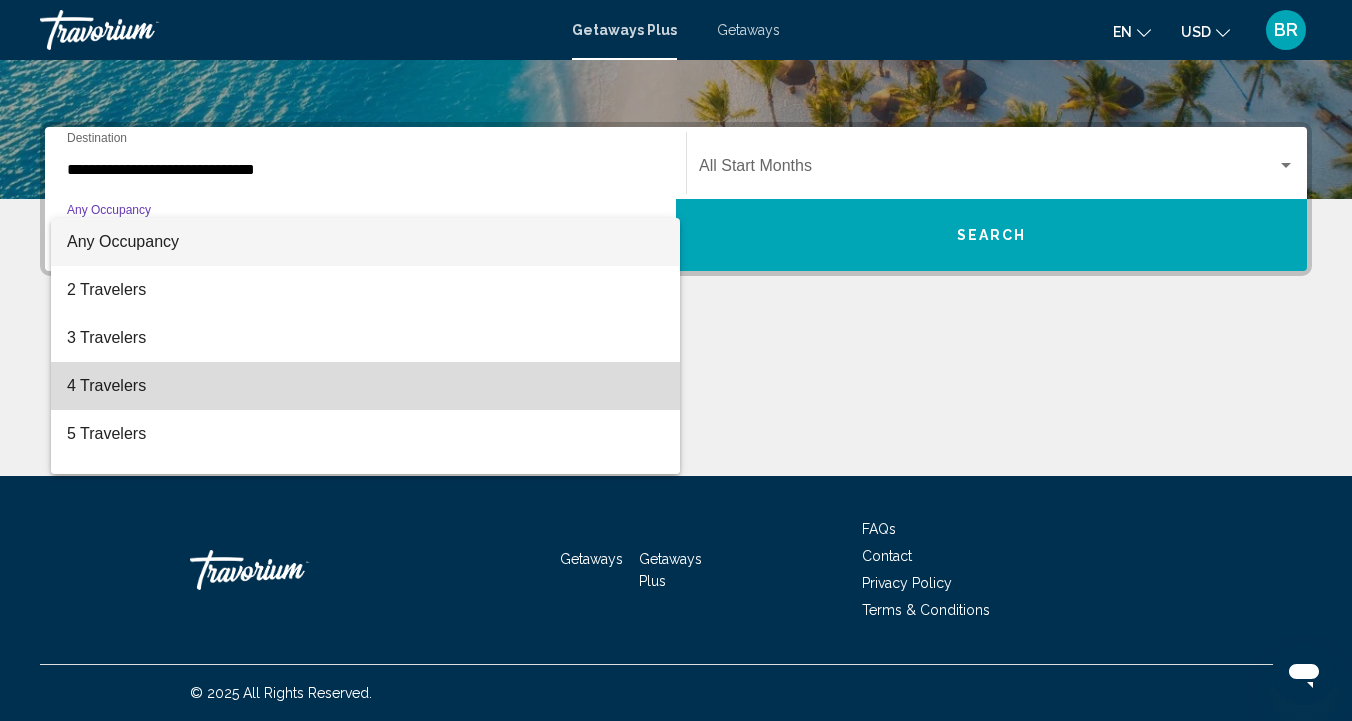 click on "4 Travelers" at bounding box center [365, 386] 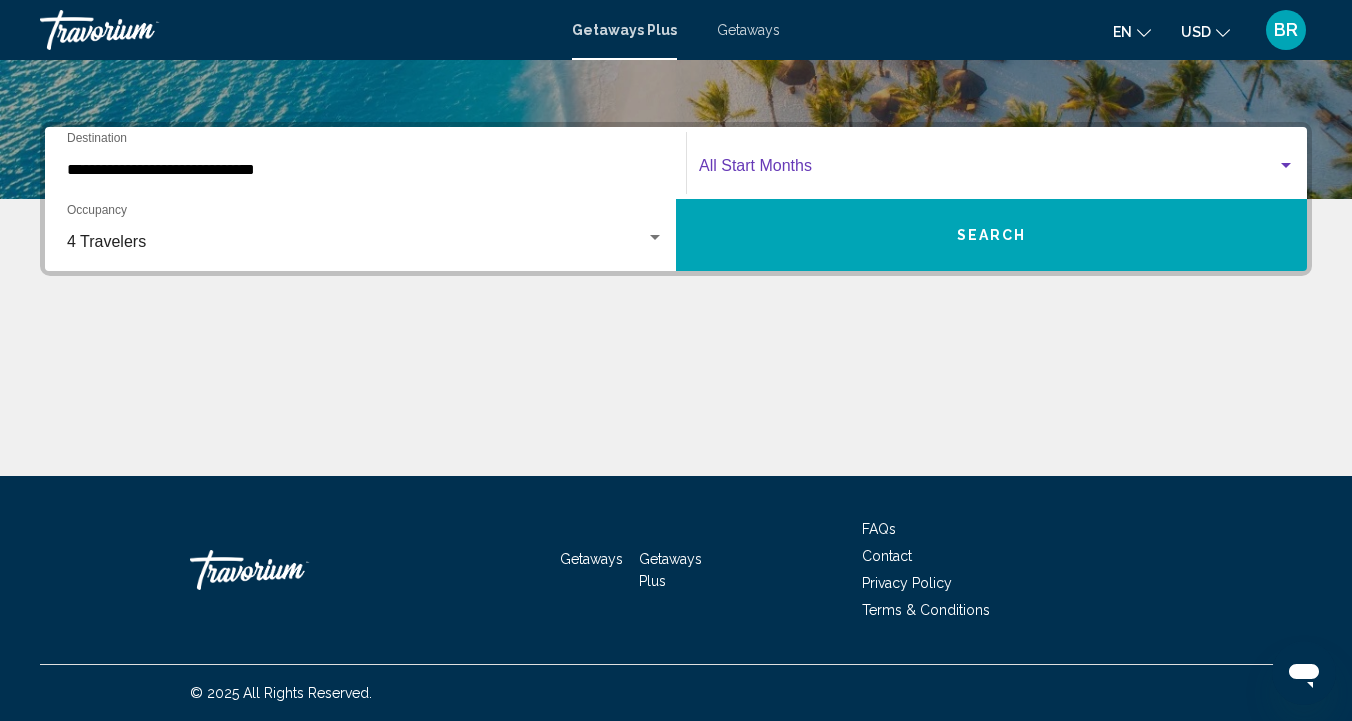 click at bounding box center (1286, 166) 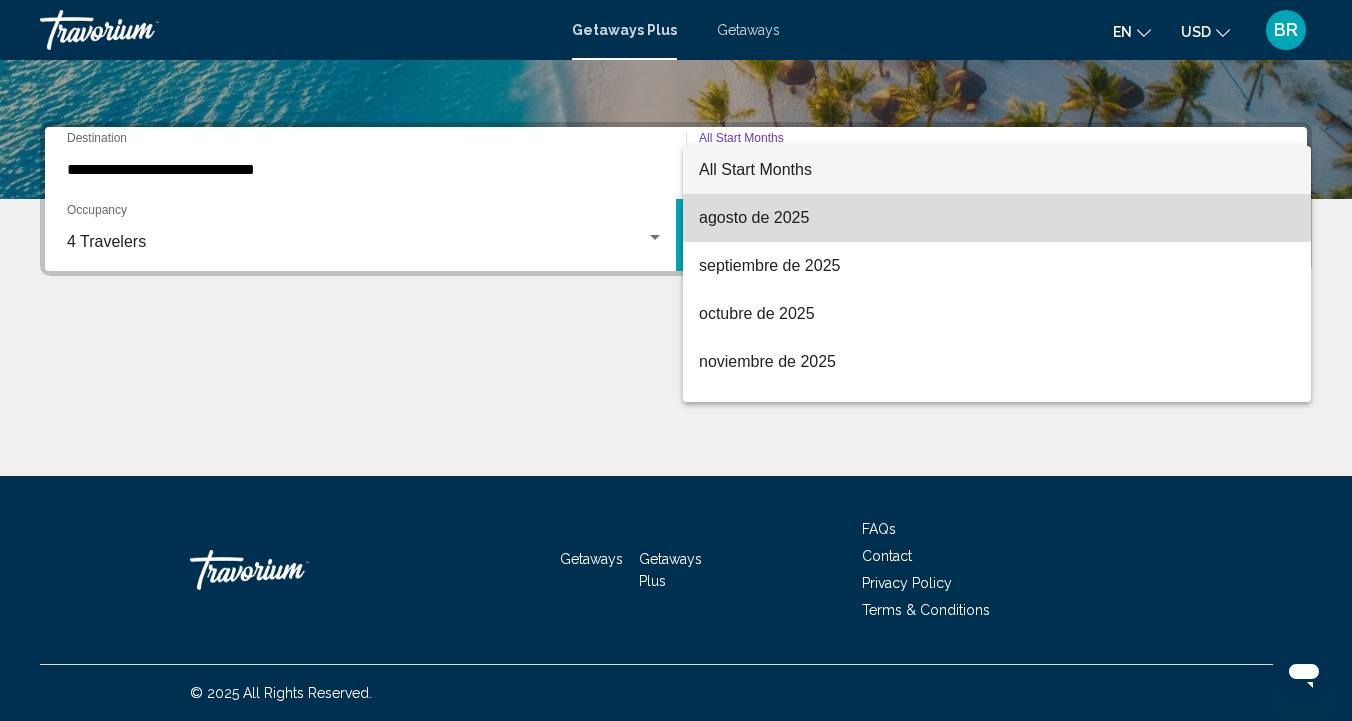 click on "agosto de 2025" at bounding box center [997, 218] 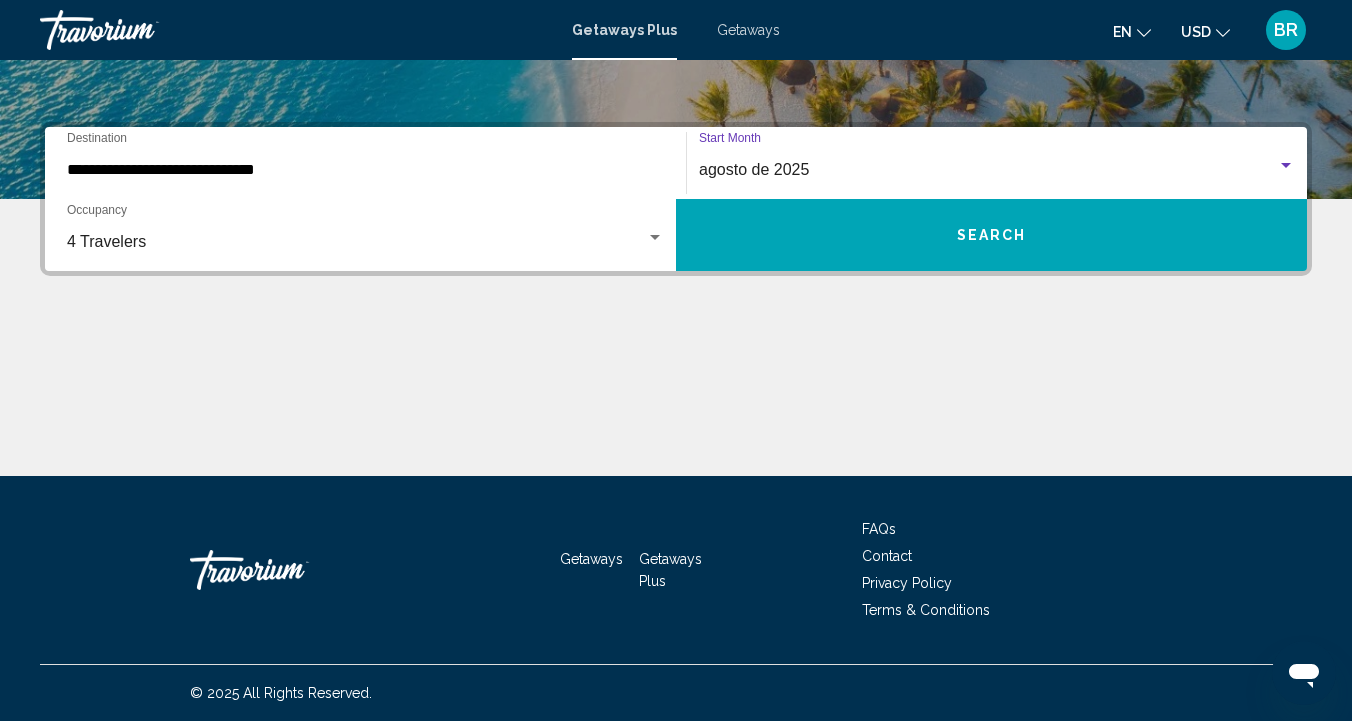 click on "Search" at bounding box center [992, 236] 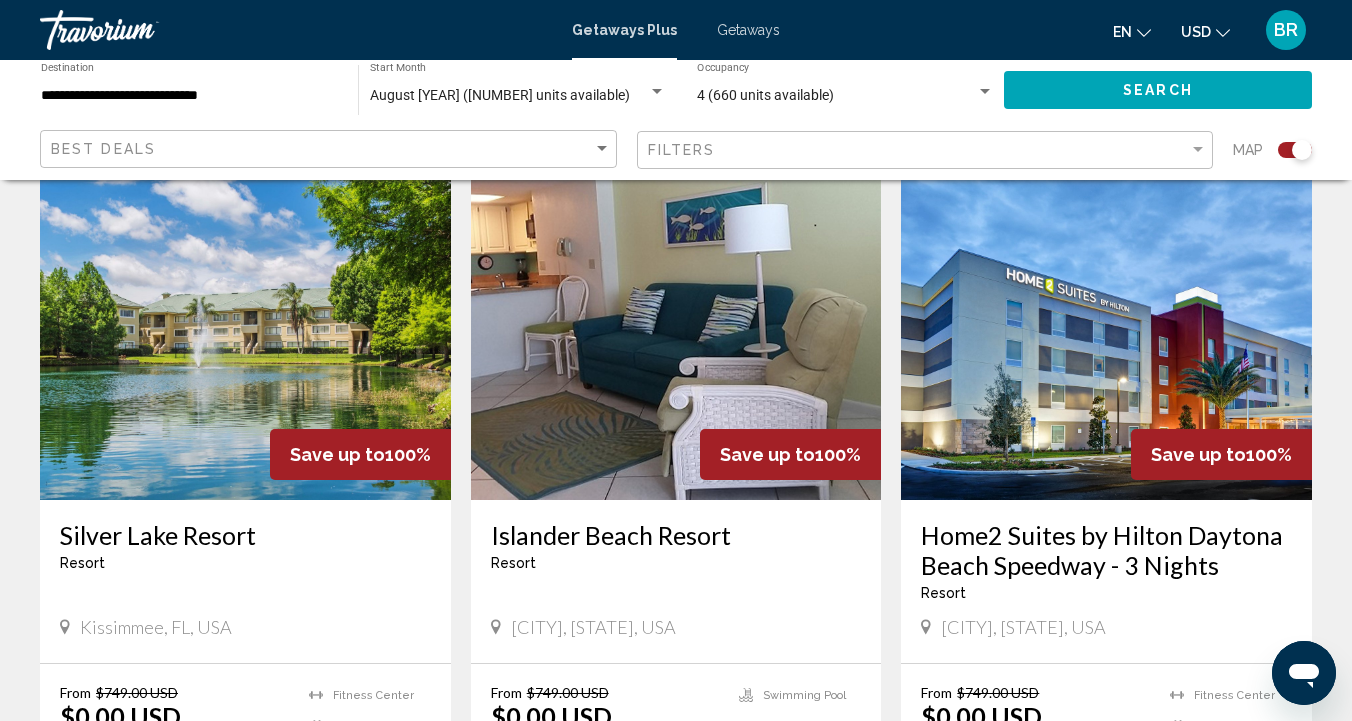 scroll, scrollTop: 1386, scrollLeft: 0, axis: vertical 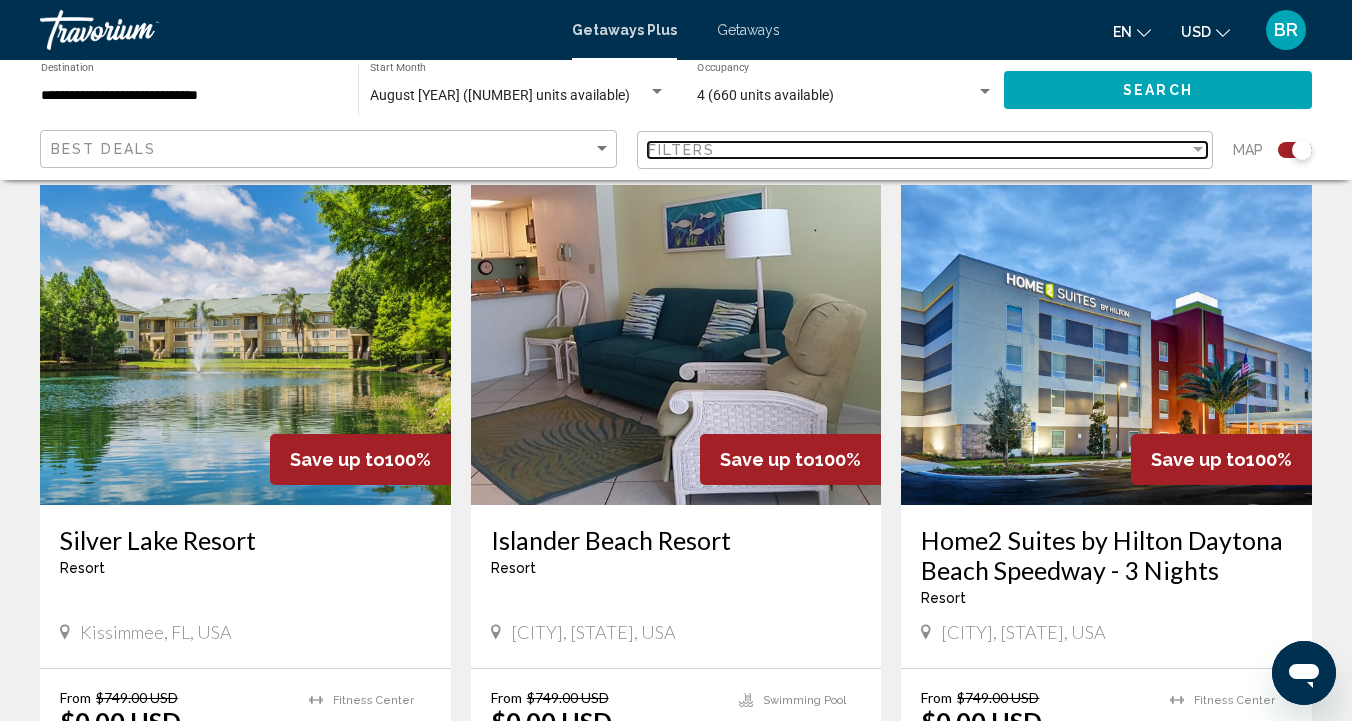click on "Filters" at bounding box center [919, 150] 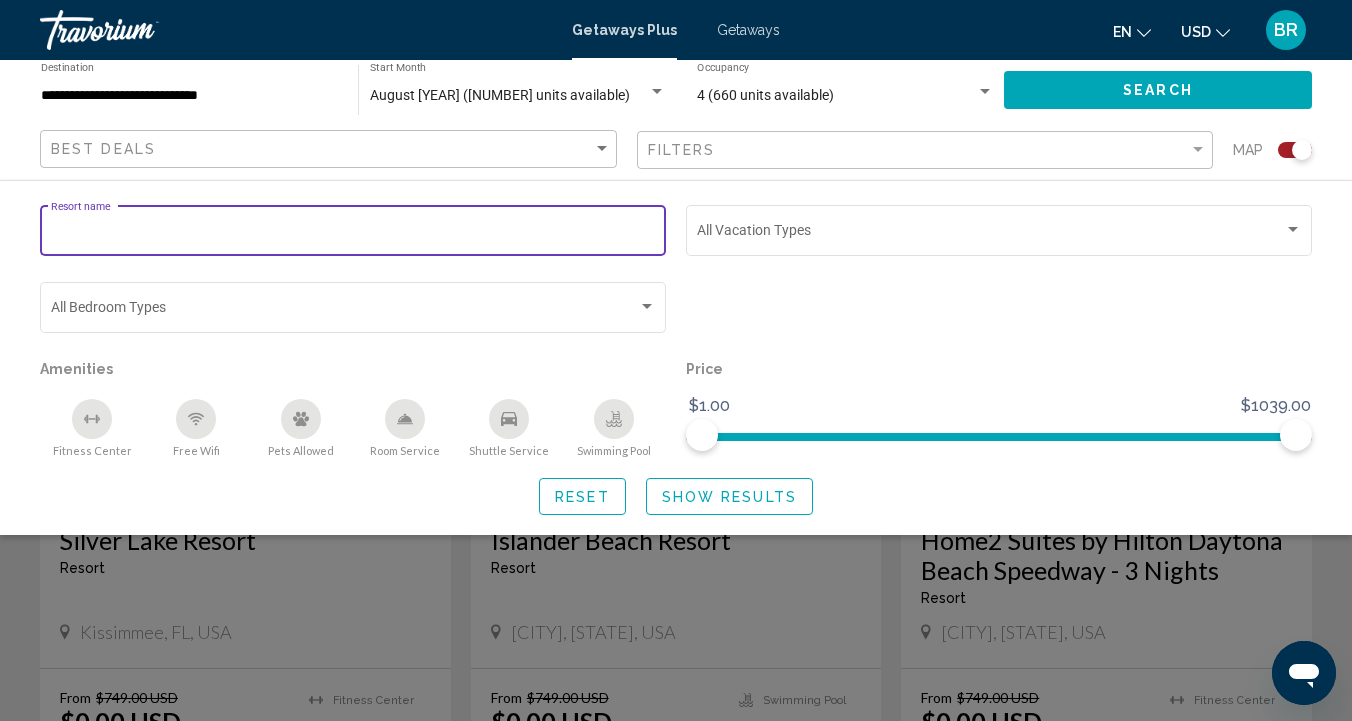 click on "Resort name" at bounding box center (353, 234) 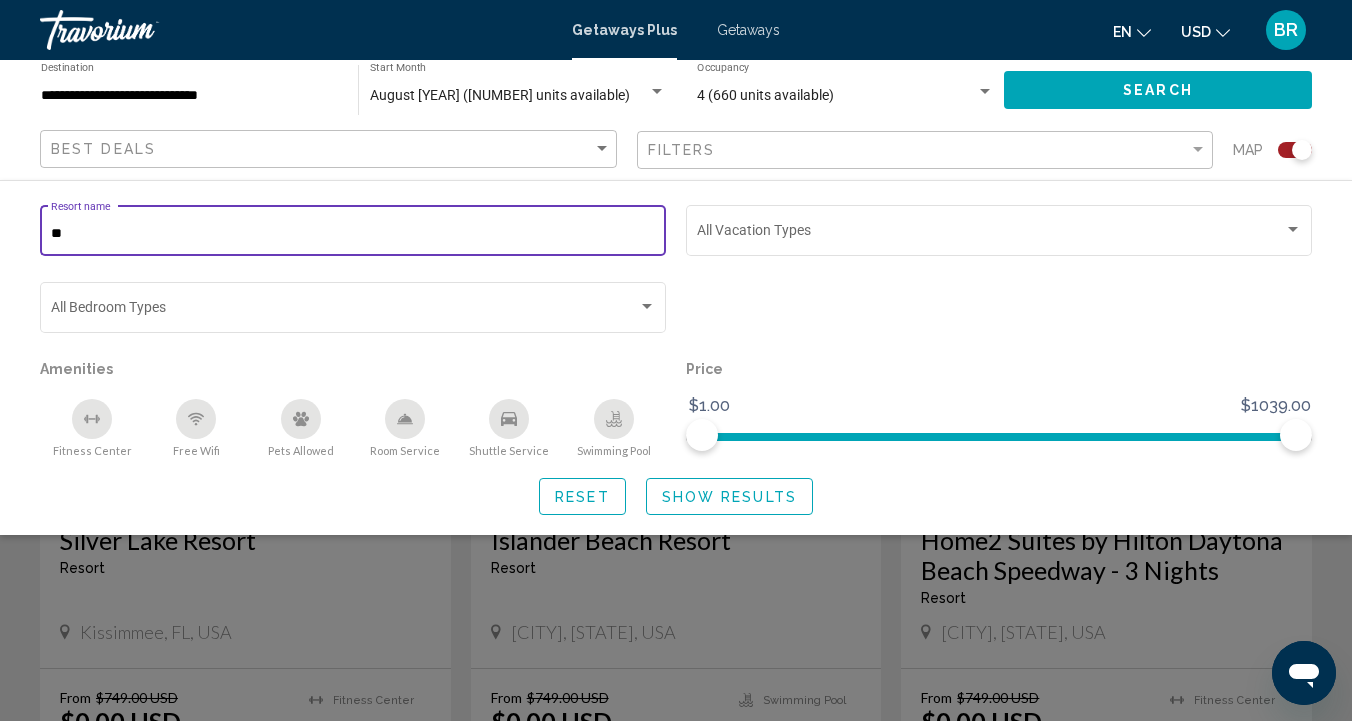 type on "*" 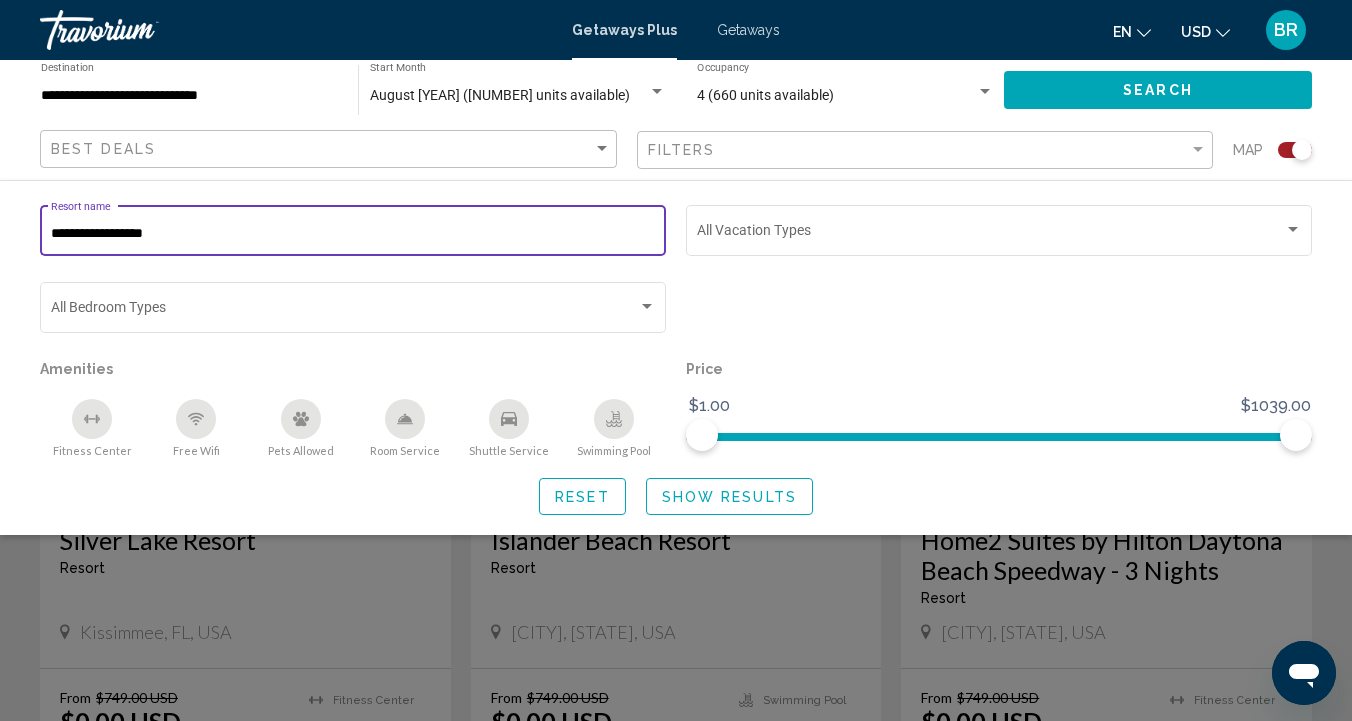 type on "**********" 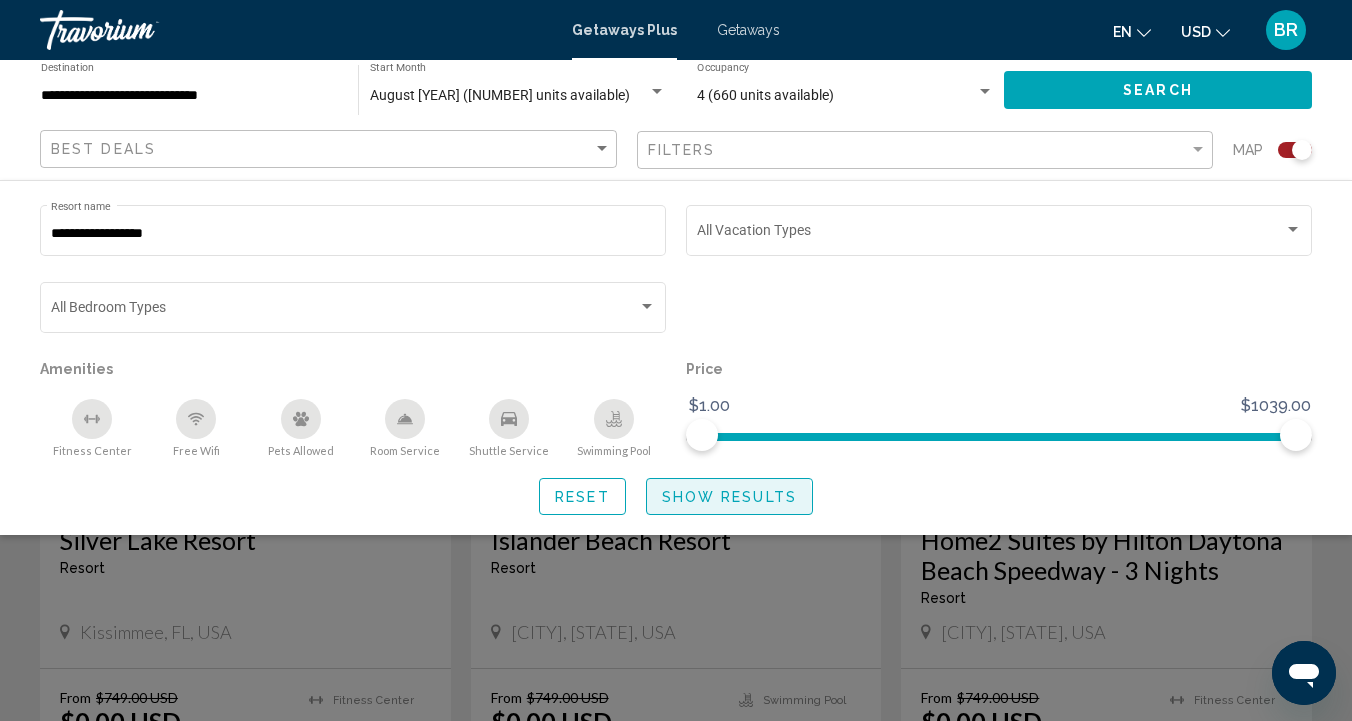 click on "Show Results" 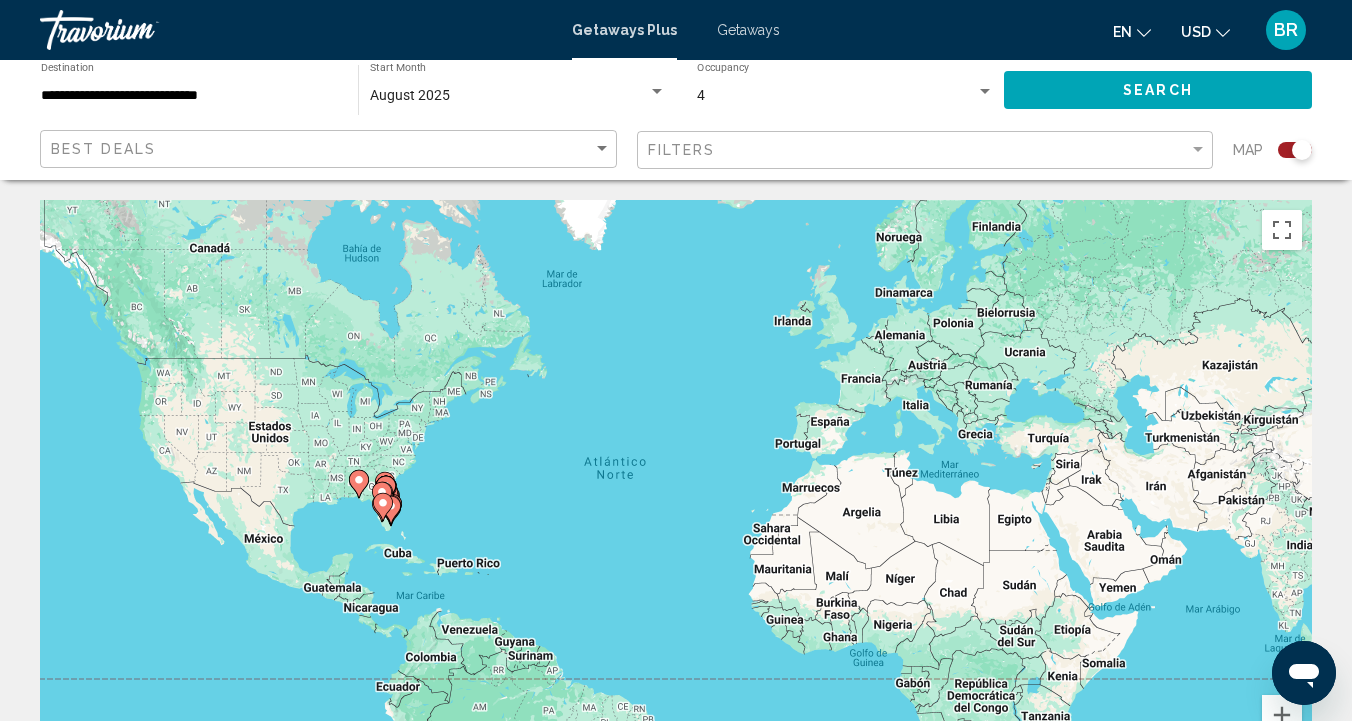 scroll, scrollTop: 0, scrollLeft: 0, axis: both 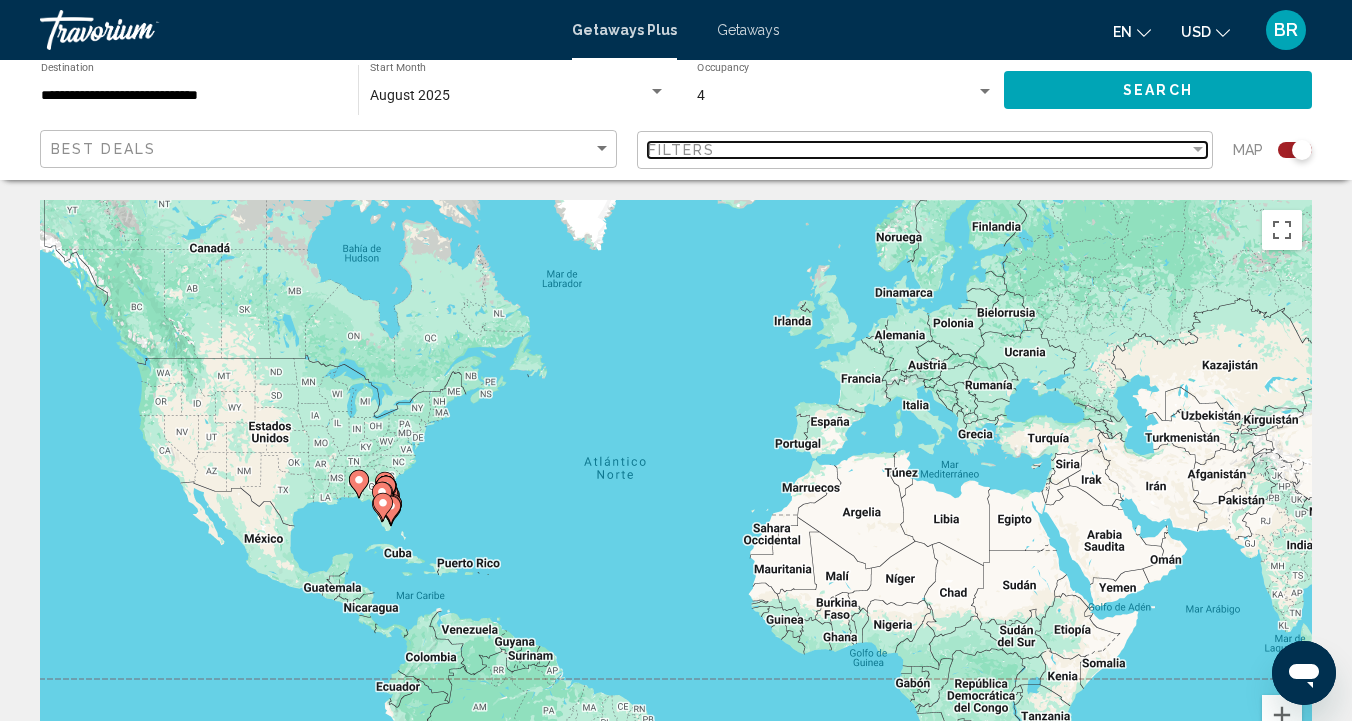 click on "Filters" at bounding box center (682, 150) 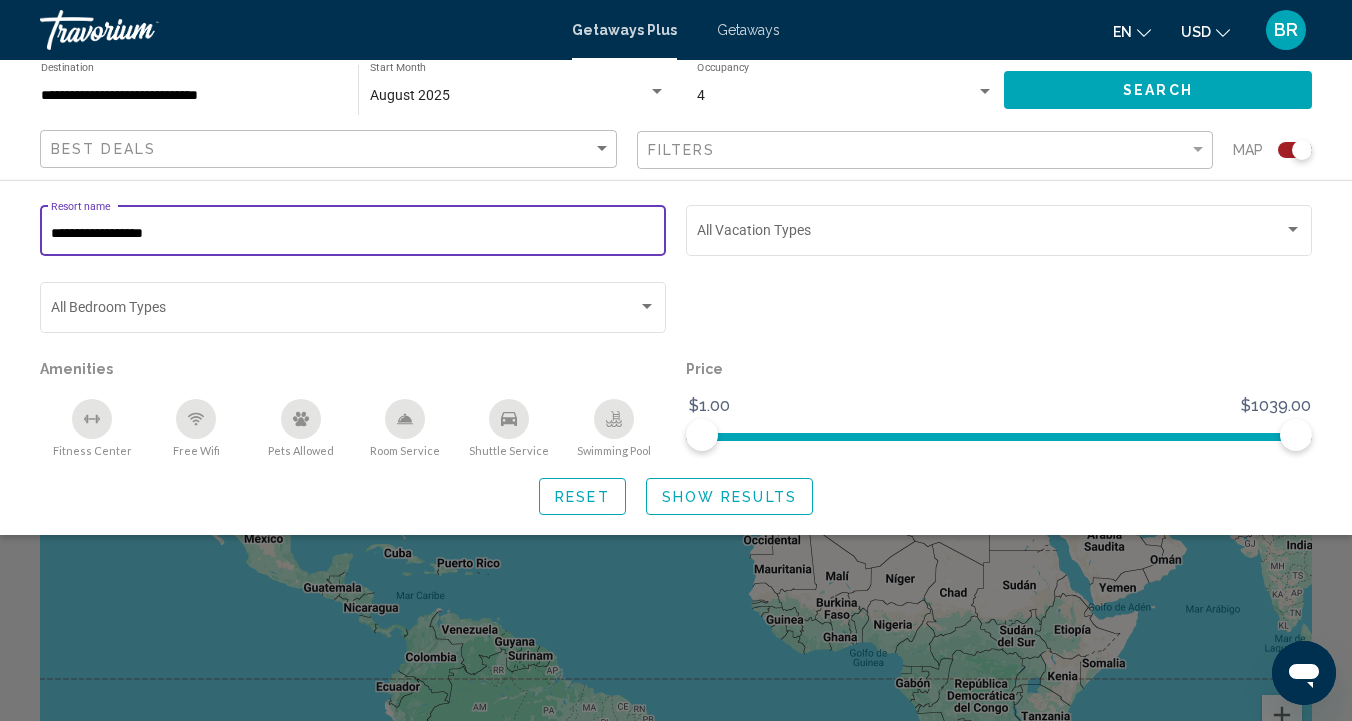 click on "**********" at bounding box center [353, 234] 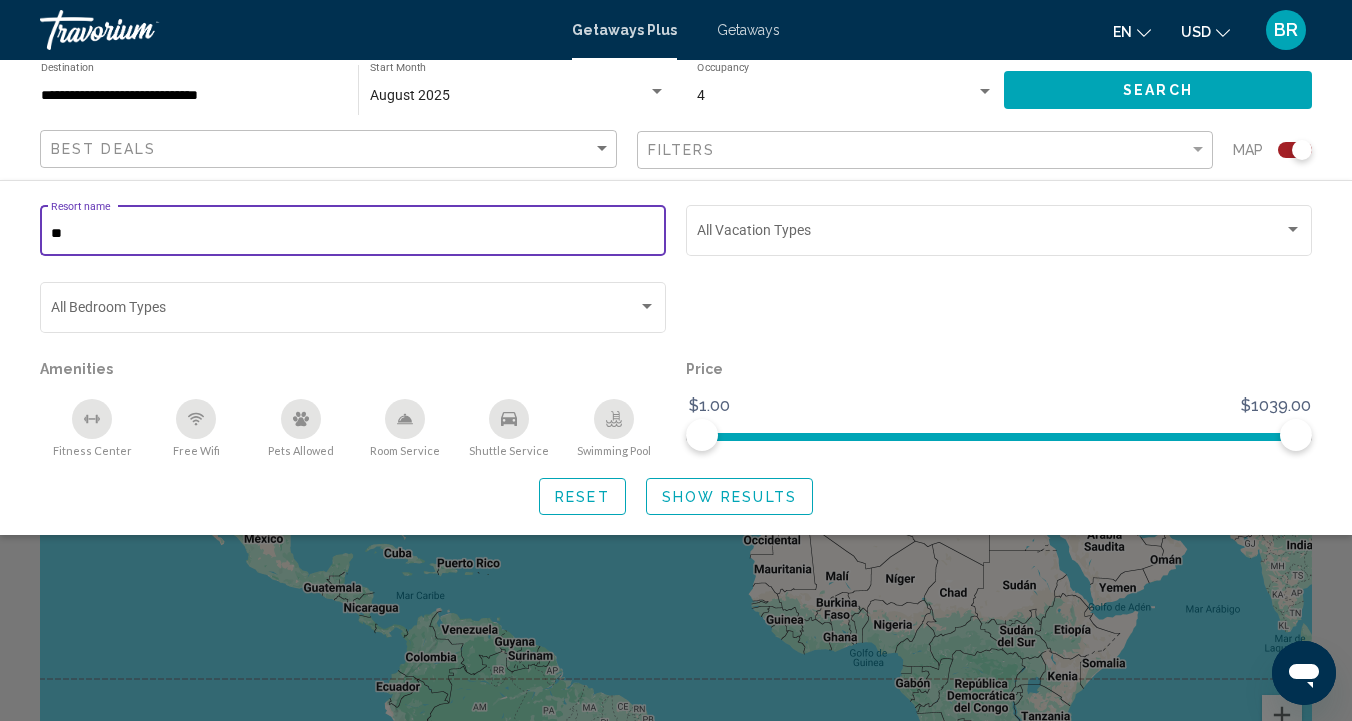 type on "*" 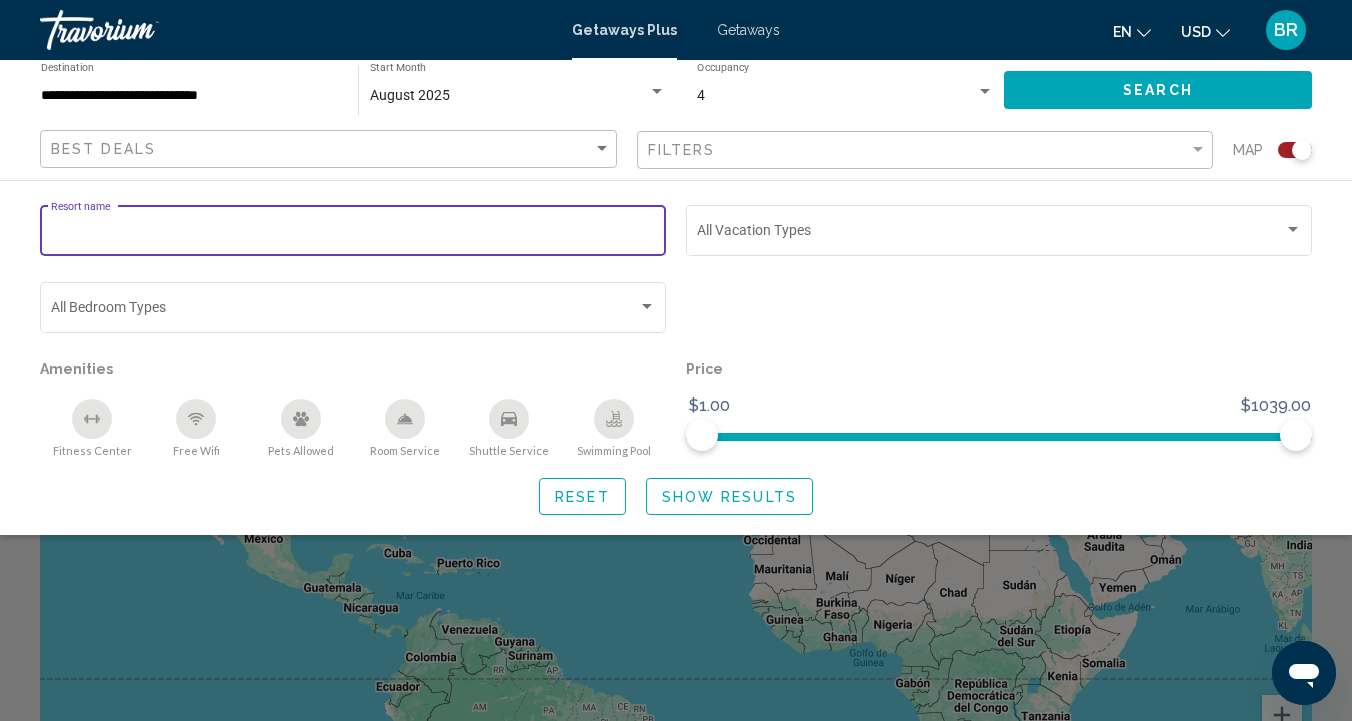 type 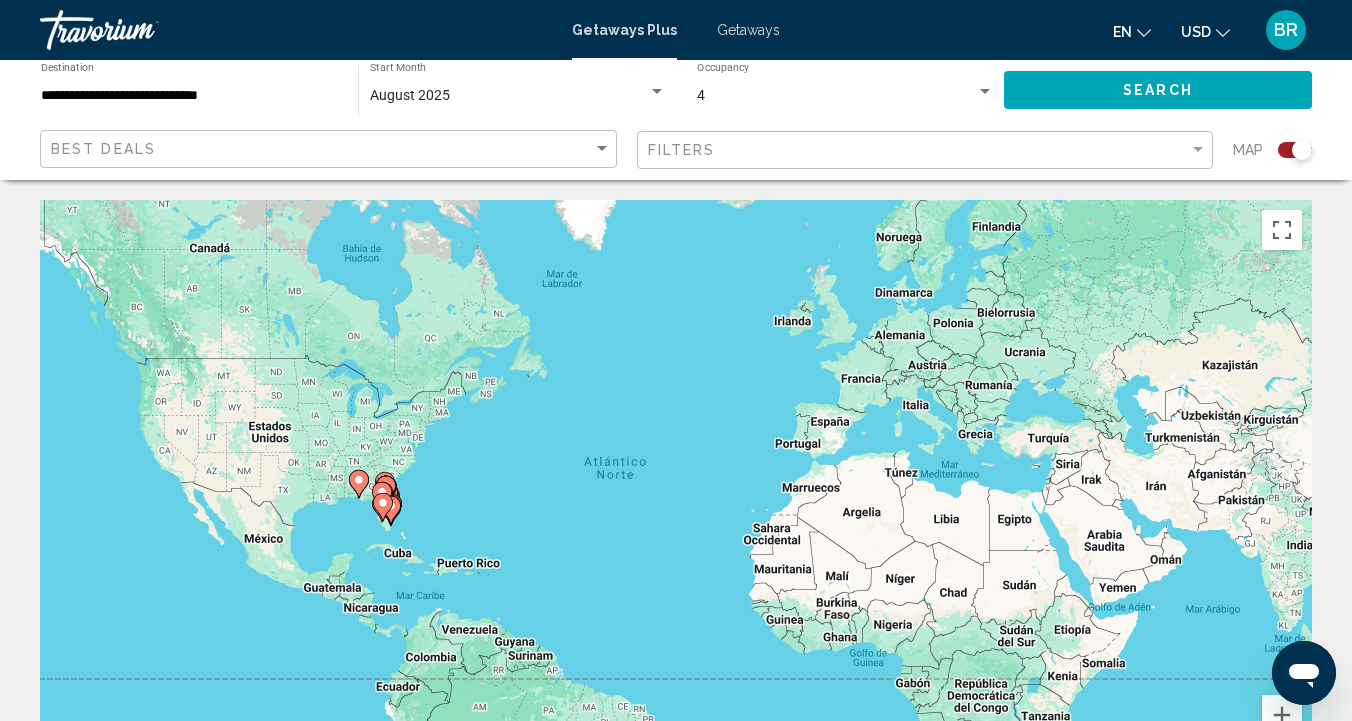 scroll, scrollTop: 0, scrollLeft: 0, axis: both 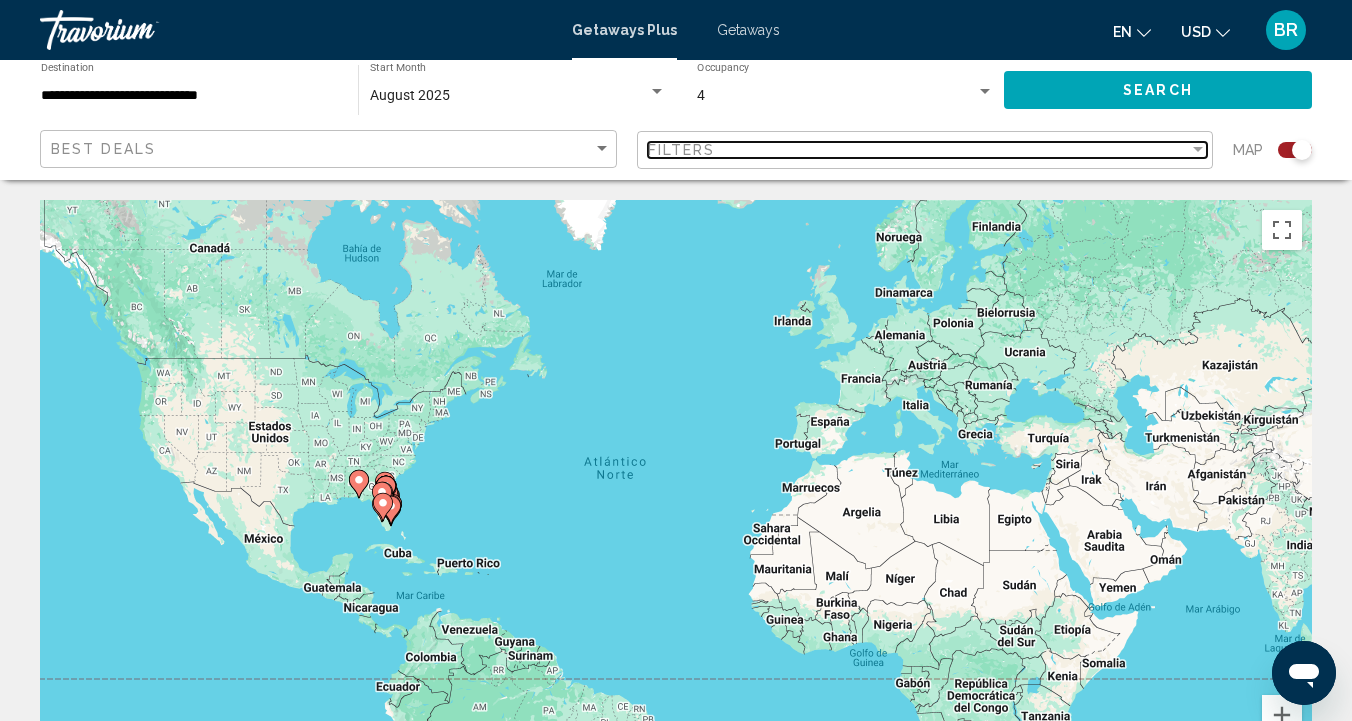 click on "Filters" at bounding box center (919, 150) 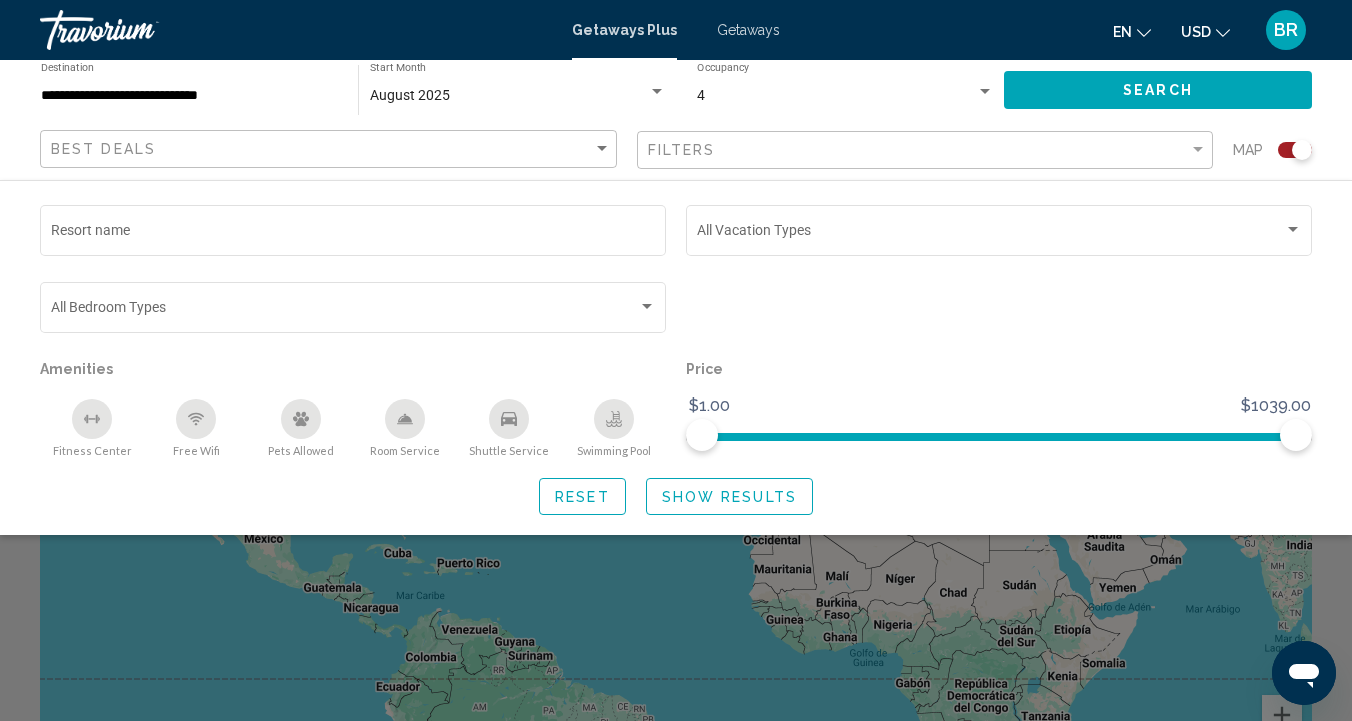 click 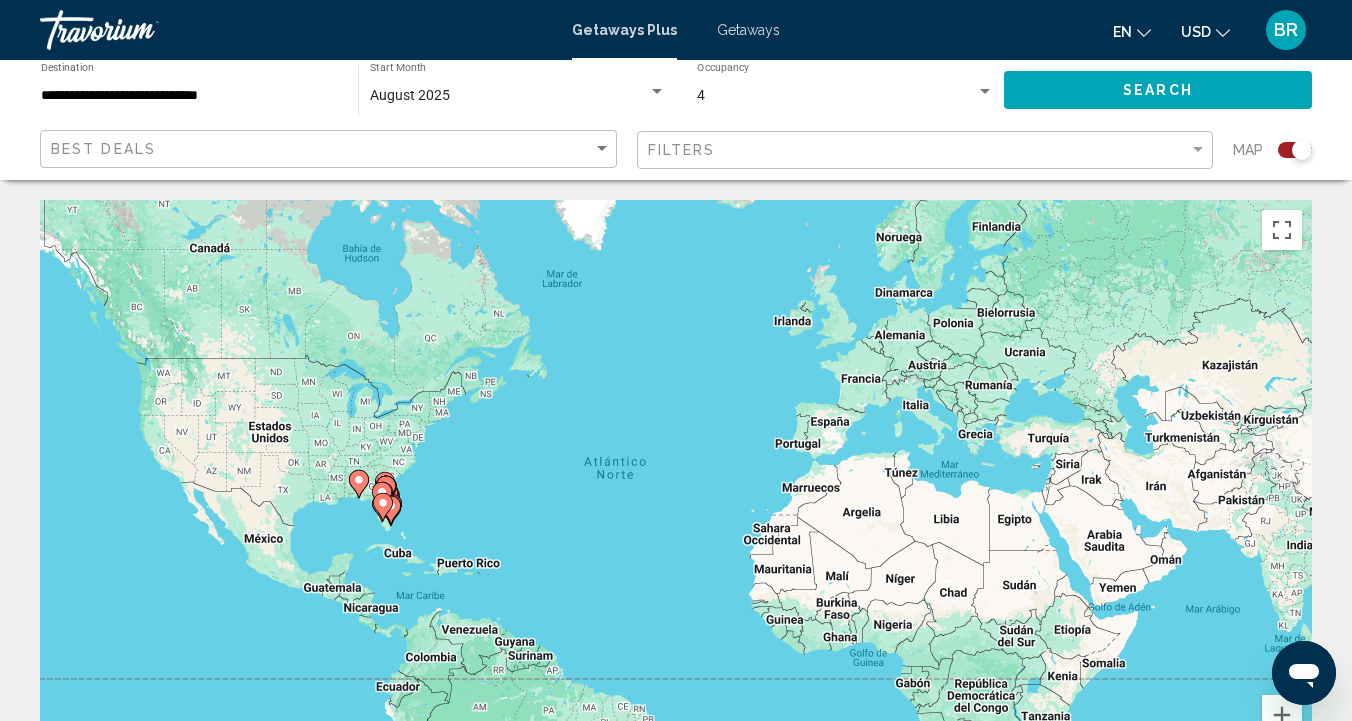scroll, scrollTop: 0, scrollLeft: 0, axis: both 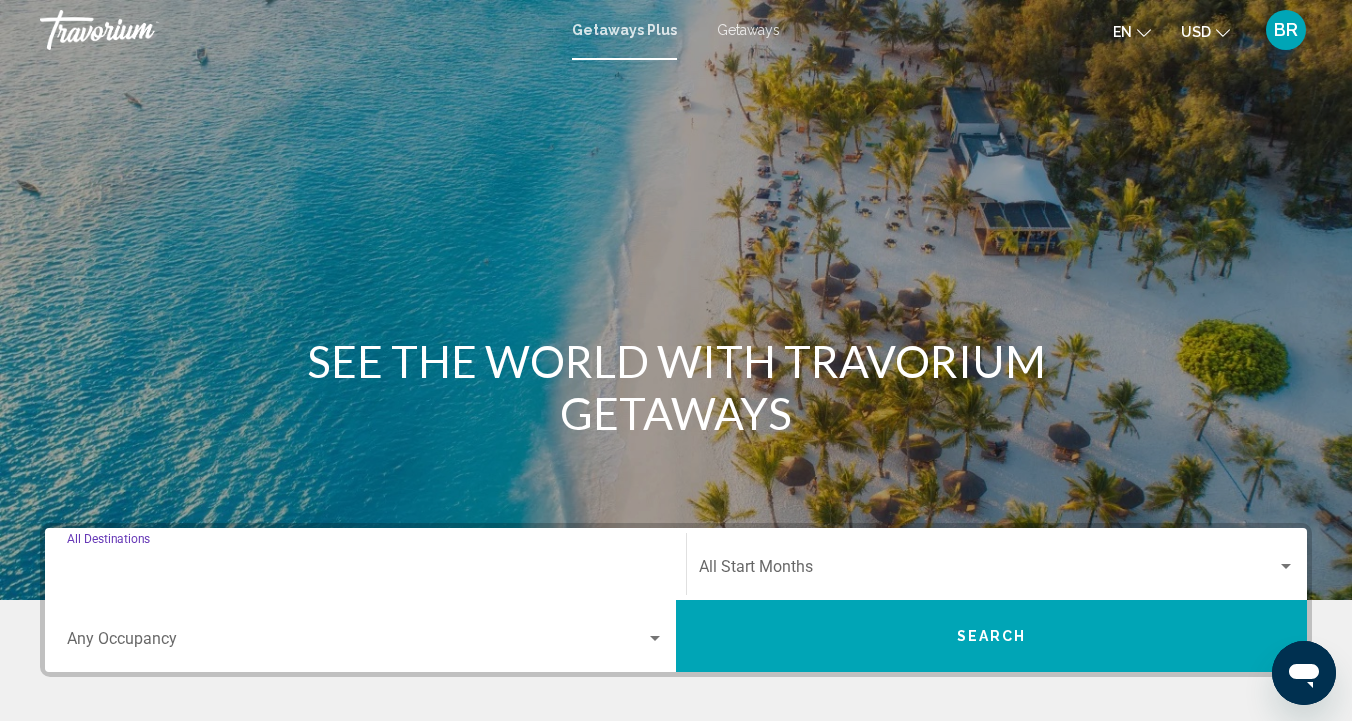 click on "Destination All Destinations" at bounding box center (365, 571) 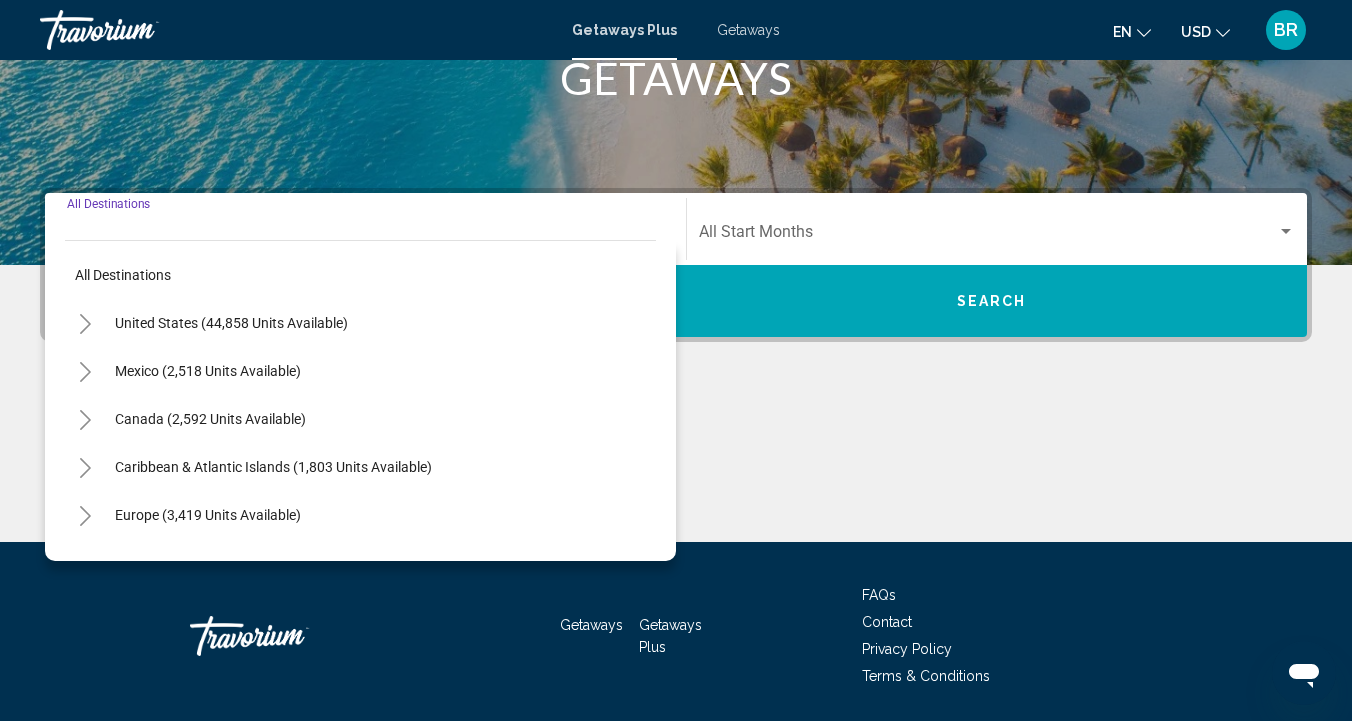 scroll, scrollTop: 401, scrollLeft: 0, axis: vertical 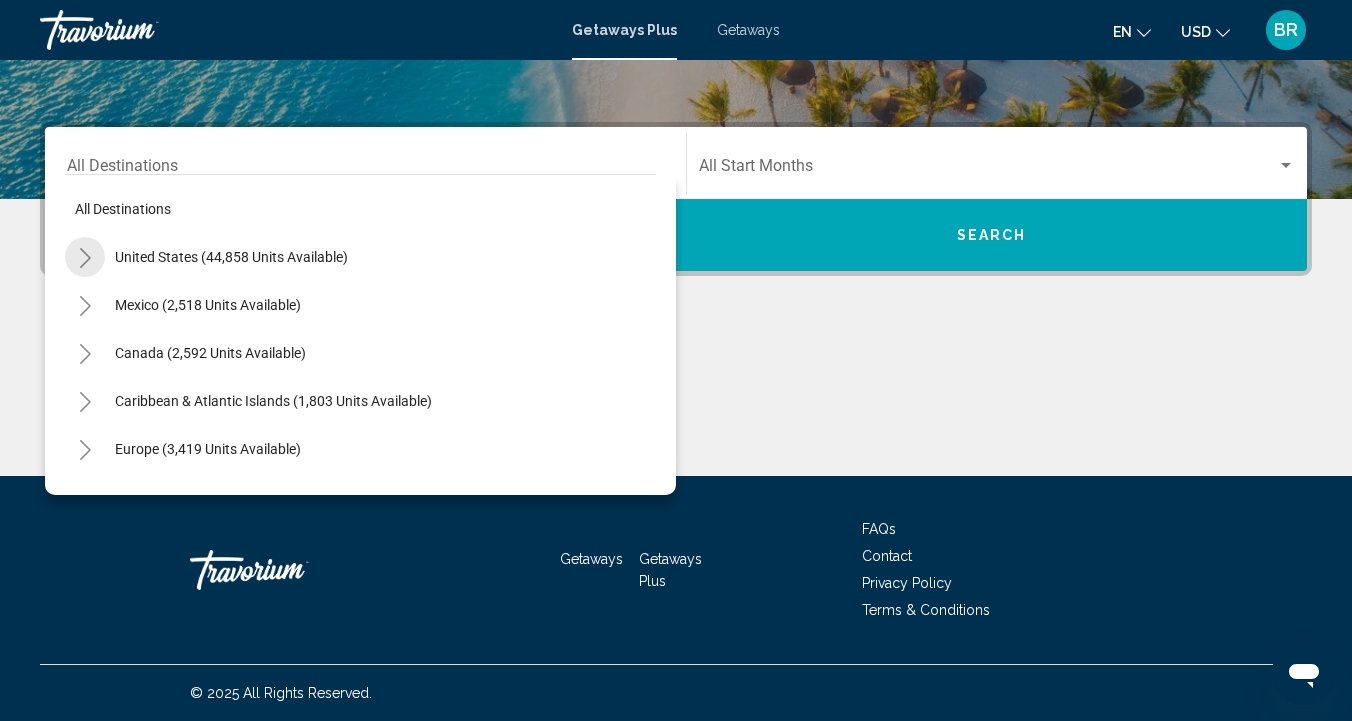 click 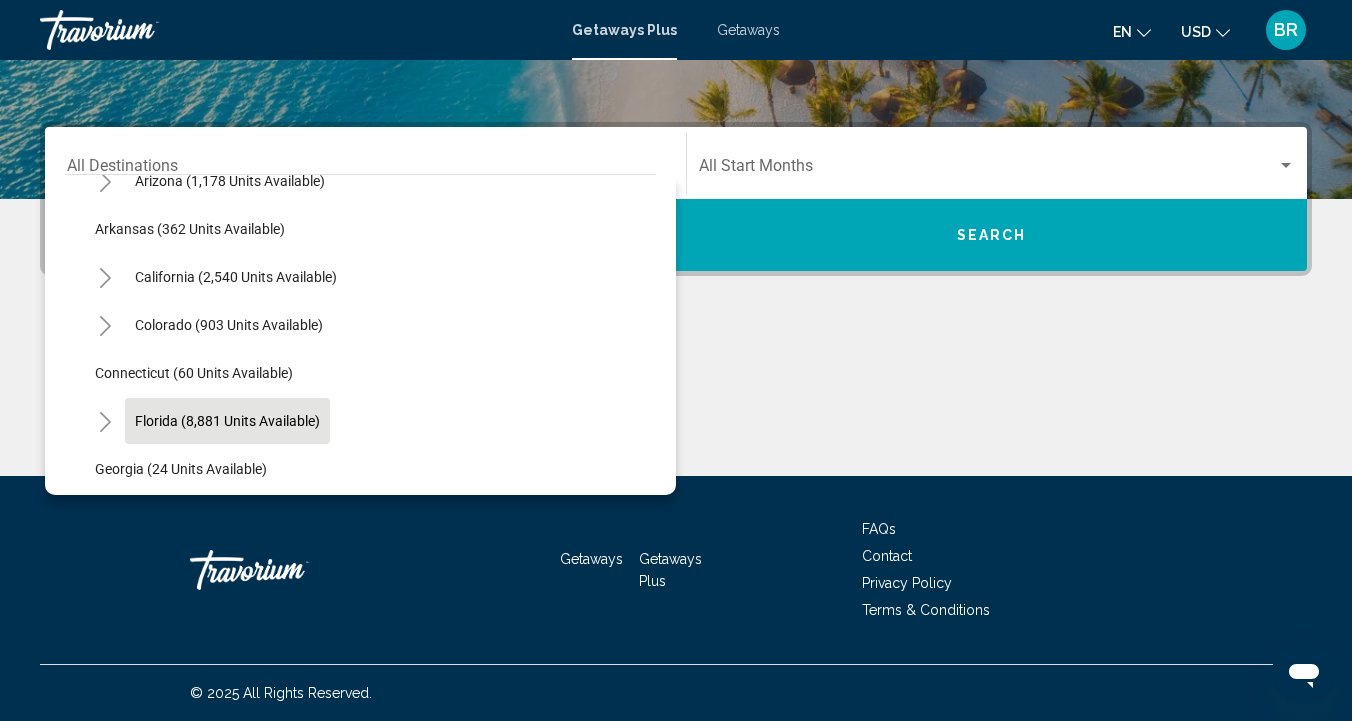 scroll, scrollTop: 123, scrollLeft: 0, axis: vertical 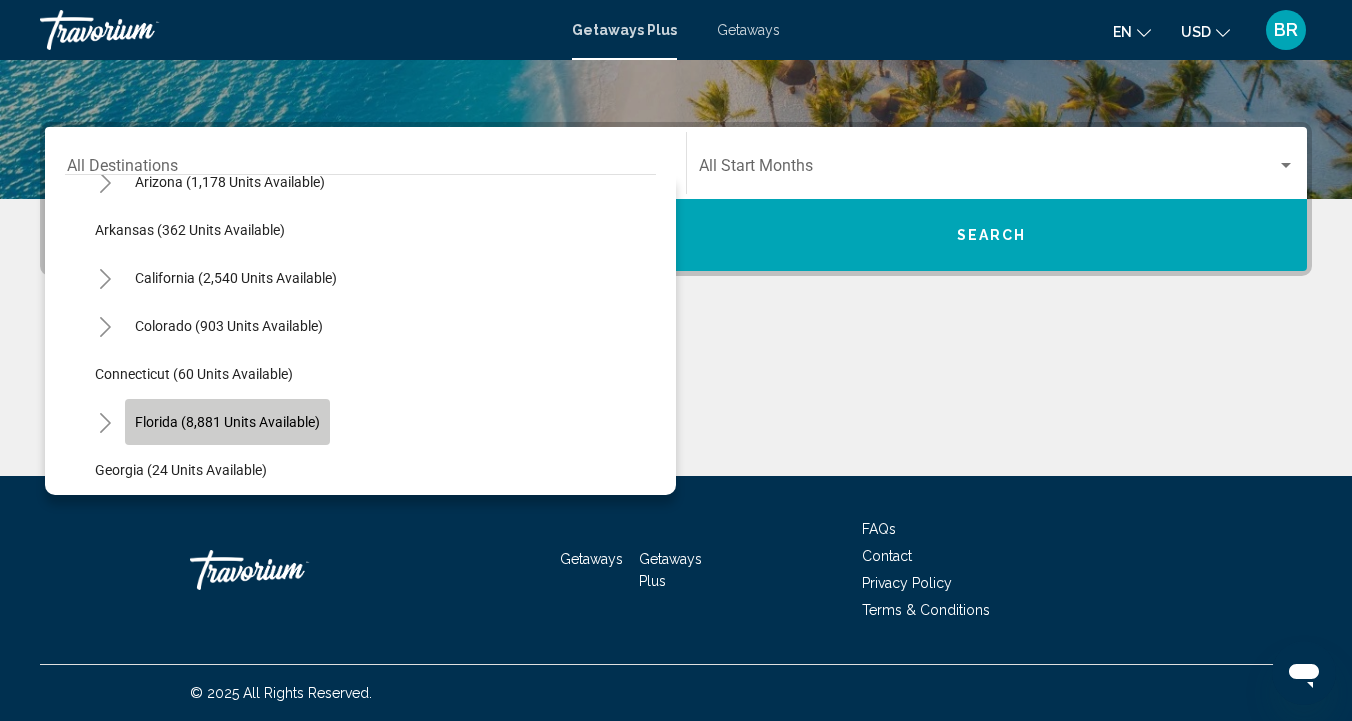 click on "Florida (8,881 units available)" 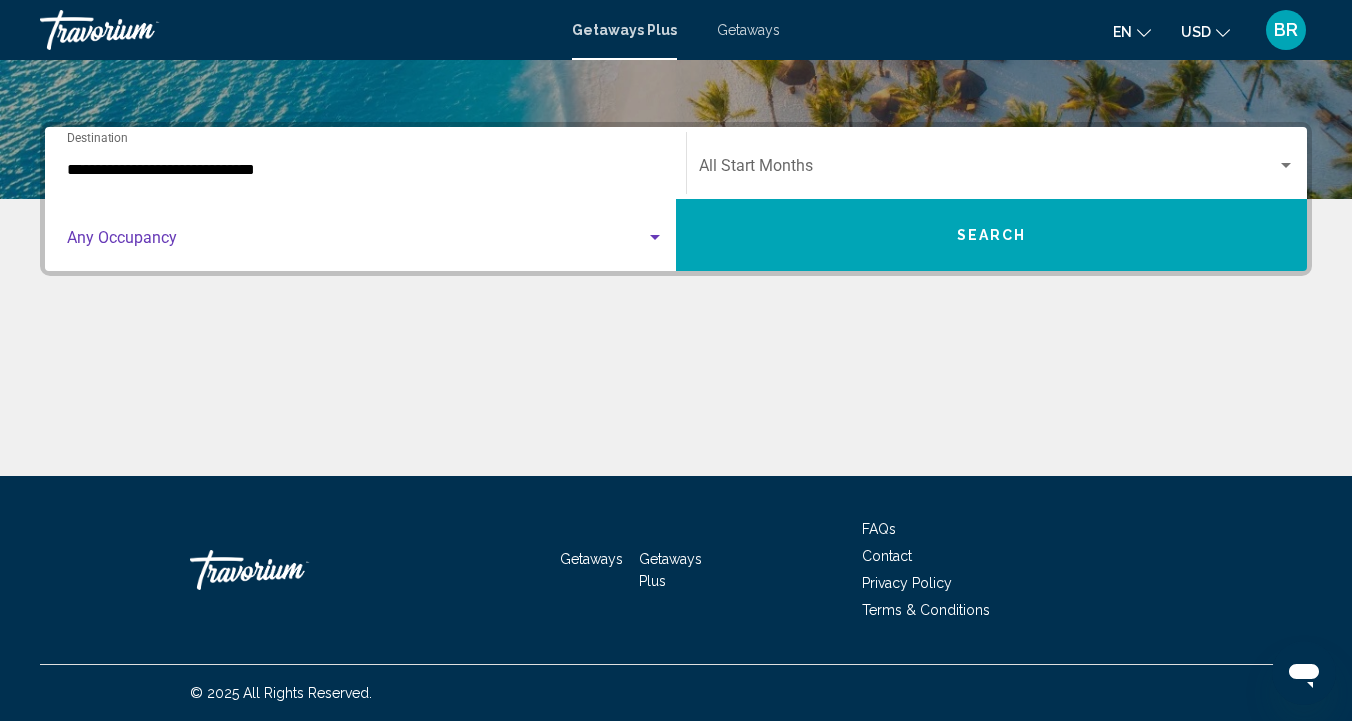 click at bounding box center [356, 242] 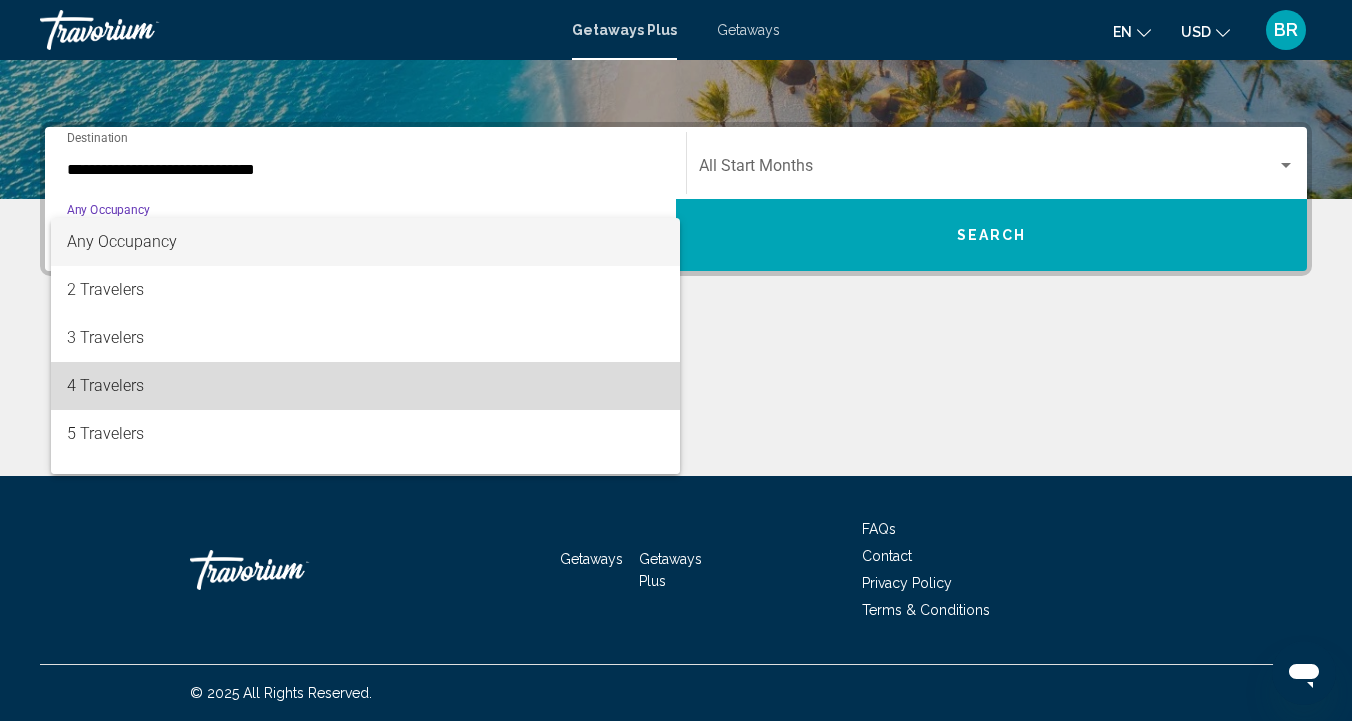click on "4 Travelers" at bounding box center [365, 386] 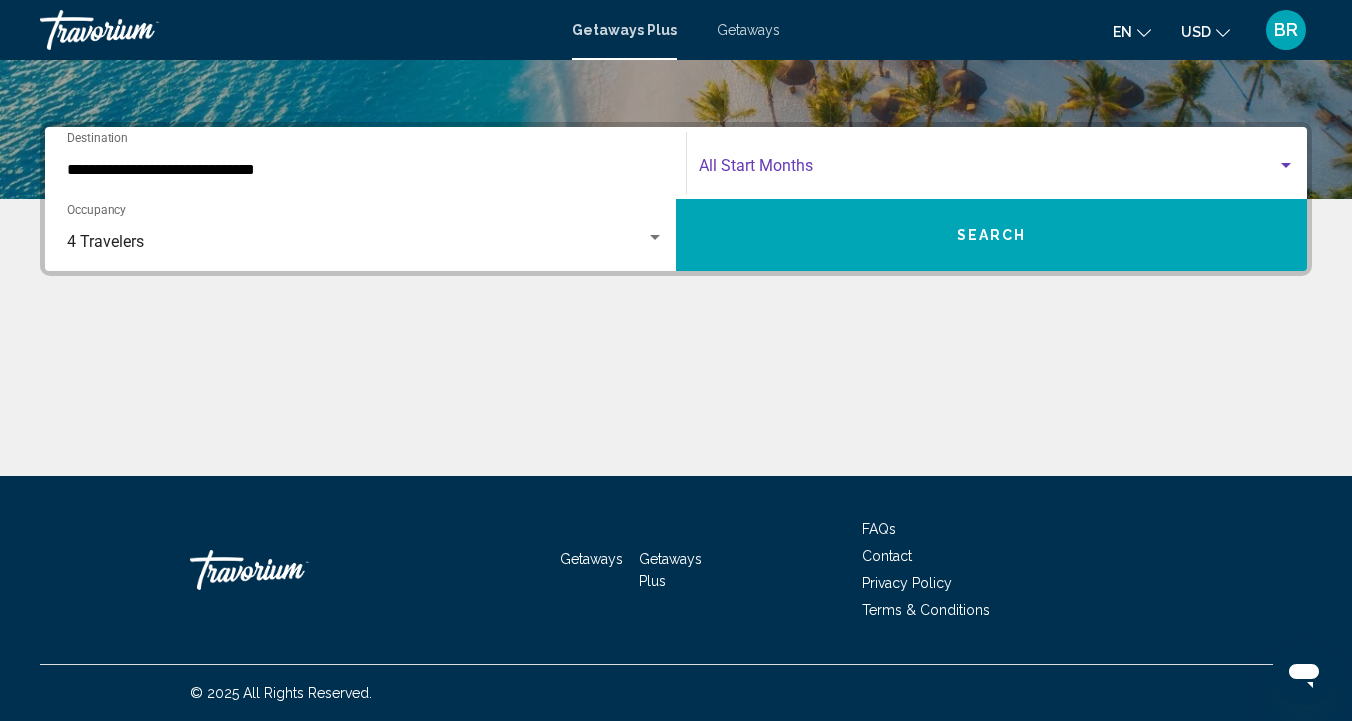 click at bounding box center [1286, 166] 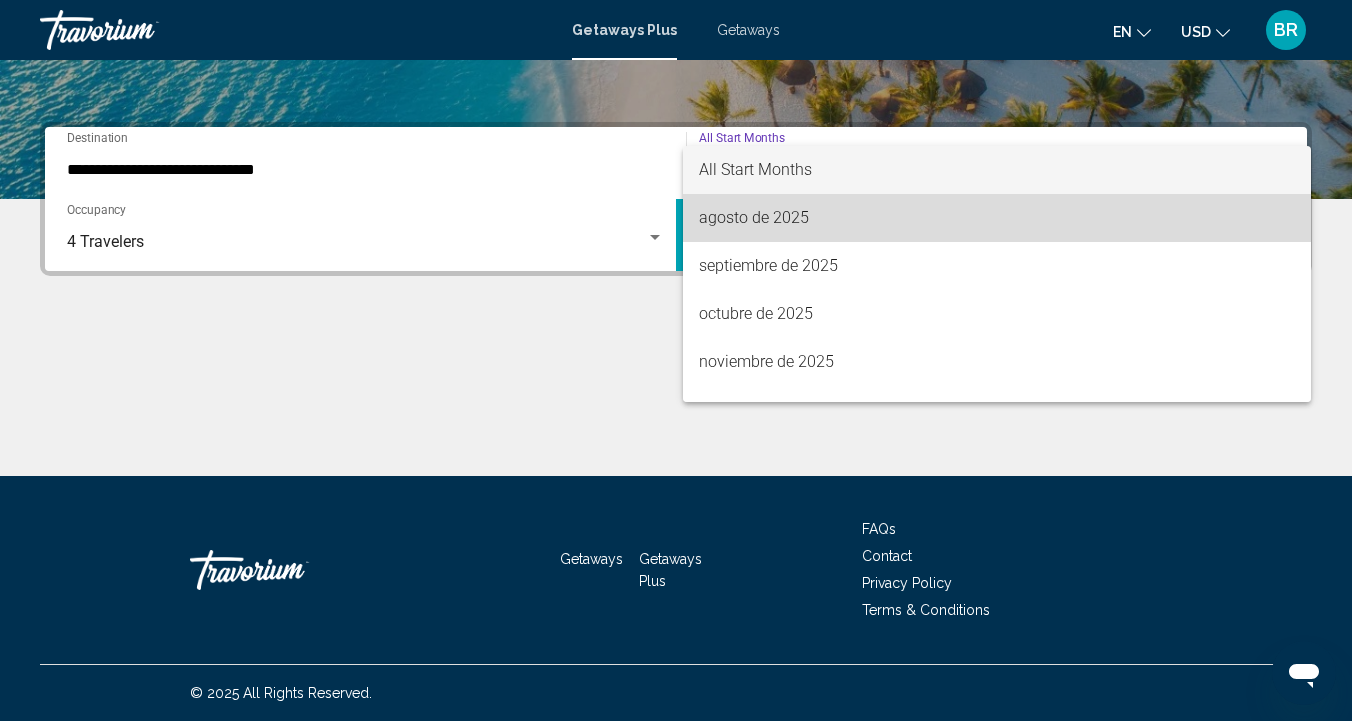 click on "agosto de 2025" at bounding box center (997, 218) 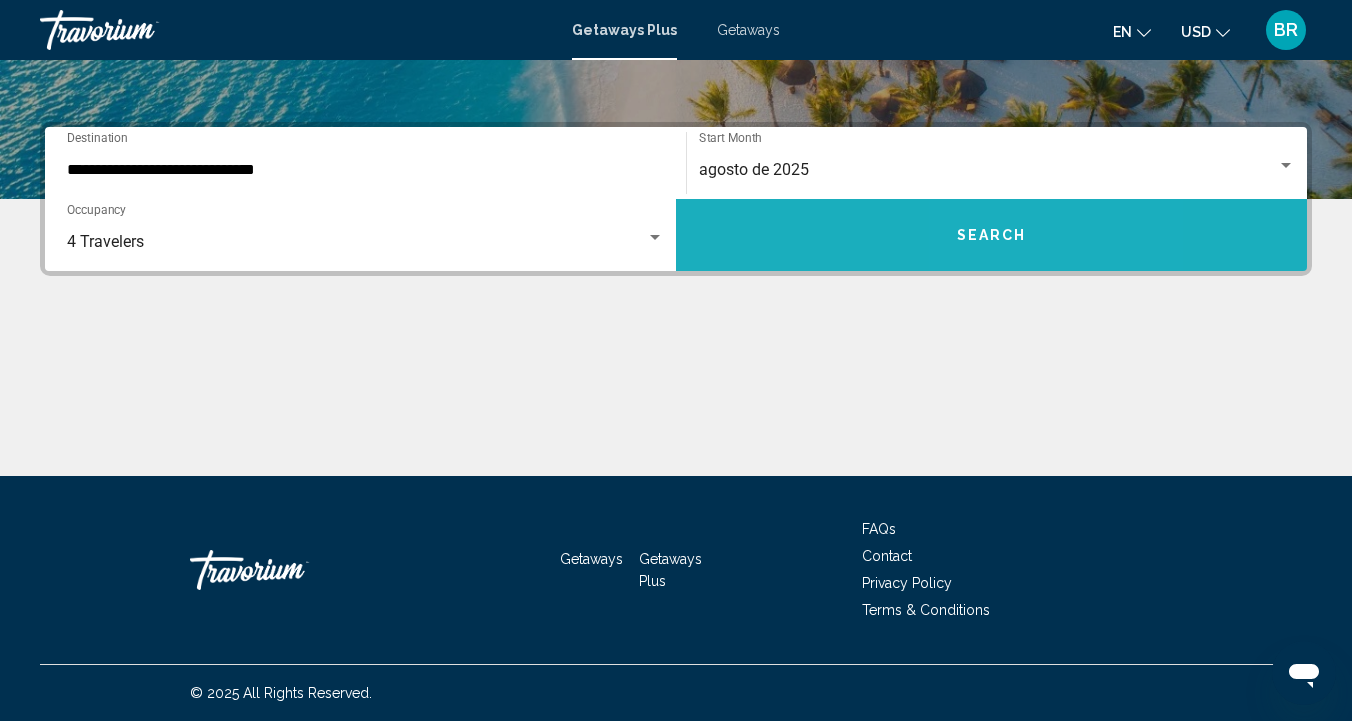 click on "Search" at bounding box center [992, 236] 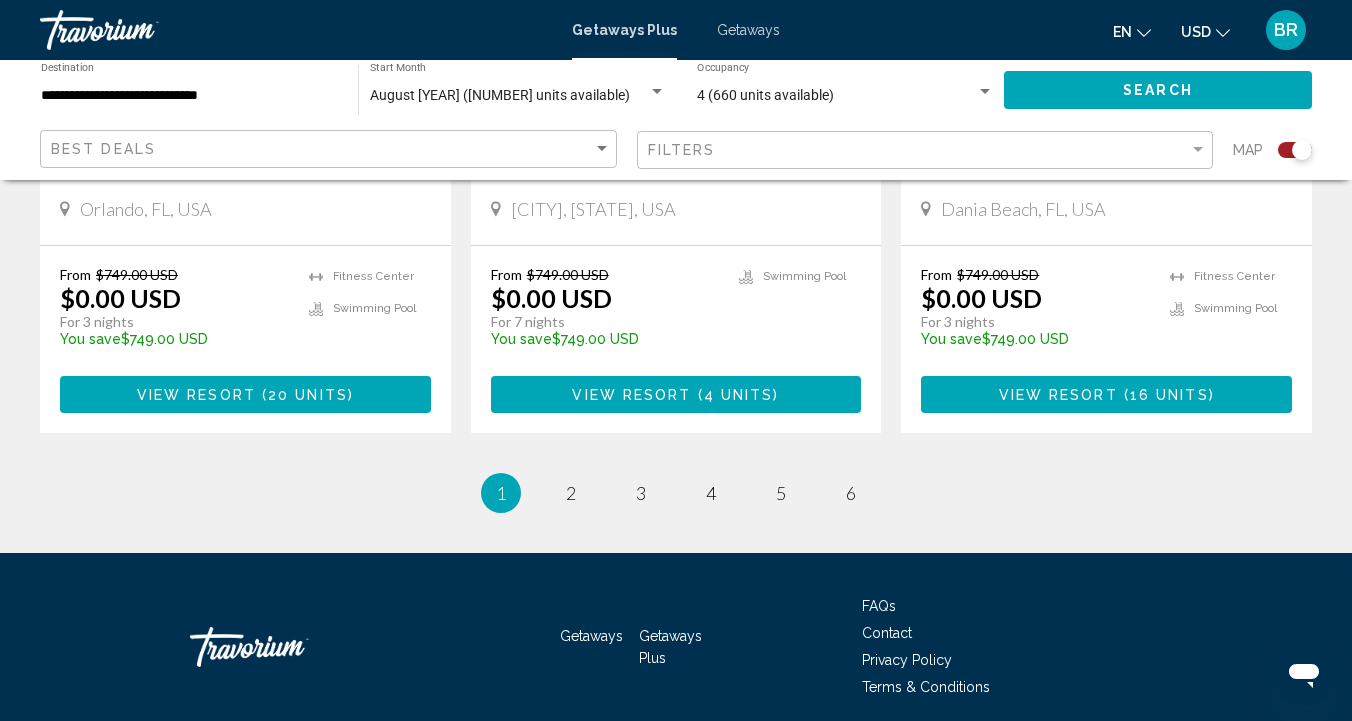 scroll, scrollTop: 3263, scrollLeft: 0, axis: vertical 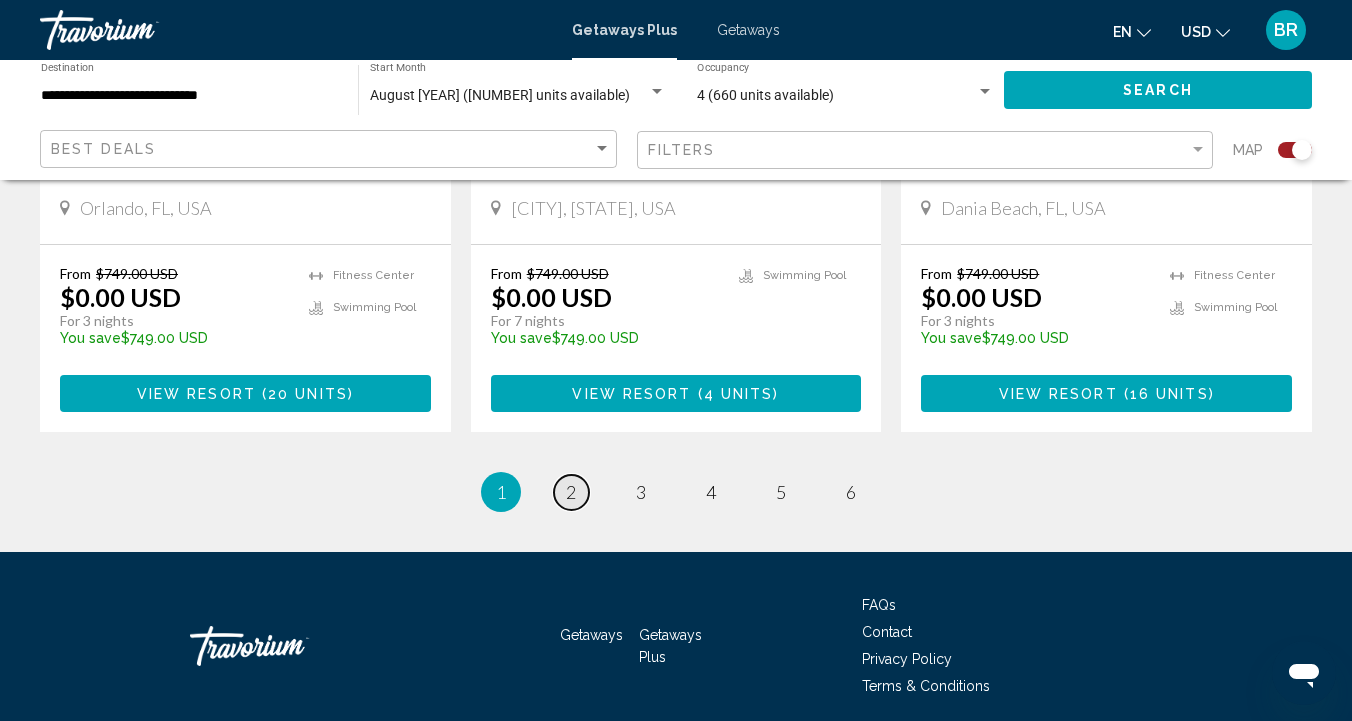 click on "2" at bounding box center (571, 492) 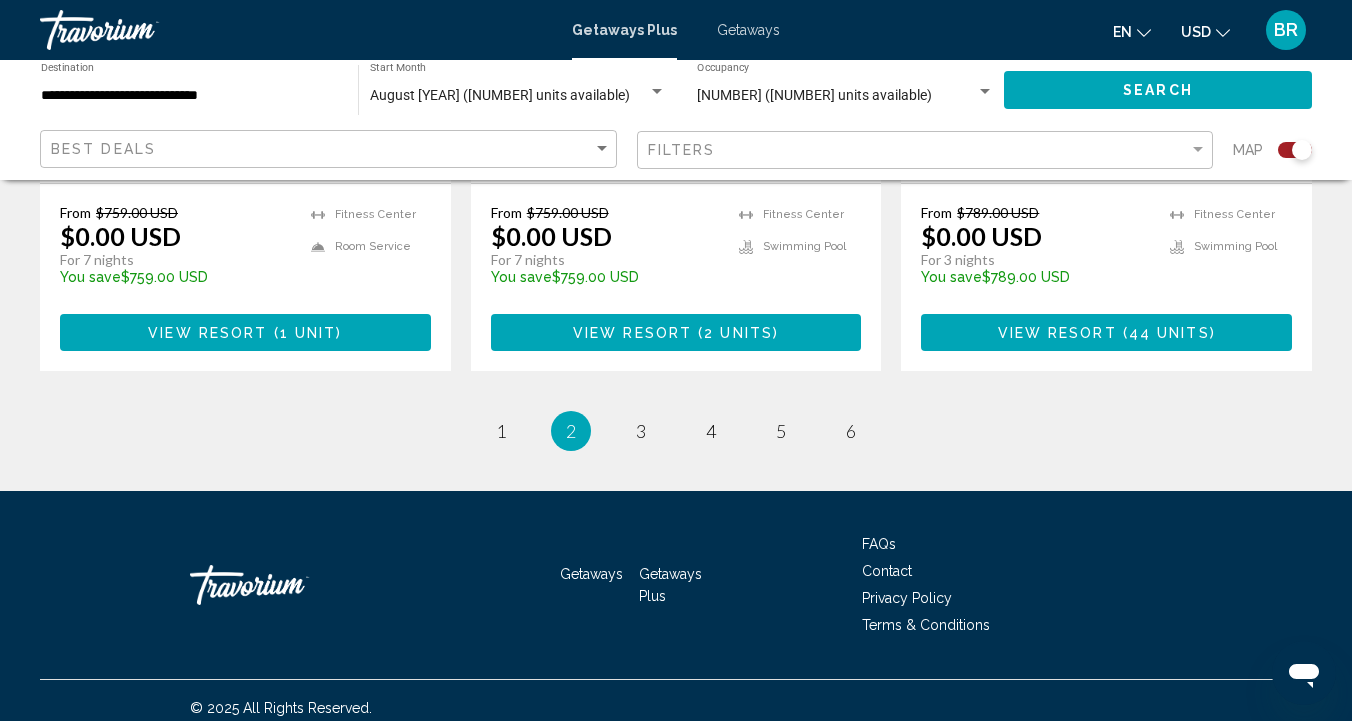 scroll, scrollTop: 3383, scrollLeft: 0, axis: vertical 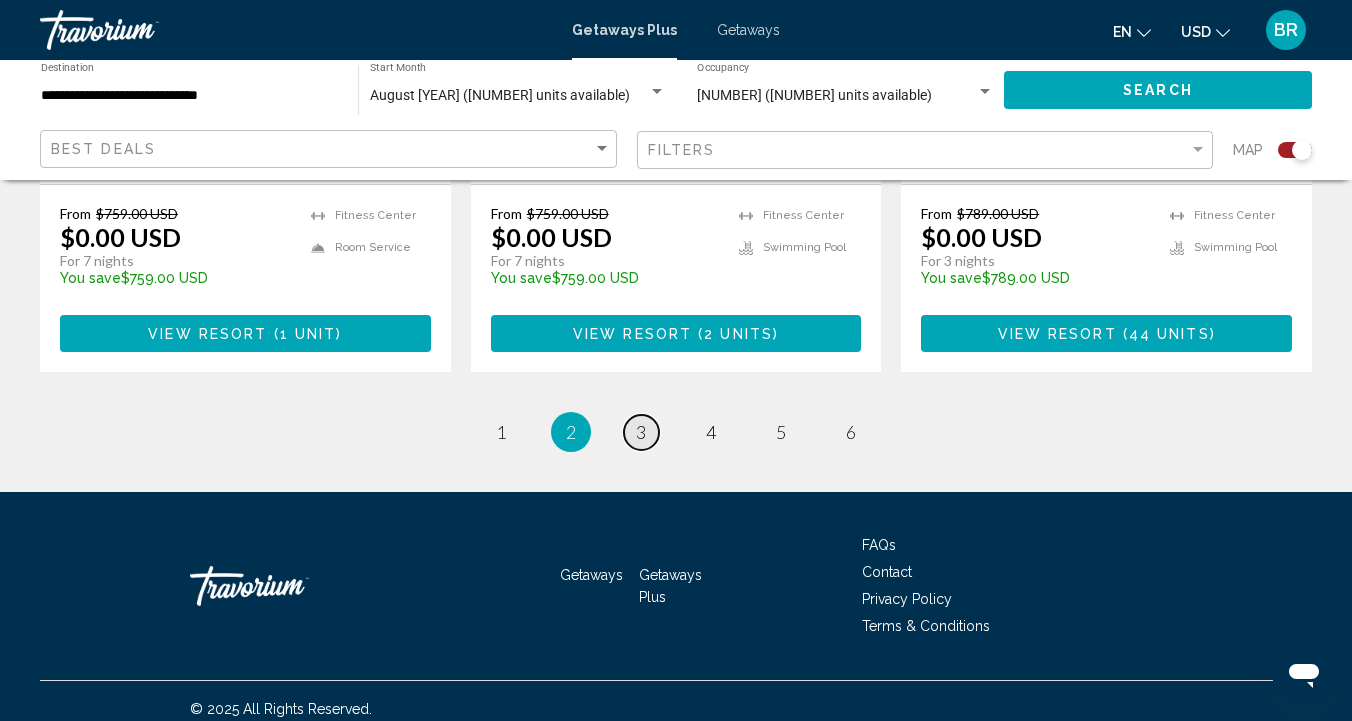 click on "3" at bounding box center [641, 432] 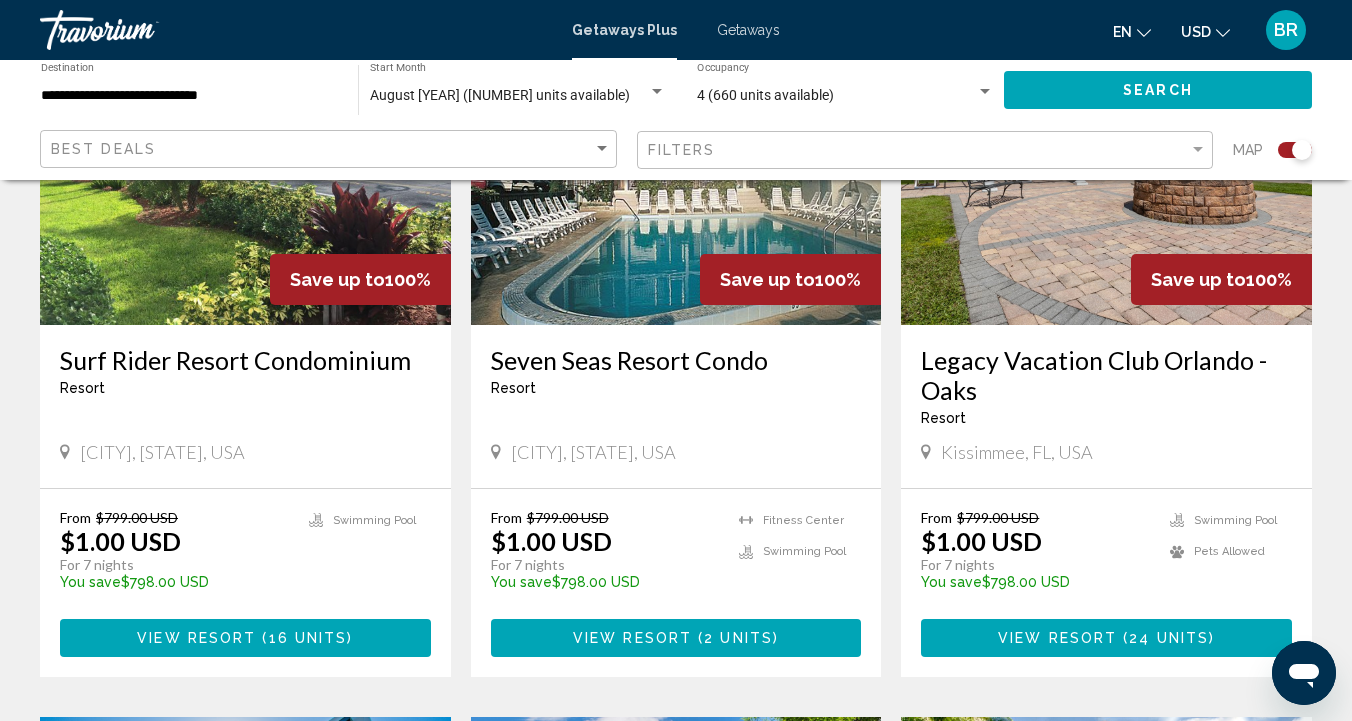 scroll, scrollTop: 1538, scrollLeft: 0, axis: vertical 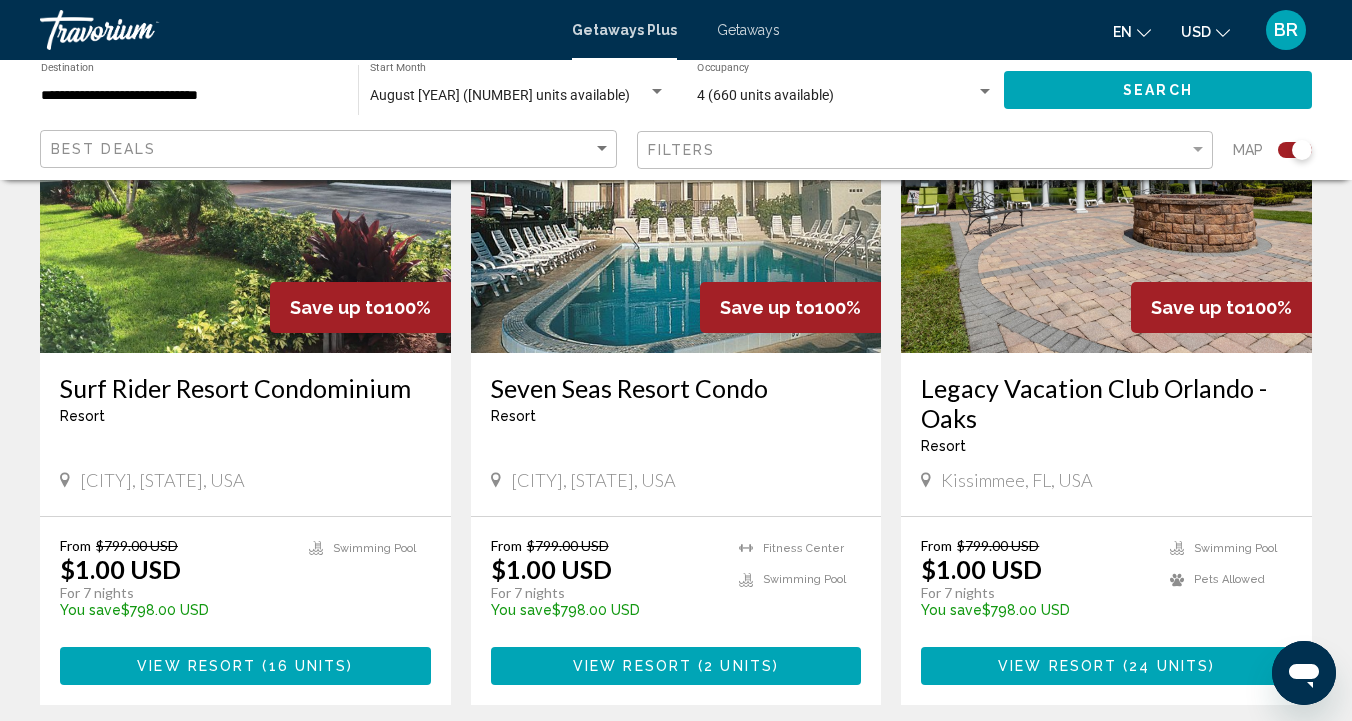 click at bounding box center (1106, 193) 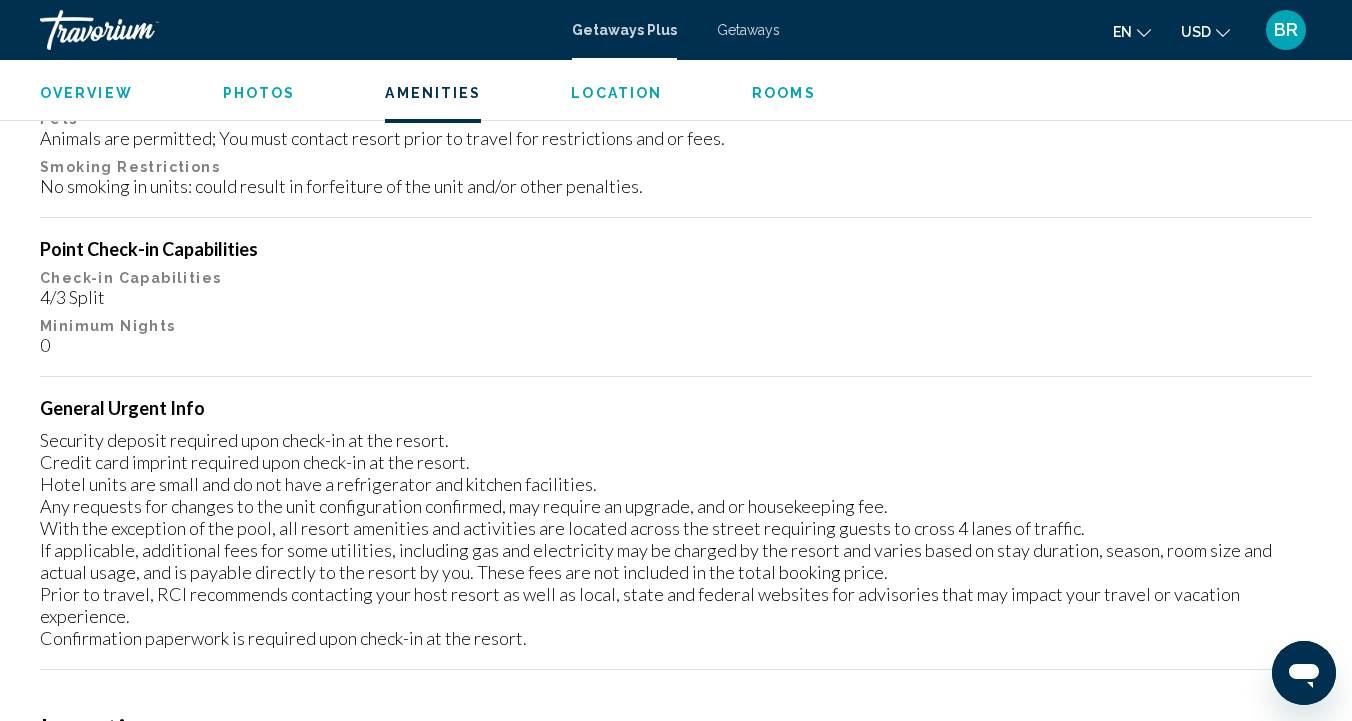 scroll, scrollTop: 2785, scrollLeft: 0, axis: vertical 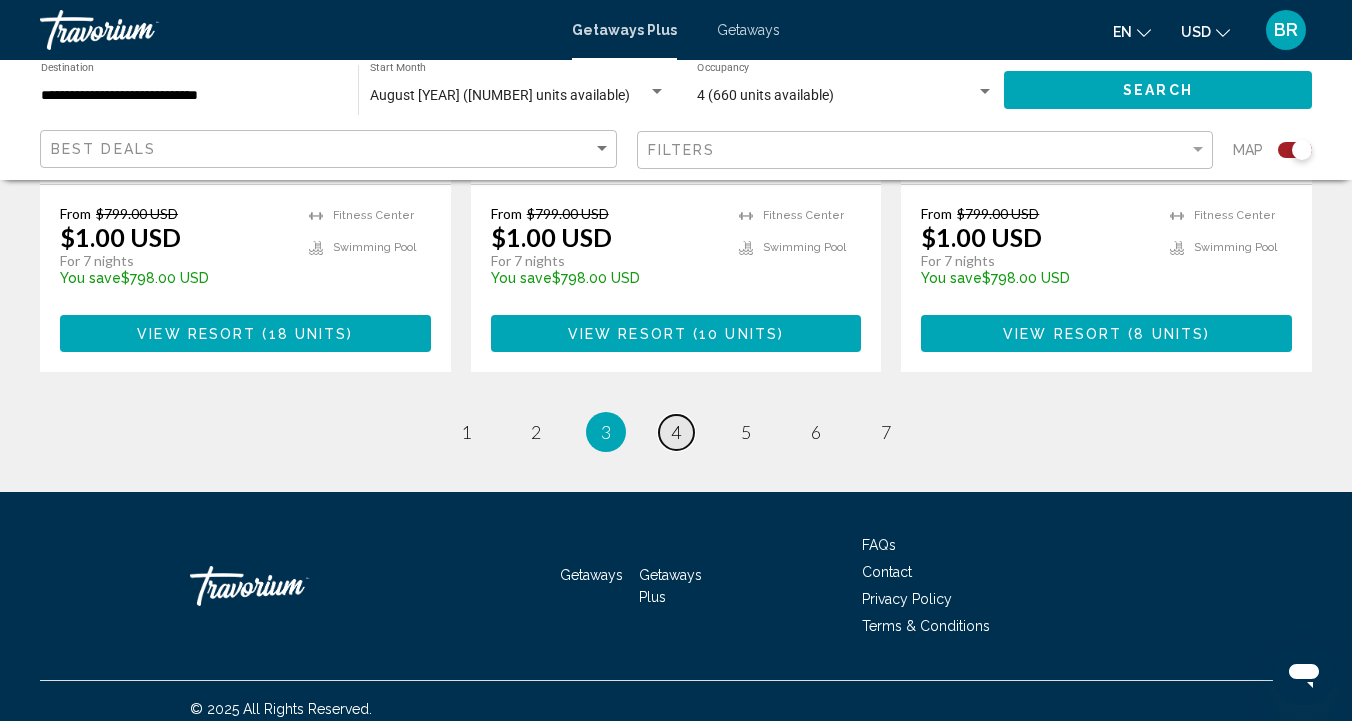 click on "4" at bounding box center (676, 432) 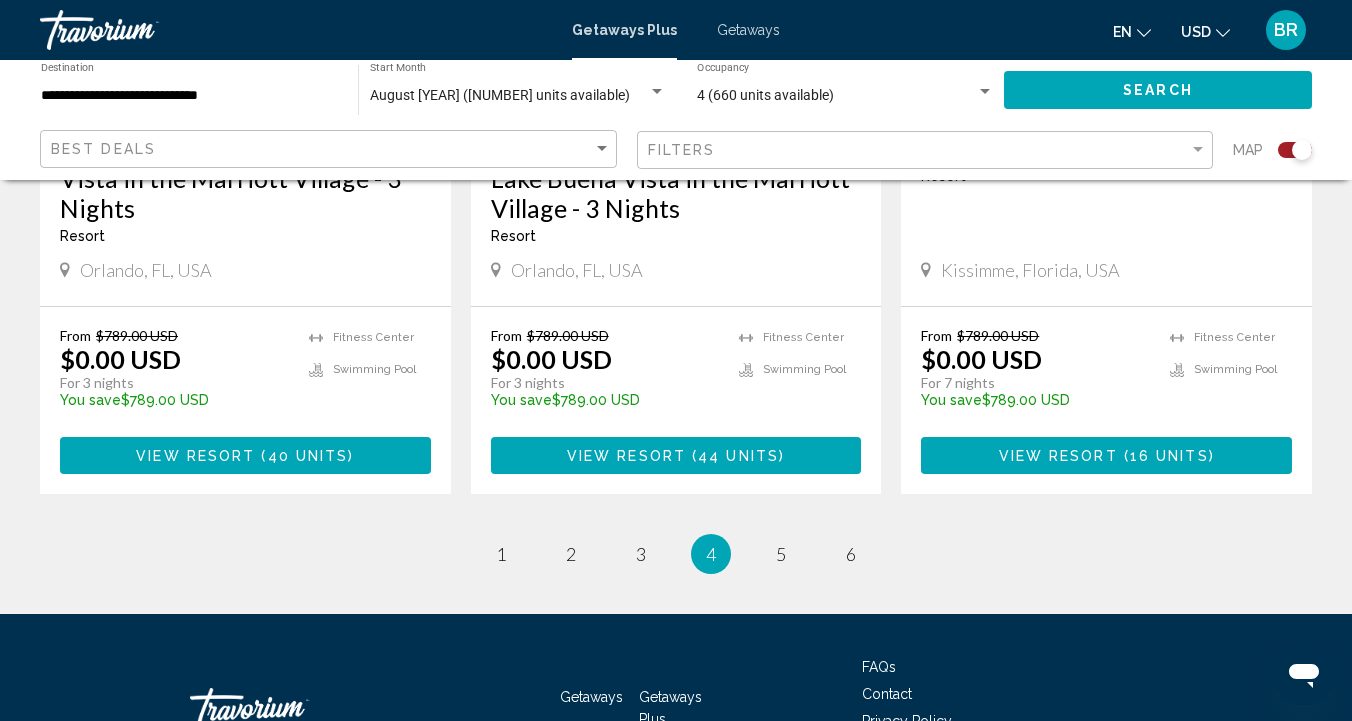 scroll, scrollTop: 3229, scrollLeft: 0, axis: vertical 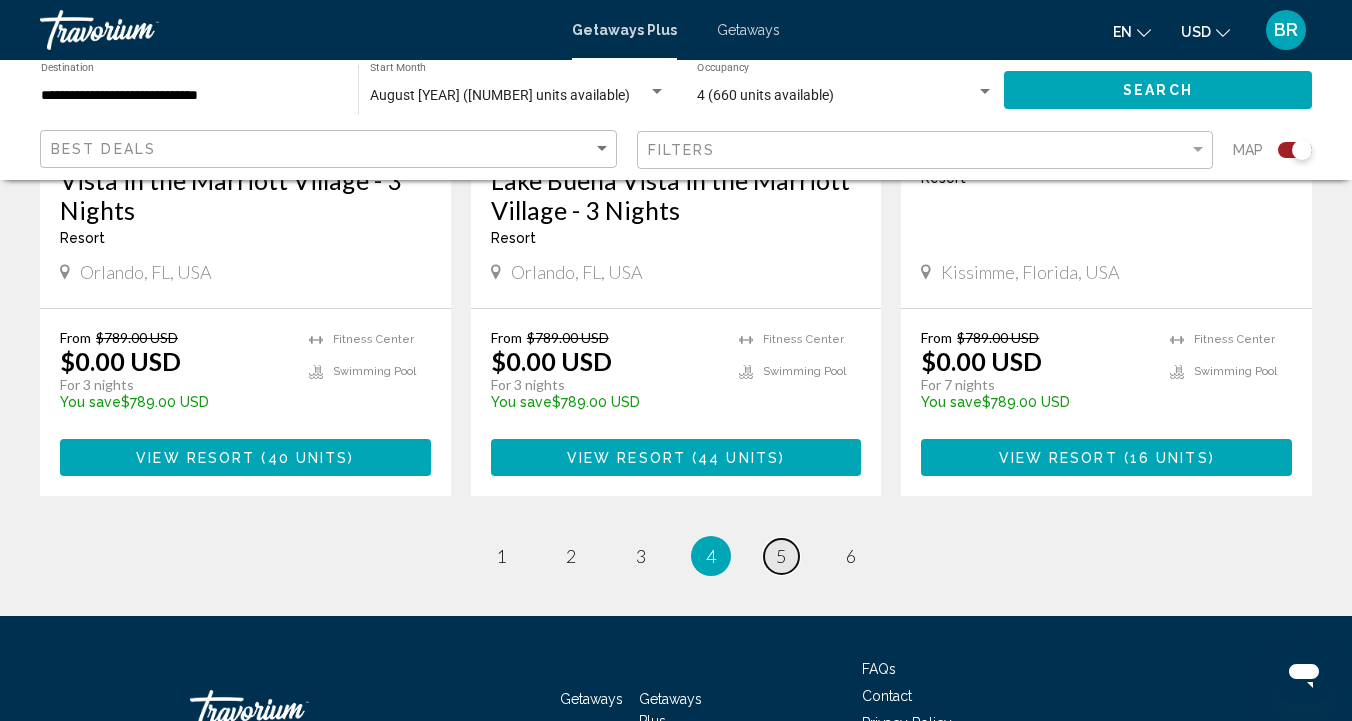 click on "5" at bounding box center [781, 556] 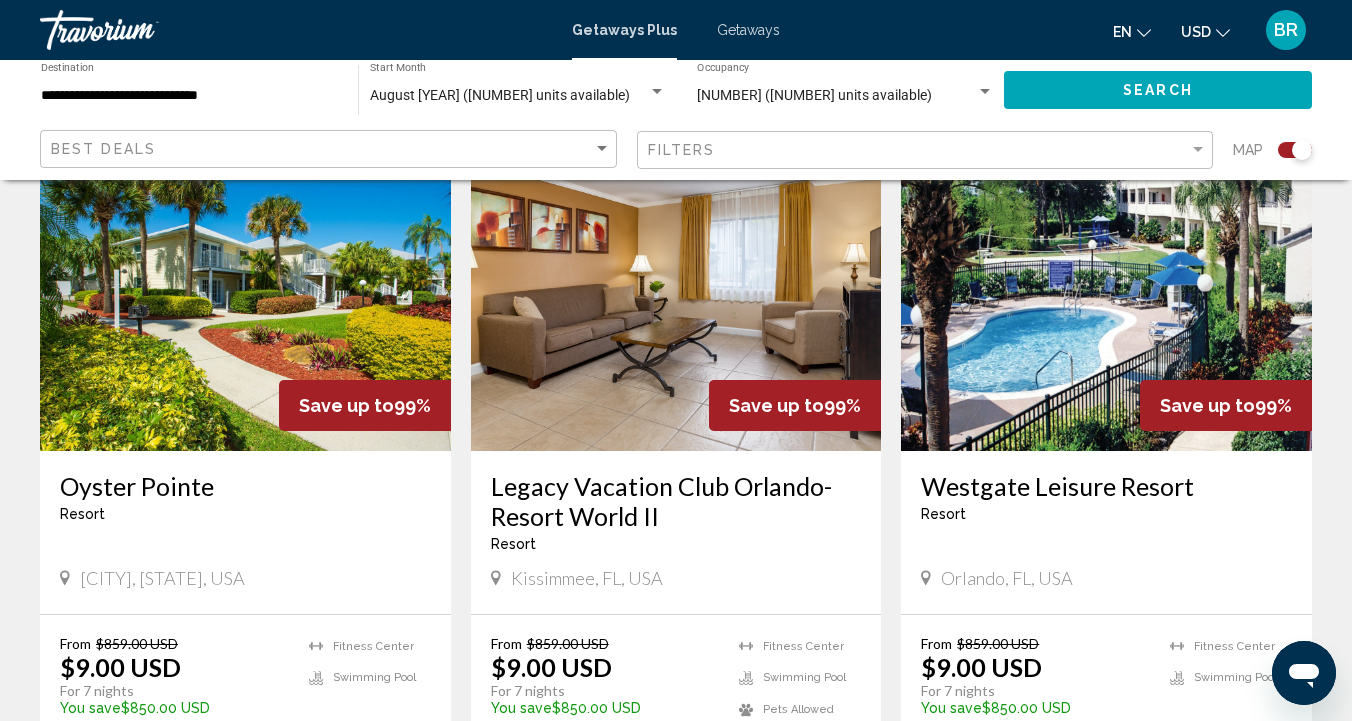 scroll, scrollTop: 1471, scrollLeft: 0, axis: vertical 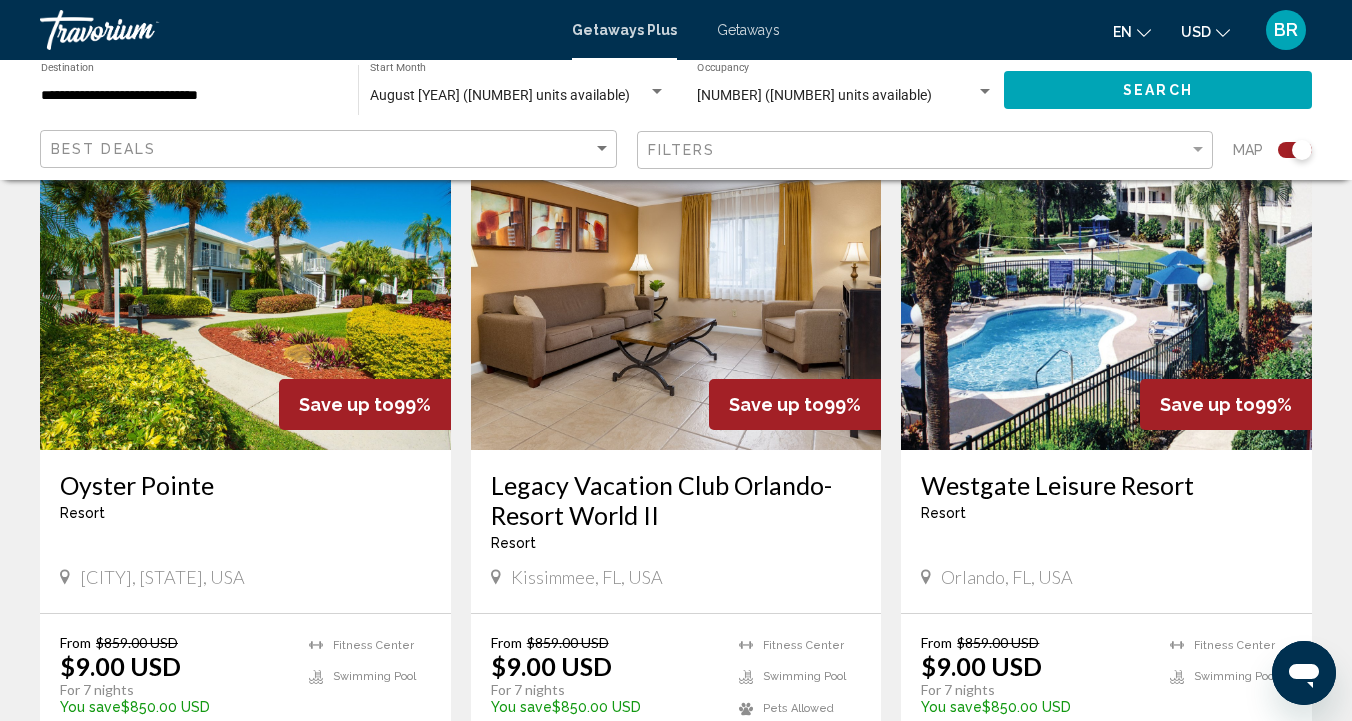 click at bounding box center [676, 290] 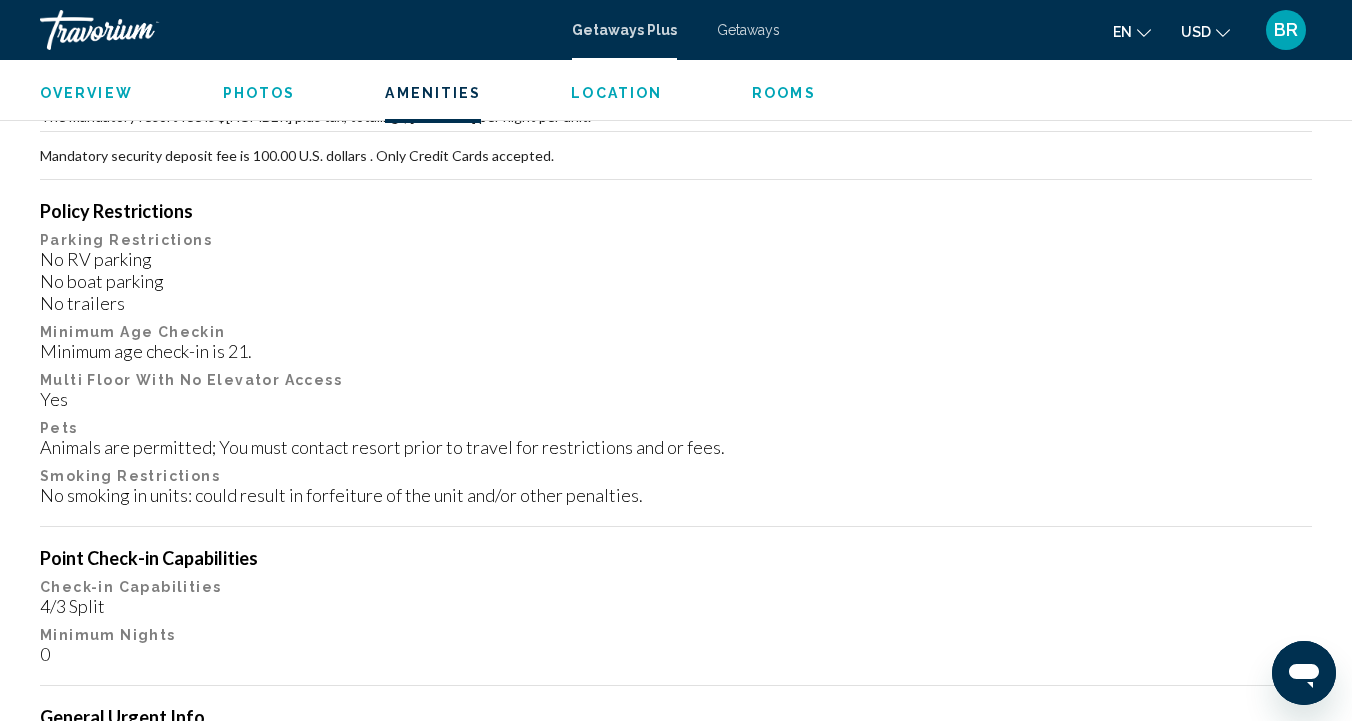 scroll, scrollTop: 2414, scrollLeft: 0, axis: vertical 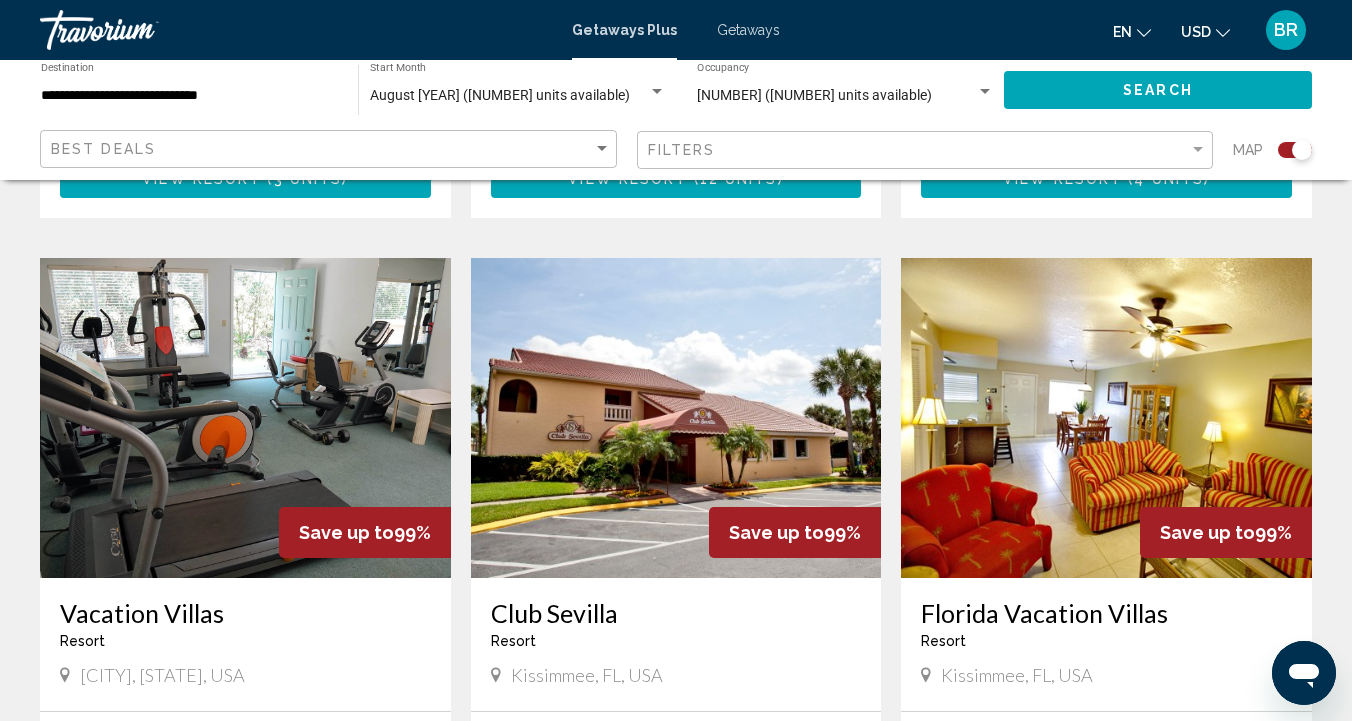click at bounding box center (1106, 418) 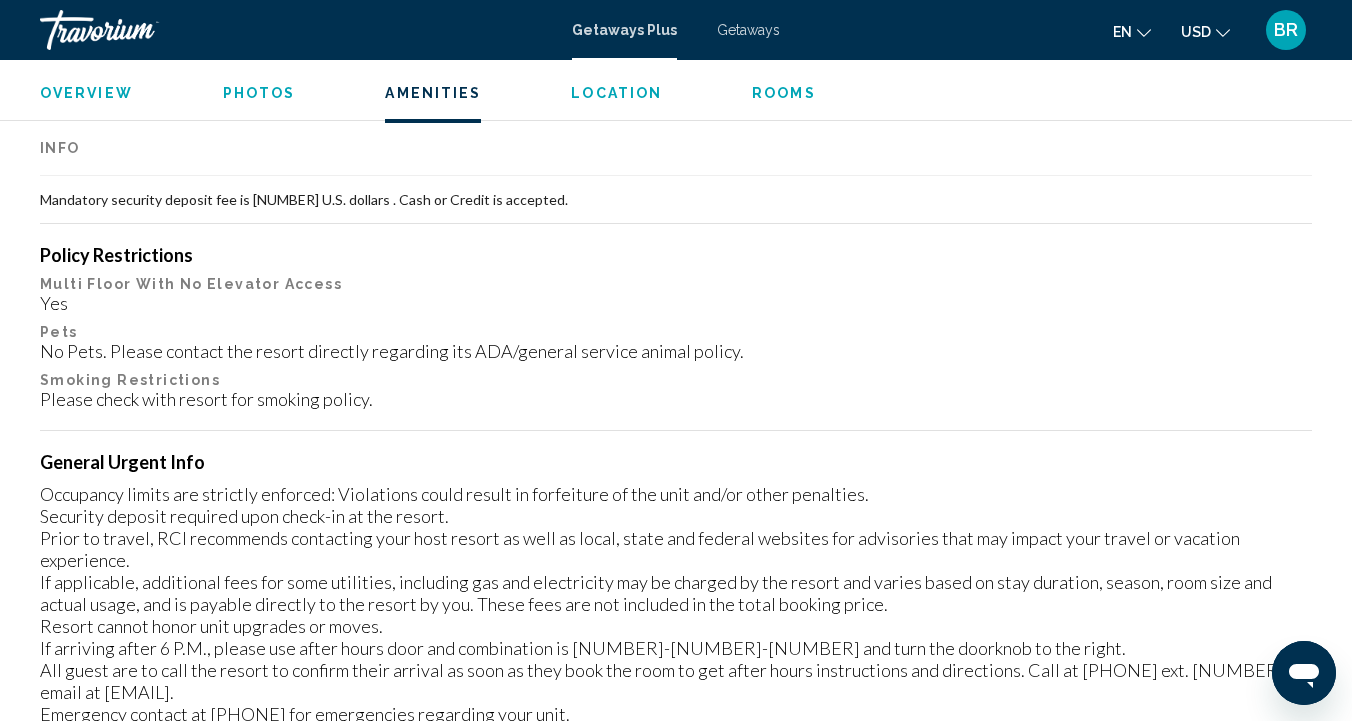 scroll, scrollTop: 2163, scrollLeft: 0, axis: vertical 